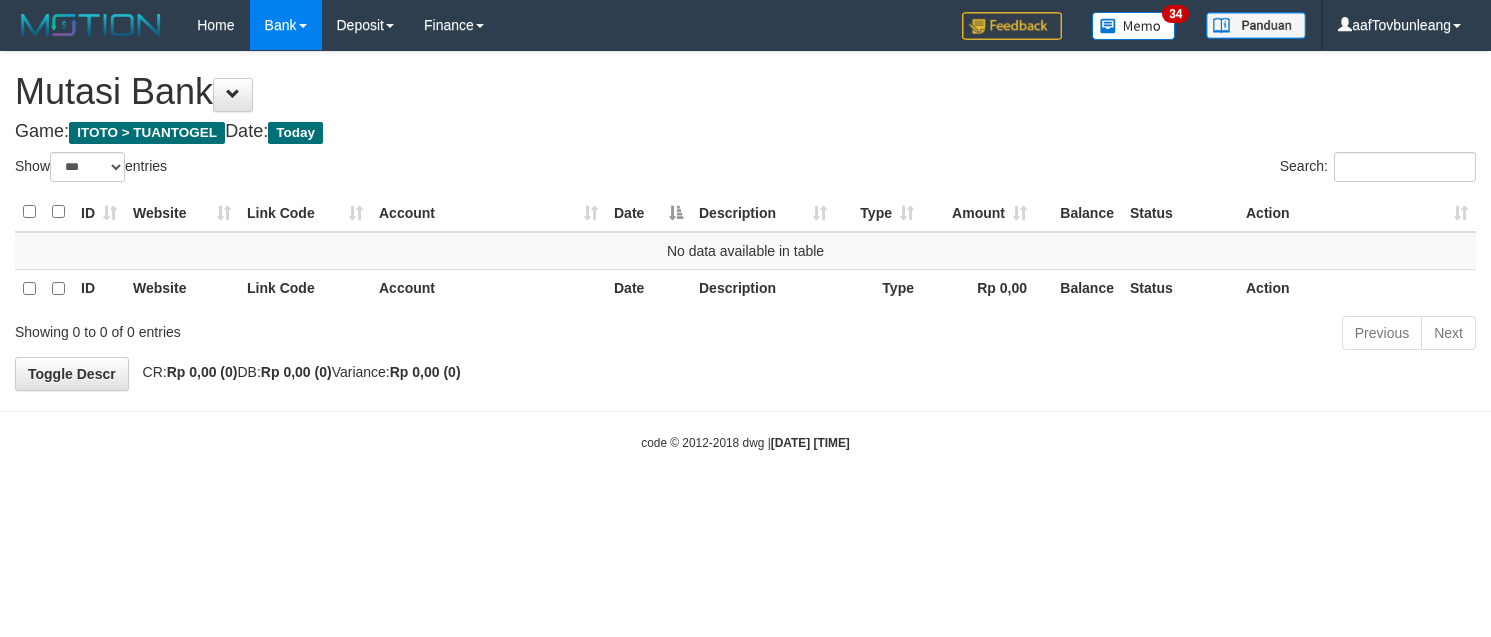 select on "***" 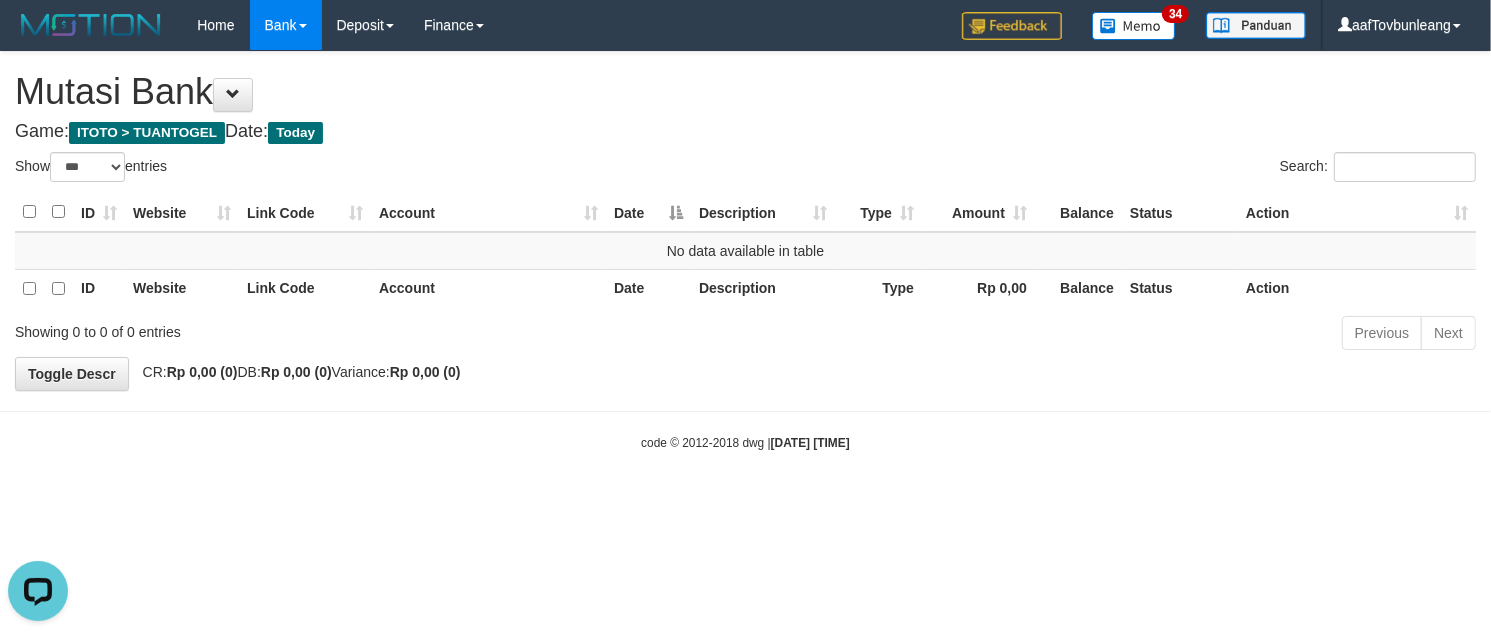 scroll, scrollTop: 0, scrollLeft: 0, axis: both 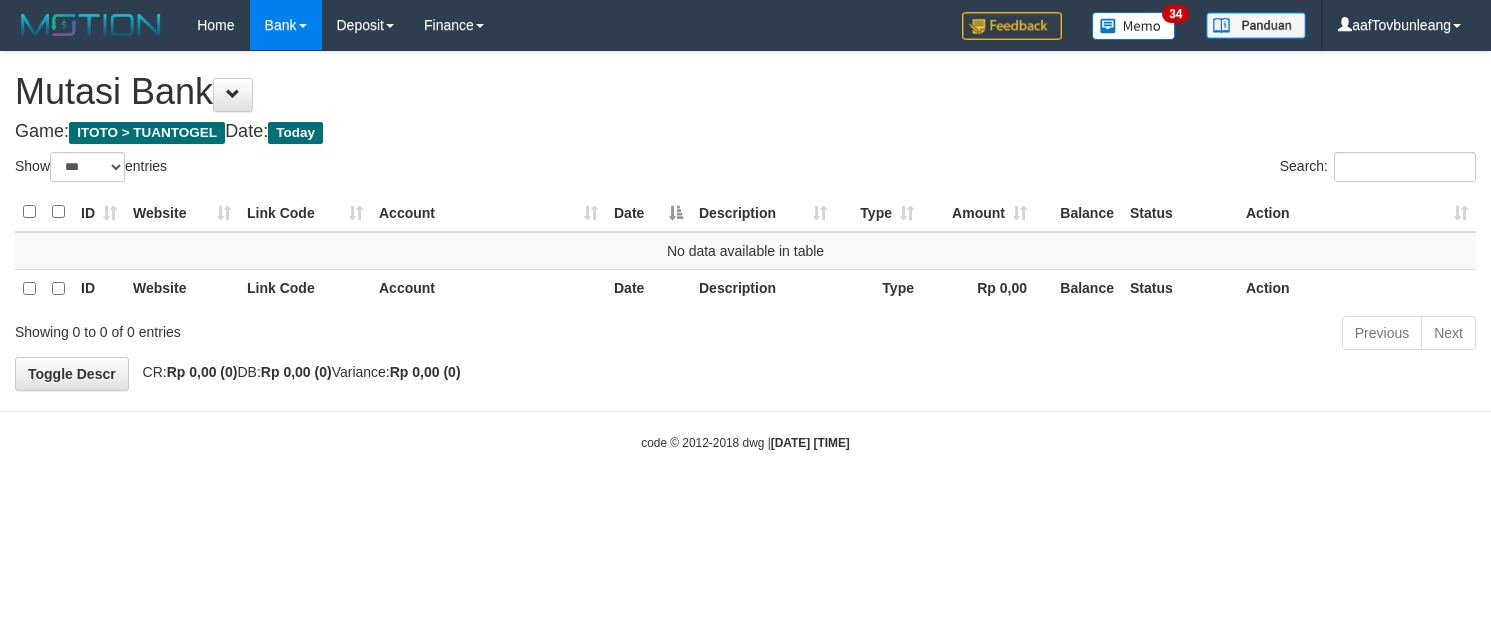 select on "***" 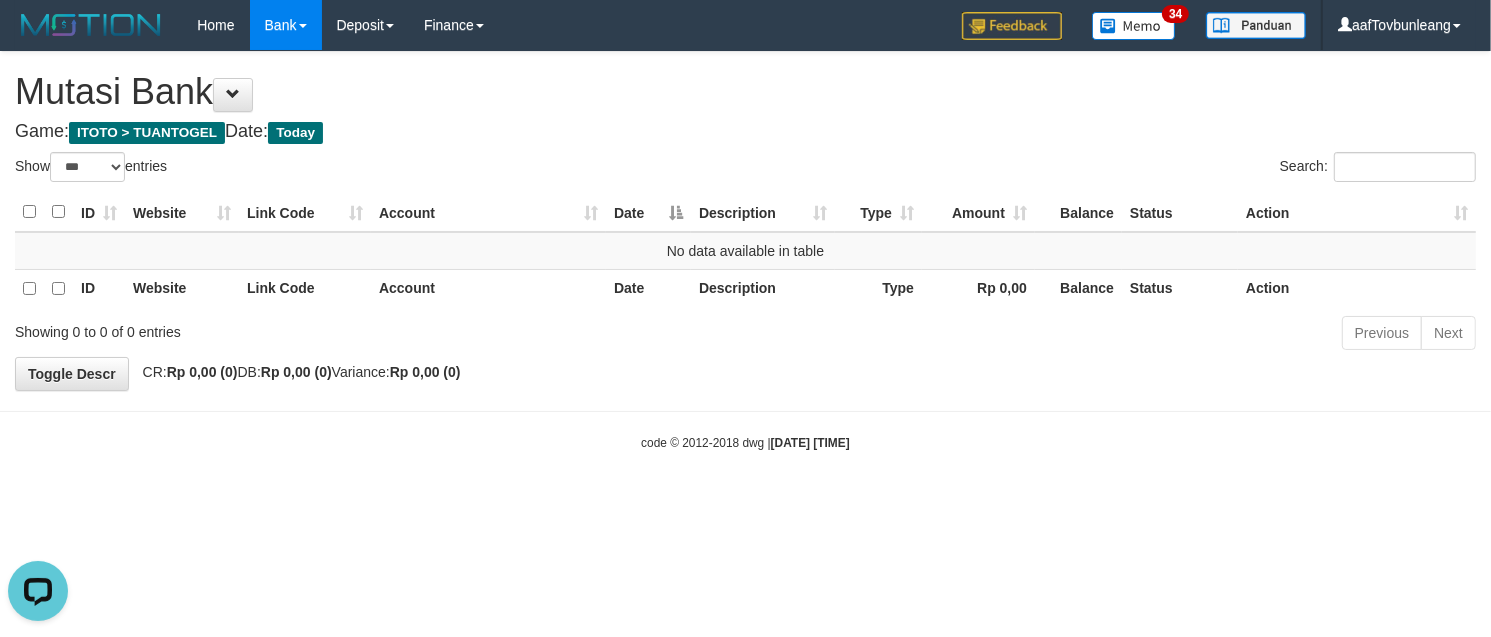 scroll, scrollTop: 0, scrollLeft: 0, axis: both 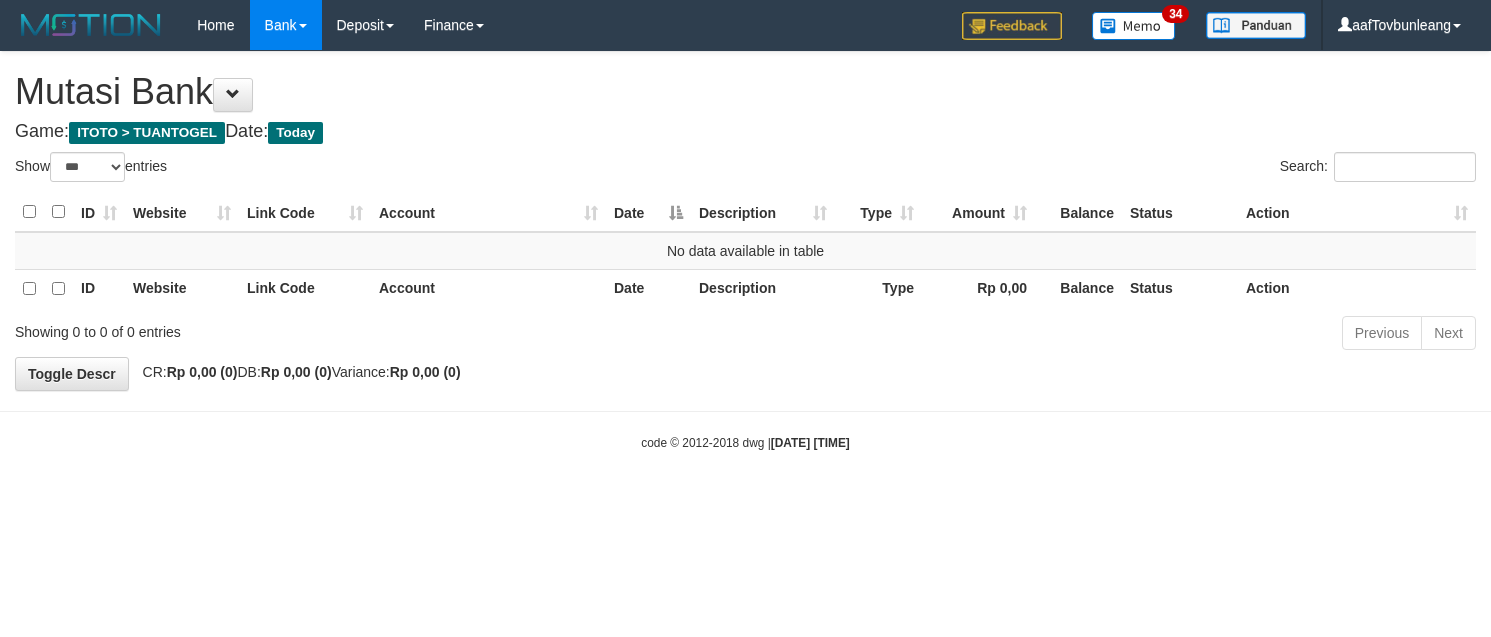select on "***" 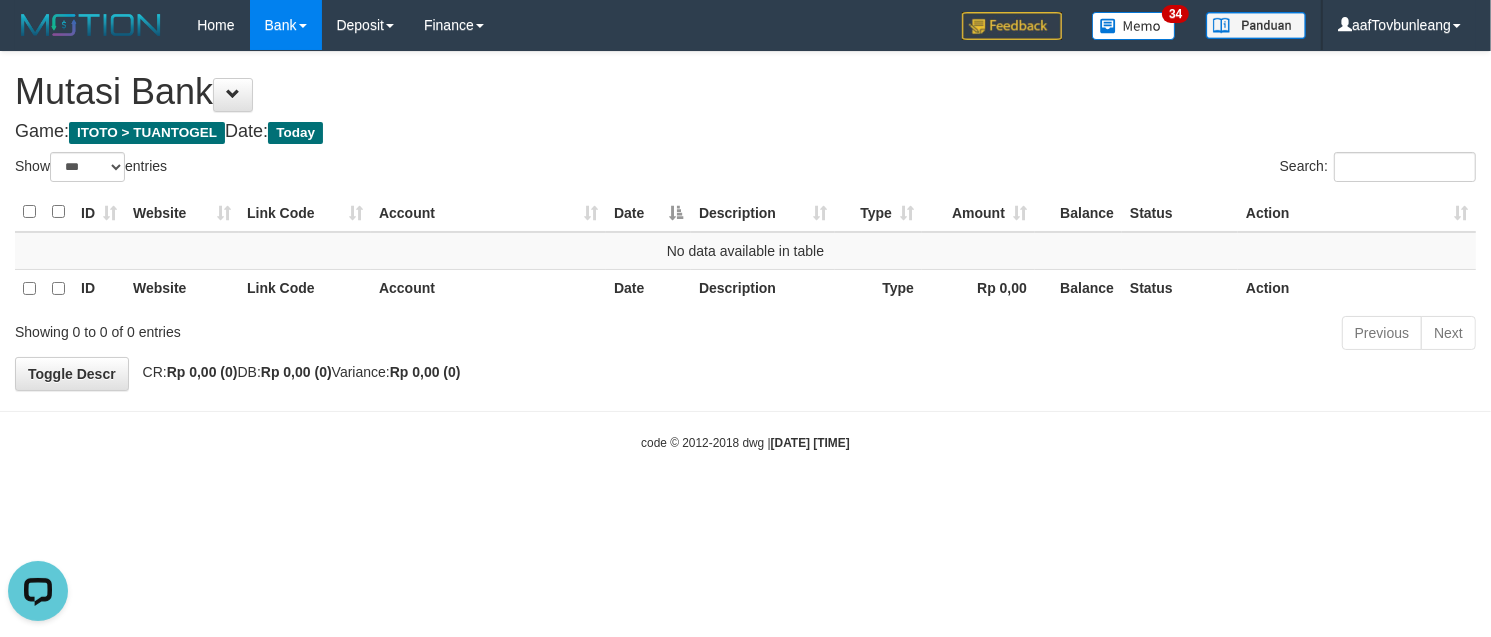 scroll, scrollTop: 0, scrollLeft: 0, axis: both 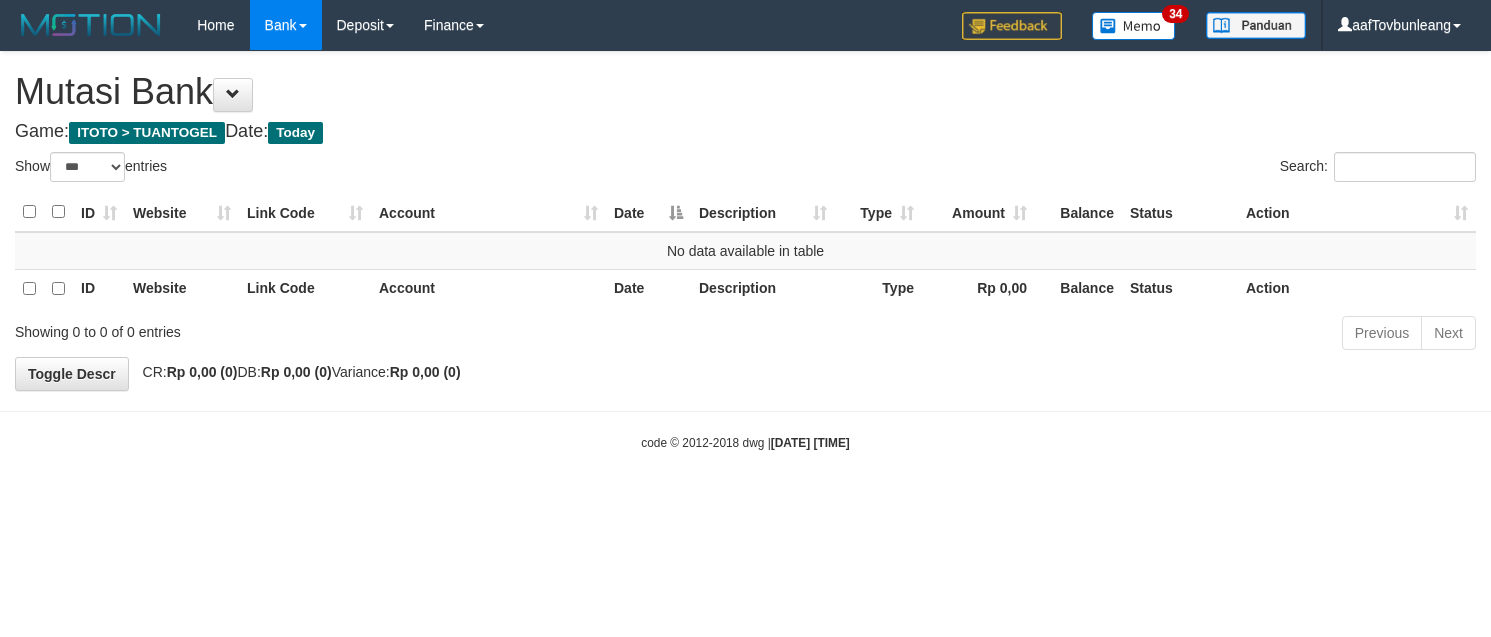 select on "***" 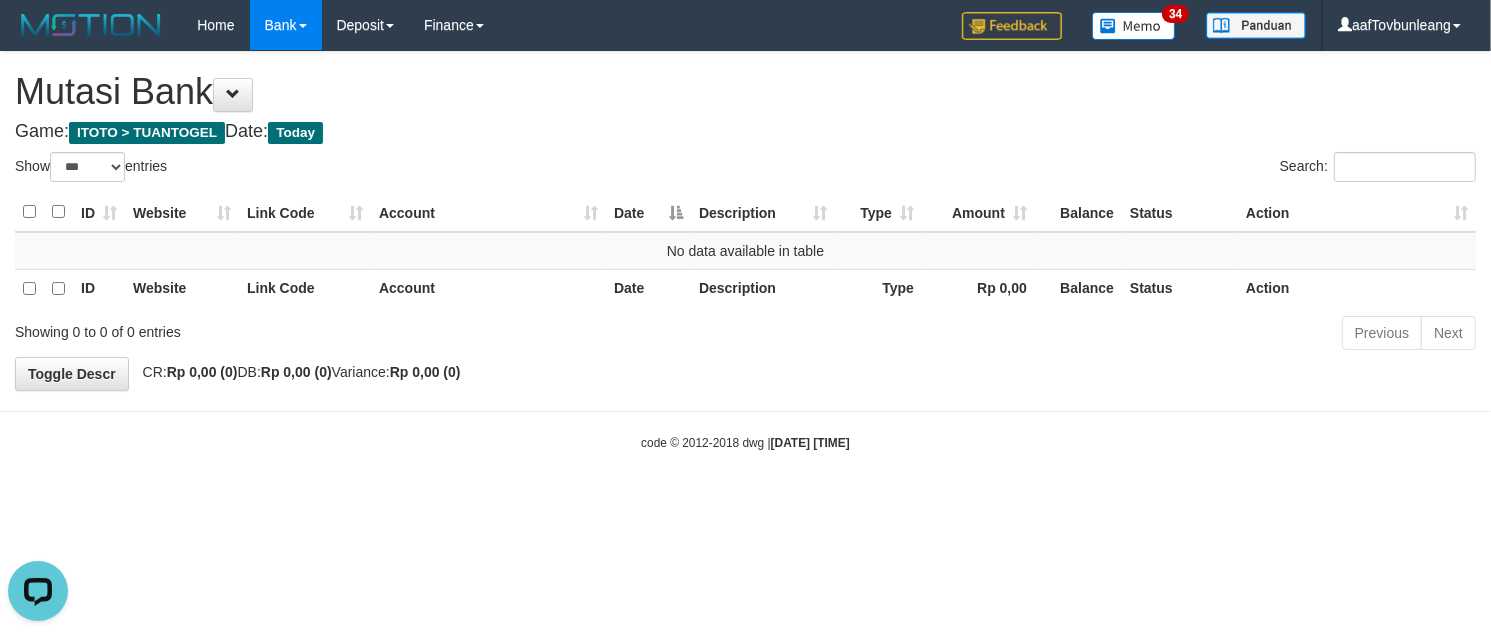 scroll, scrollTop: 0, scrollLeft: 0, axis: both 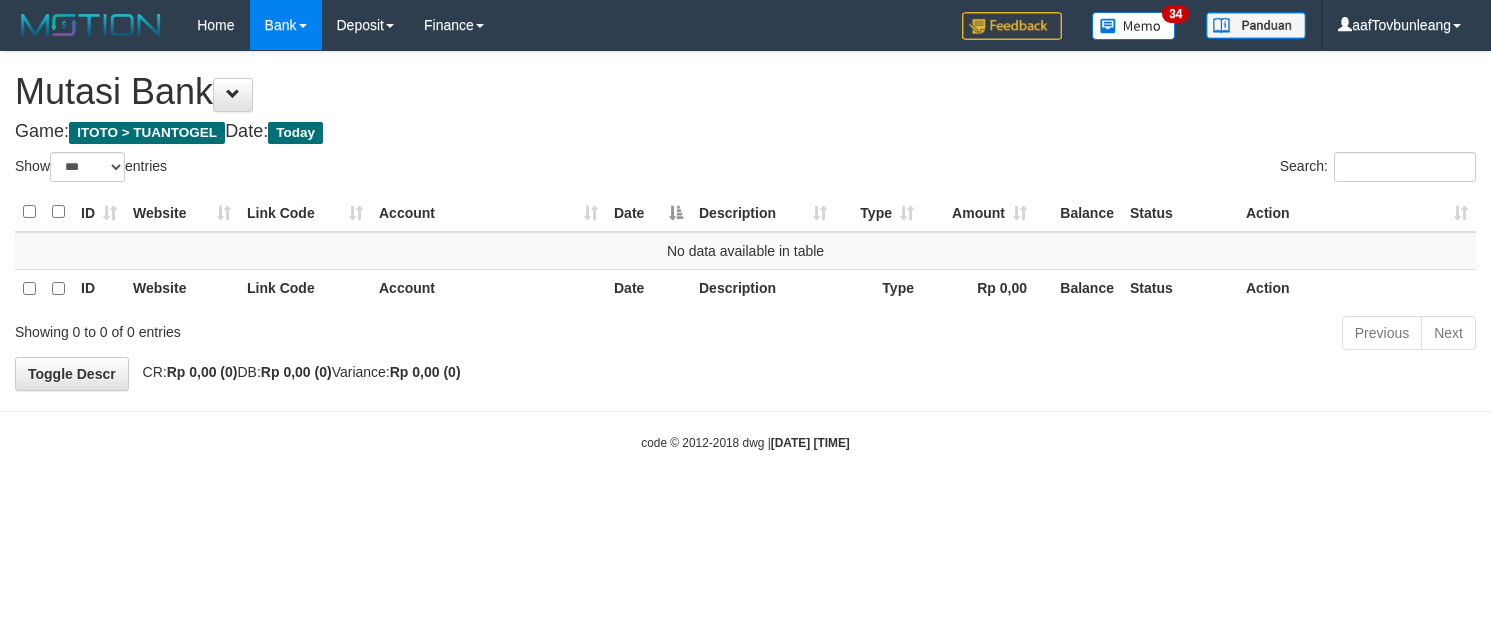 select on "***" 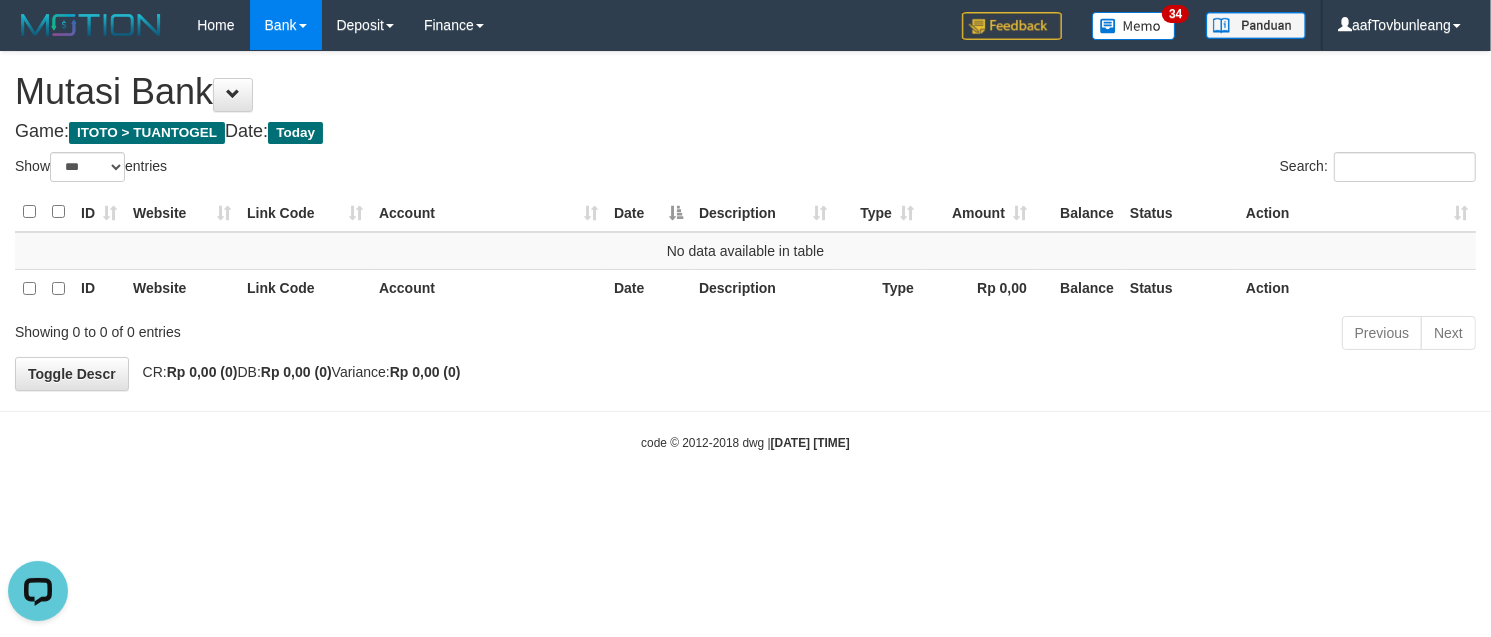 scroll, scrollTop: 0, scrollLeft: 0, axis: both 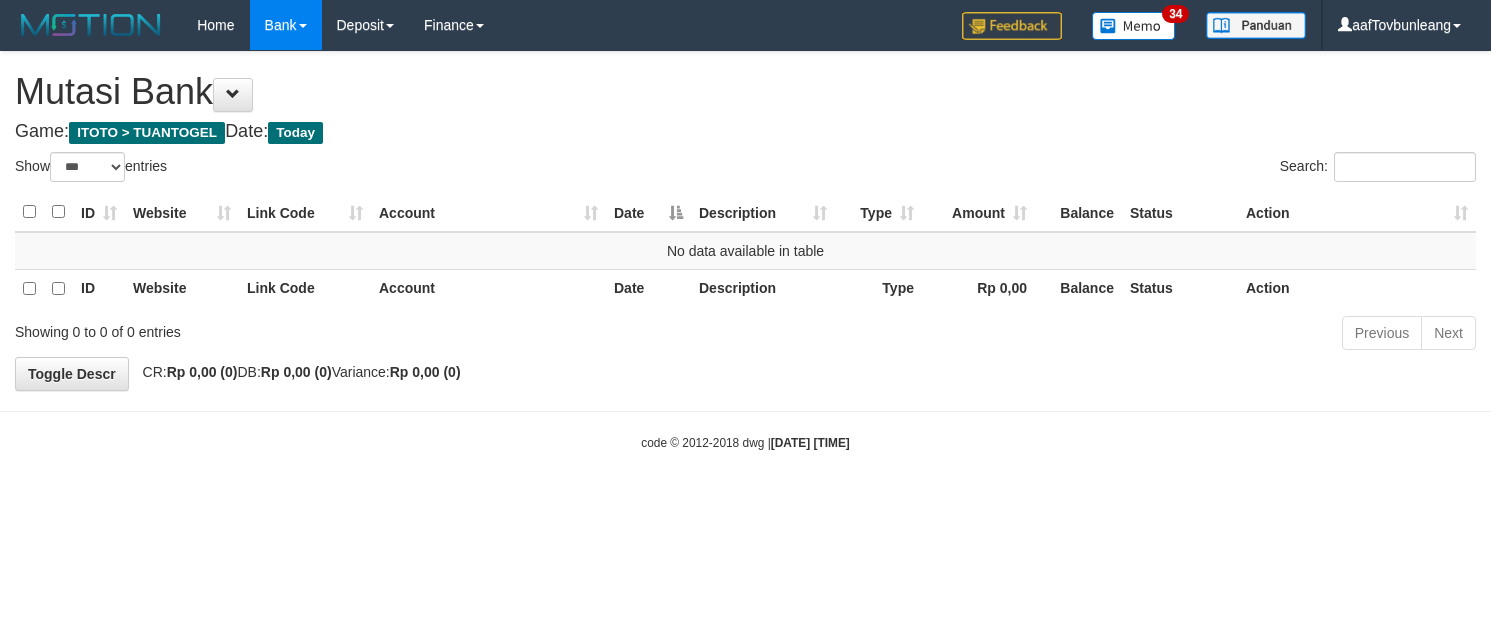 select on "***" 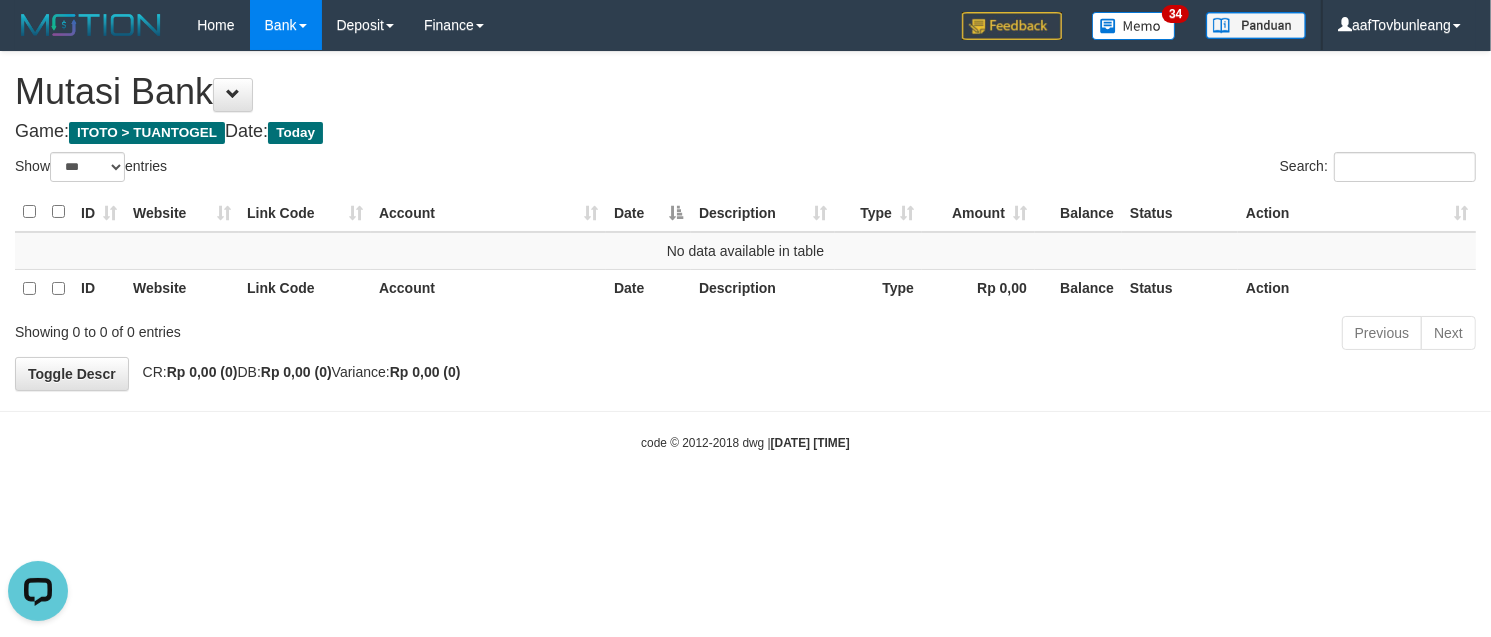 scroll, scrollTop: 0, scrollLeft: 0, axis: both 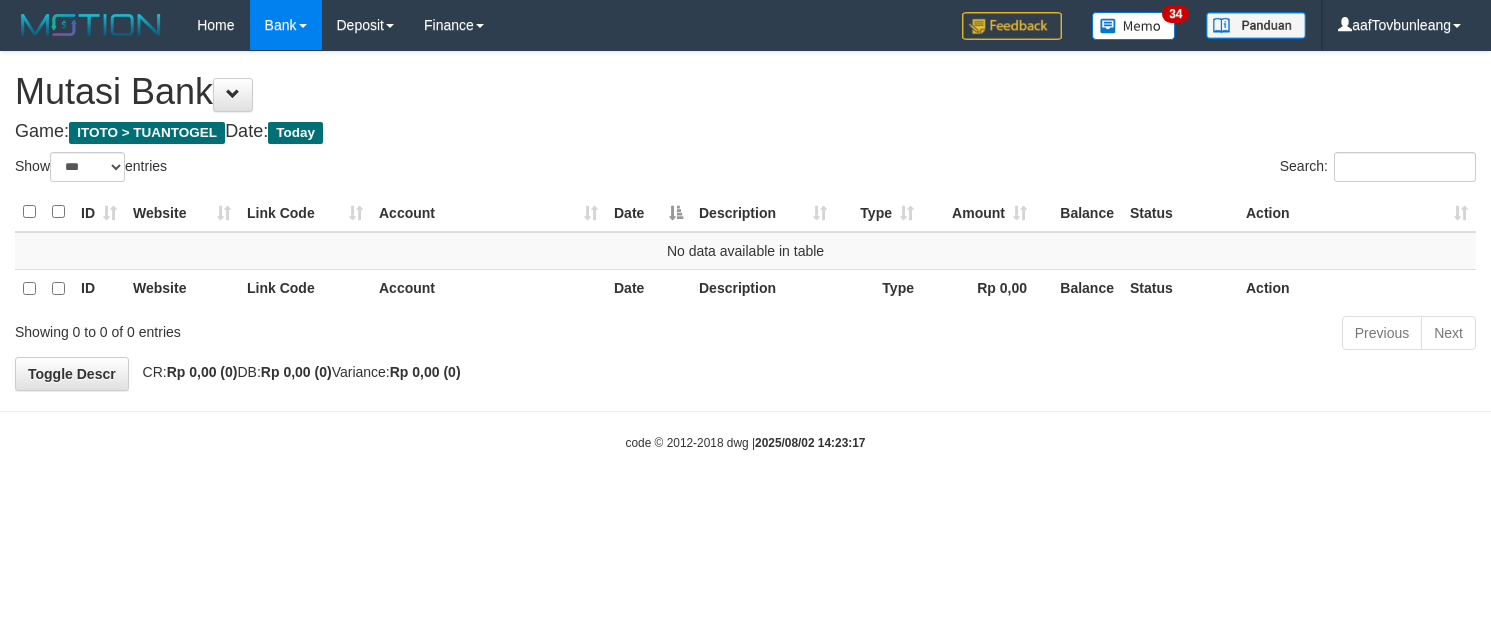 select on "***" 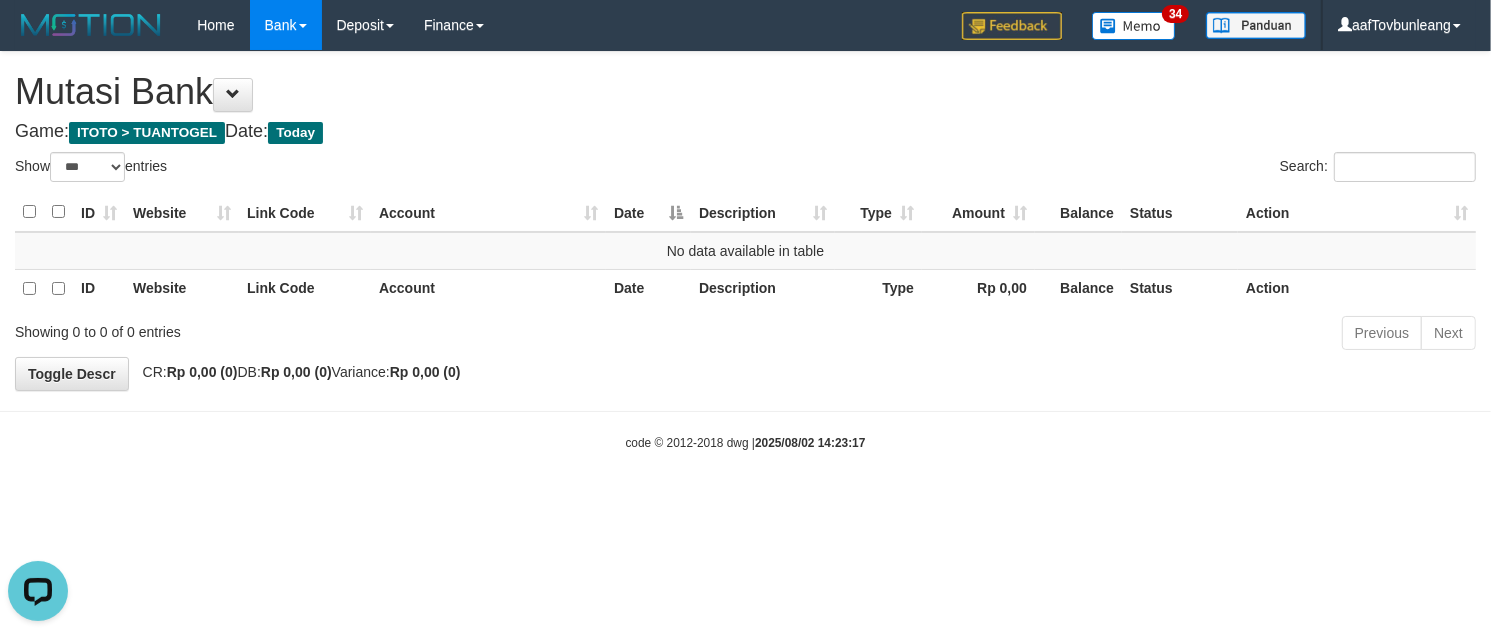 scroll, scrollTop: 0, scrollLeft: 0, axis: both 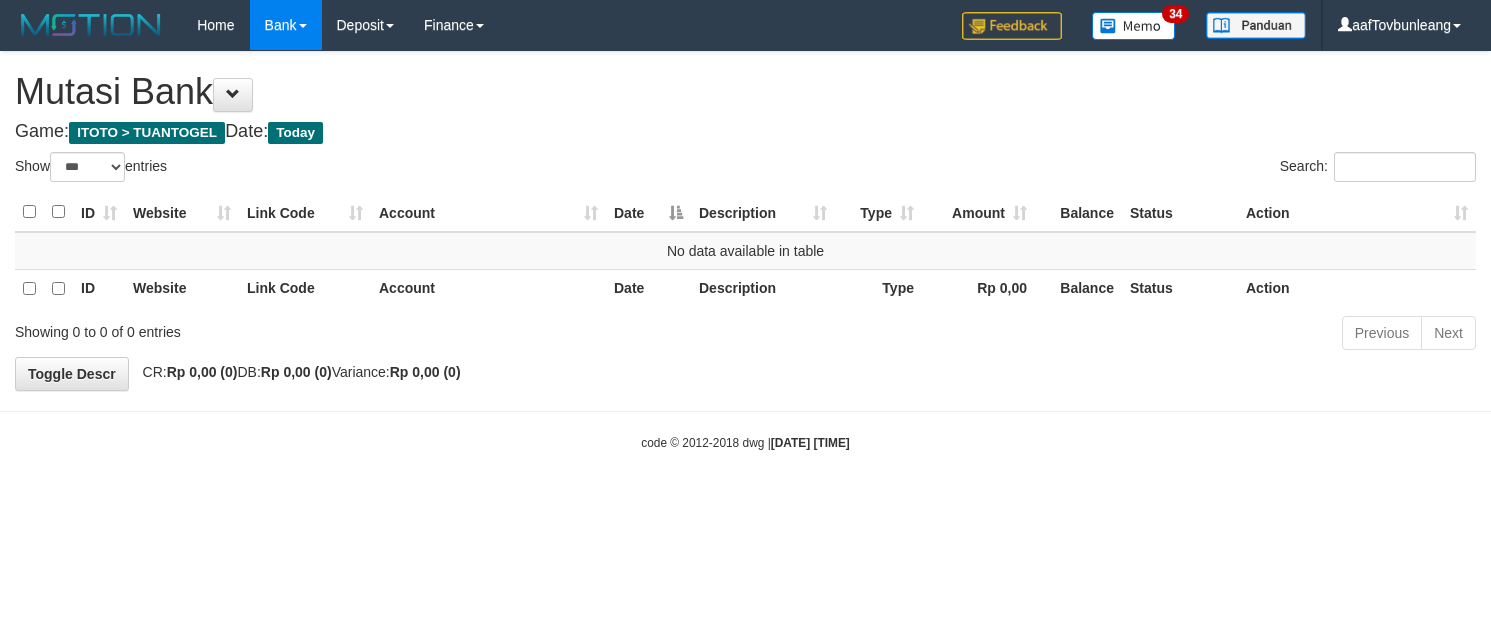 select on "***" 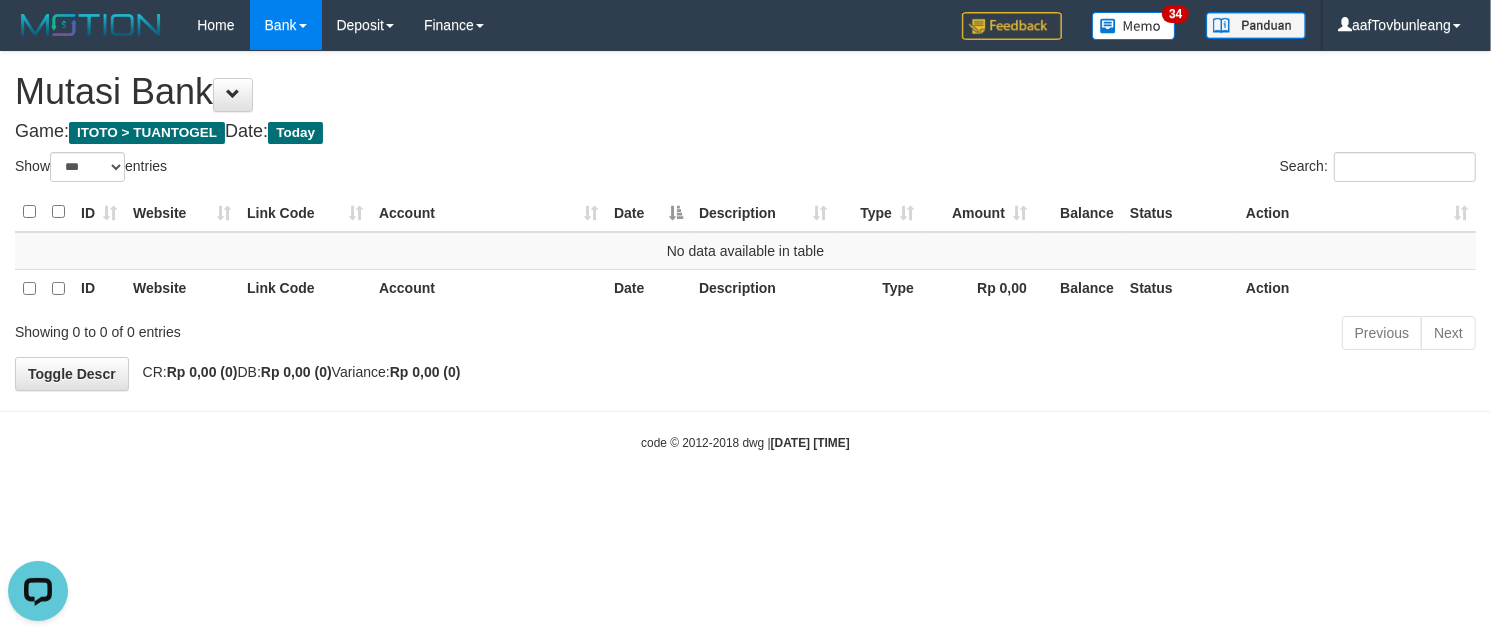 scroll, scrollTop: 0, scrollLeft: 0, axis: both 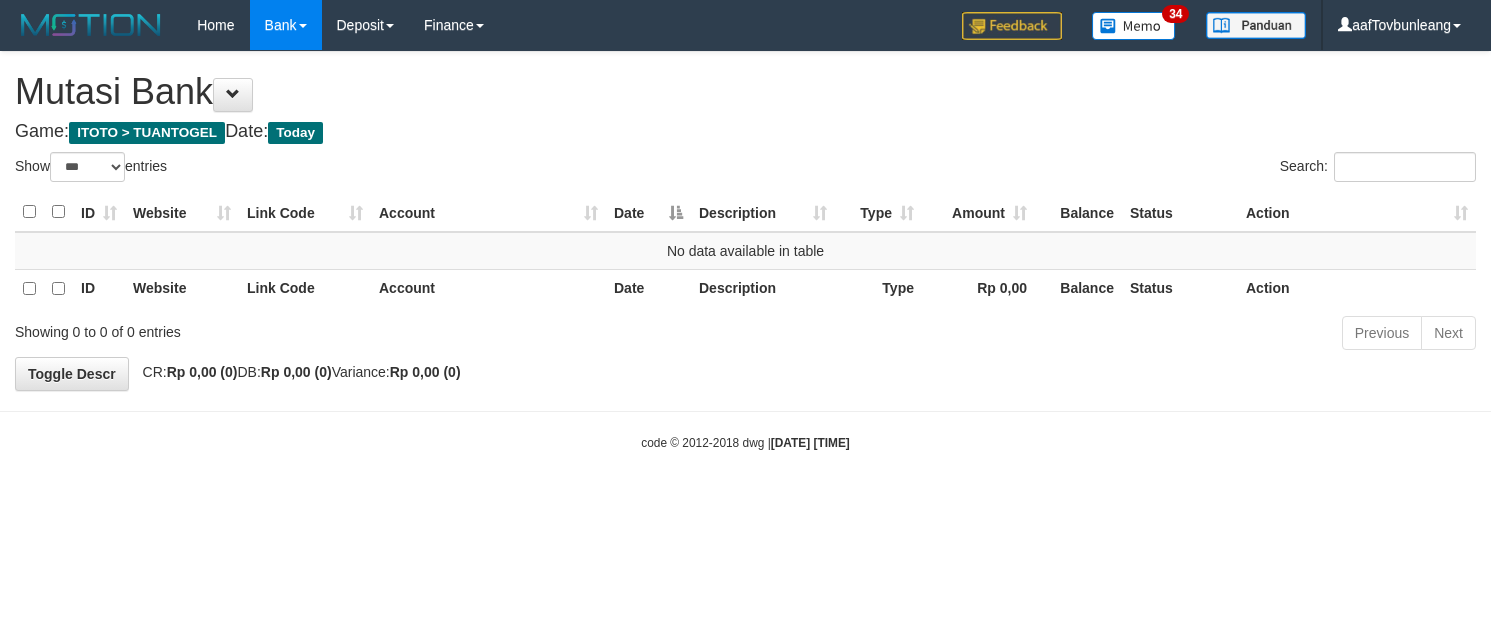 select on "***" 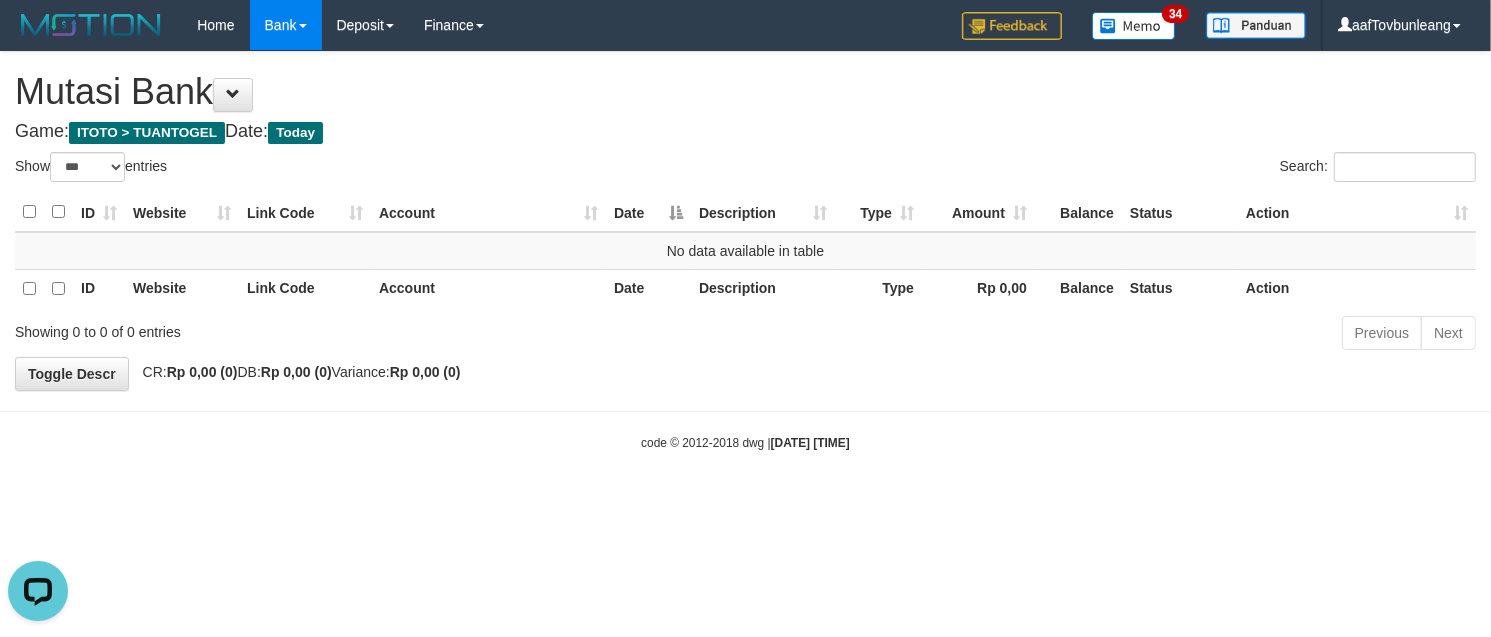 scroll, scrollTop: 0, scrollLeft: 0, axis: both 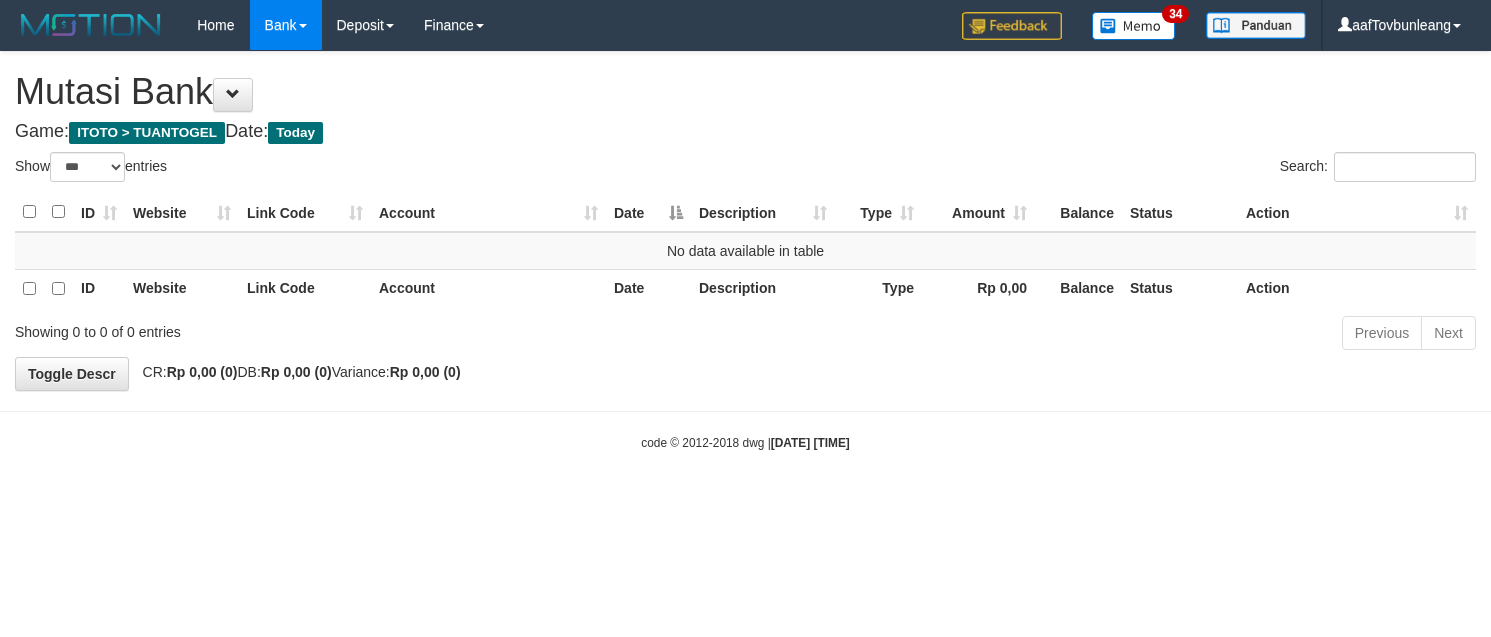 select on "***" 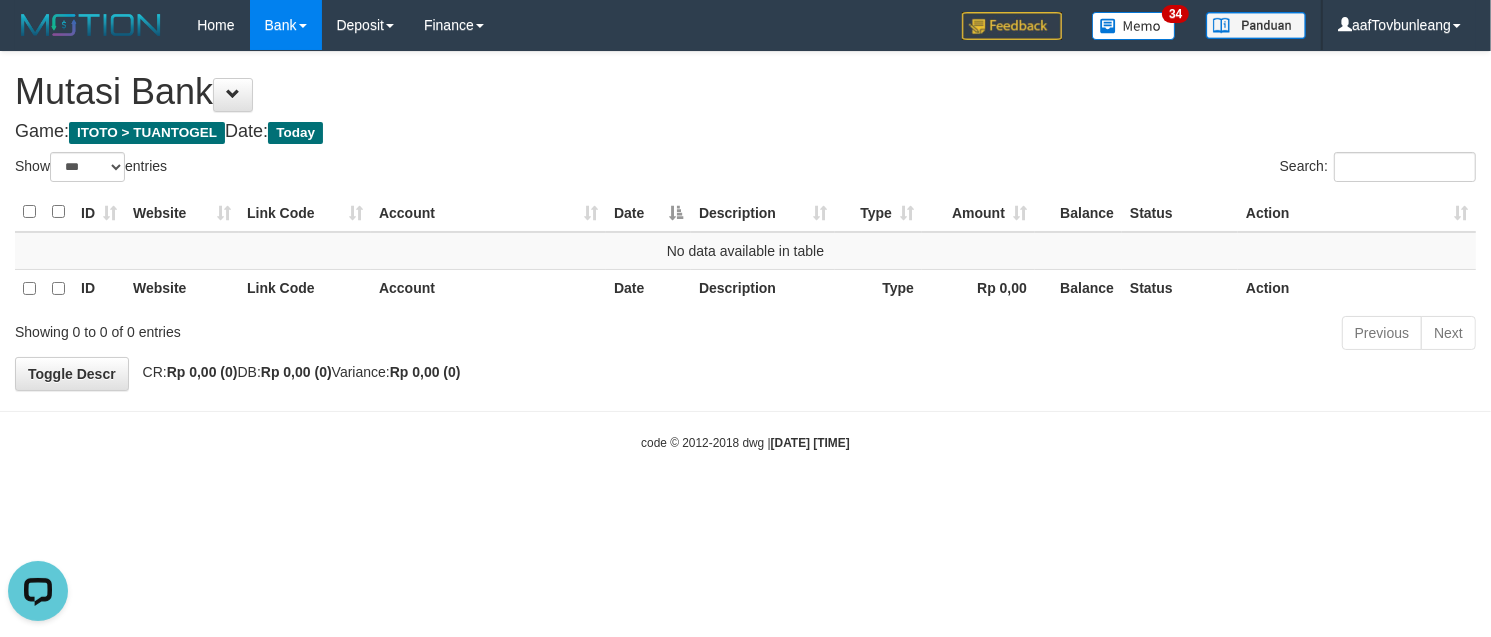 scroll, scrollTop: 0, scrollLeft: 0, axis: both 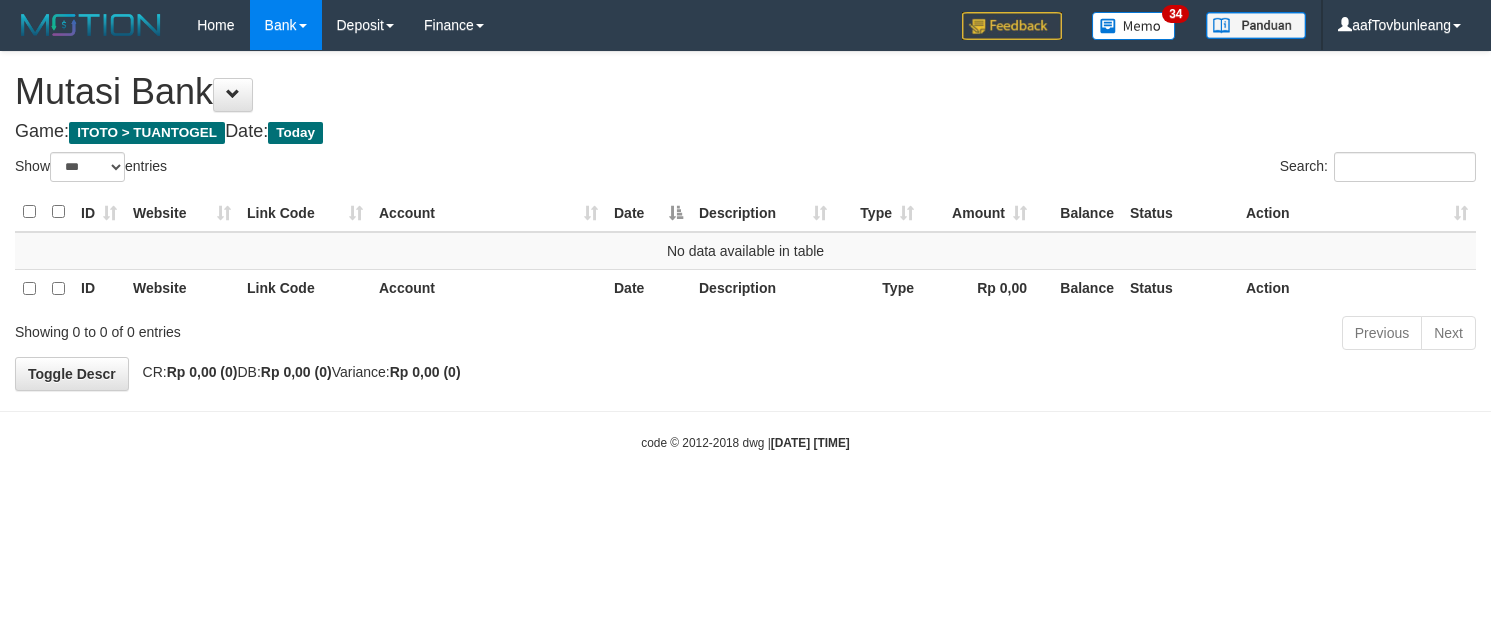 select on "***" 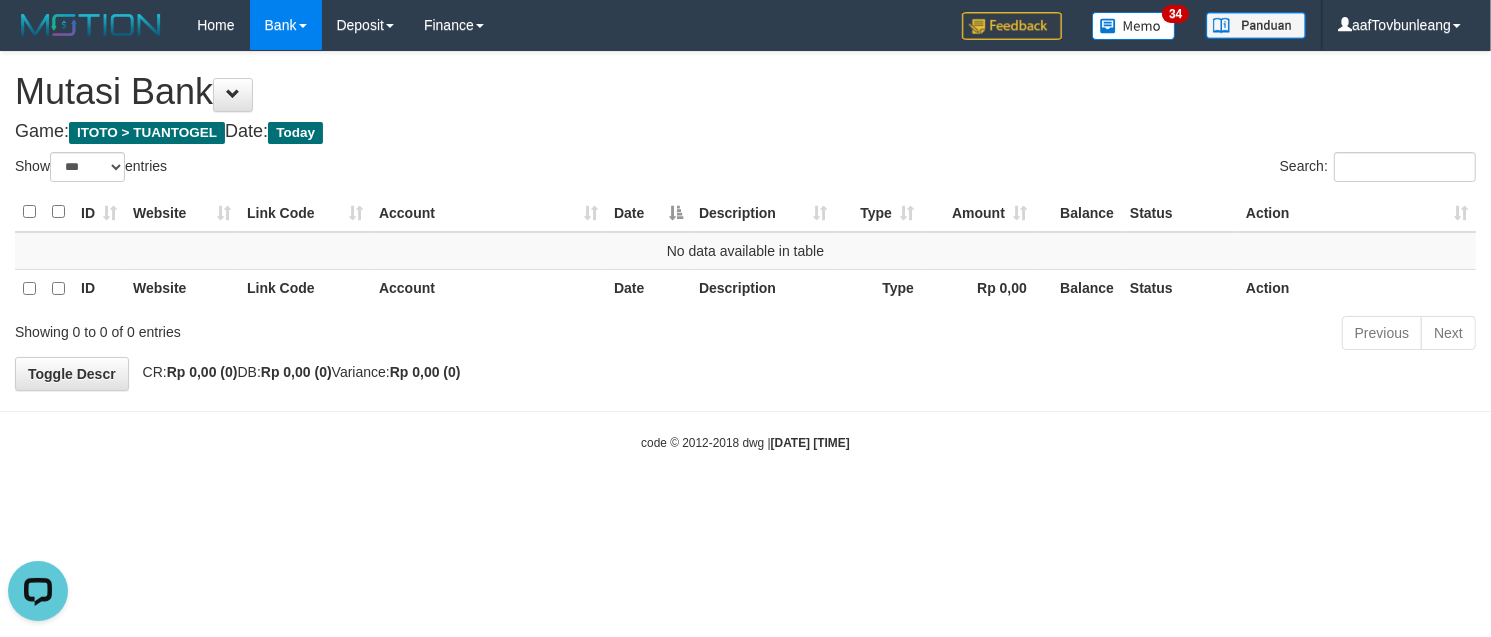 scroll, scrollTop: 0, scrollLeft: 0, axis: both 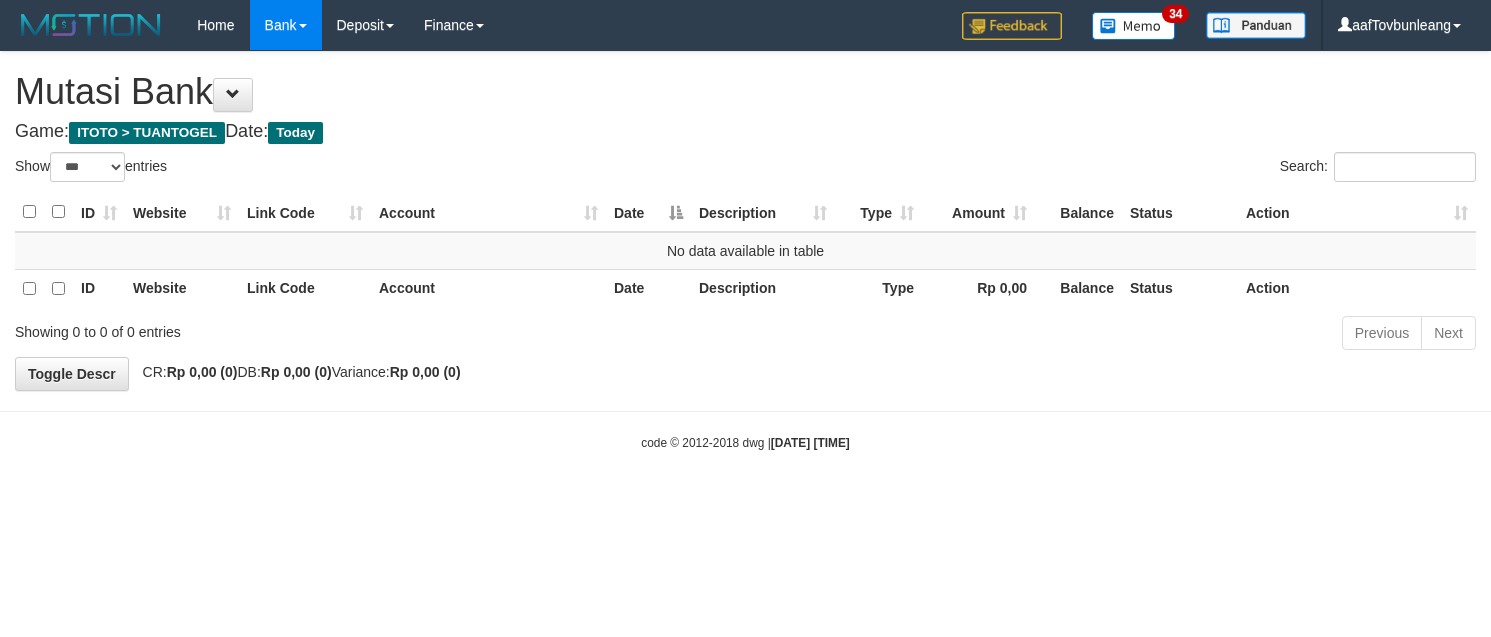 select on "***" 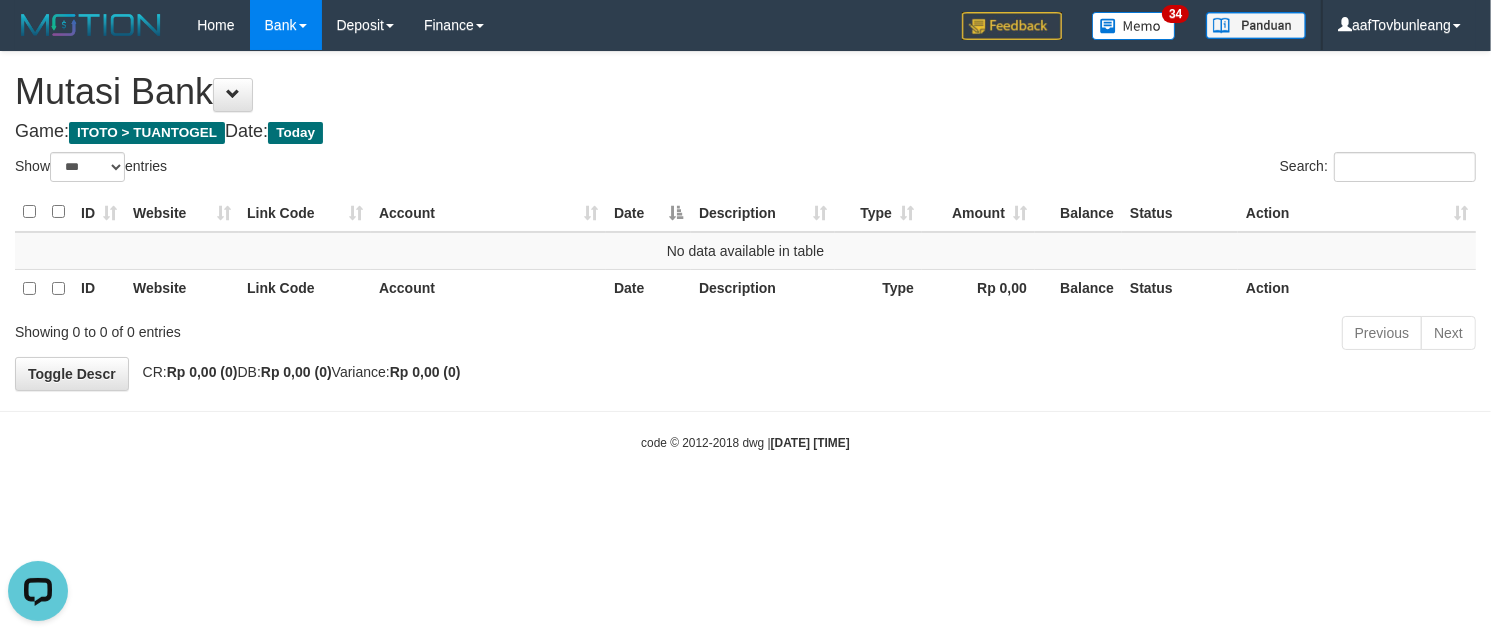 scroll, scrollTop: 0, scrollLeft: 0, axis: both 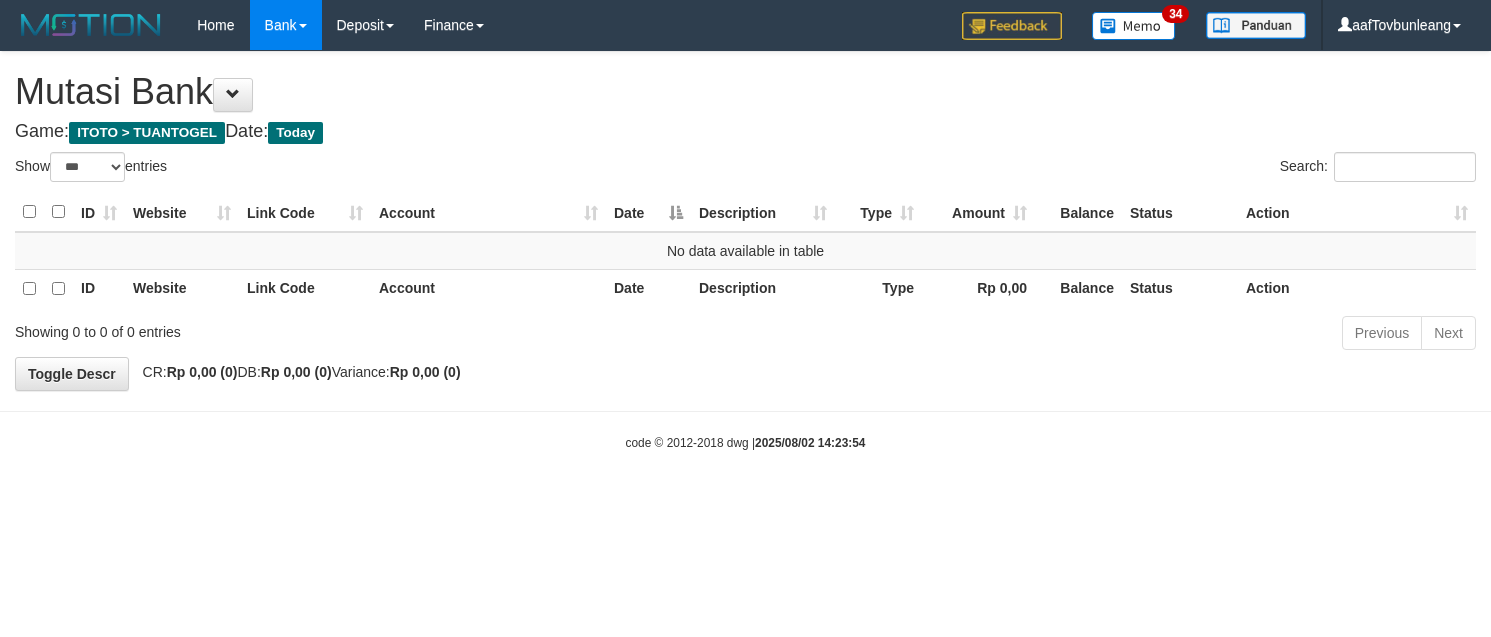 select on "***" 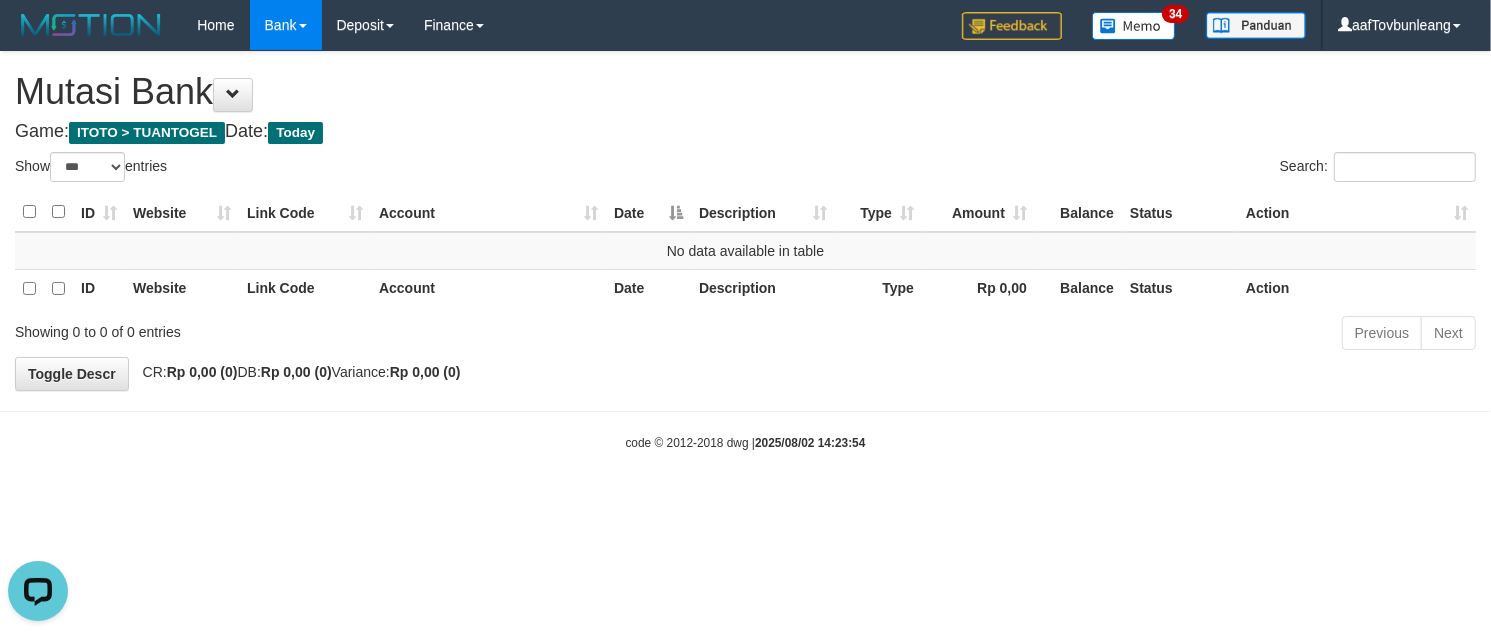 scroll, scrollTop: 0, scrollLeft: 0, axis: both 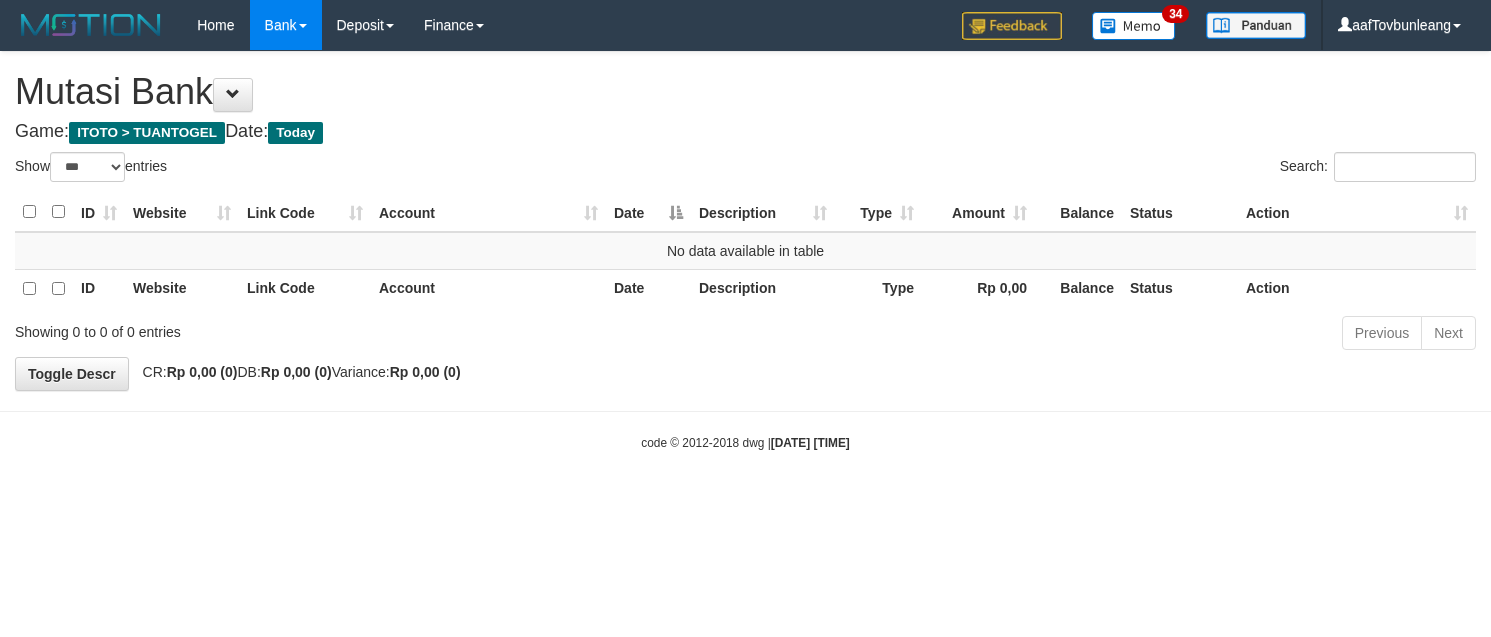 select on "***" 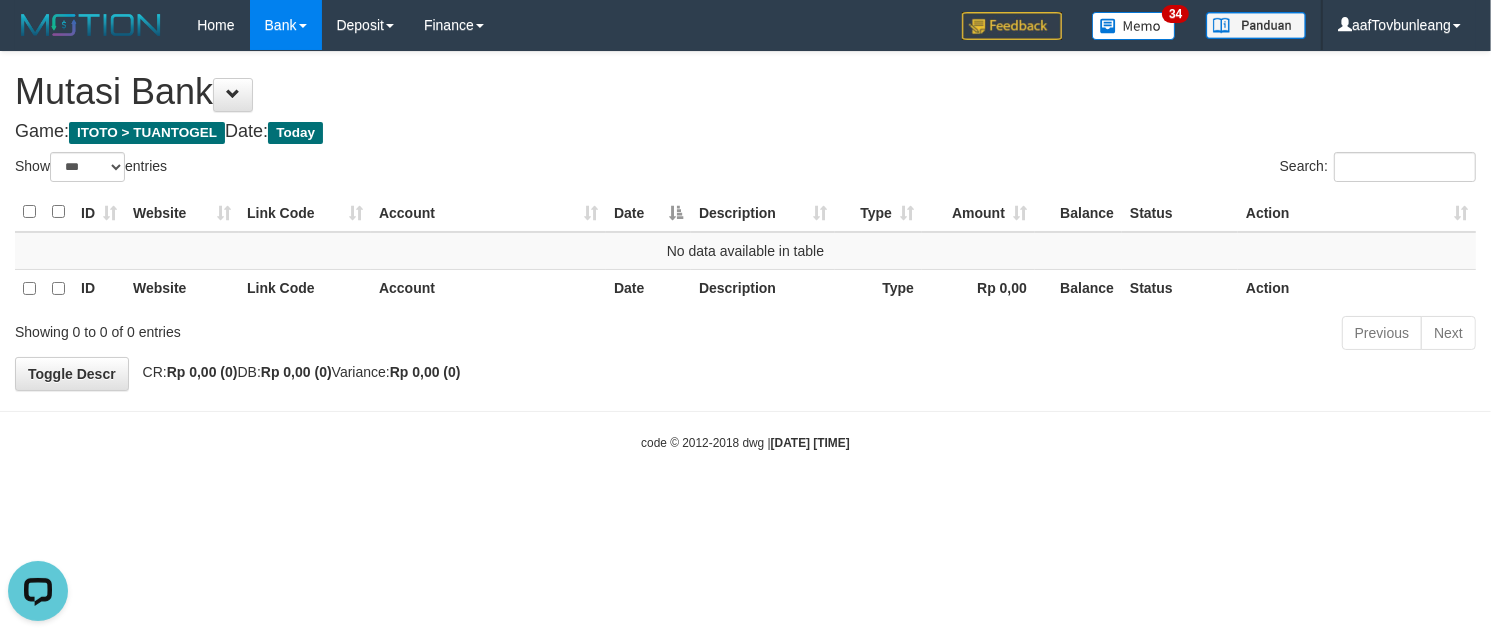 scroll, scrollTop: 0, scrollLeft: 0, axis: both 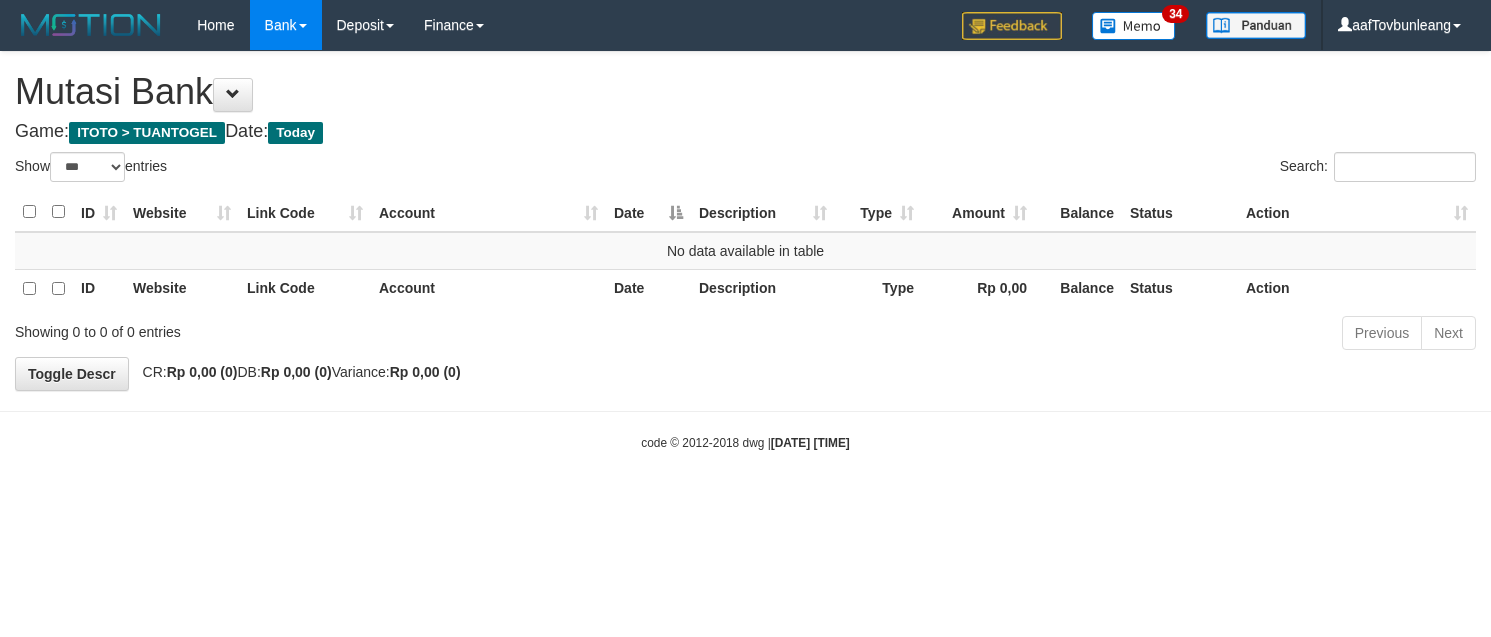 select on "***" 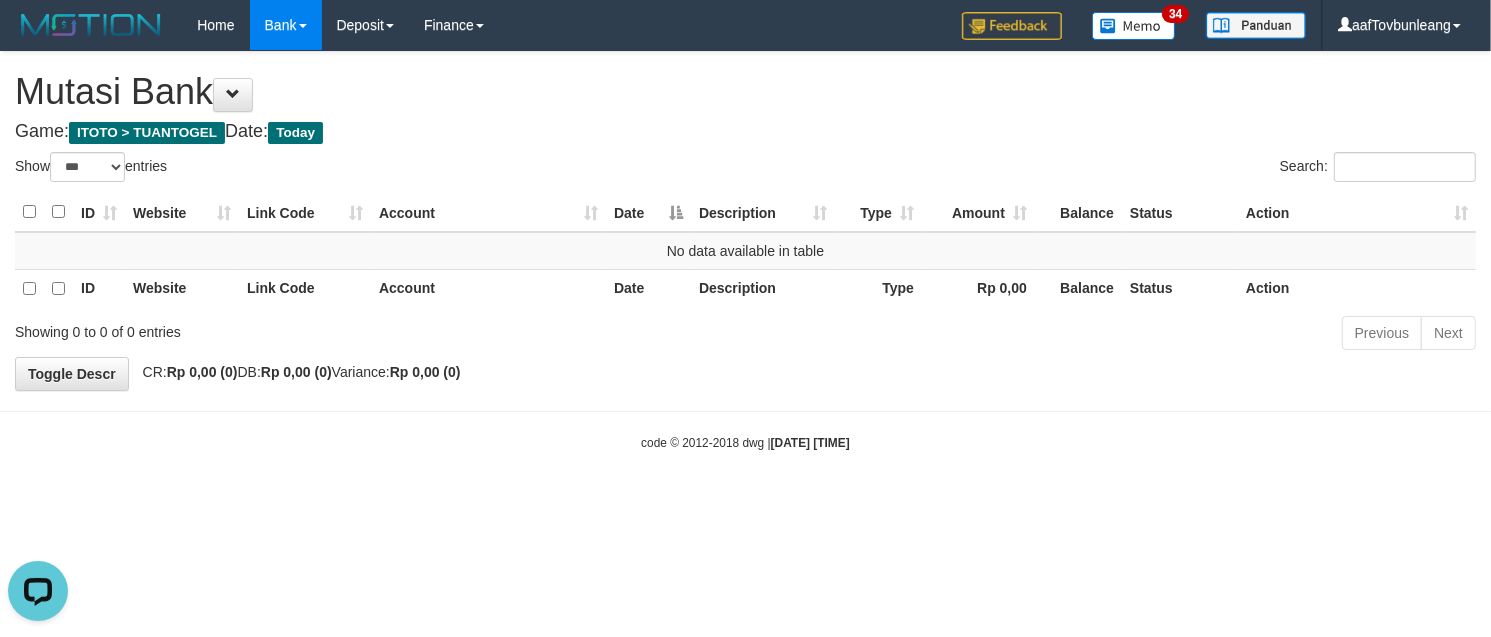 scroll, scrollTop: 0, scrollLeft: 0, axis: both 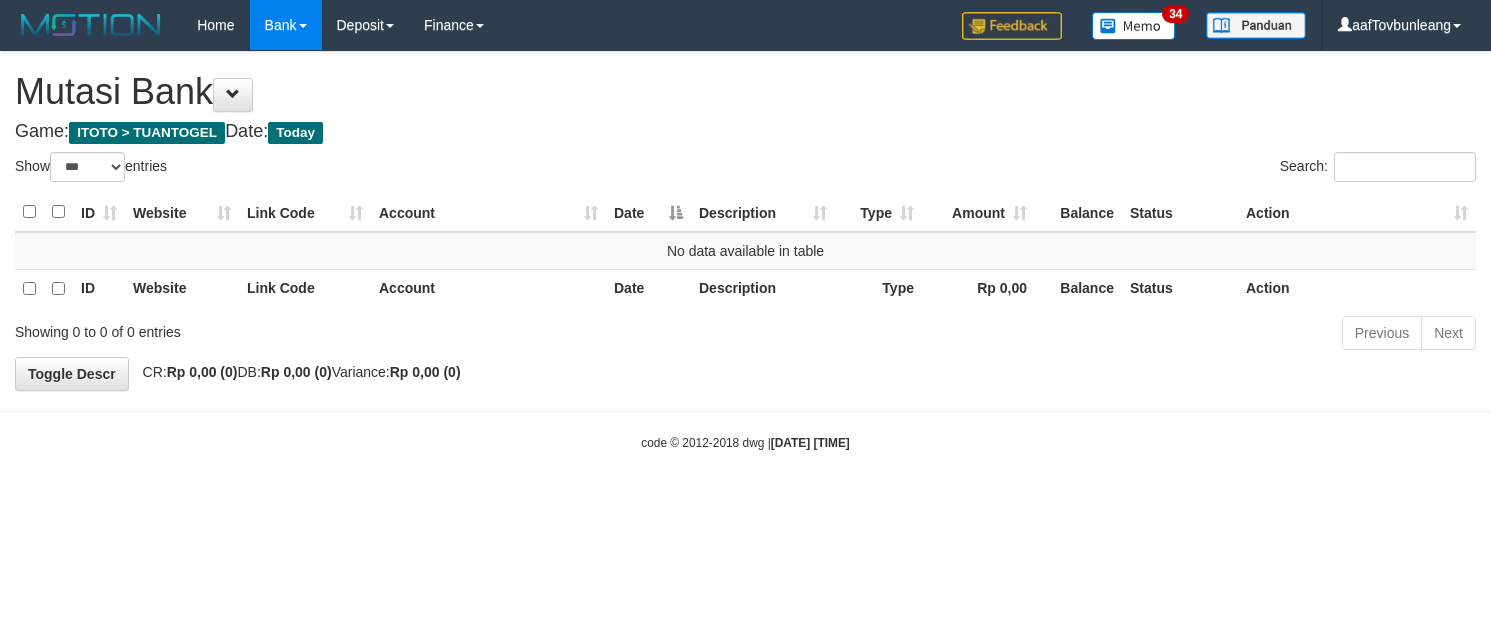 select on "***" 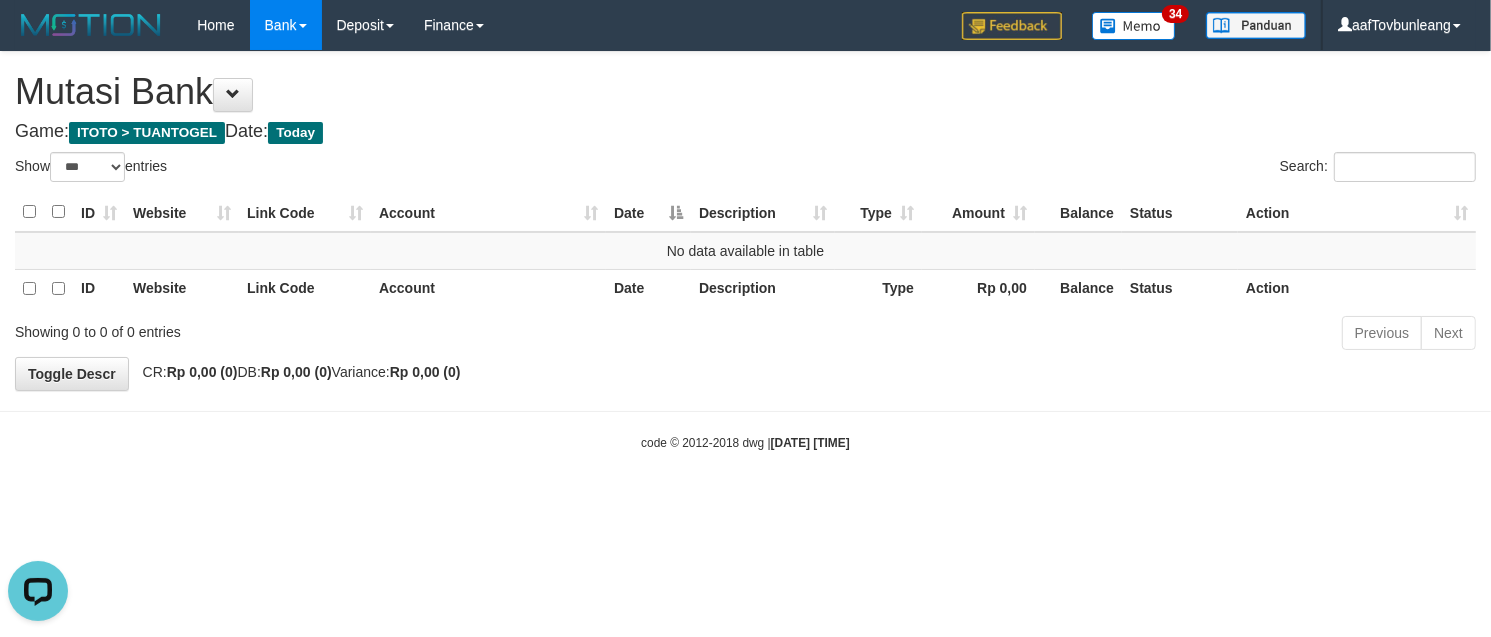 scroll, scrollTop: 0, scrollLeft: 0, axis: both 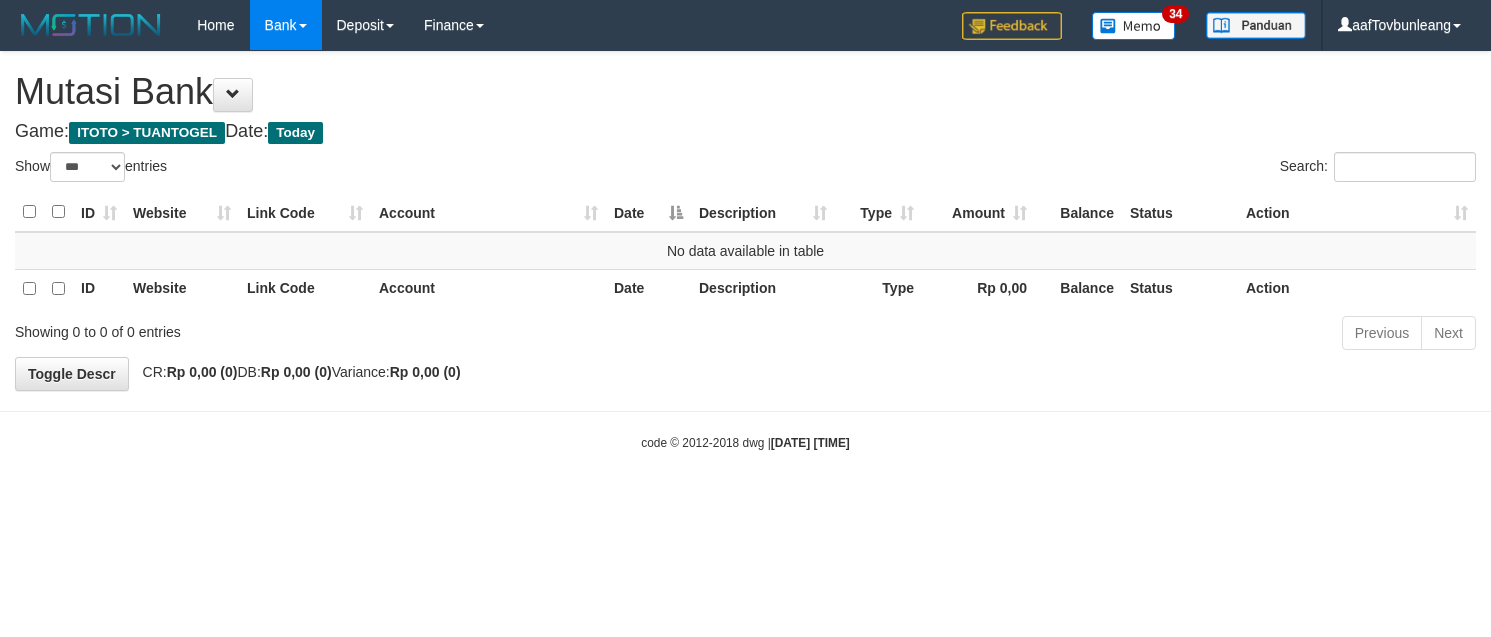 select on "***" 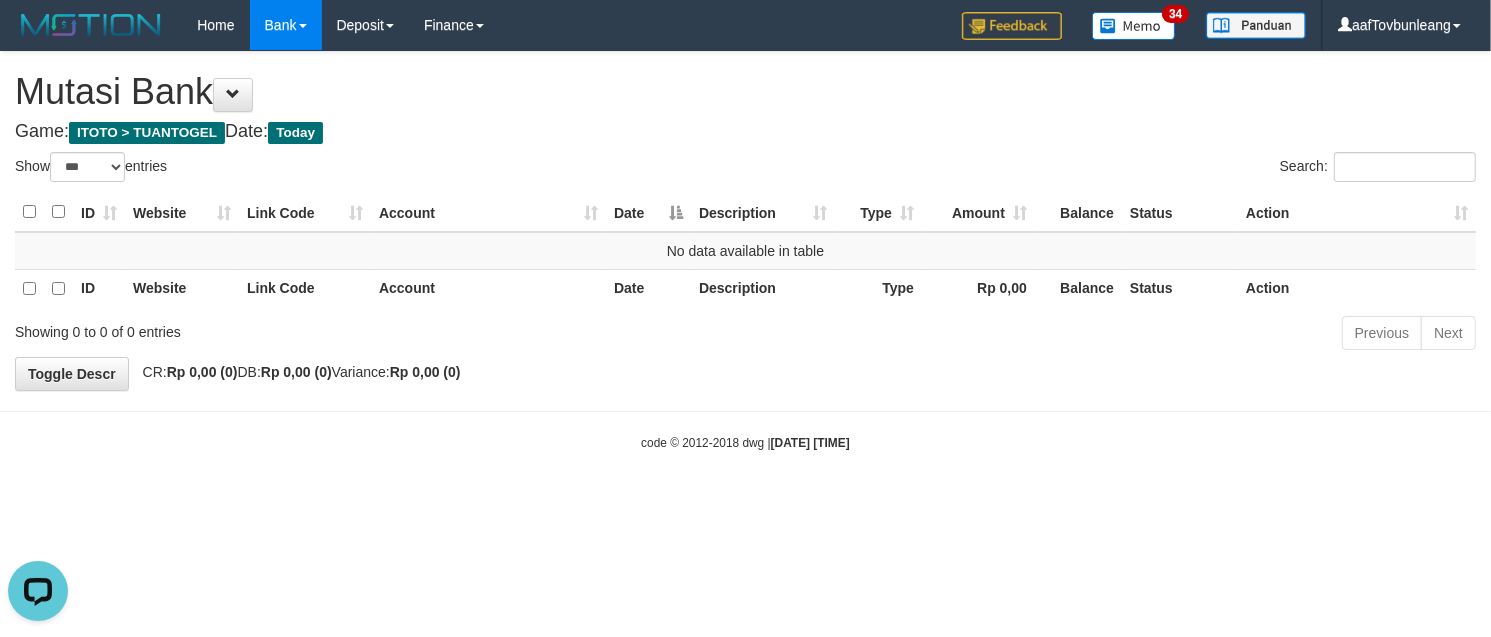 scroll, scrollTop: 0, scrollLeft: 0, axis: both 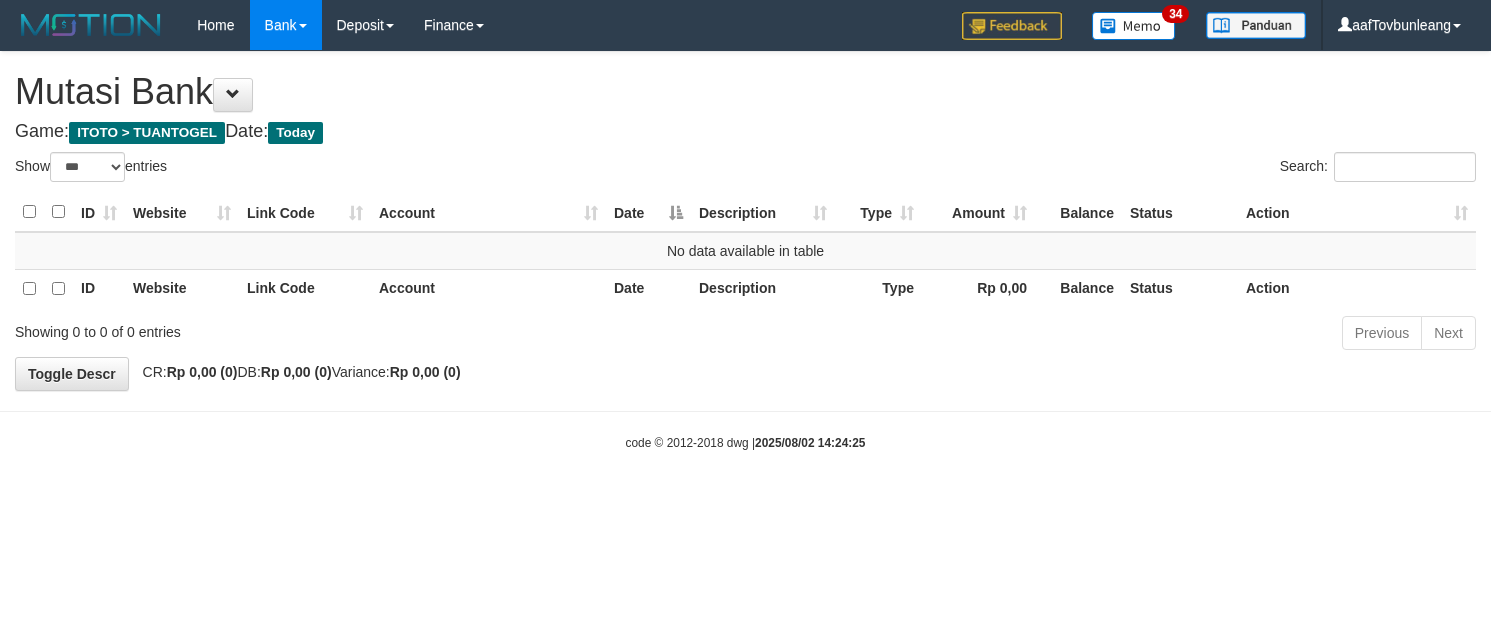 select on "***" 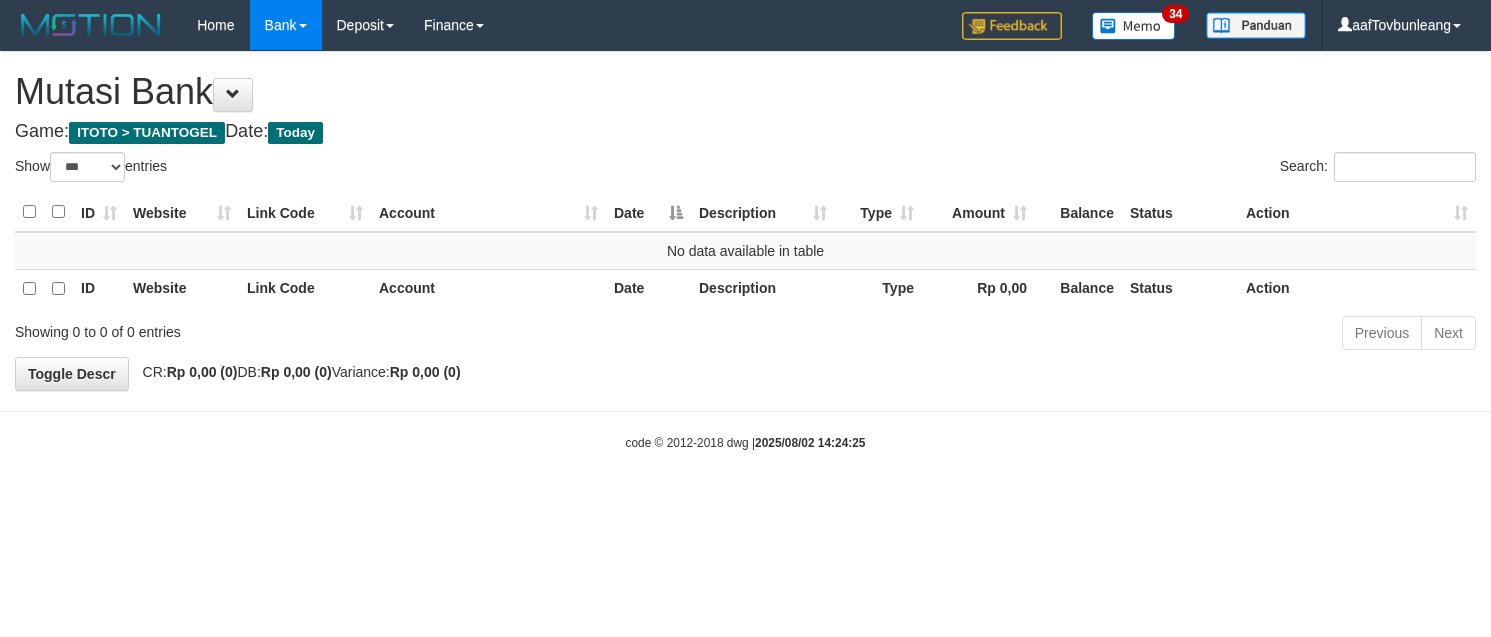 scroll, scrollTop: 0, scrollLeft: 0, axis: both 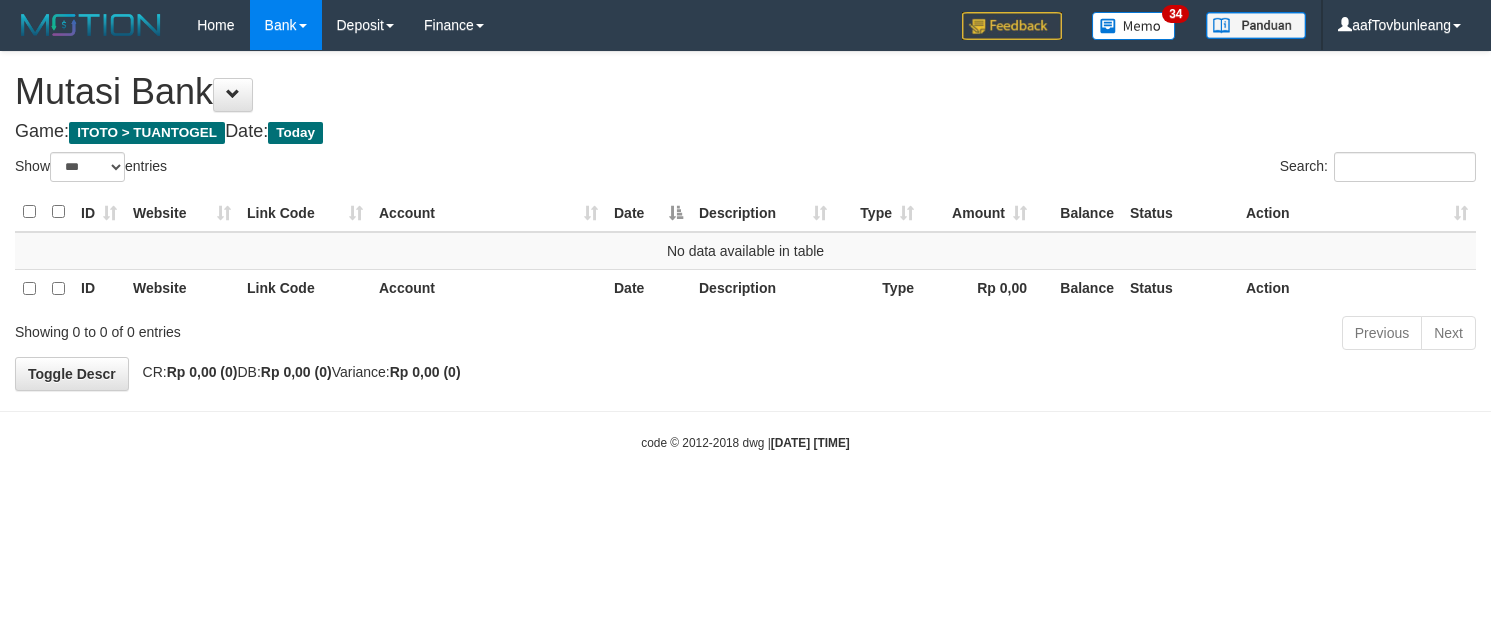 select on "***" 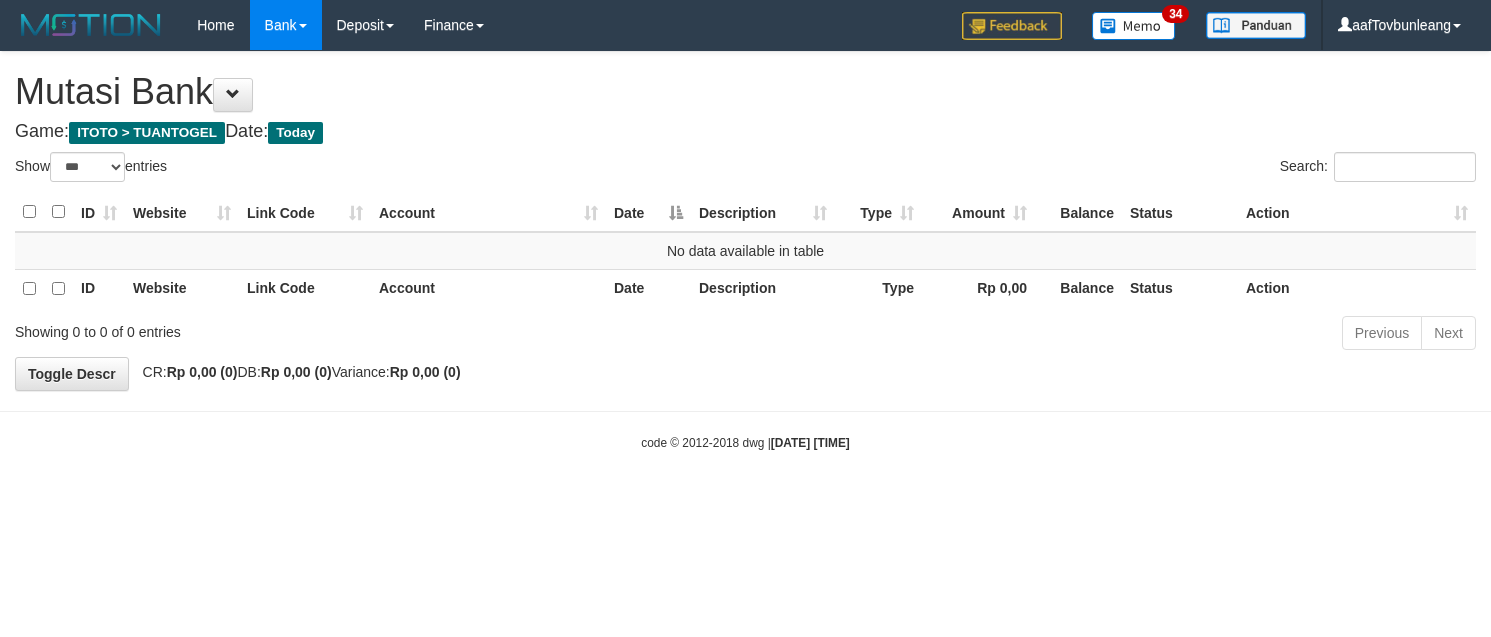 scroll, scrollTop: 0, scrollLeft: 0, axis: both 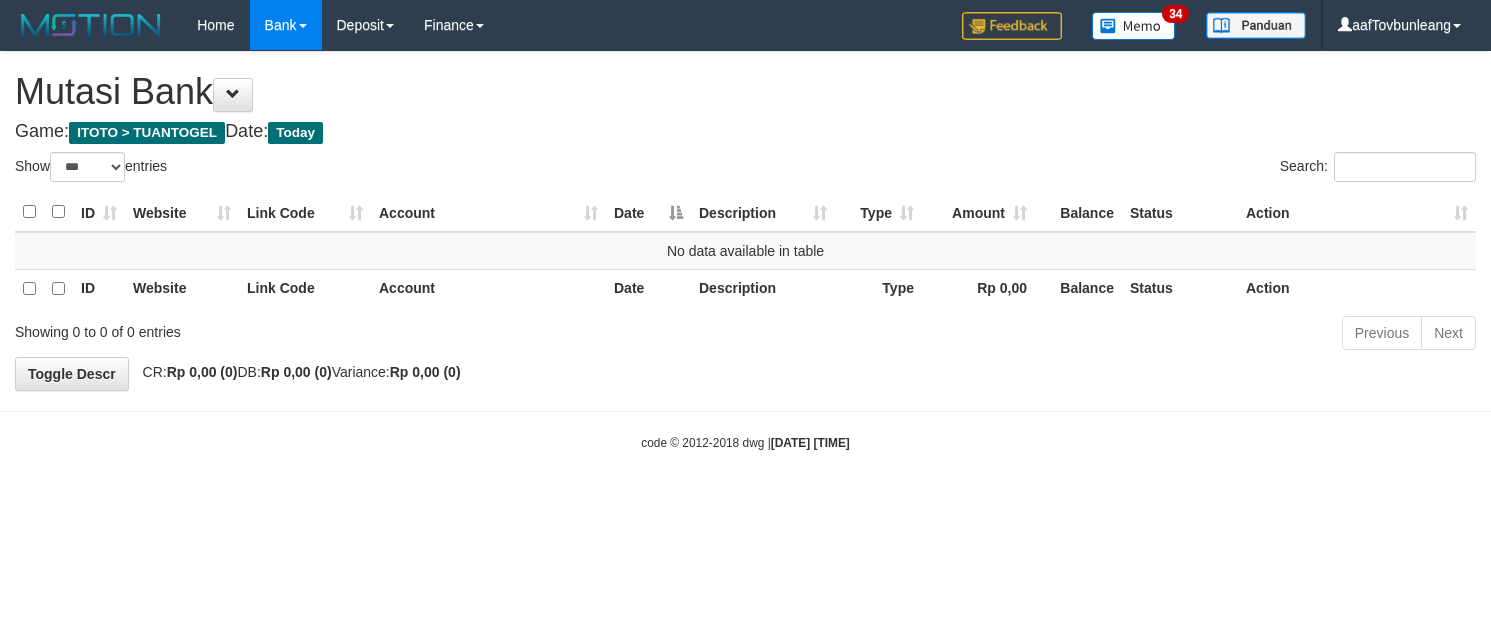 select on "***" 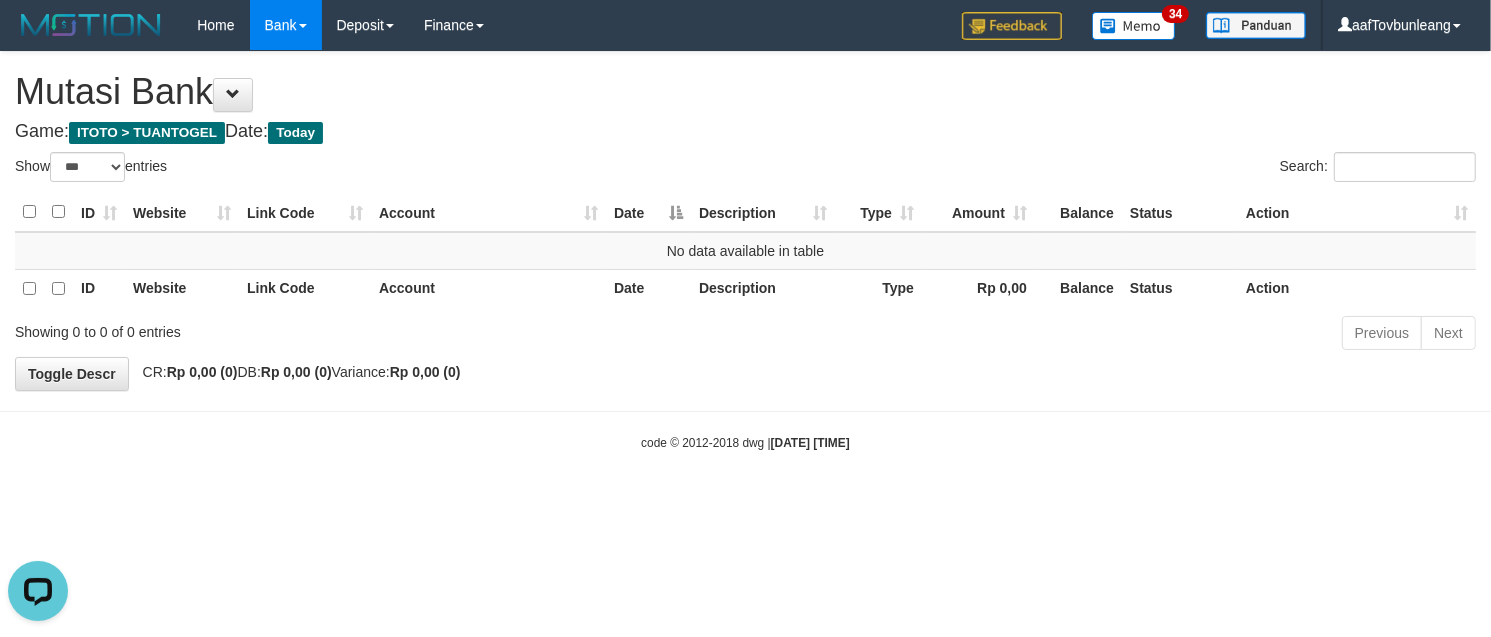 scroll, scrollTop: 0, scrollLeft: 0, axis: both 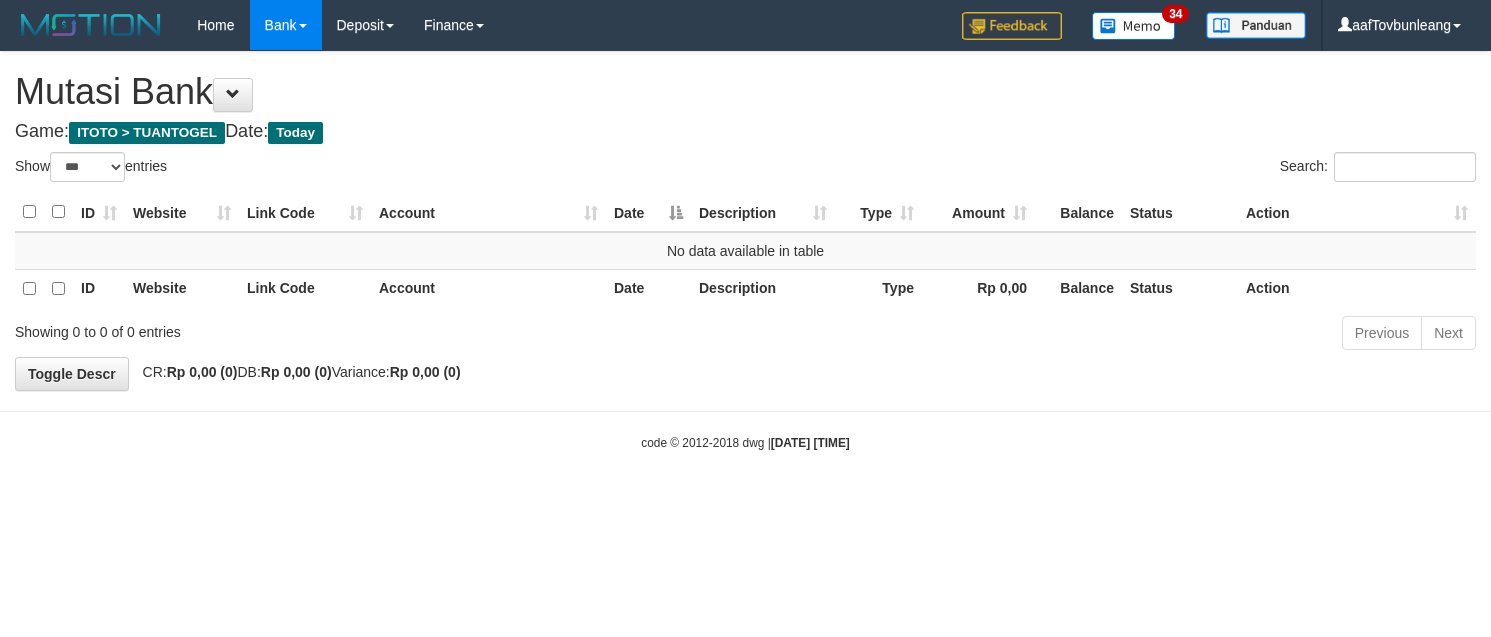 select on "***" 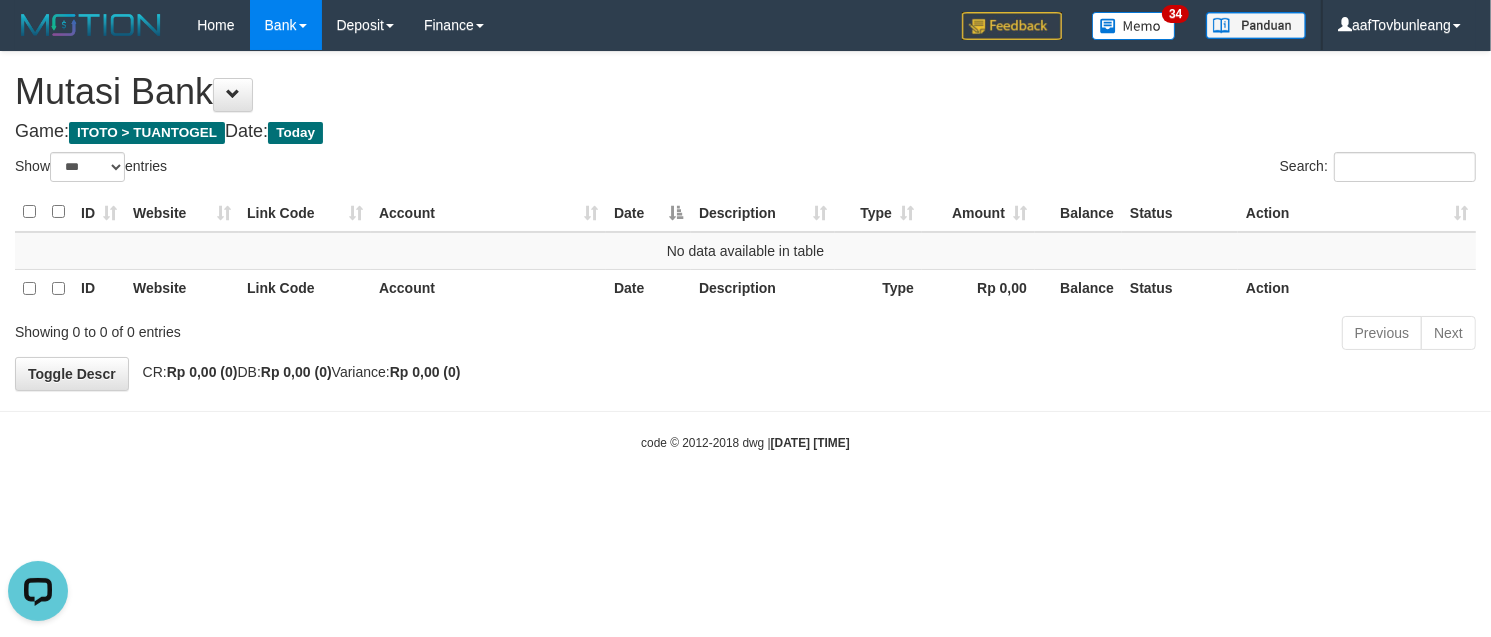 scroll, scrollTop: 0, scrollLeft: 0, axis: both 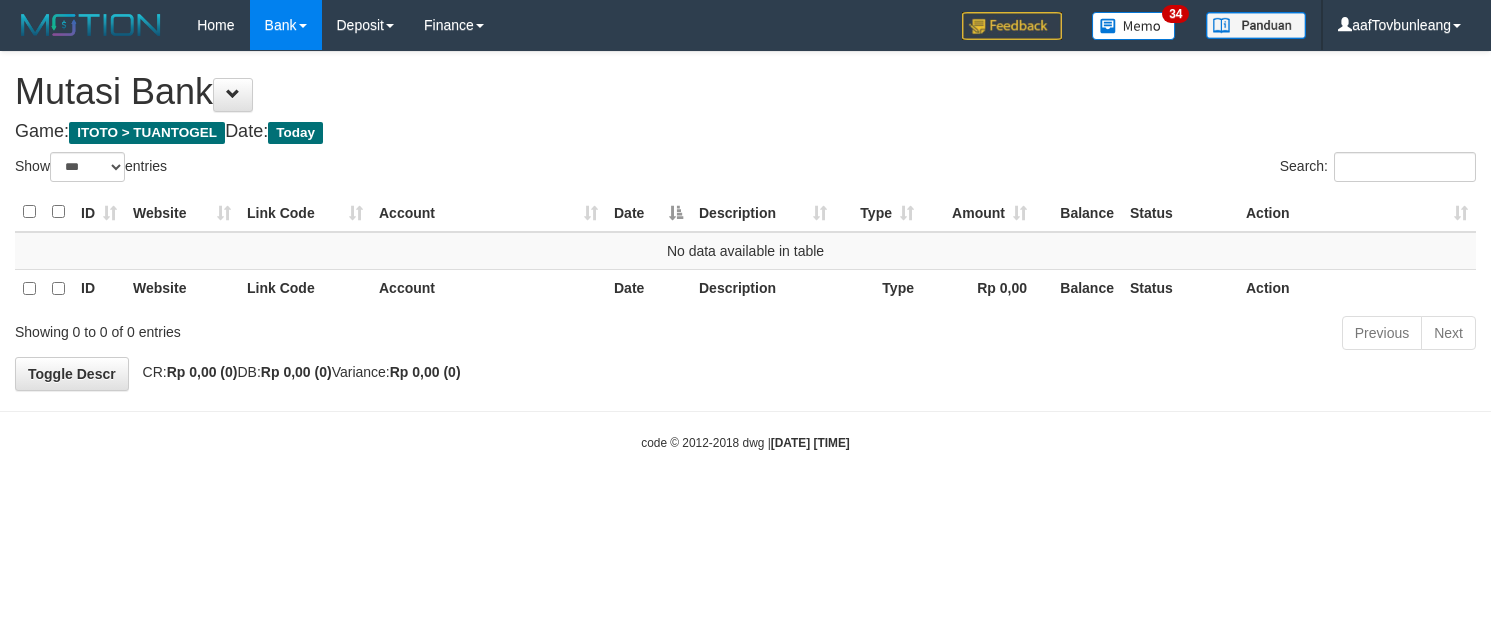 select on "***" 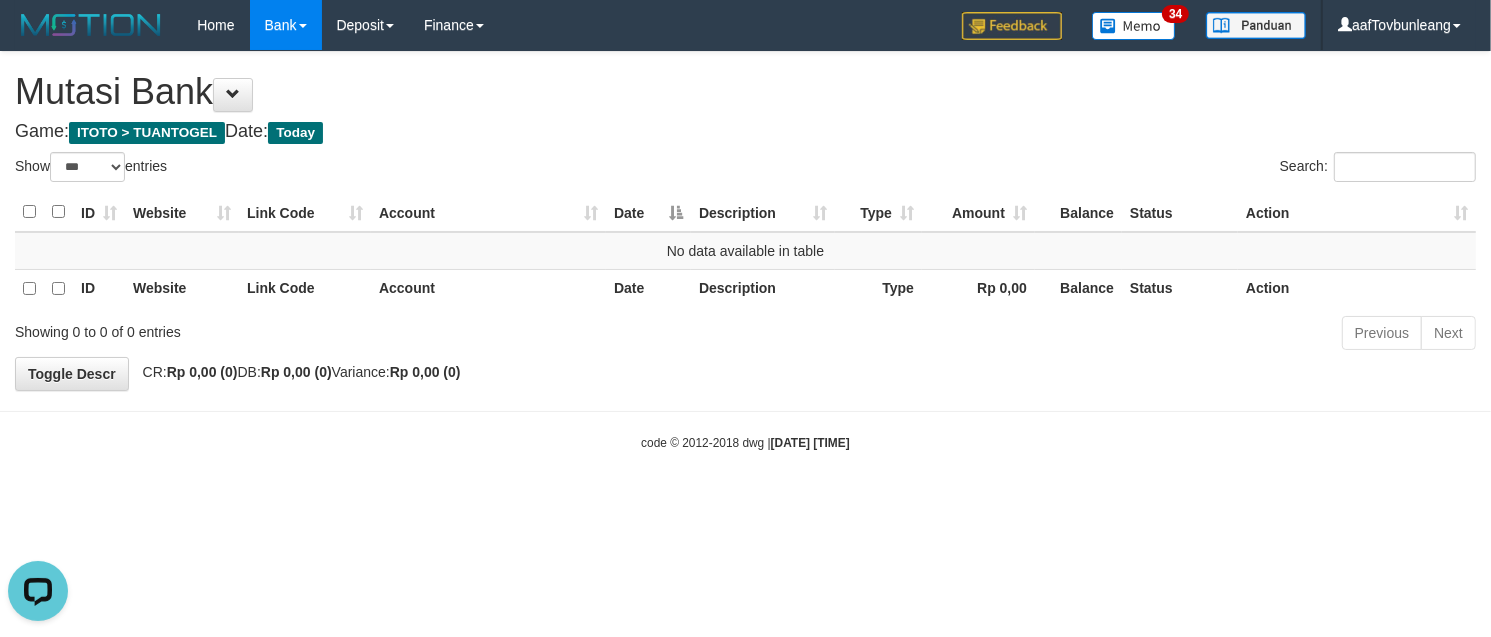scroll, scrollTop: 0, scrollLeft: 0, axis: both 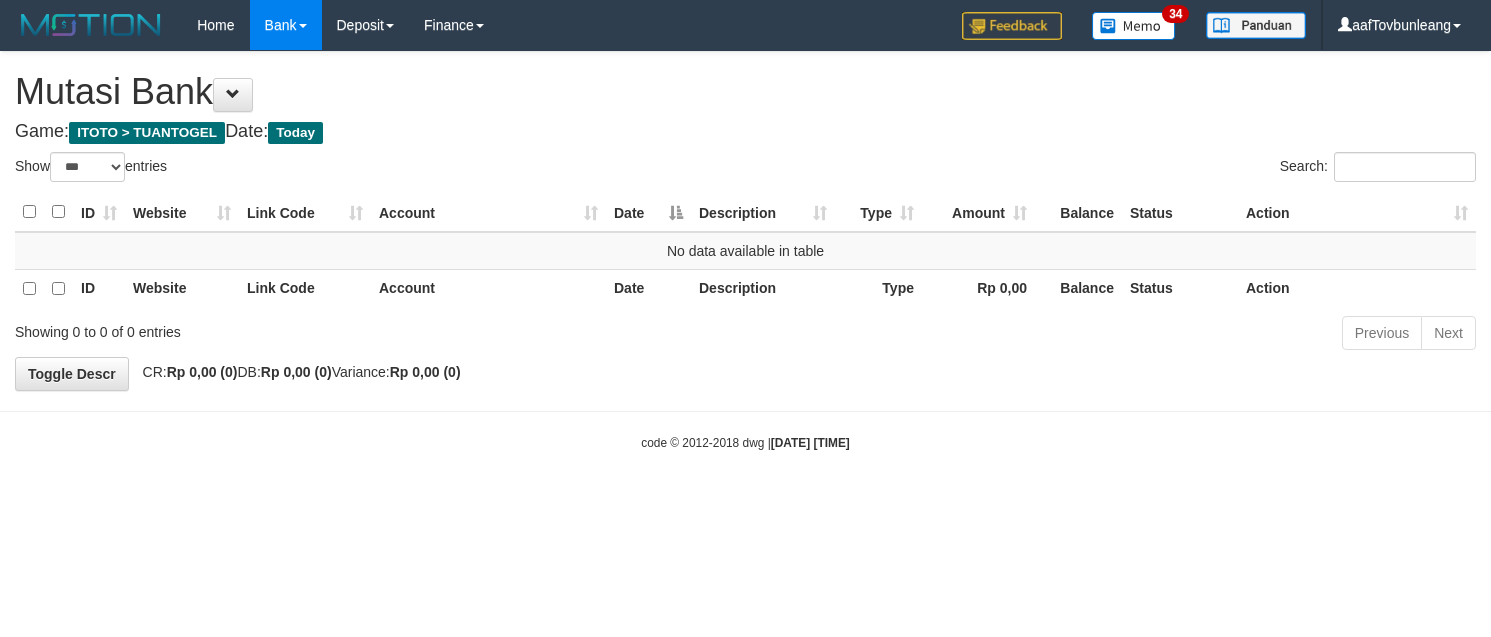 select on "***" 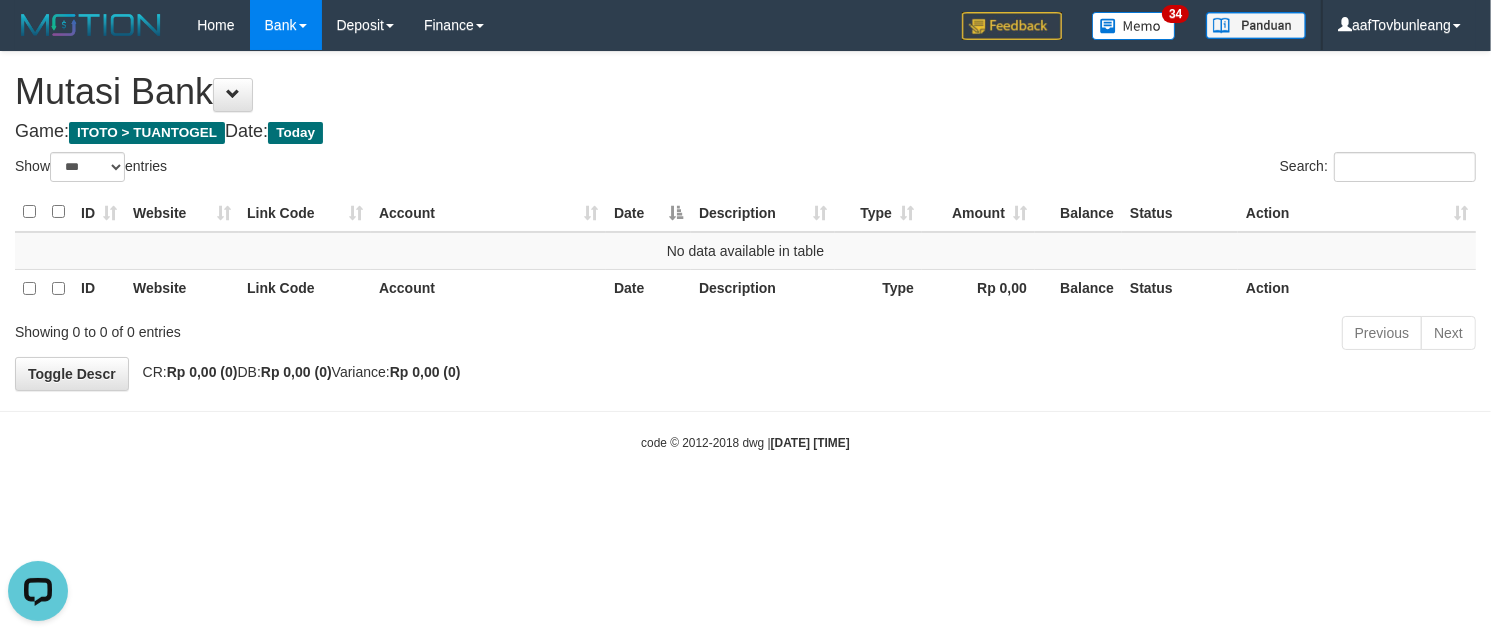 scroll, scrollTop: 0, scrollLeft: 0, axis: both 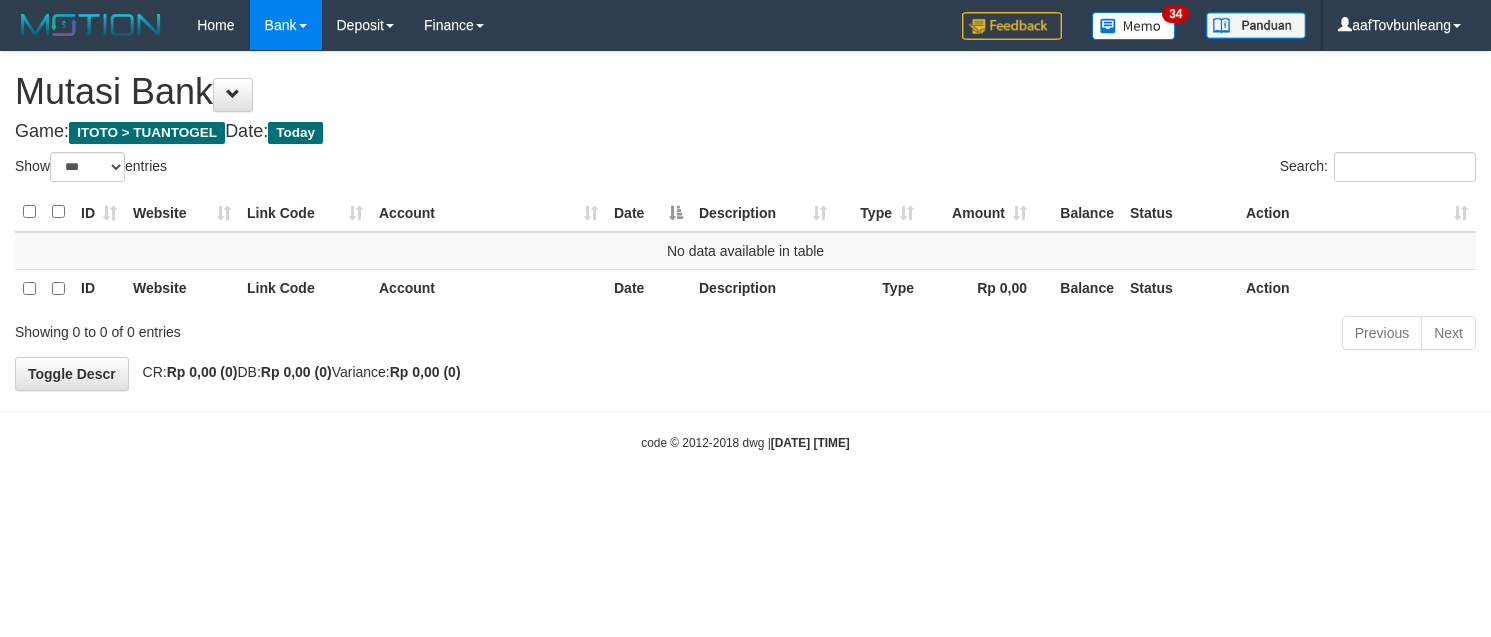 select on "***" 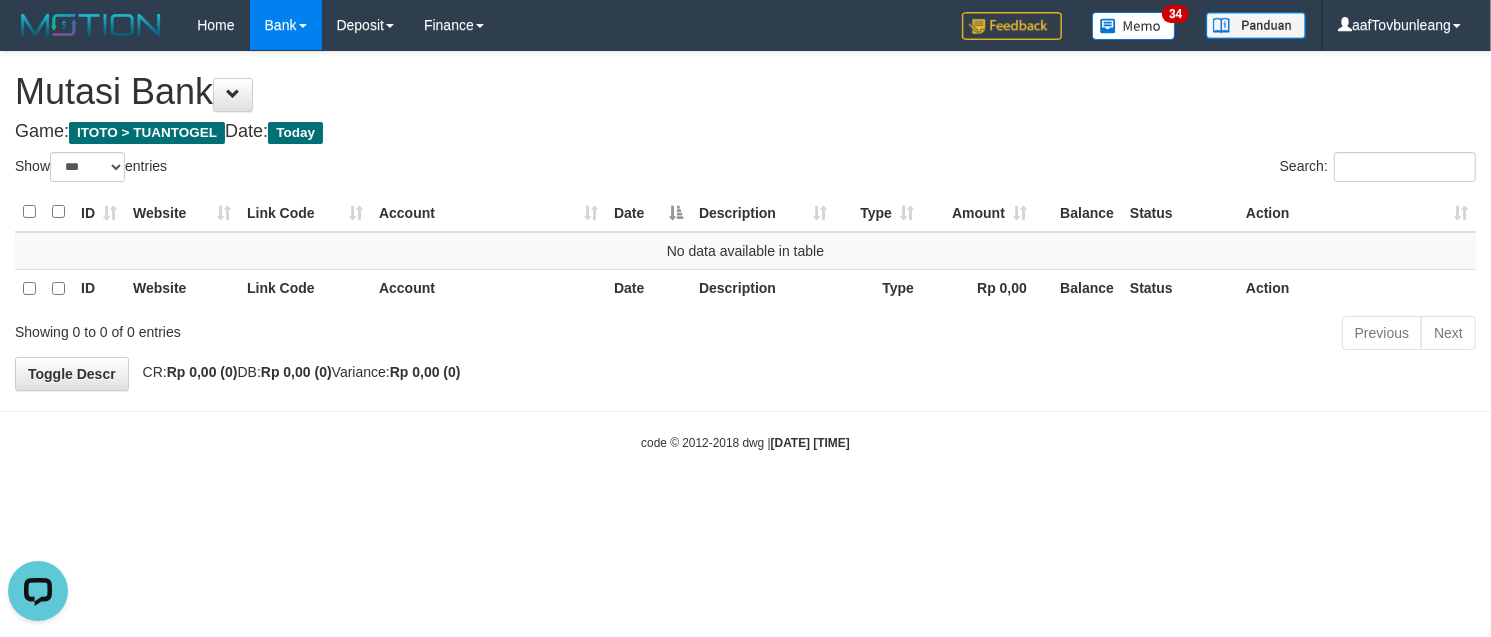 scroll, scrollTop: 0, scrollLeft: 0, axis: both 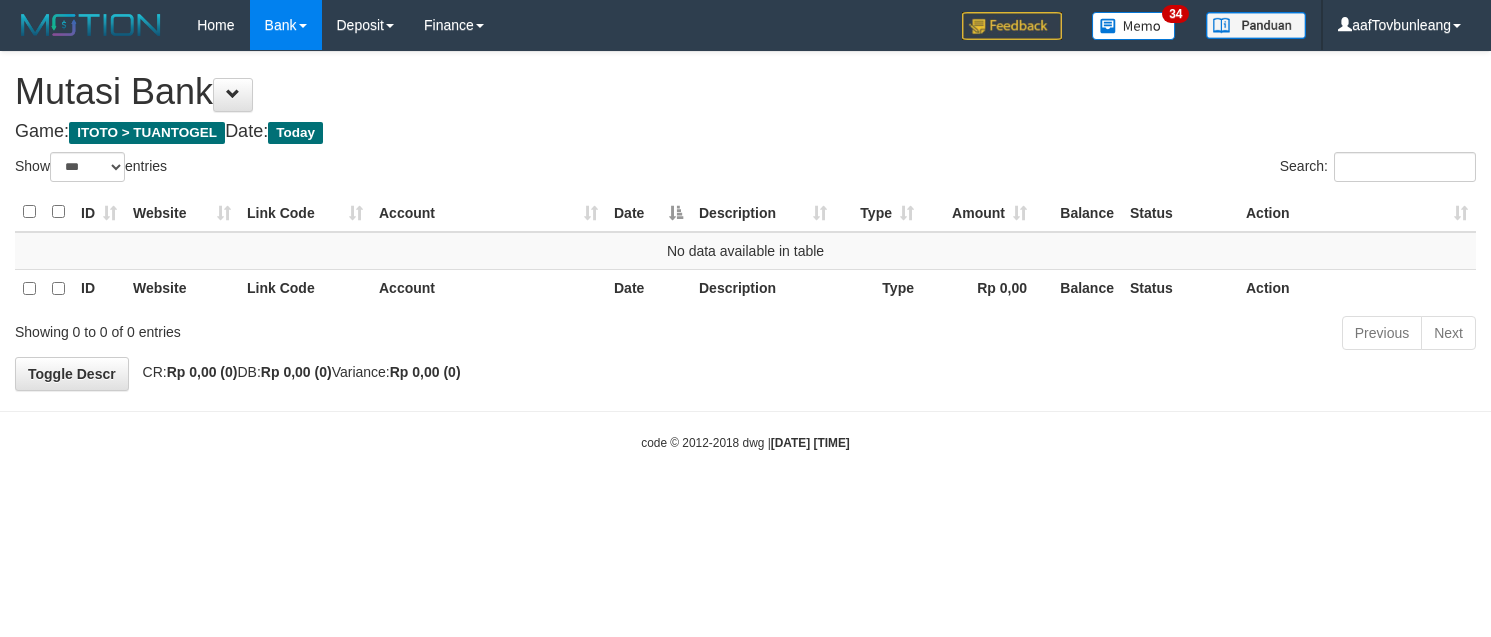select on "***" 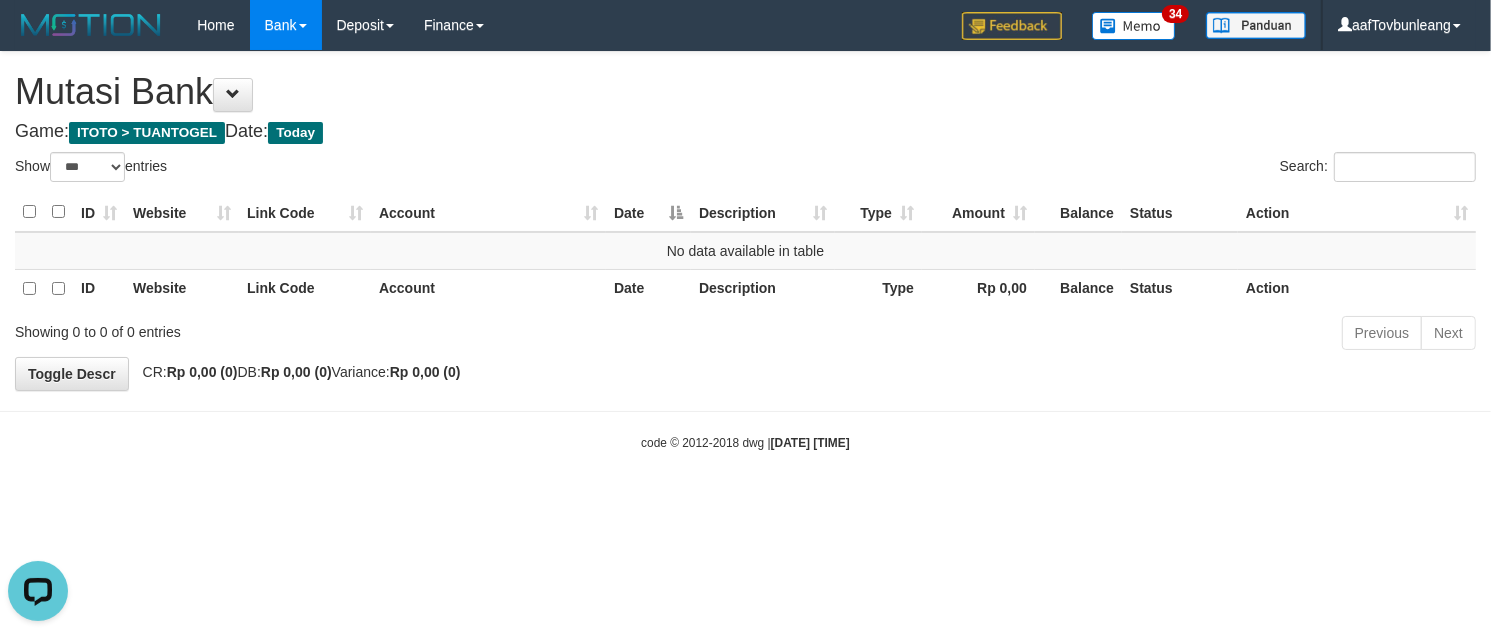 scroll, scrollTop: 0, scrollLeft: 0, axis: both 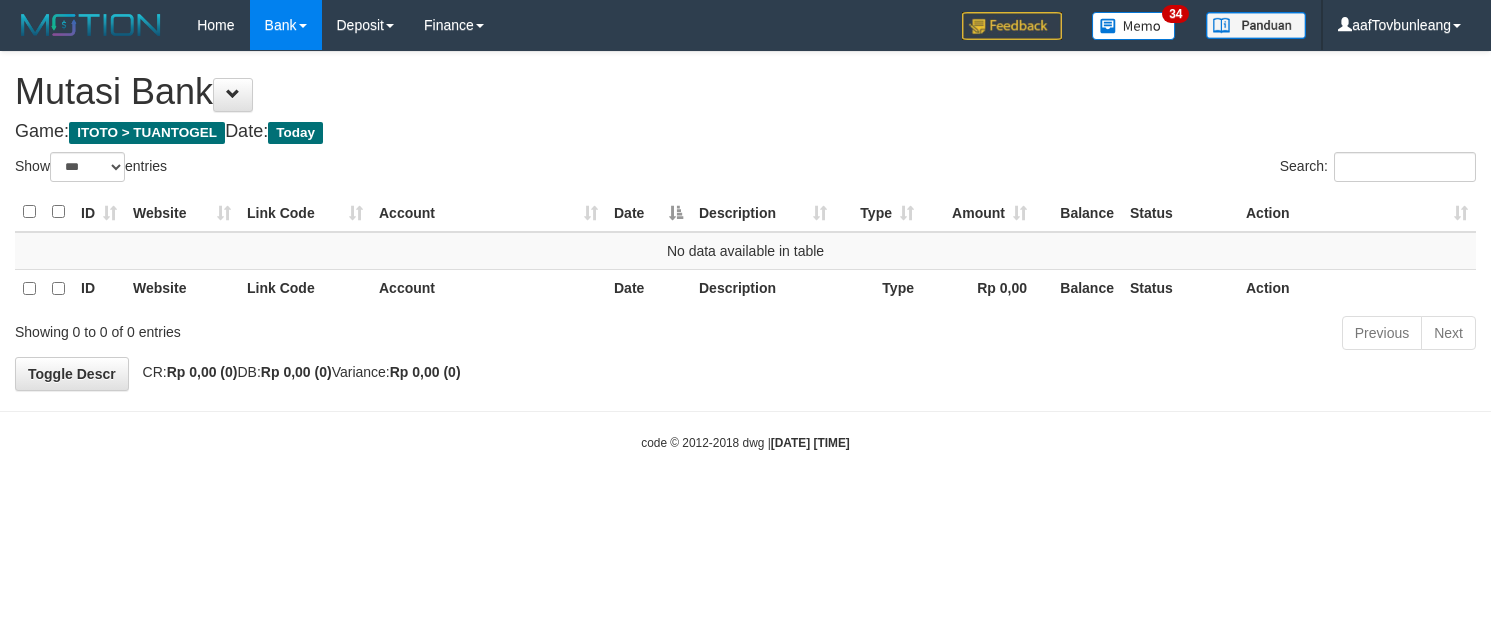 select on "***" 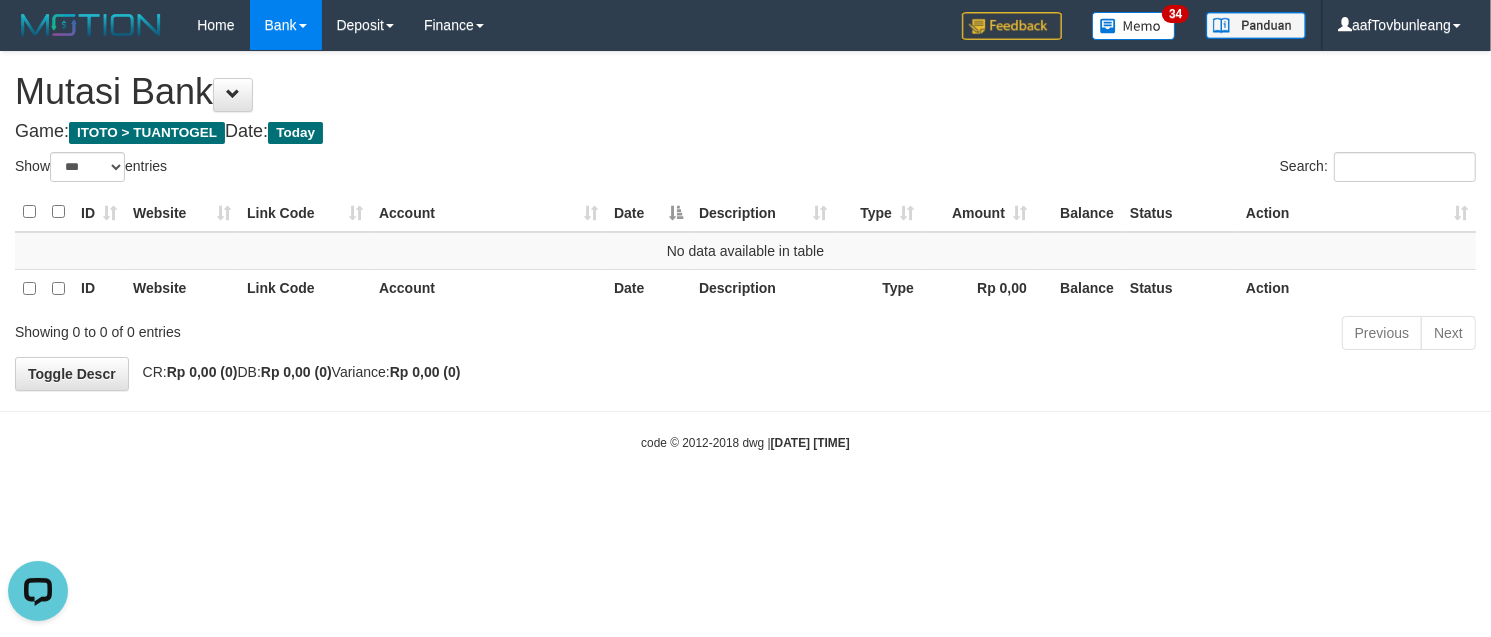 scroll, scrollTop: 0, scrollLeft: 0, axis: both 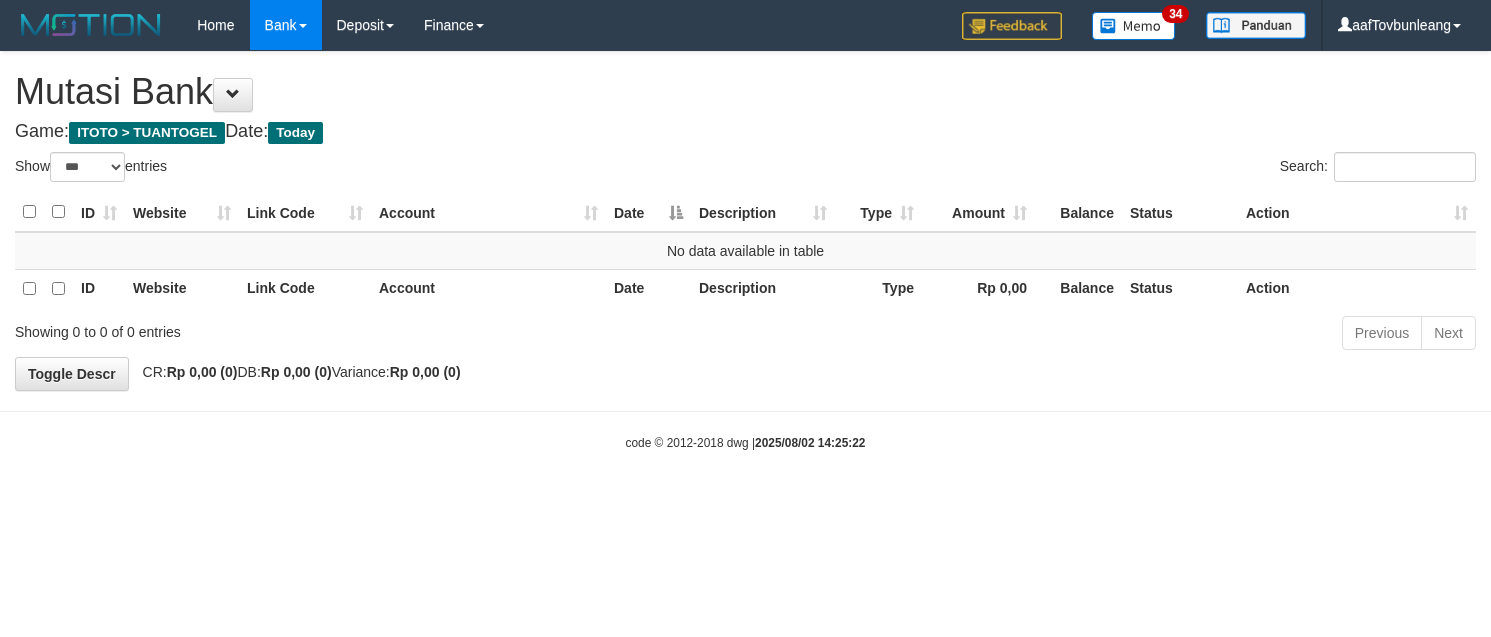 select on "***" 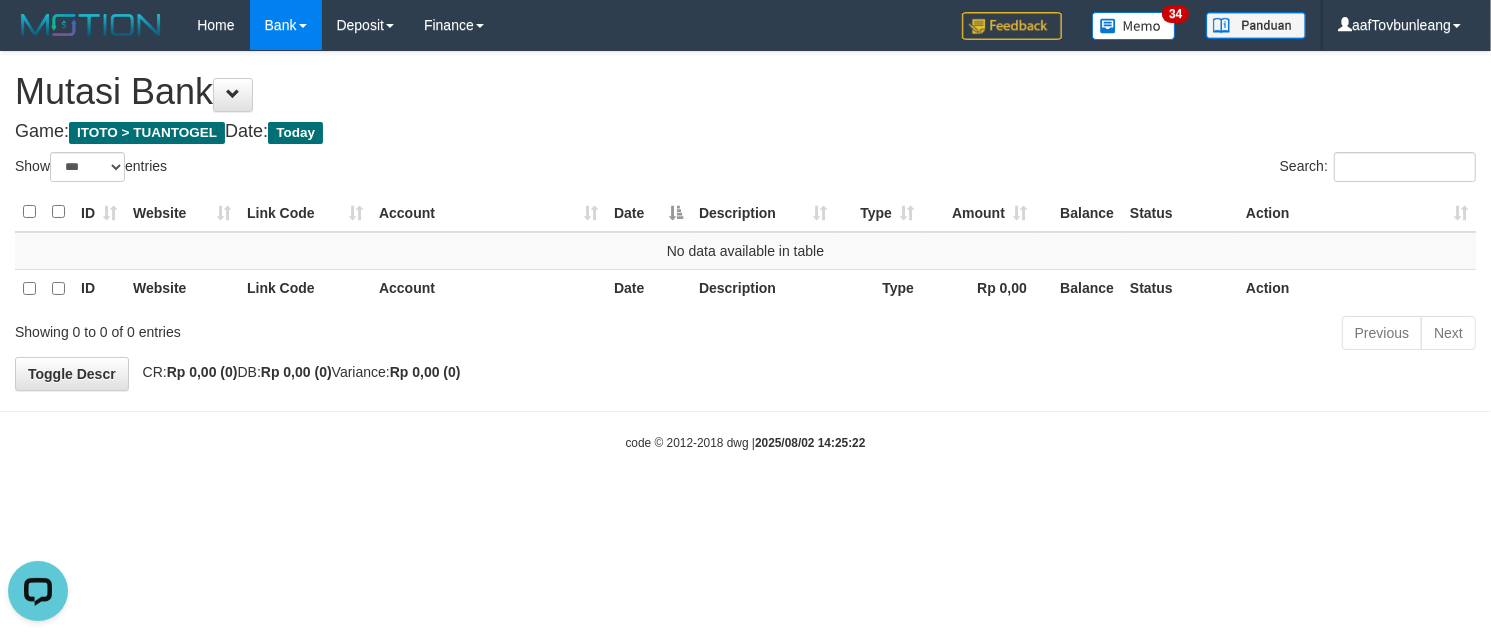 scroll, scrollTop: 0, scrollLeft: 0, axis: both 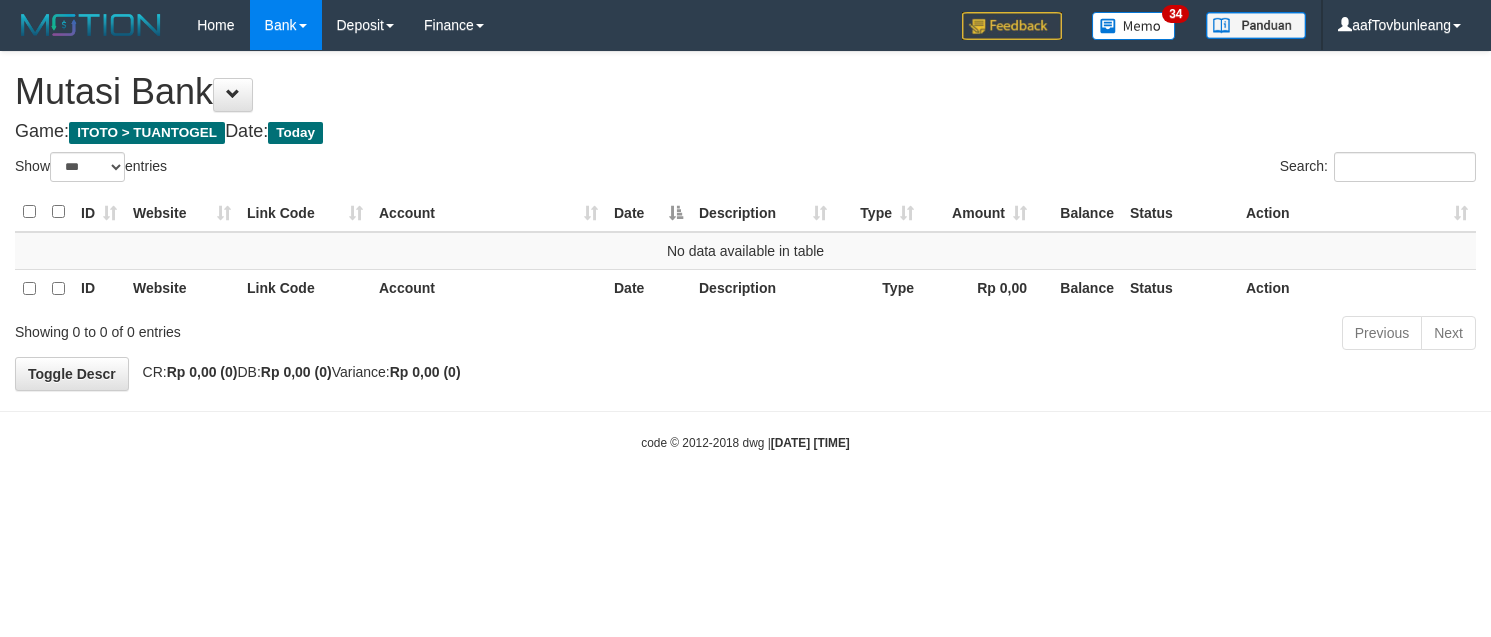 select on "***" 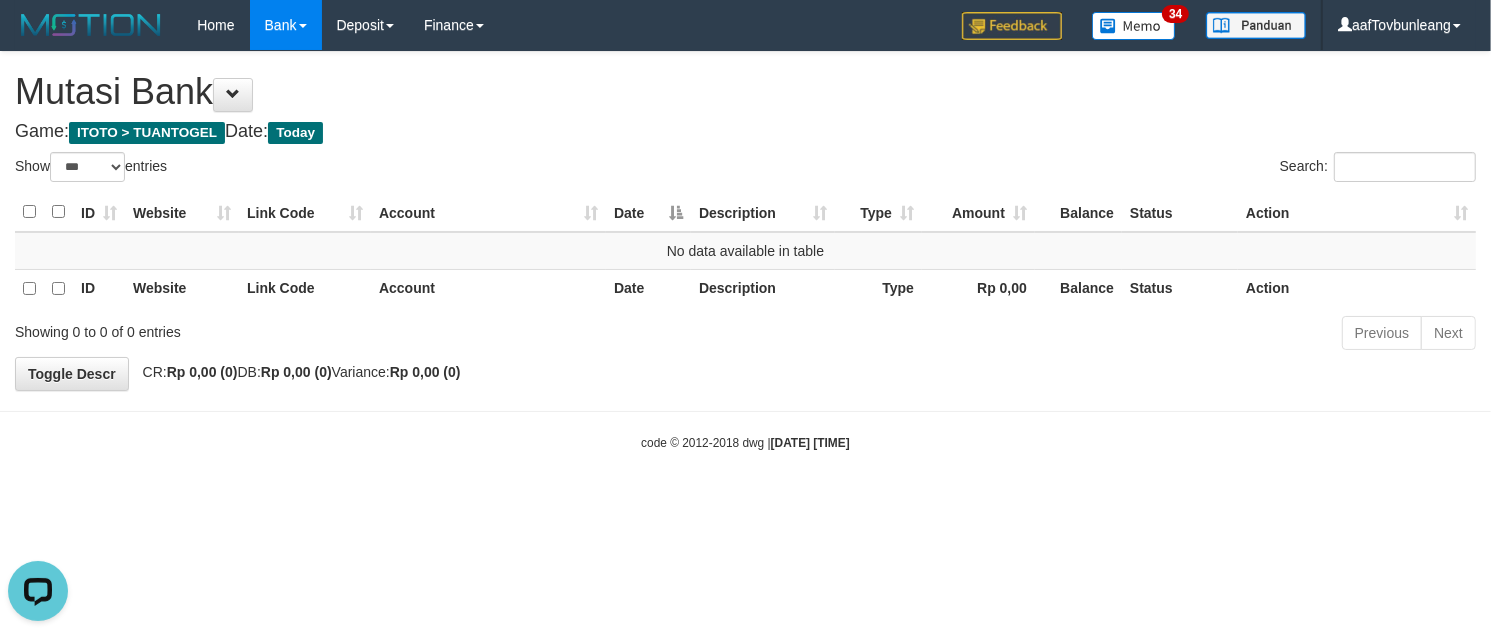scroll, scrollTop: 0, scrollLeft: 0, axis: both 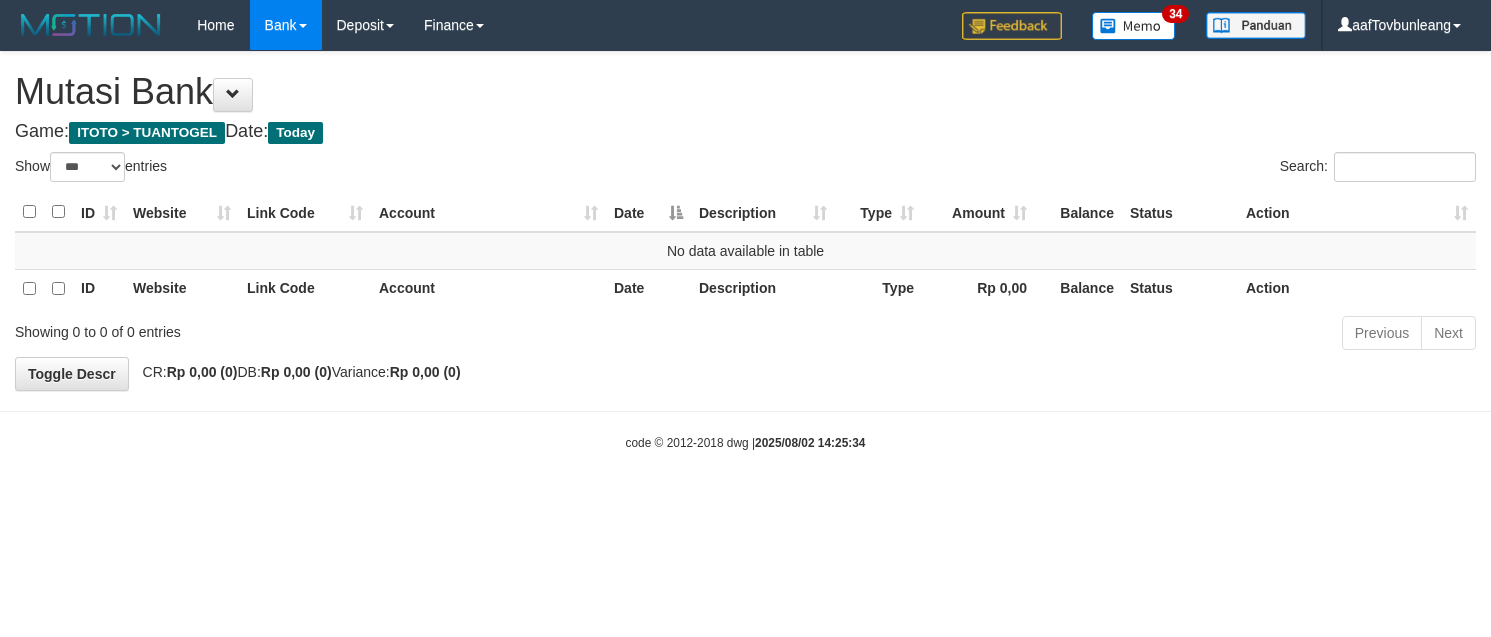 select on "***" 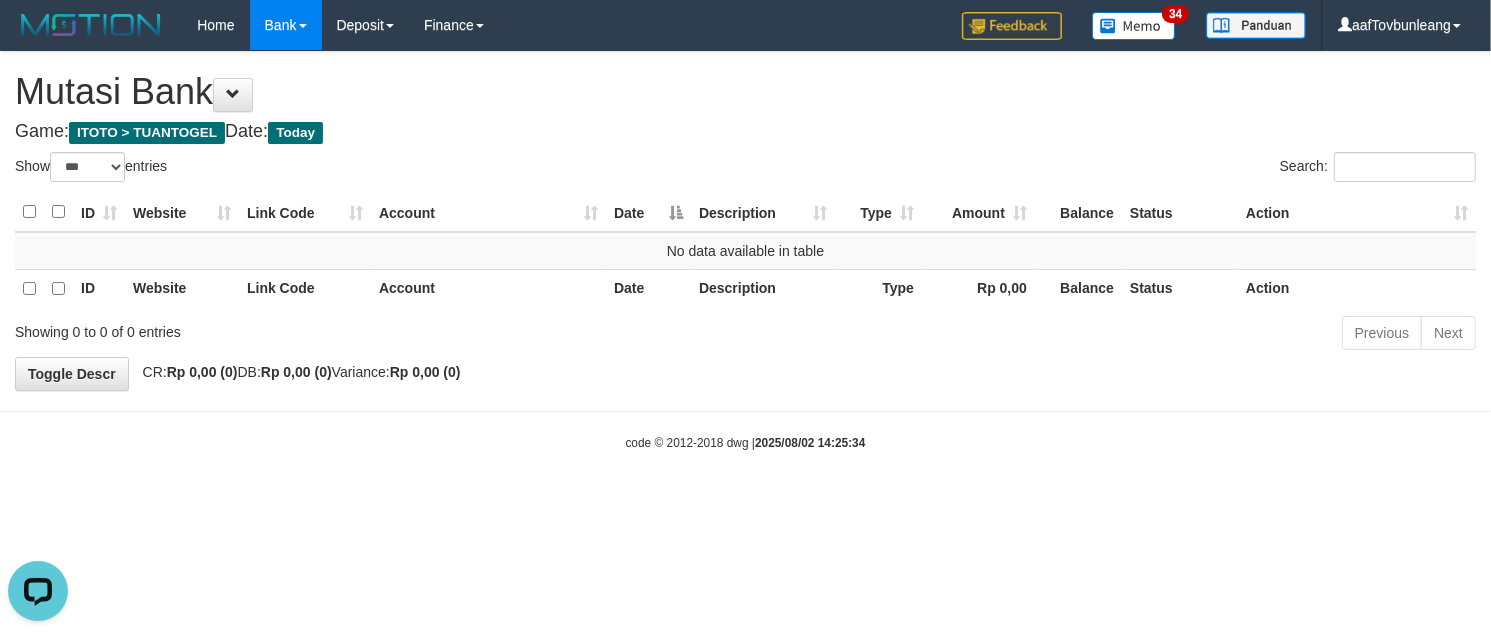 scroll, scrollTop: 0, scrollLeft: 0, axis: both 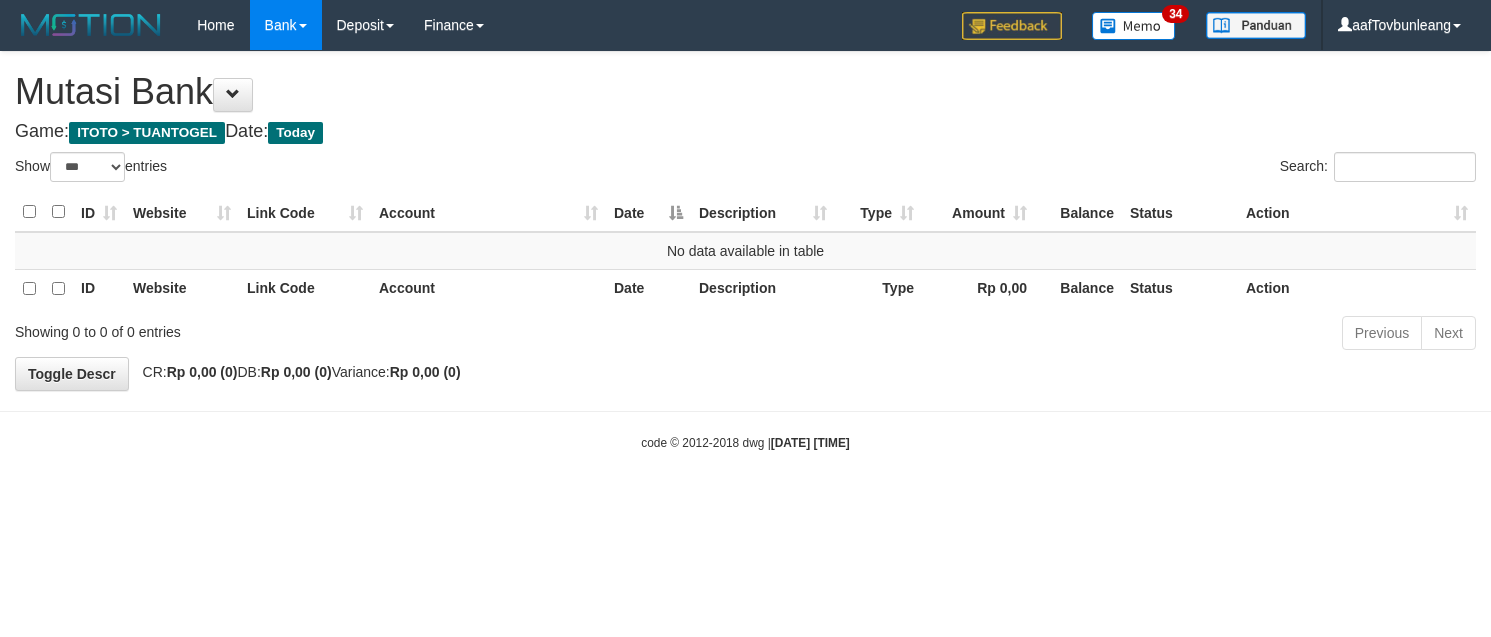 select on "***" 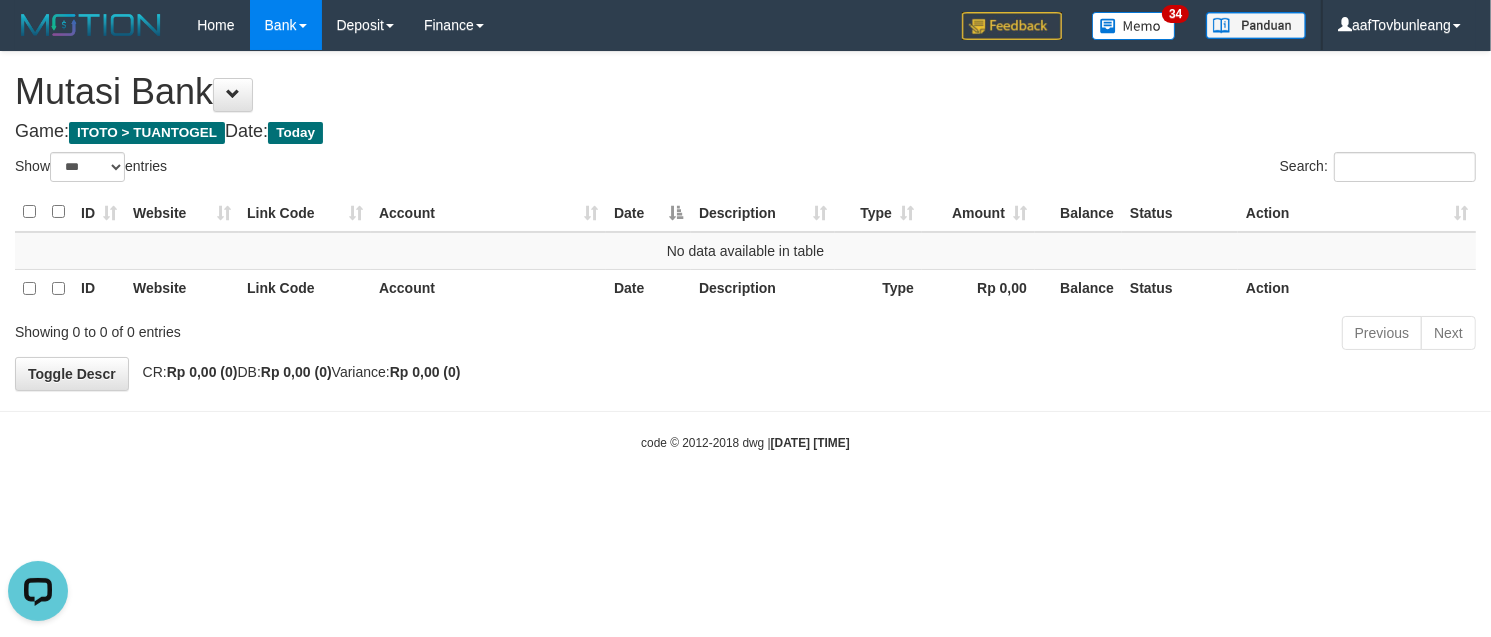 scroll, scrollTop: 0, scrollLeft: 0, axis: both 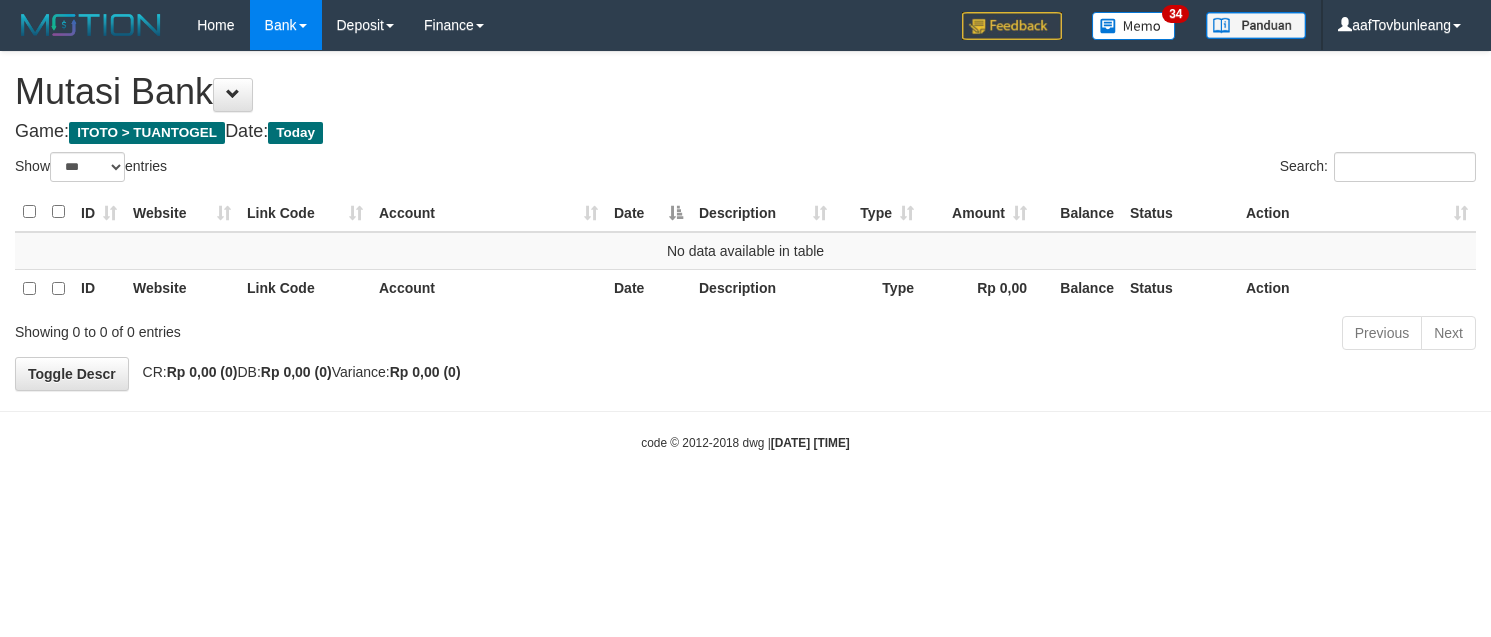 select on "***" 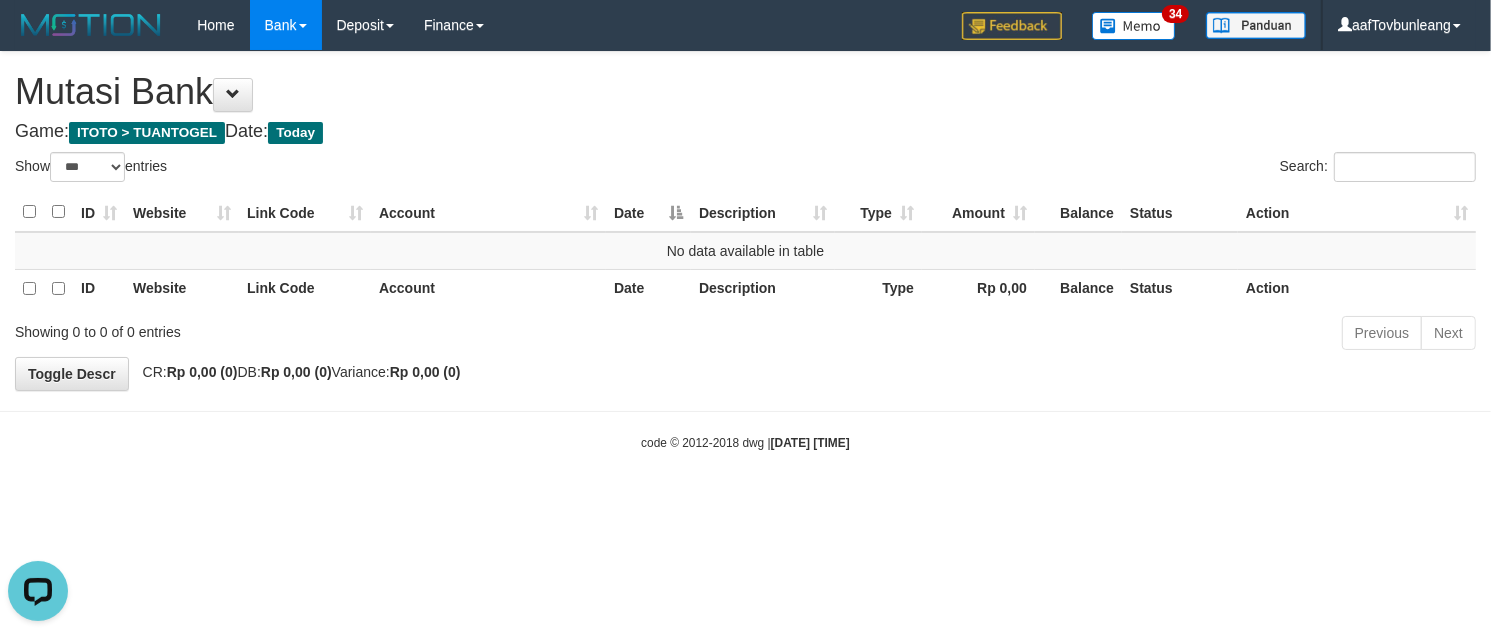 scroll, scrollTop: 0, scrollLeft: 0, axis: both 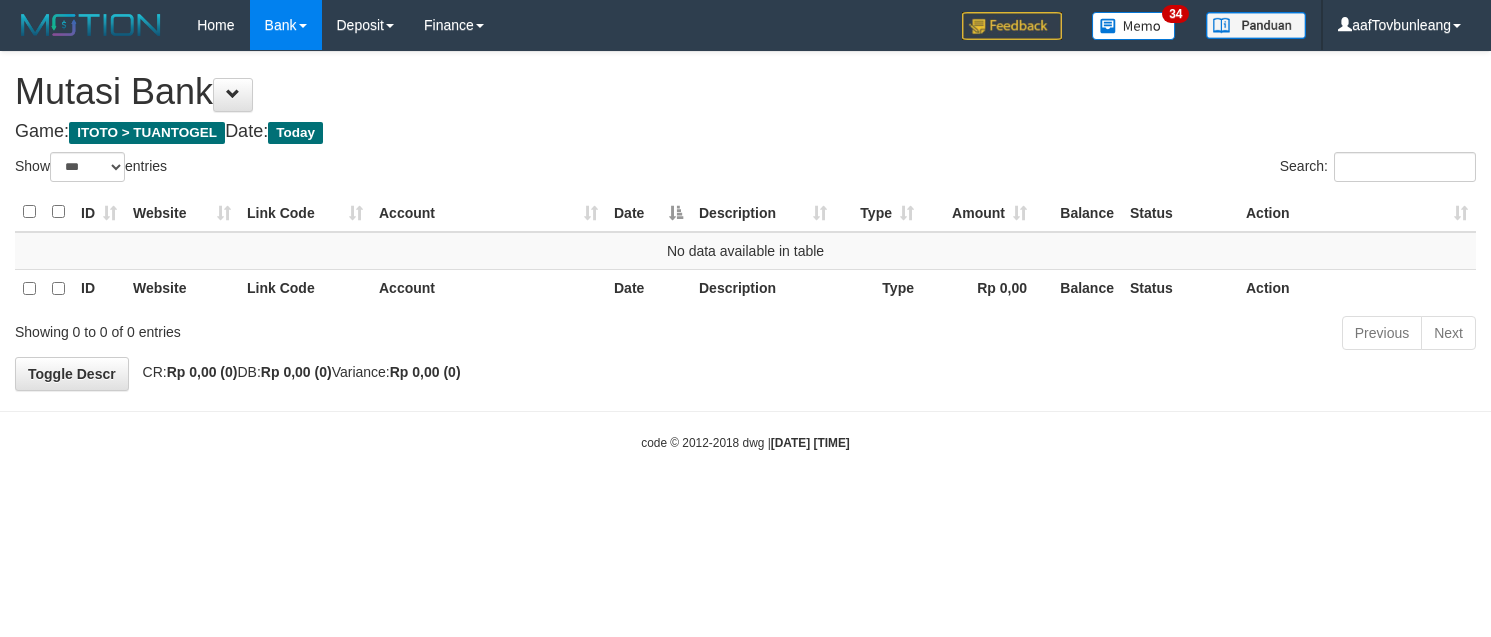 select on "***" 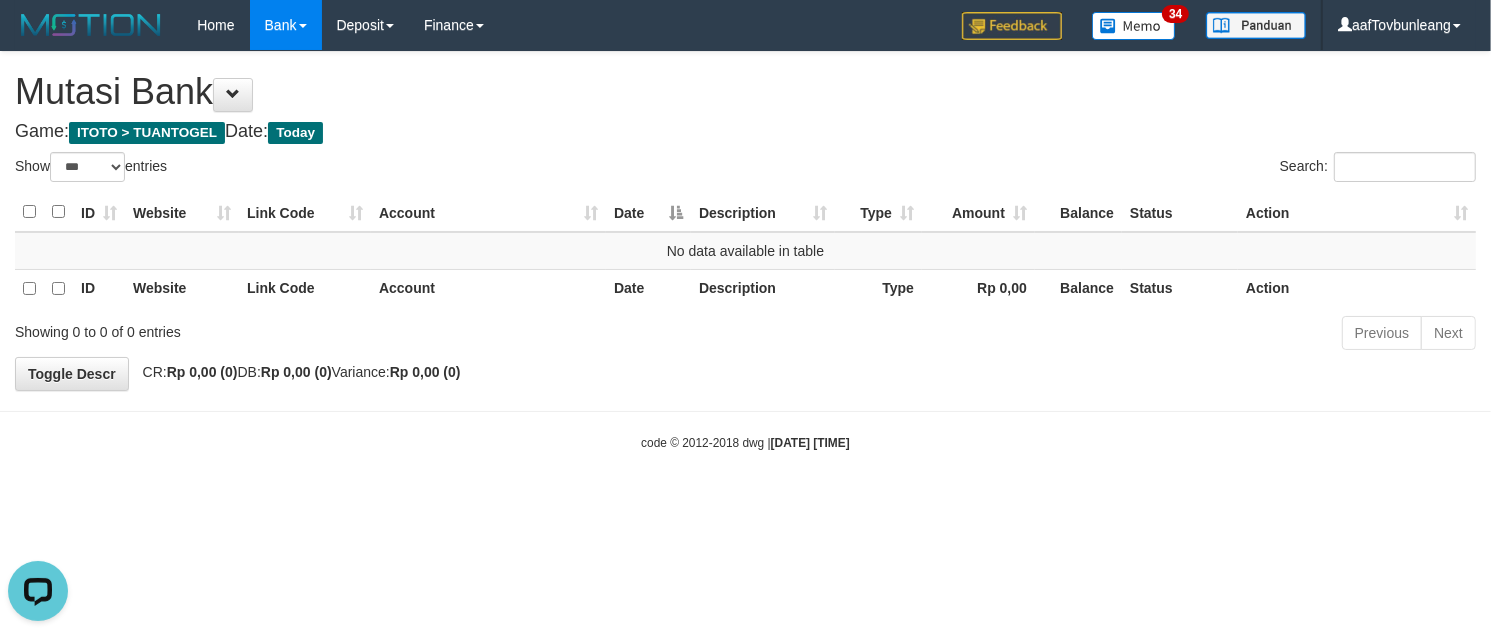 scroll, scrollTop: 0, scrollLeft: 0, axis: both 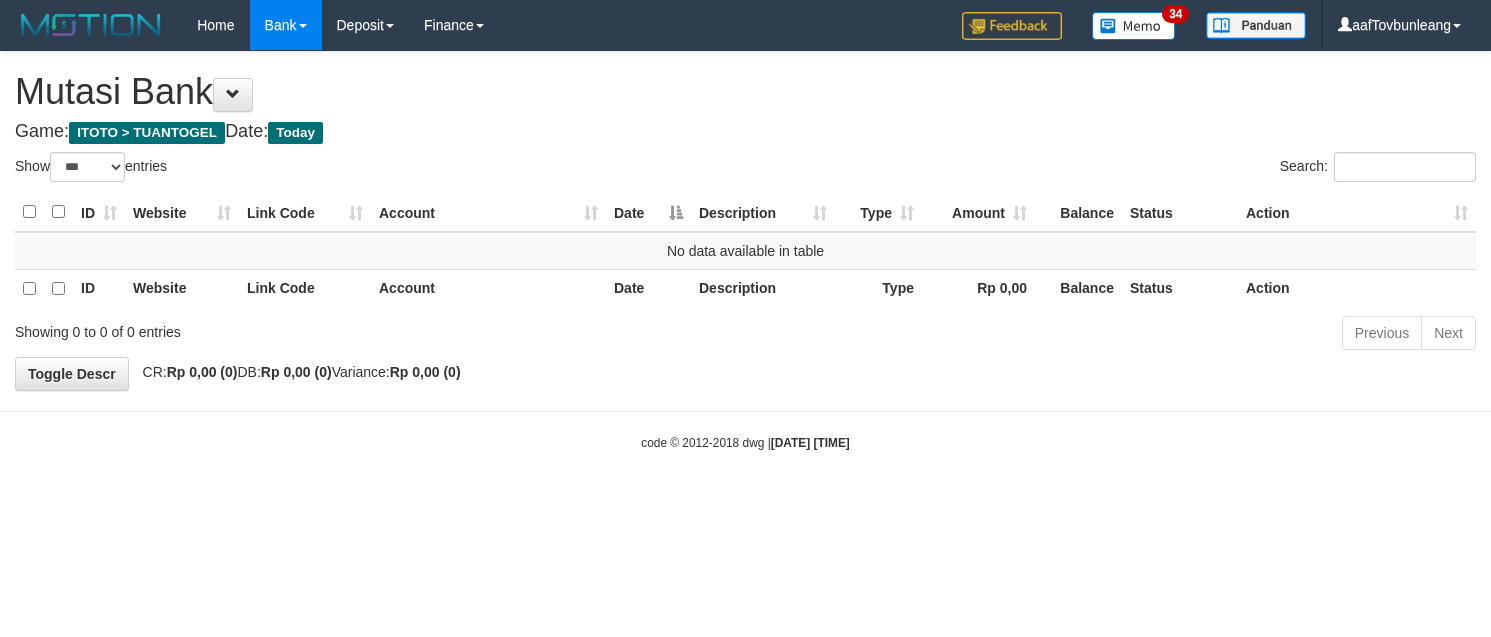 select on "***" 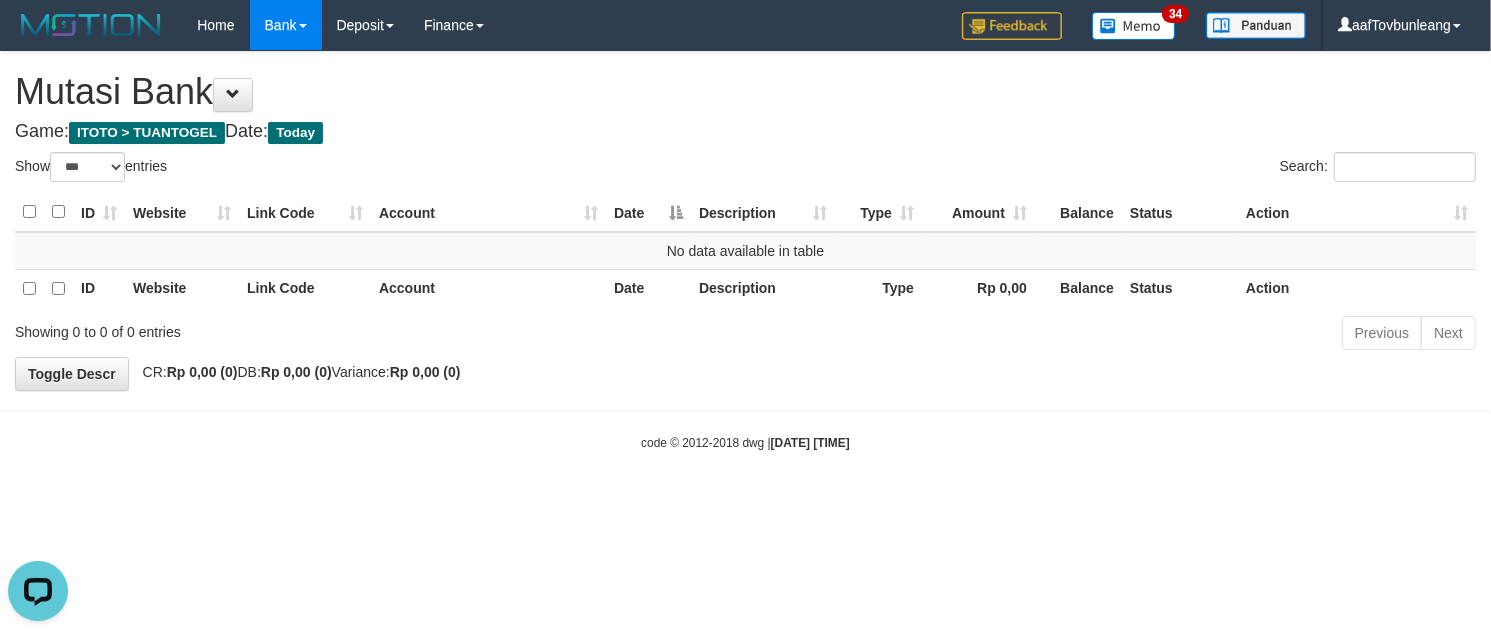 scroll, scrollTop: 0, scrollLeft: 0, axis: both 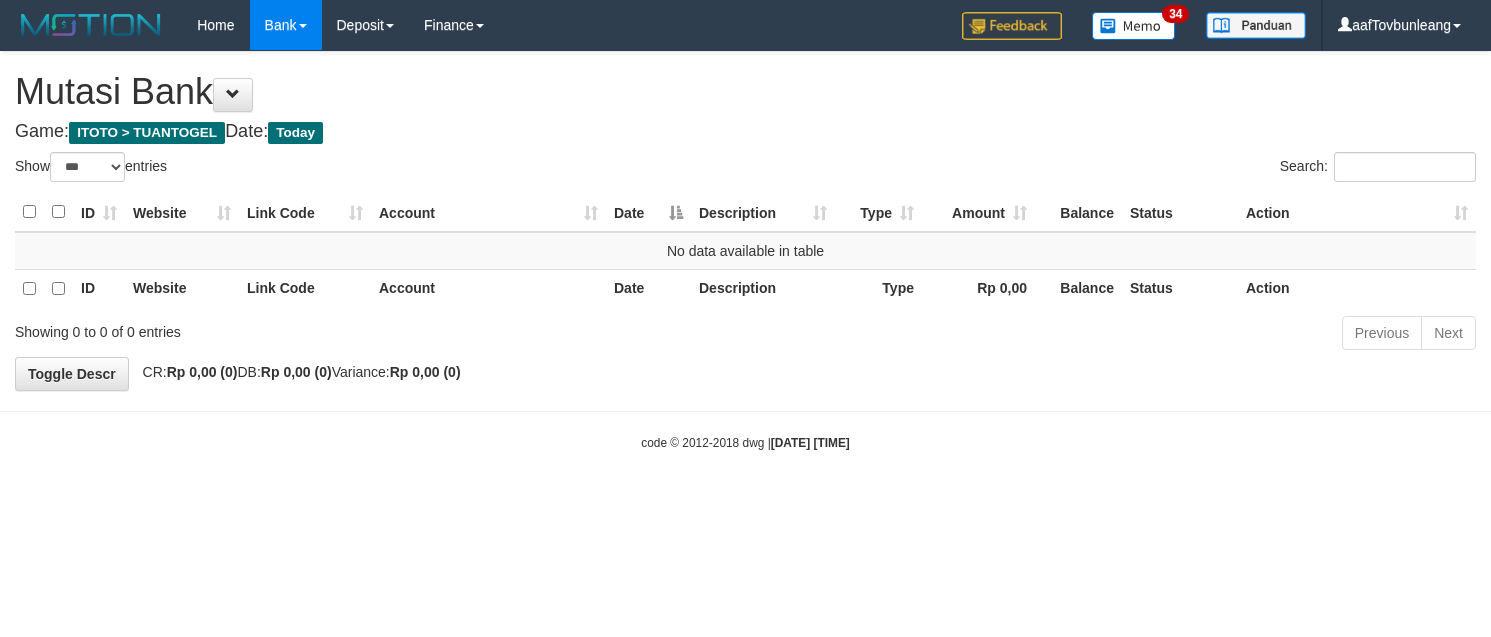 select on "***" 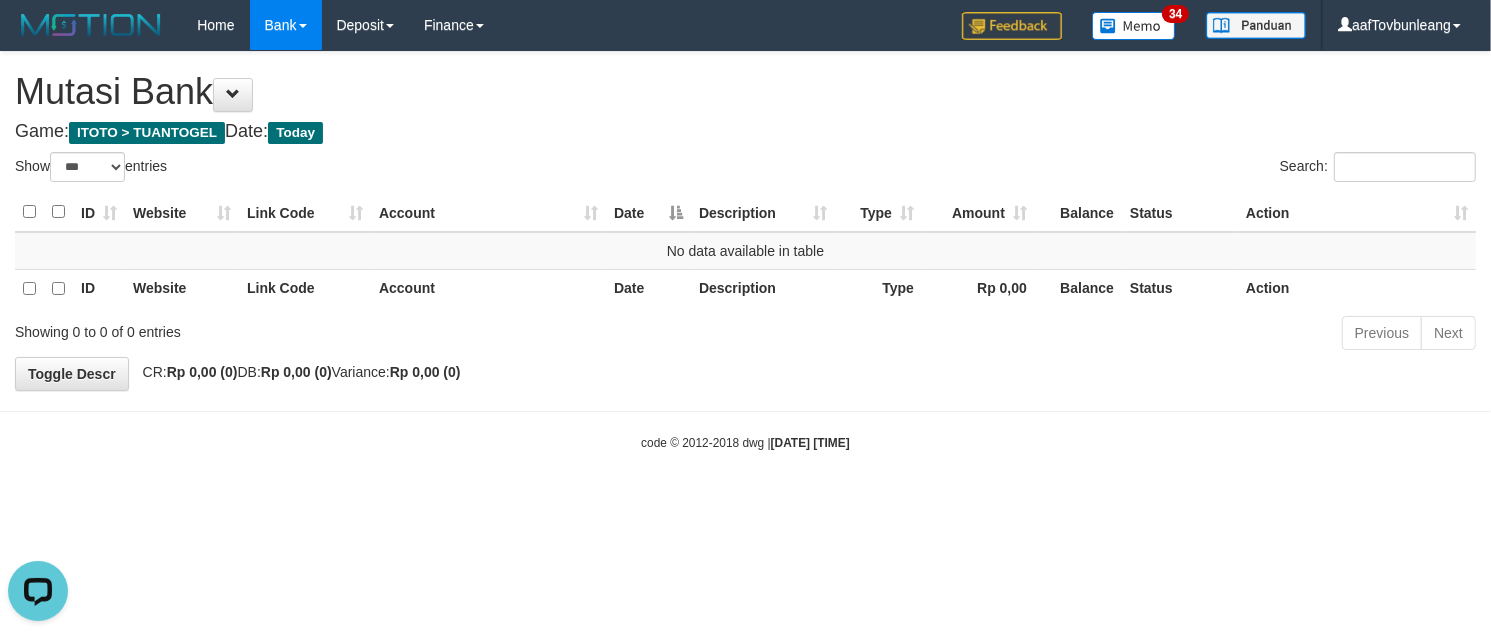 scroll, scrollTop: 0, scrollLeft: 0, axis: both 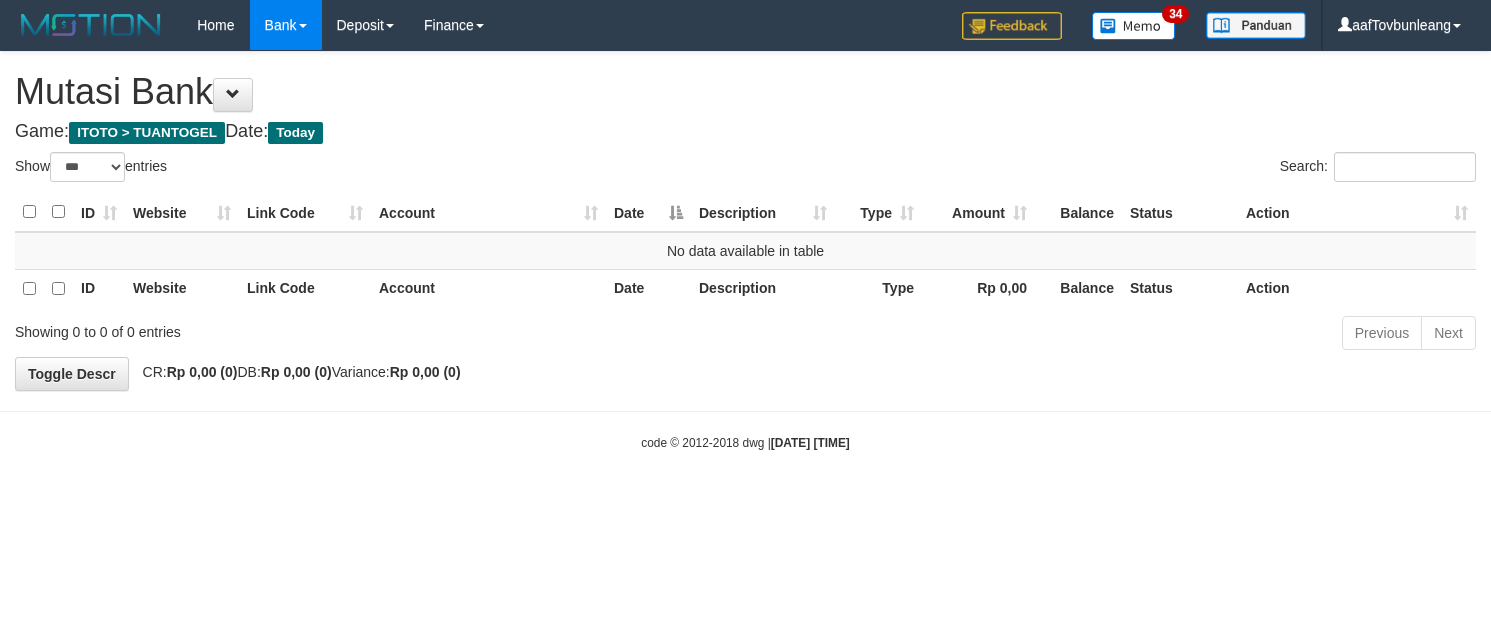 select on "***" 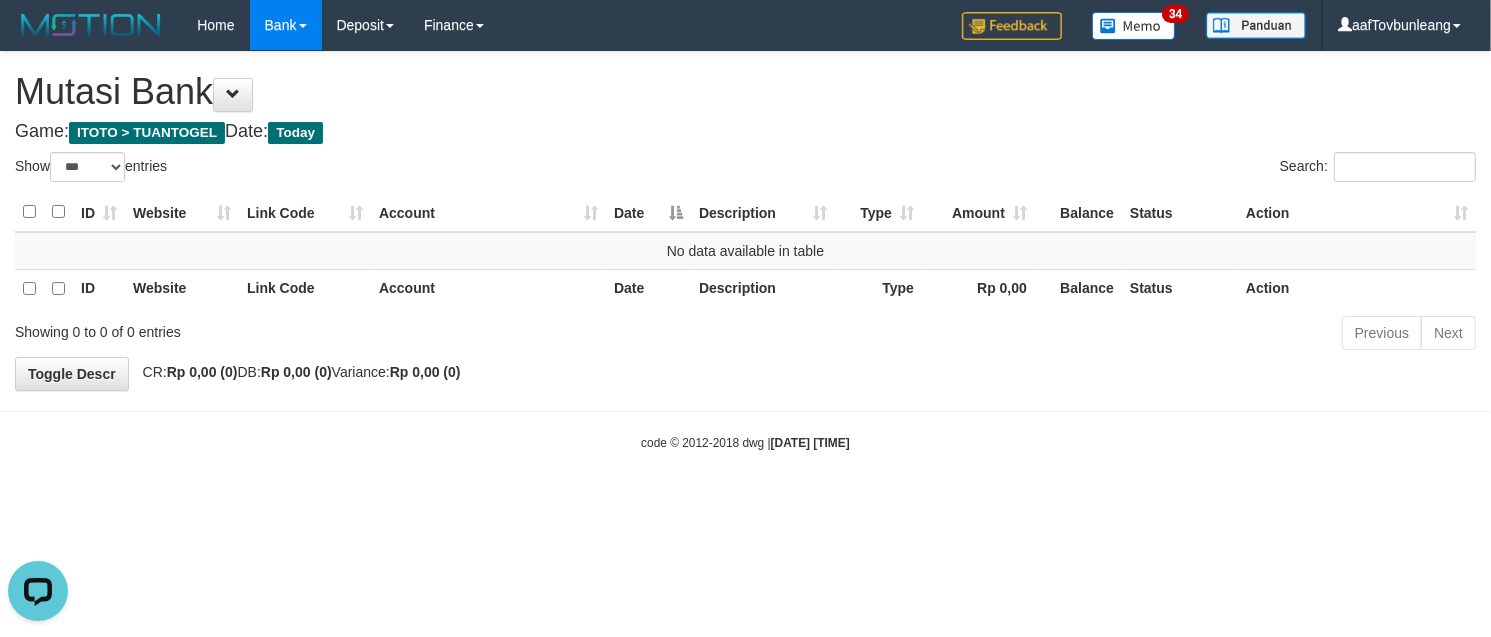 scroll, scrollTop: 0, scrollLeft: 0, axis: both 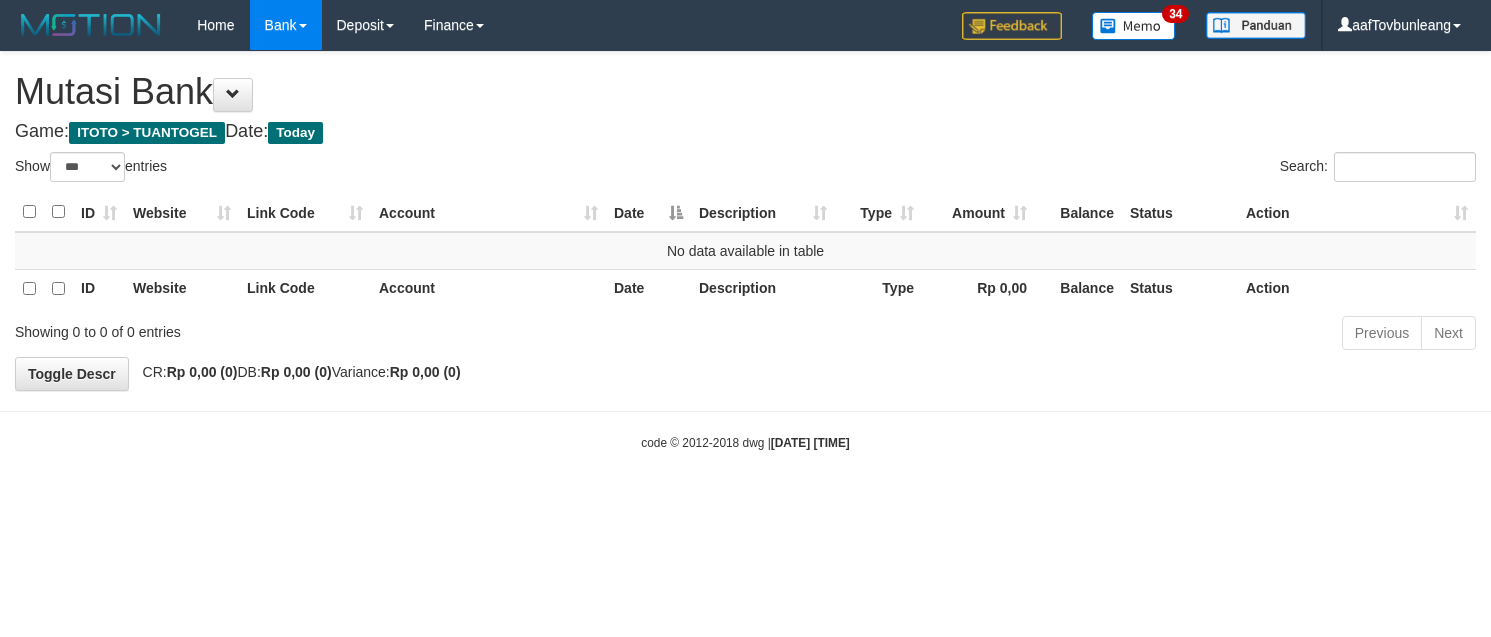 select on "***" 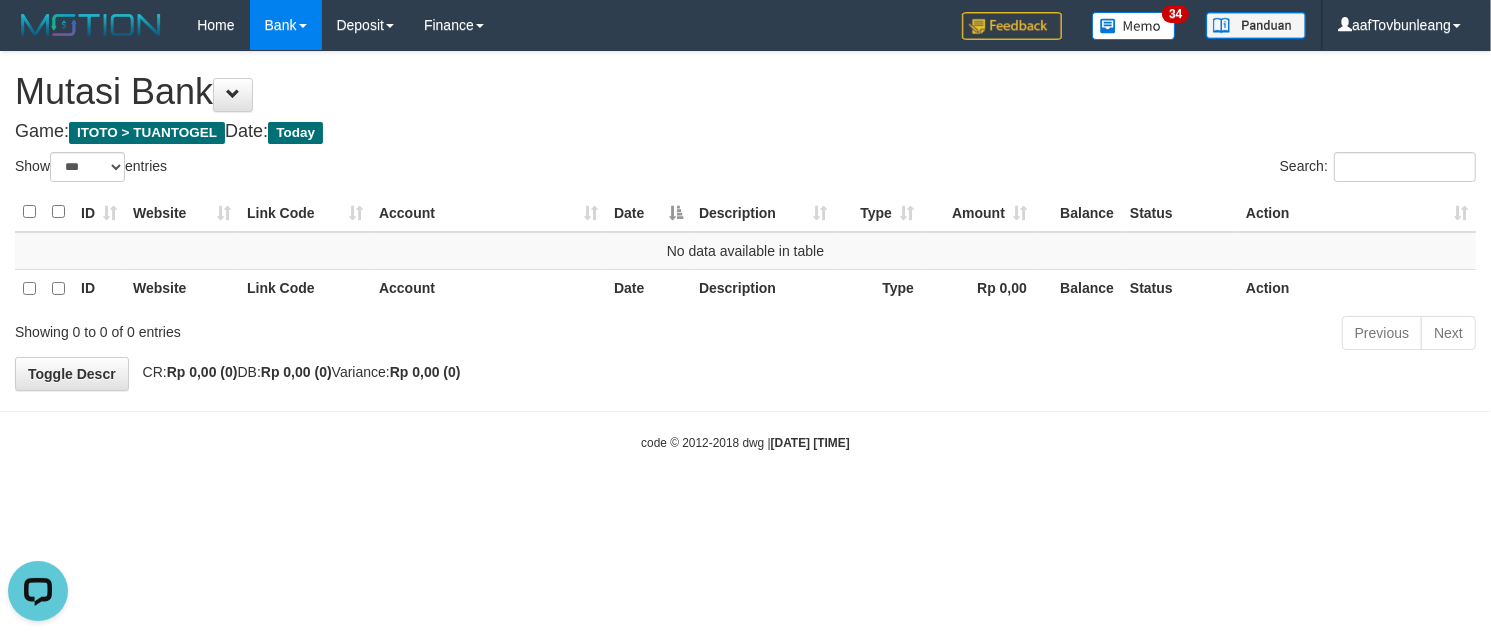 scroll, scrollTop: 0, scrollLeft: 0, axis: both 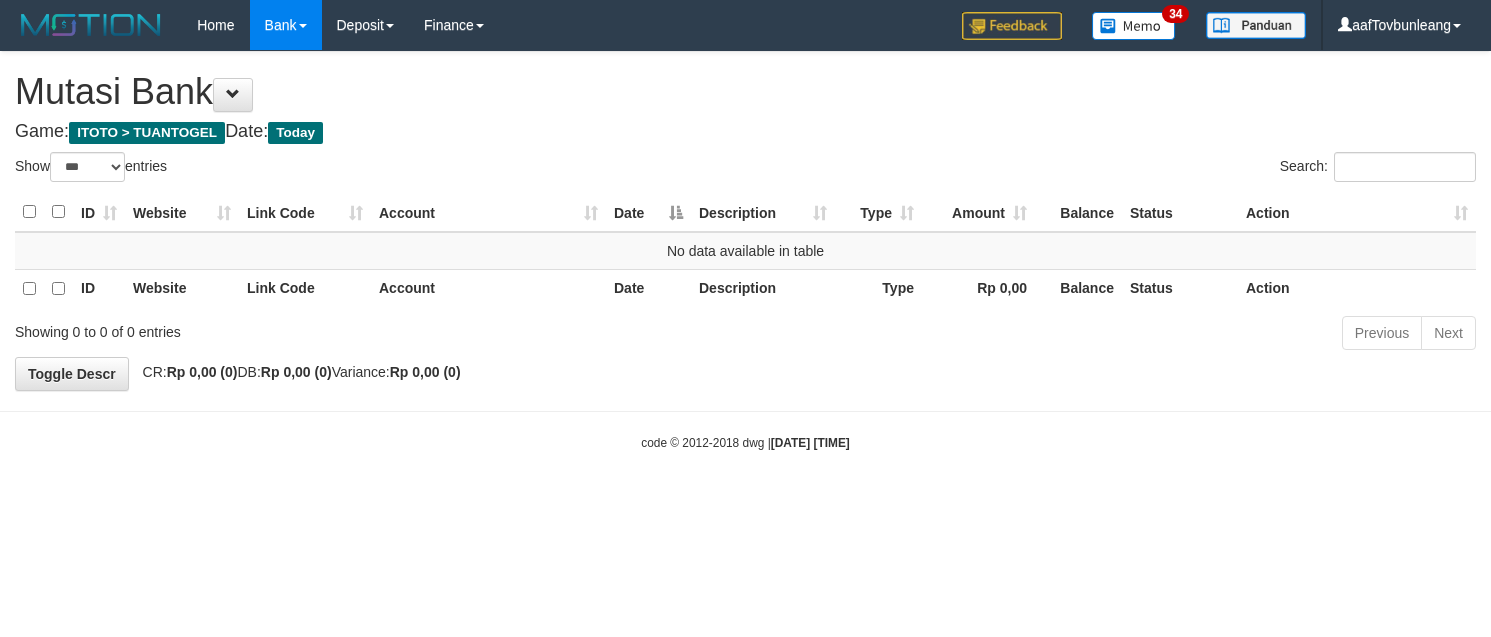 select on "***" 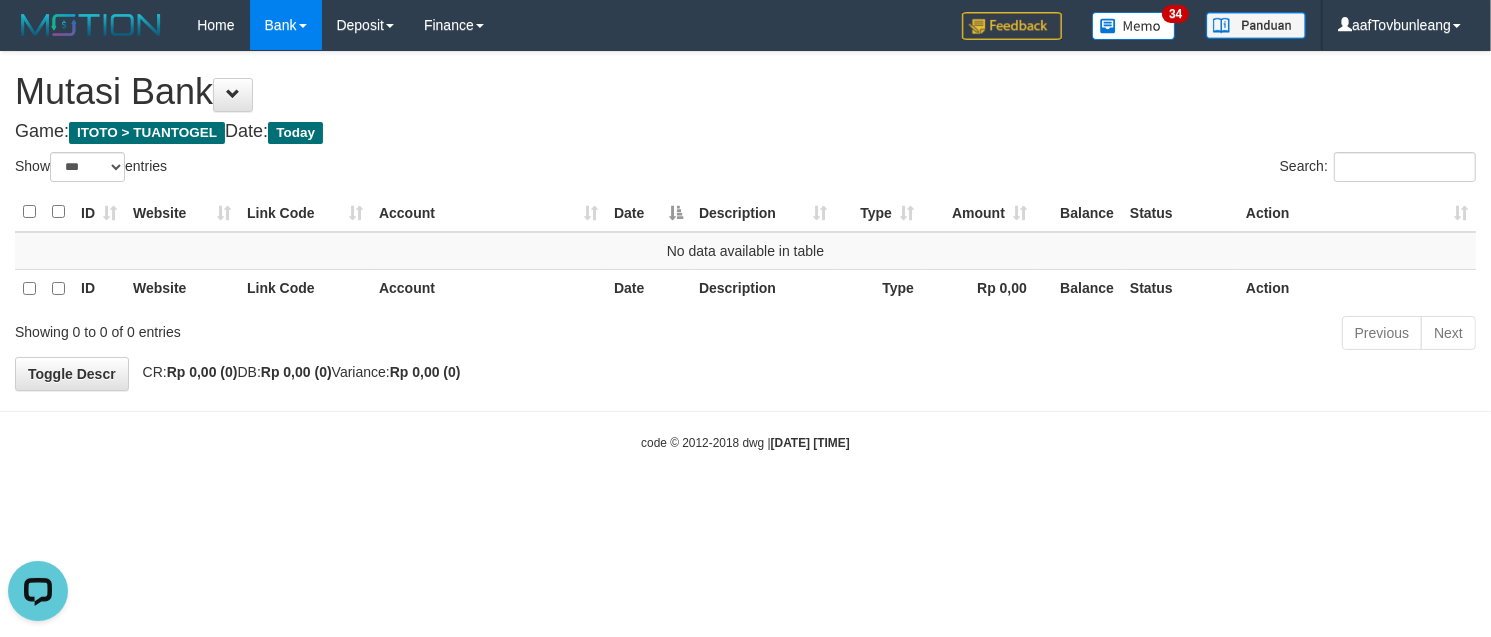 scroll, scrollTop: 0, scrollLeft: 0, axis: both 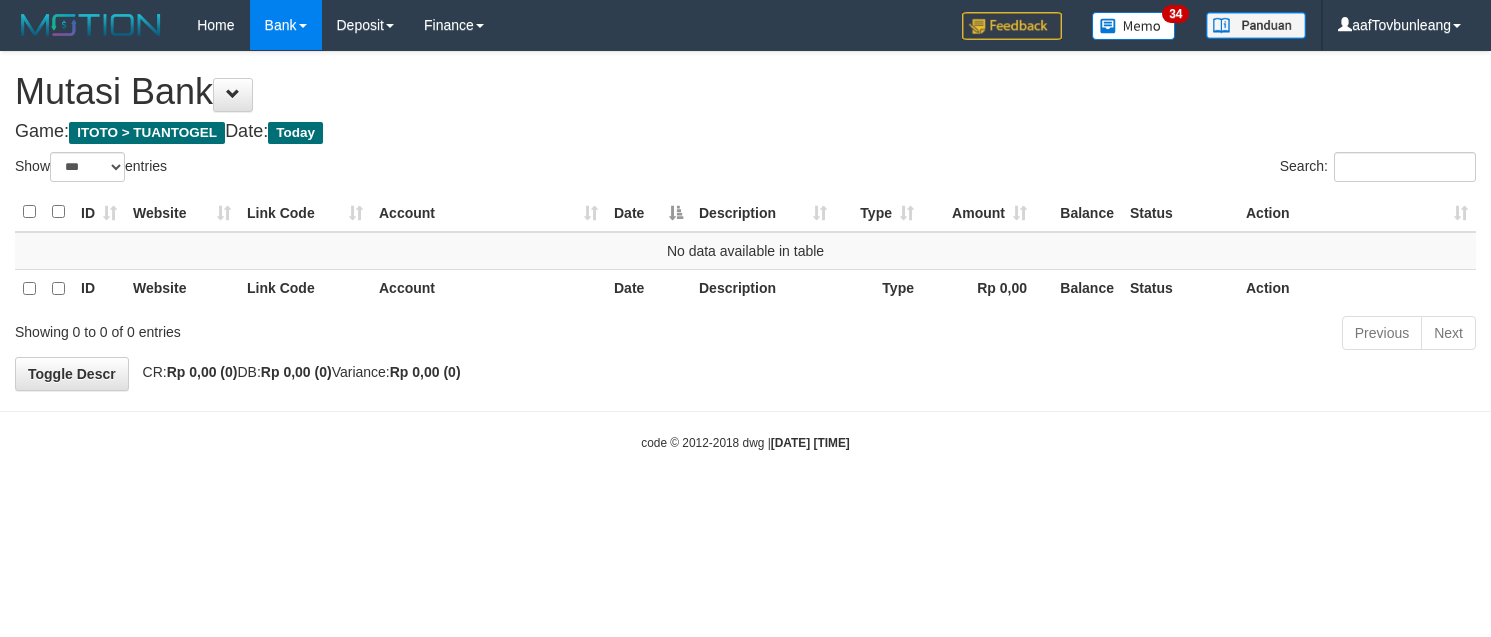 select on "***" 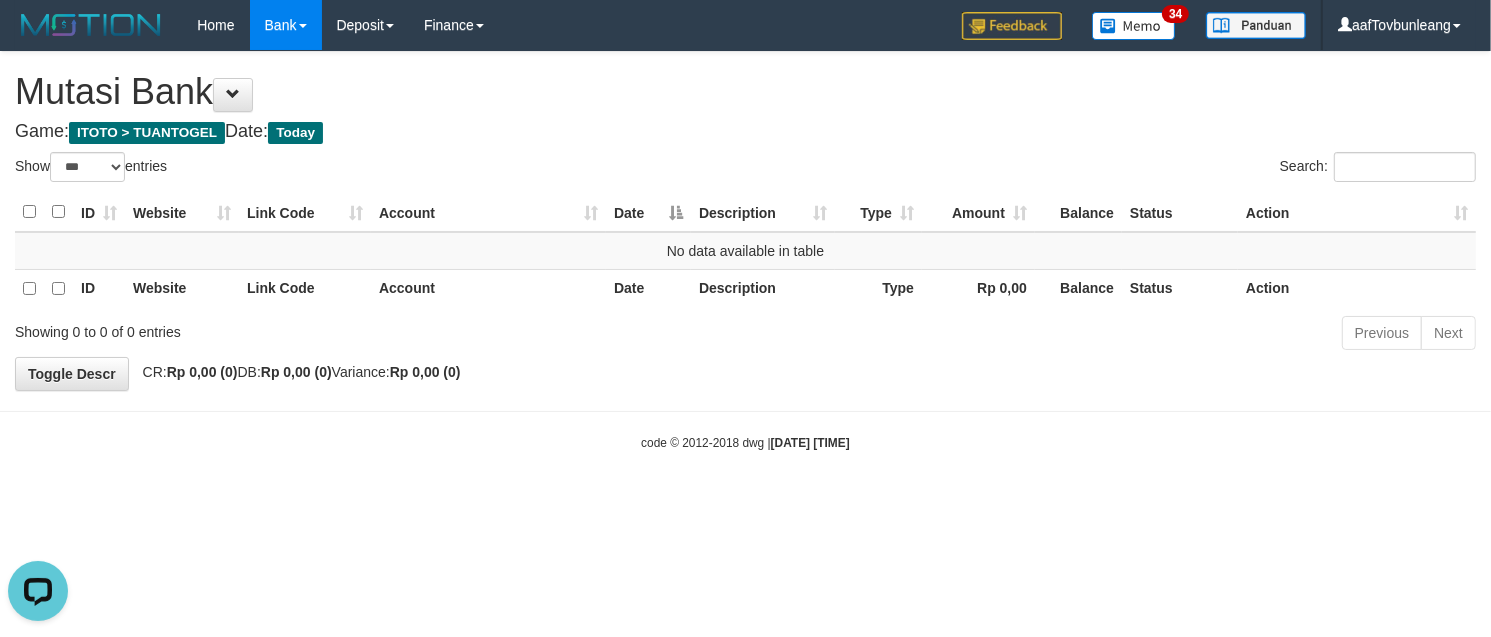 scroll, scrollTop: 0, scrollLeft: 0, axis: both 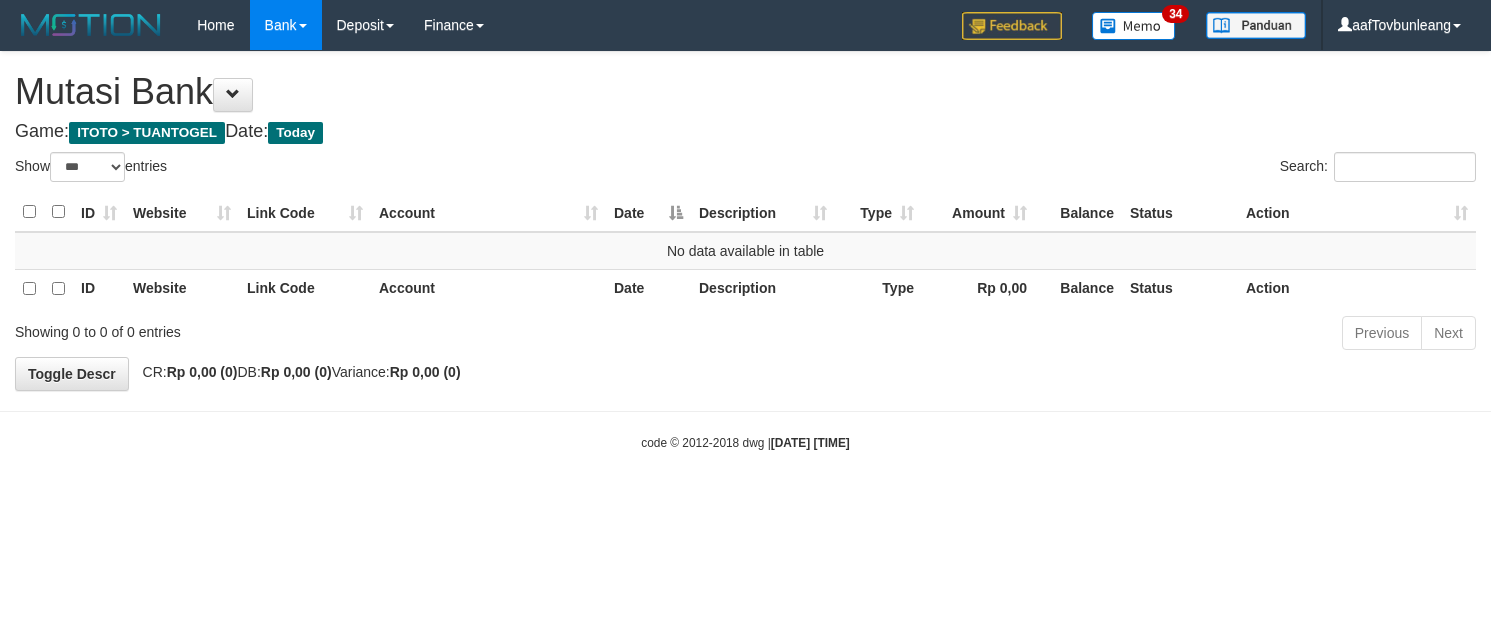 select on "***" 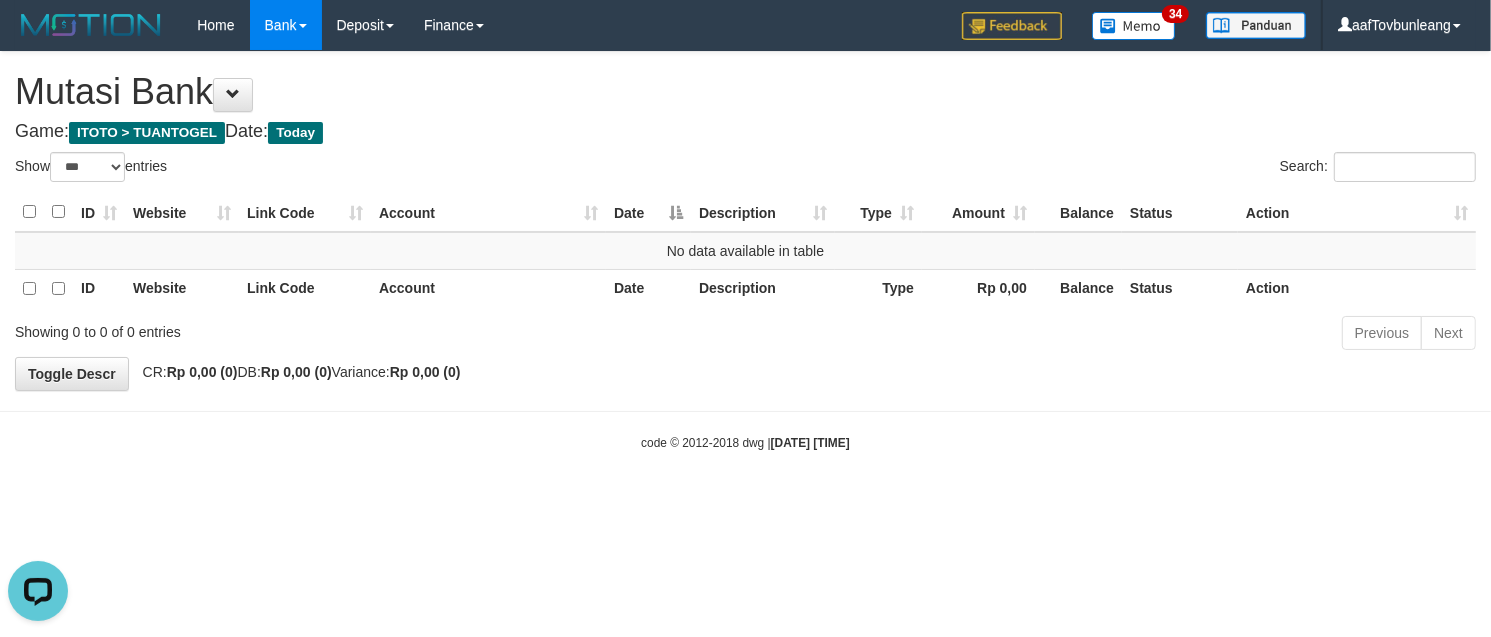 scroll, scrollTop: 0, scrollLeft: 0, axis: both 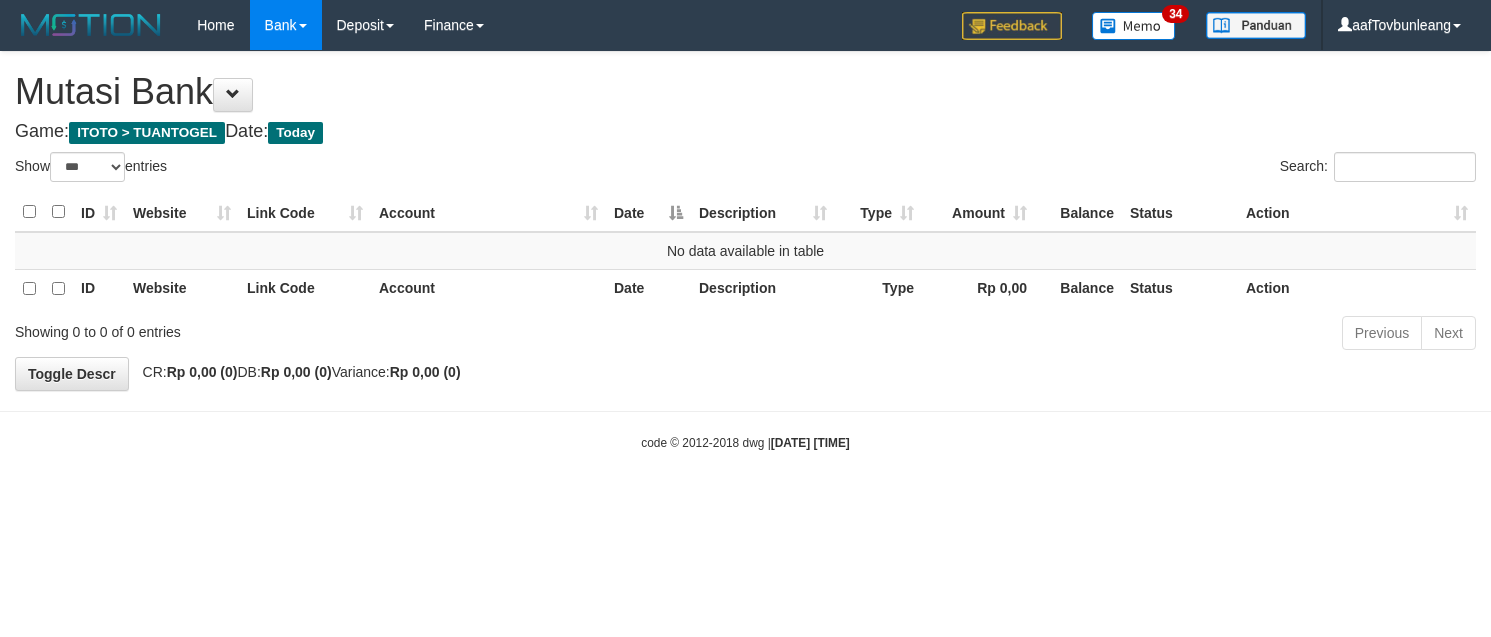 select on "***" 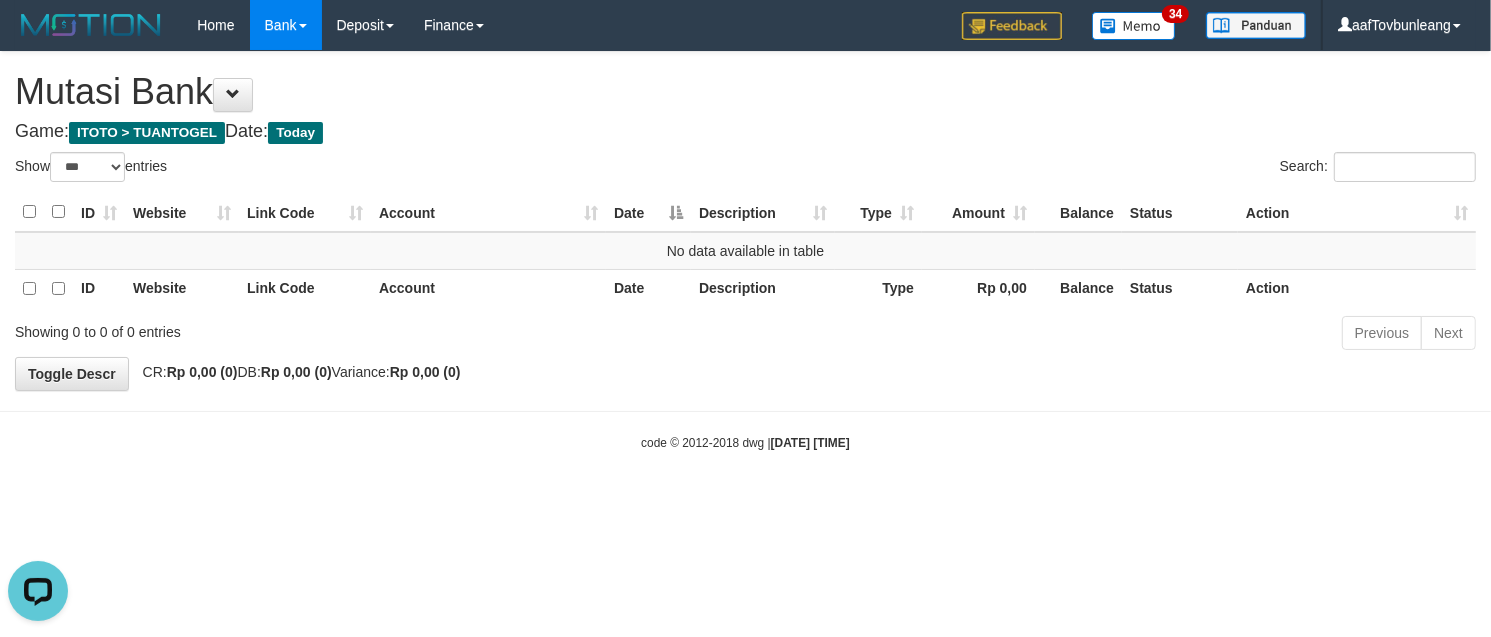 scroll, scrollTop: 0, scrollLeft: 0, axis: both 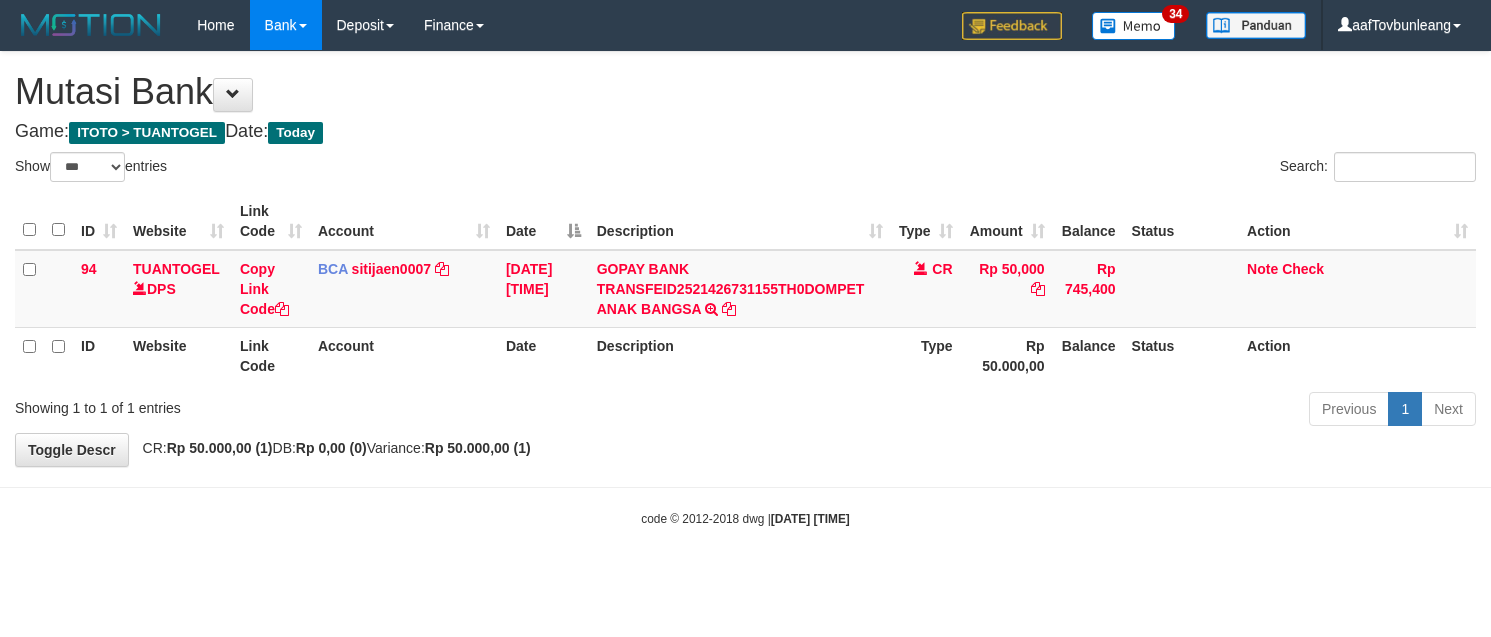 select on "***" 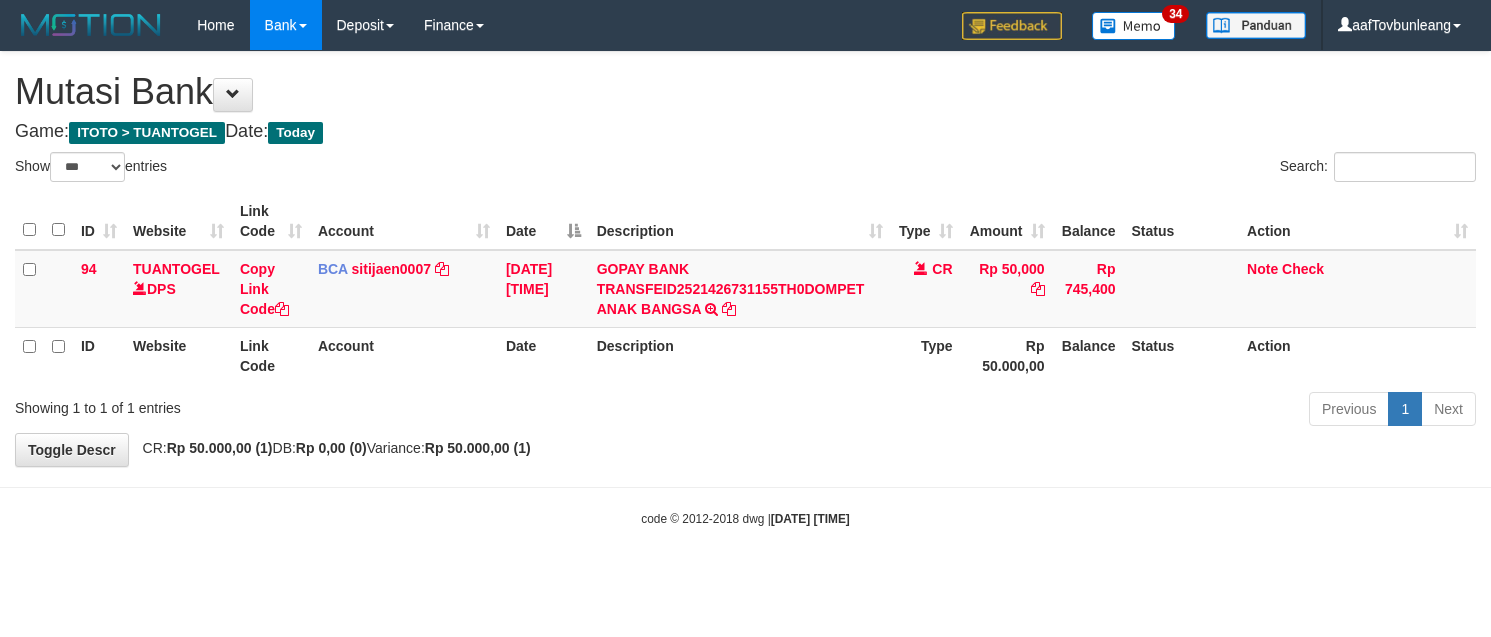scroll, scrollTop: 0, scrollLeft: 0, axis: both 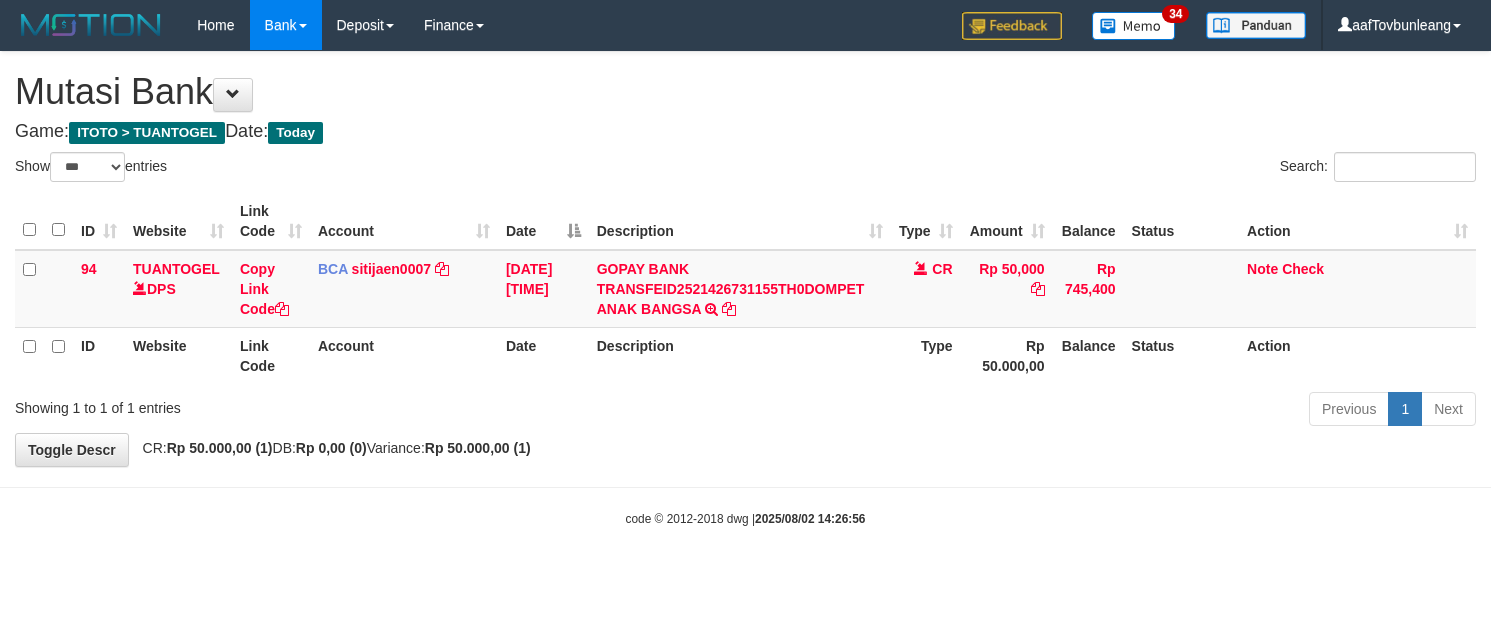 select on "***" 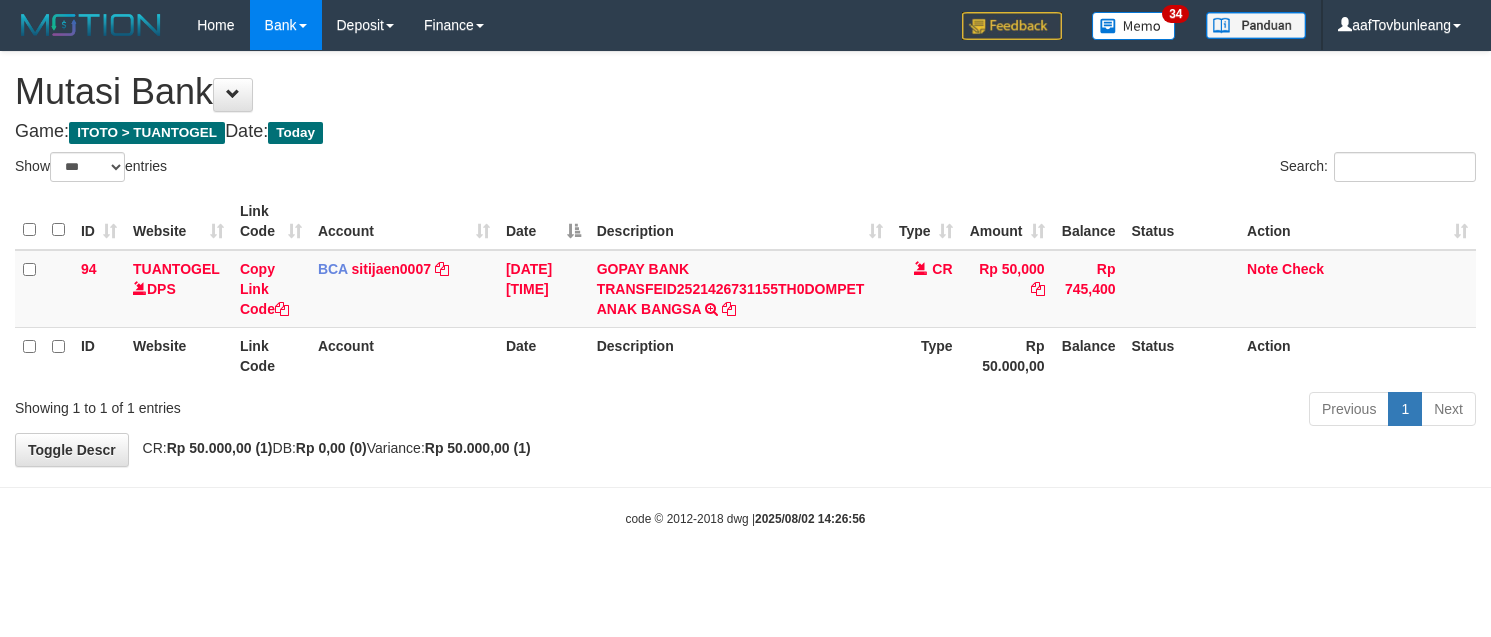 scroll, scrollTop: 0, scrollLeft: 0, axis: both 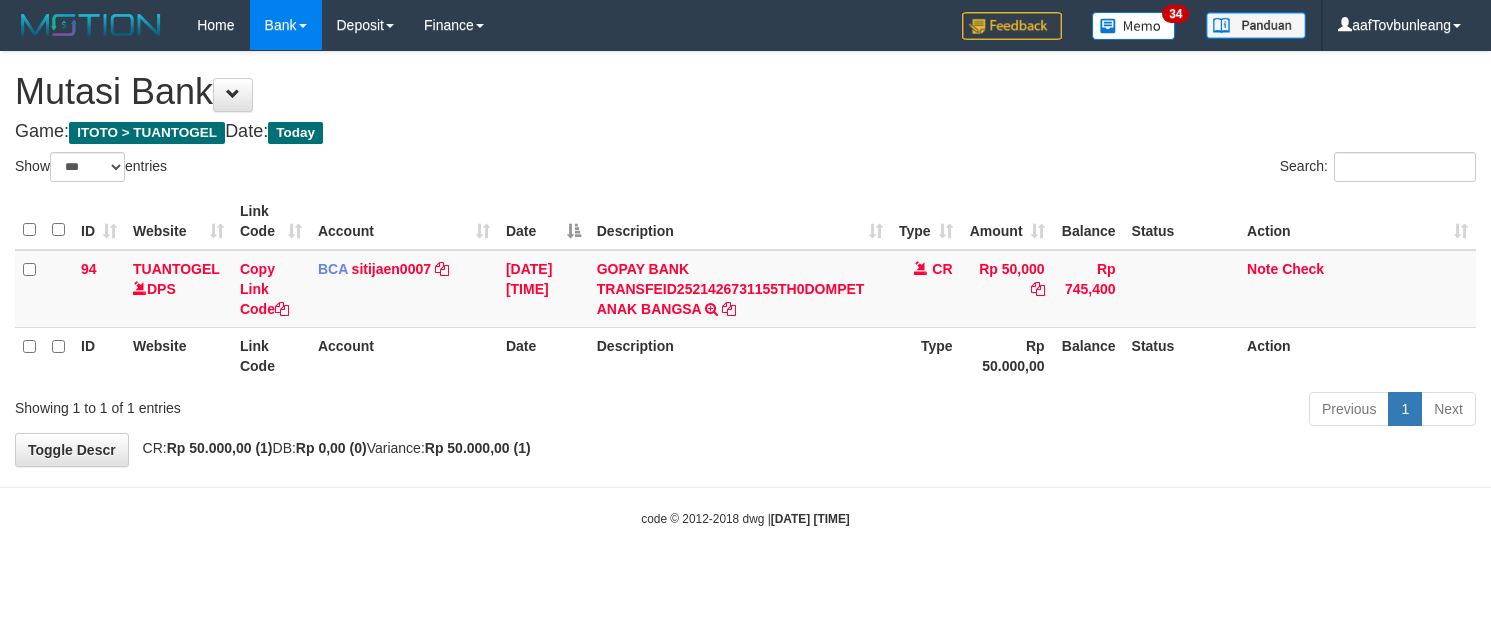 select on "***" 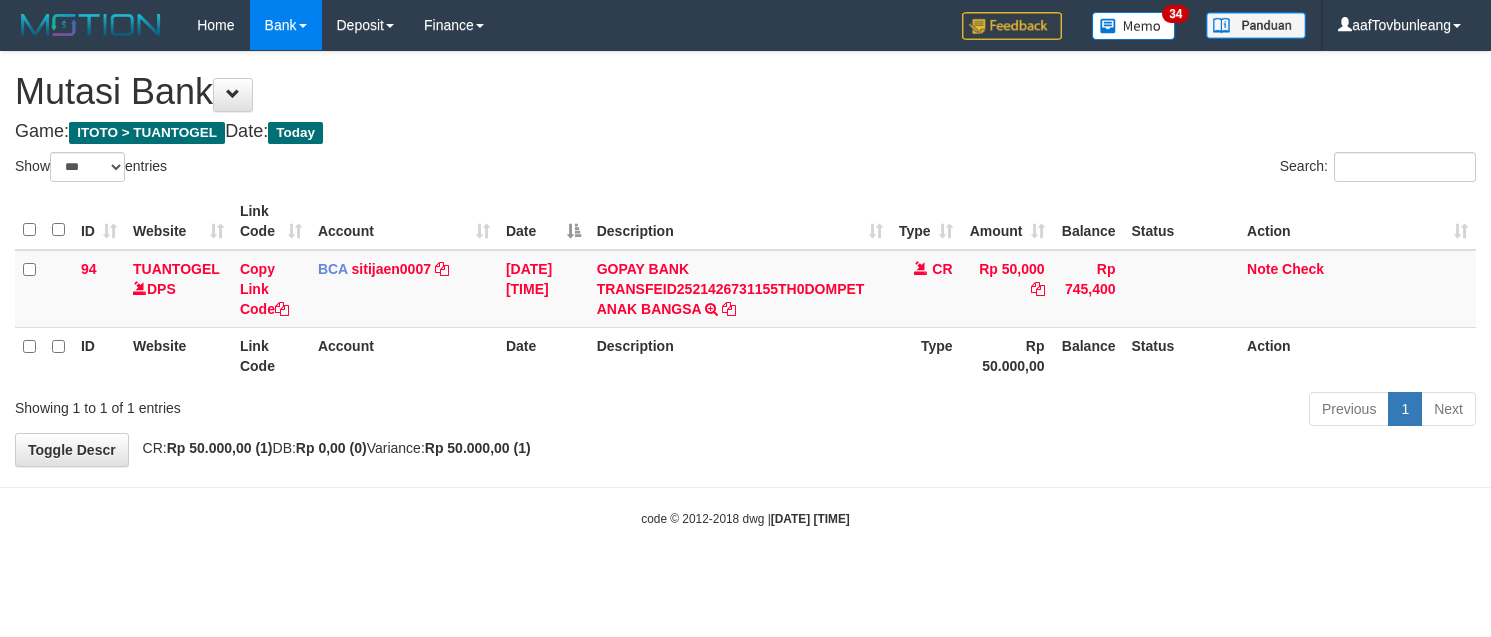scroll, scrollTop: 0, scrollLeft: 0, axis: both 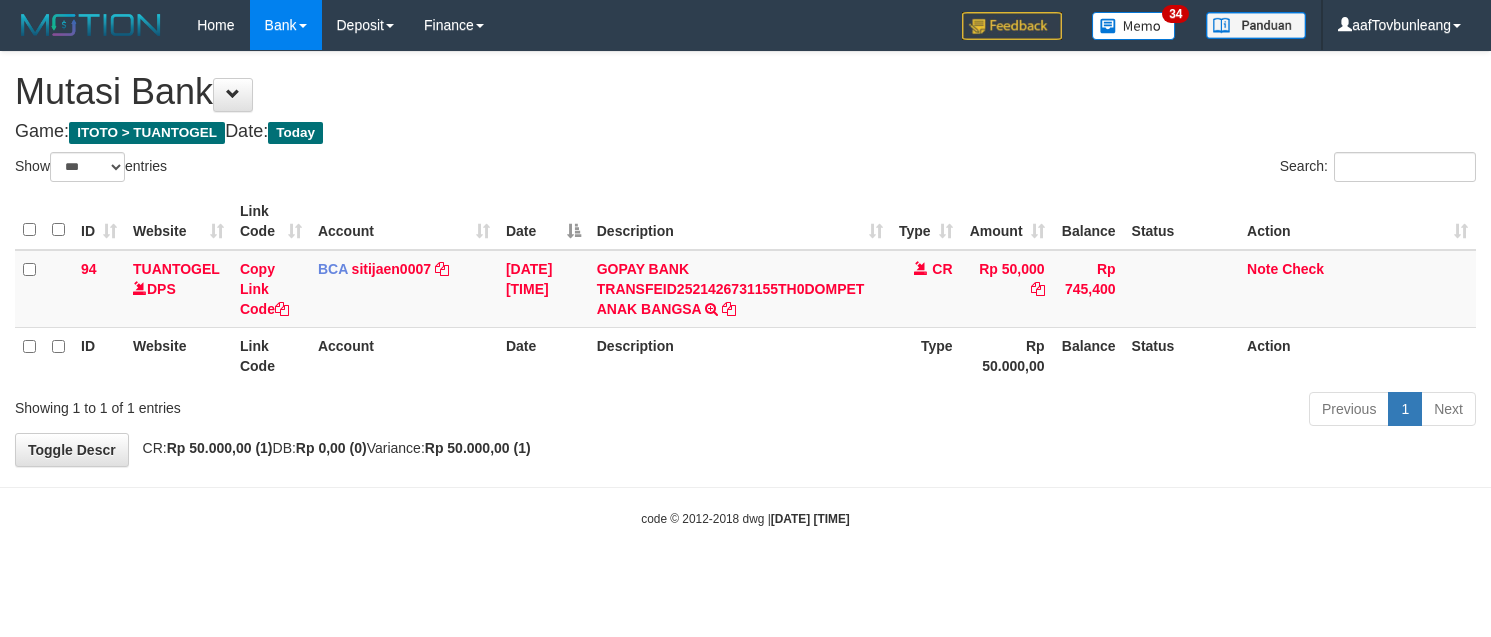select on "***" 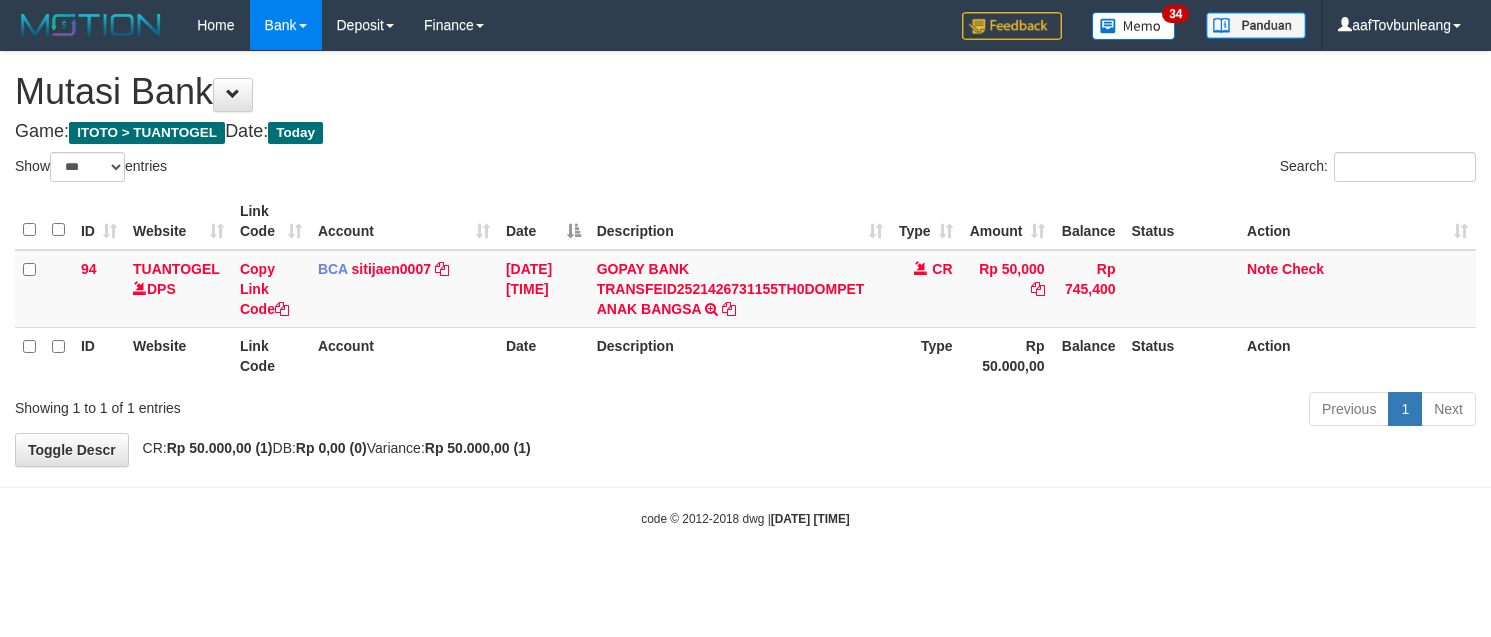 scroll, scrollTop: 0, scrollLeft: 0, axis: both 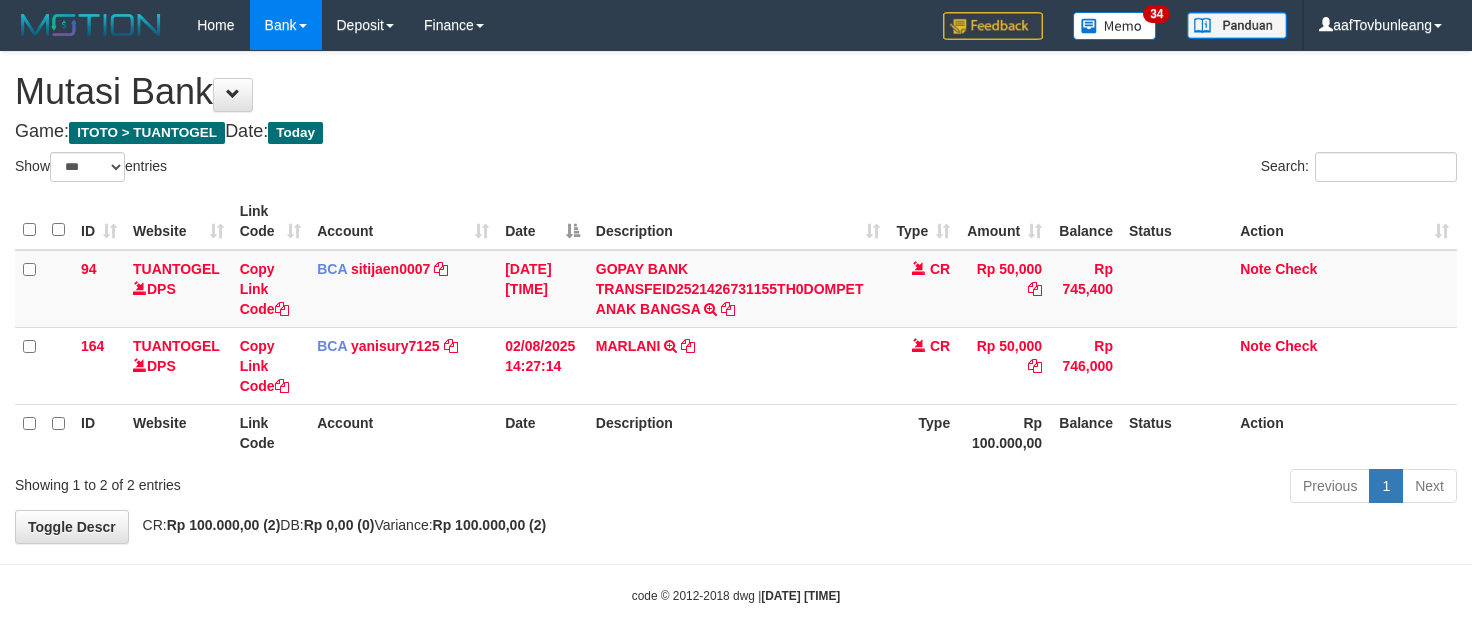 select on "***" 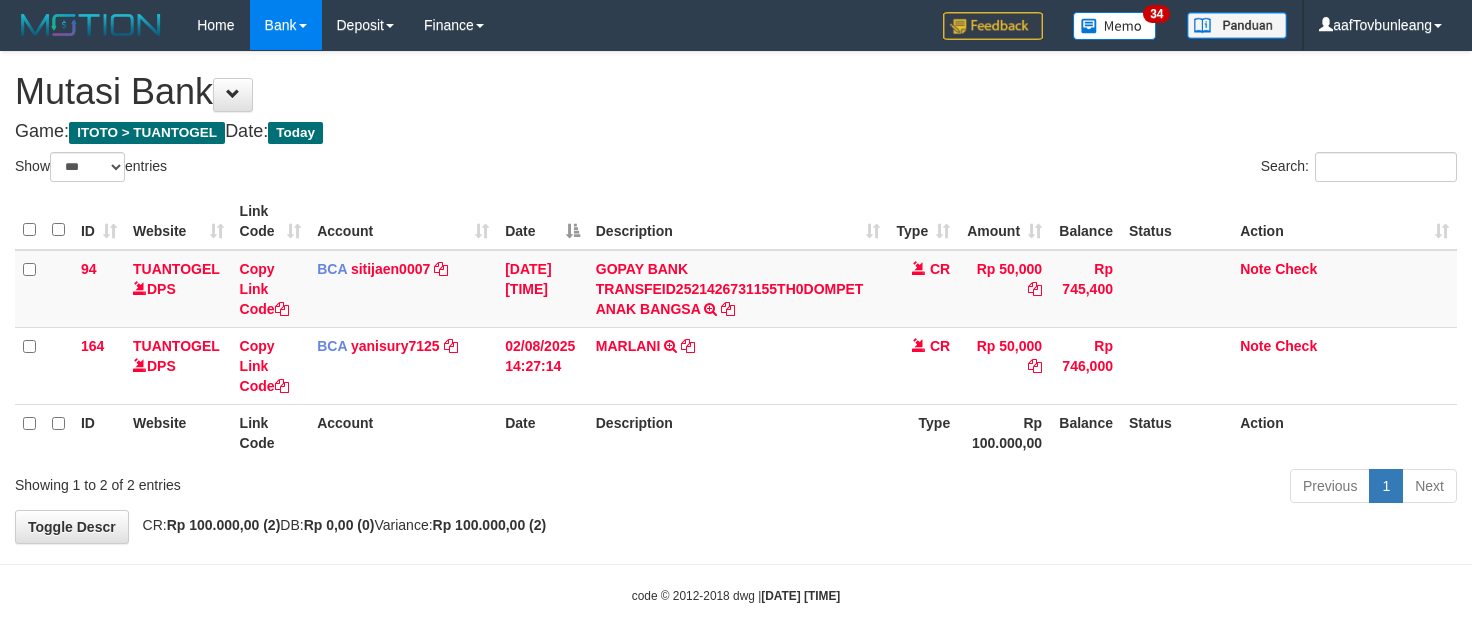scroll, scrollTop: 0, scrollLeft: 0, axis: both 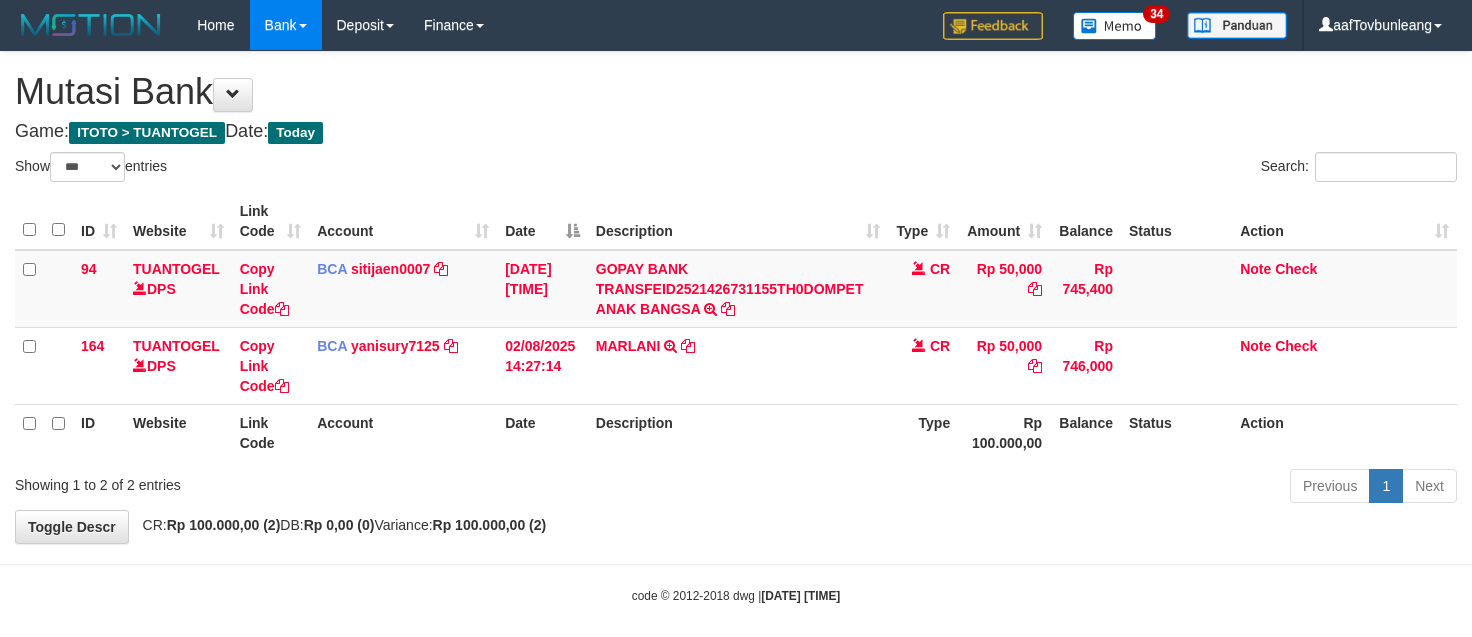 select on "***" 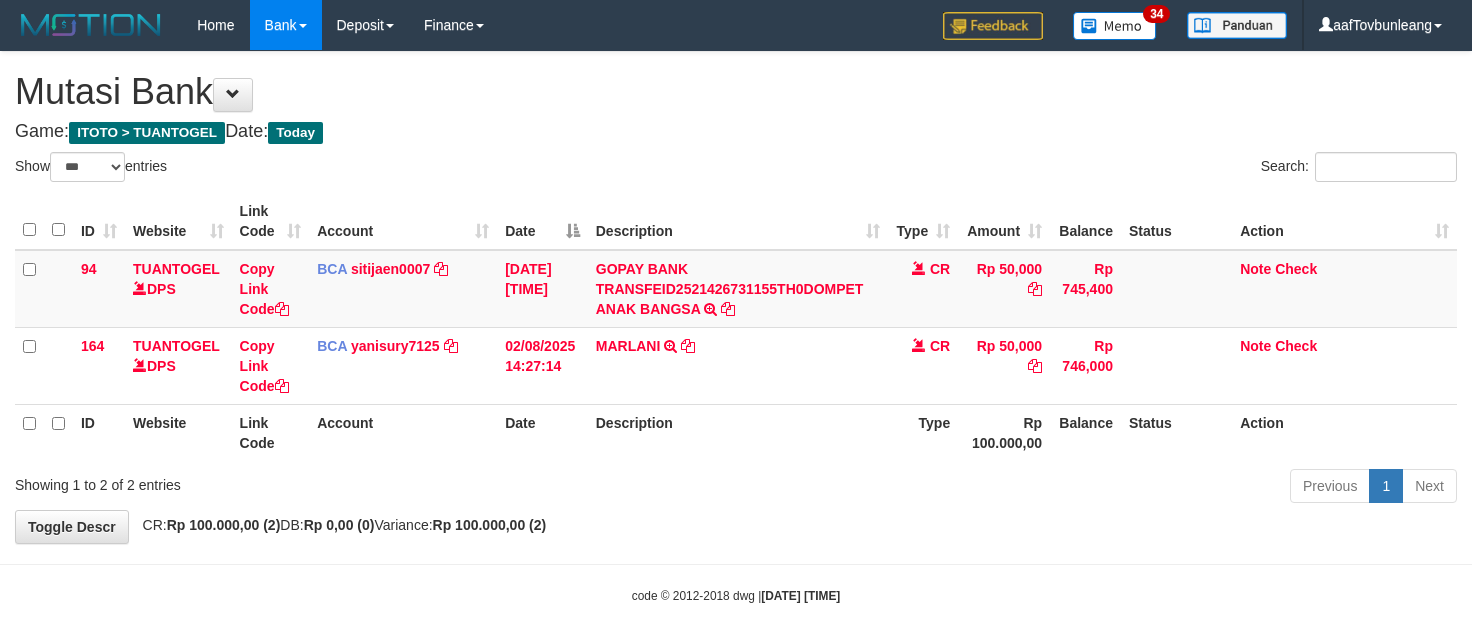 scroll, scrollTop: 0, scrollLeft: 0, axis: both 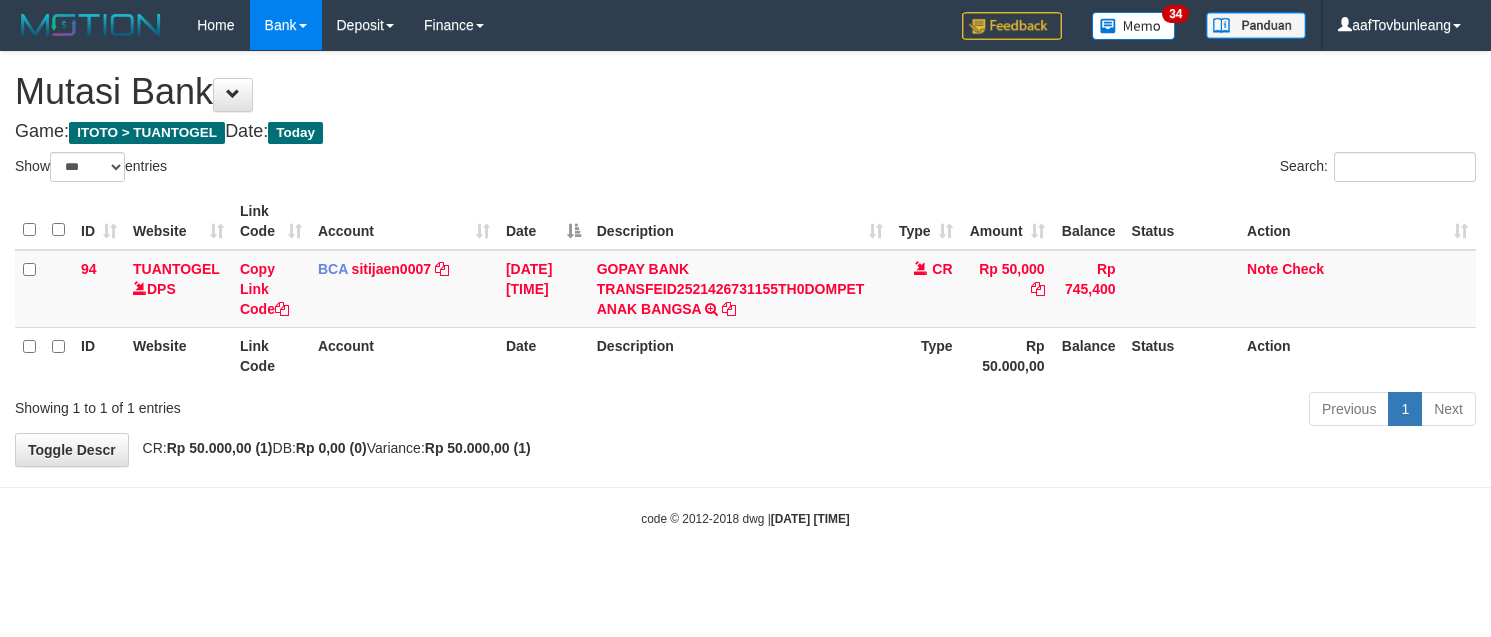 select on "***" 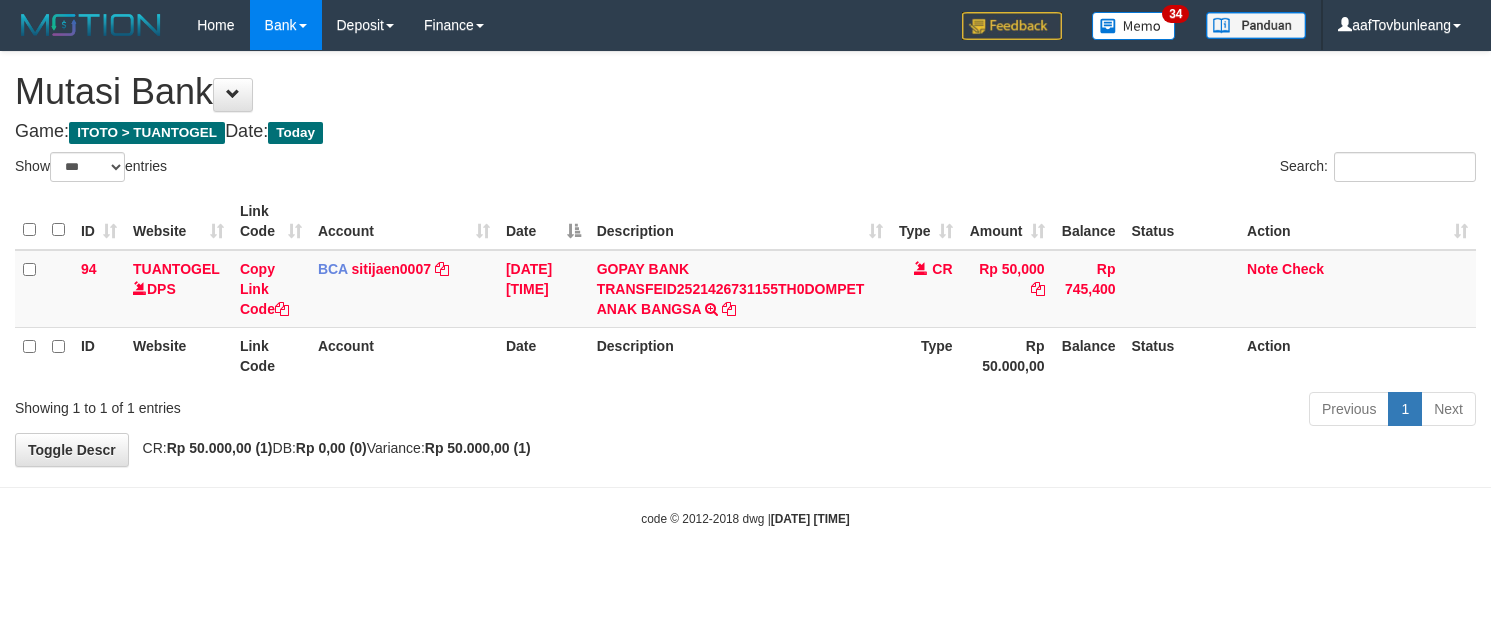 scroll, scrollTop: 0, scrollLeft: 0, axis: both 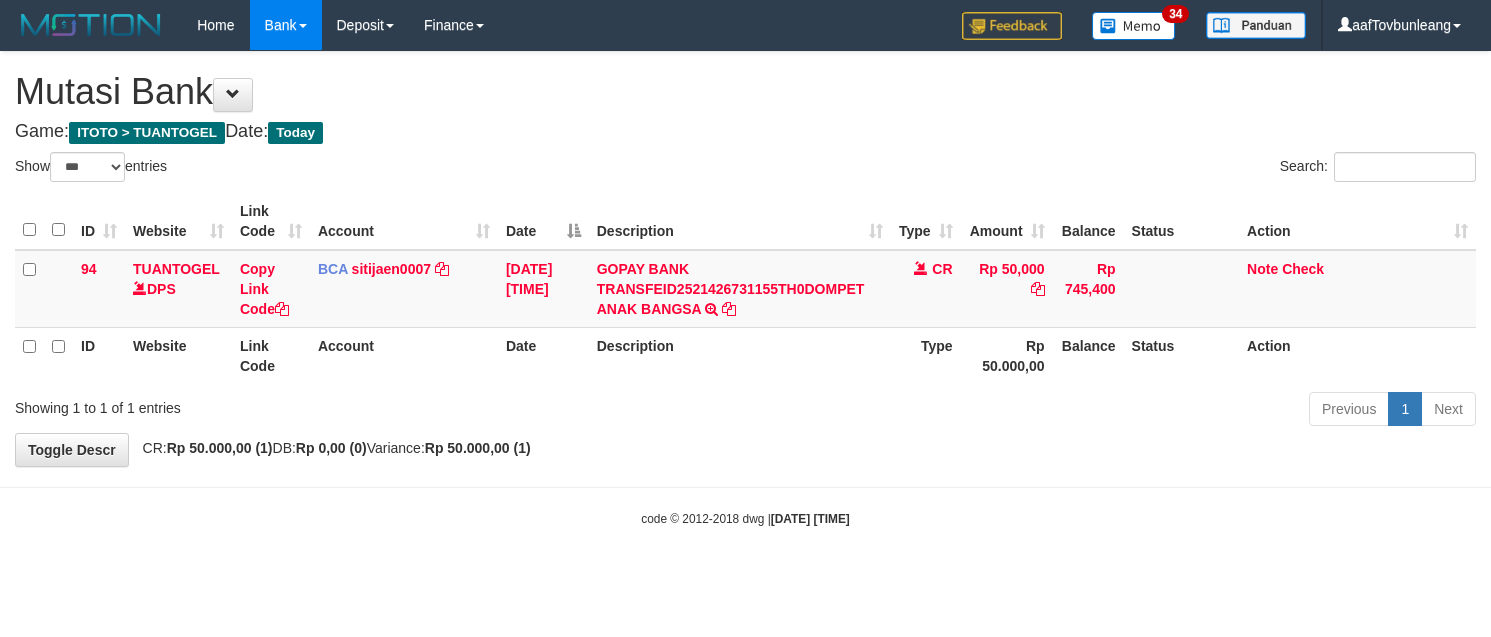 select on "***" 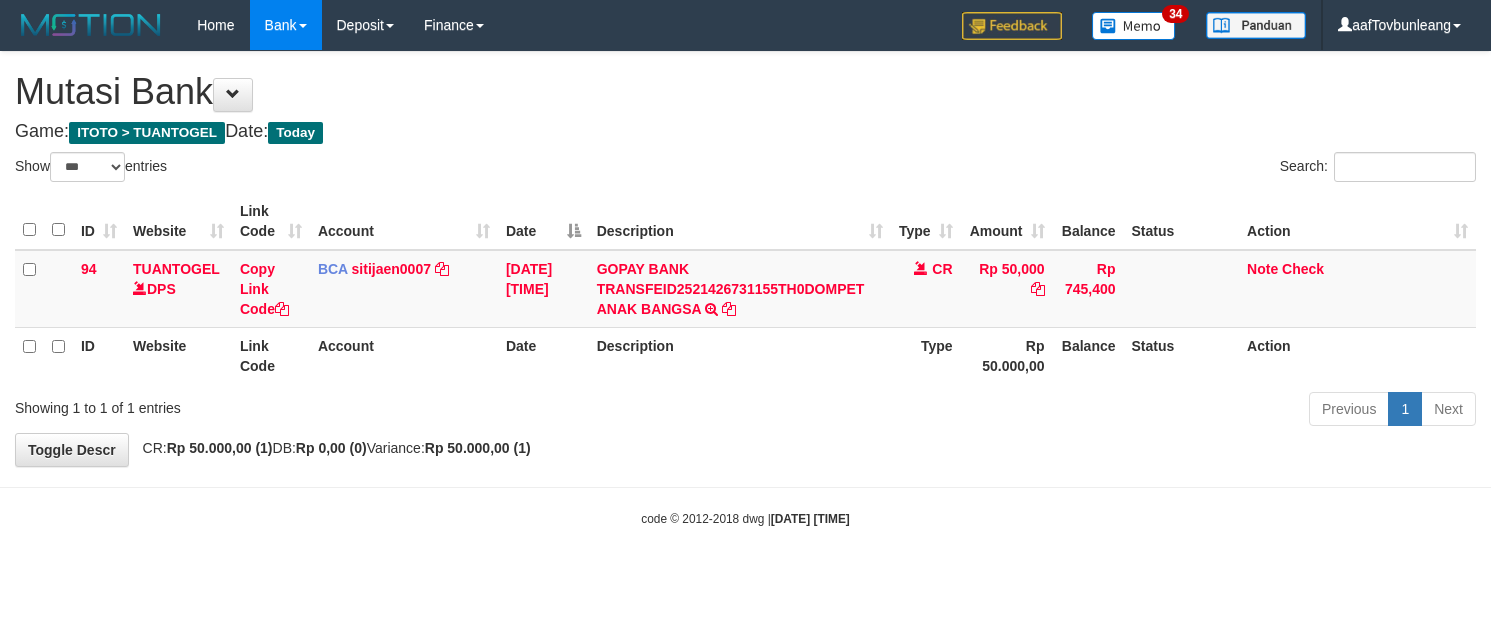 scroll, scrollTop: 0, scrollLeft: 0, axis: both 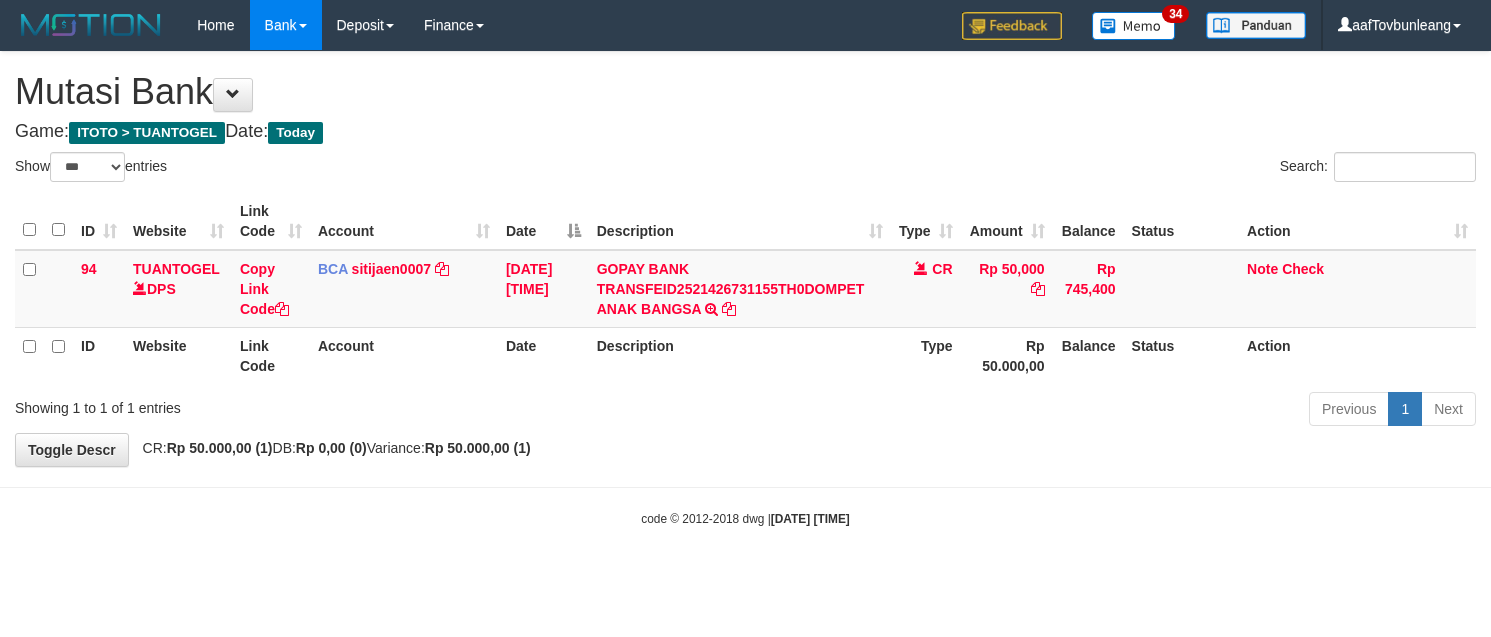 select on "***" 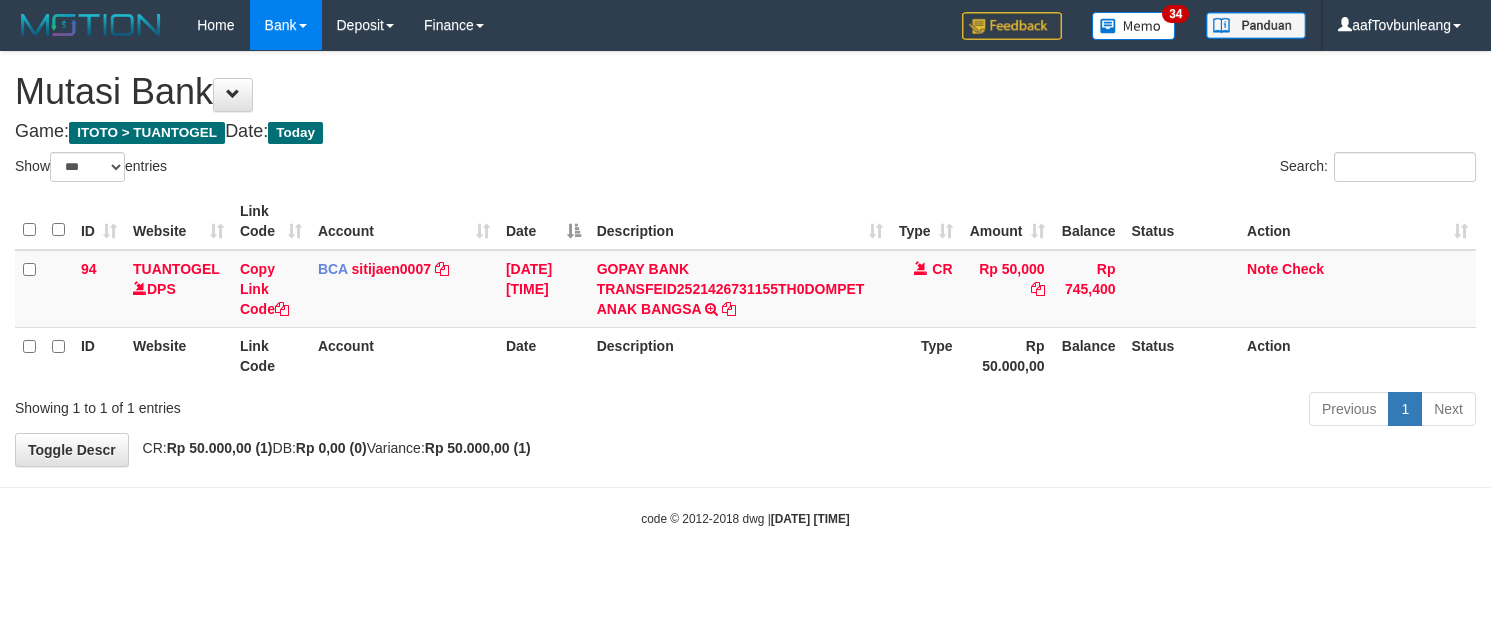 scroll, scrollTop: 0, scrollLeft: 0, axis: both 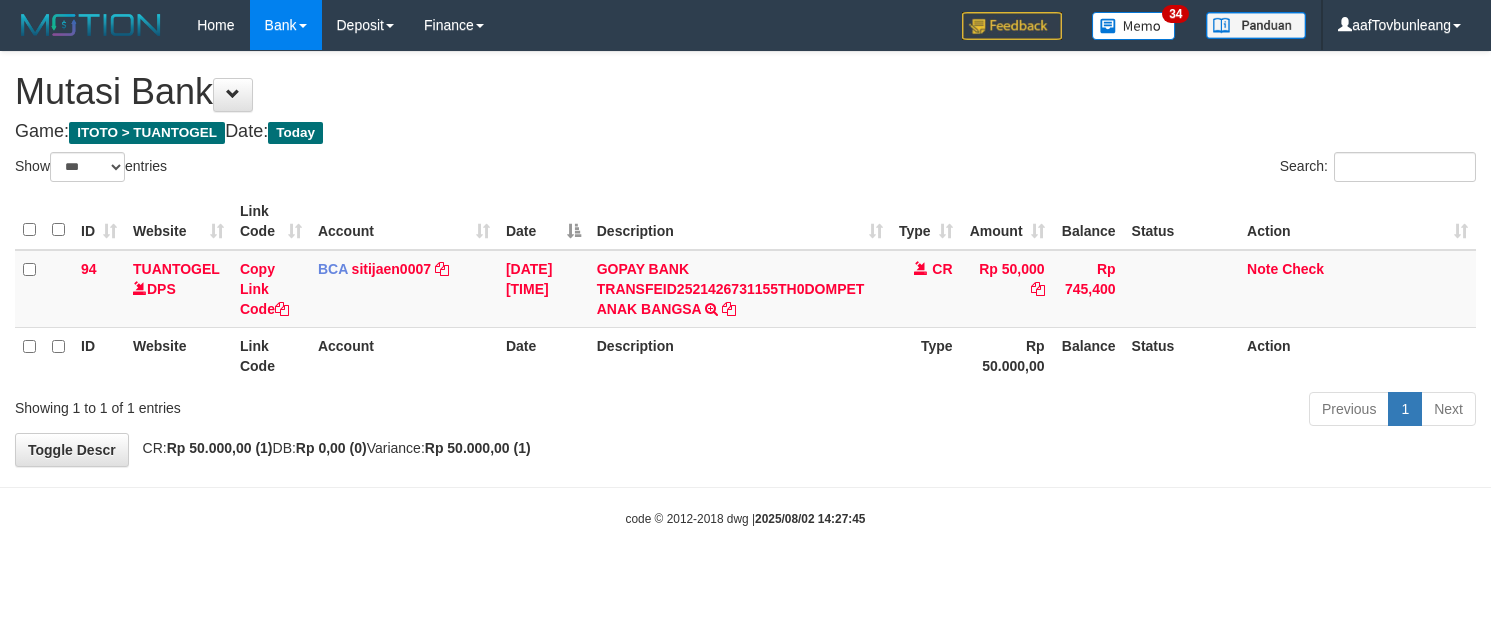 select on "***" 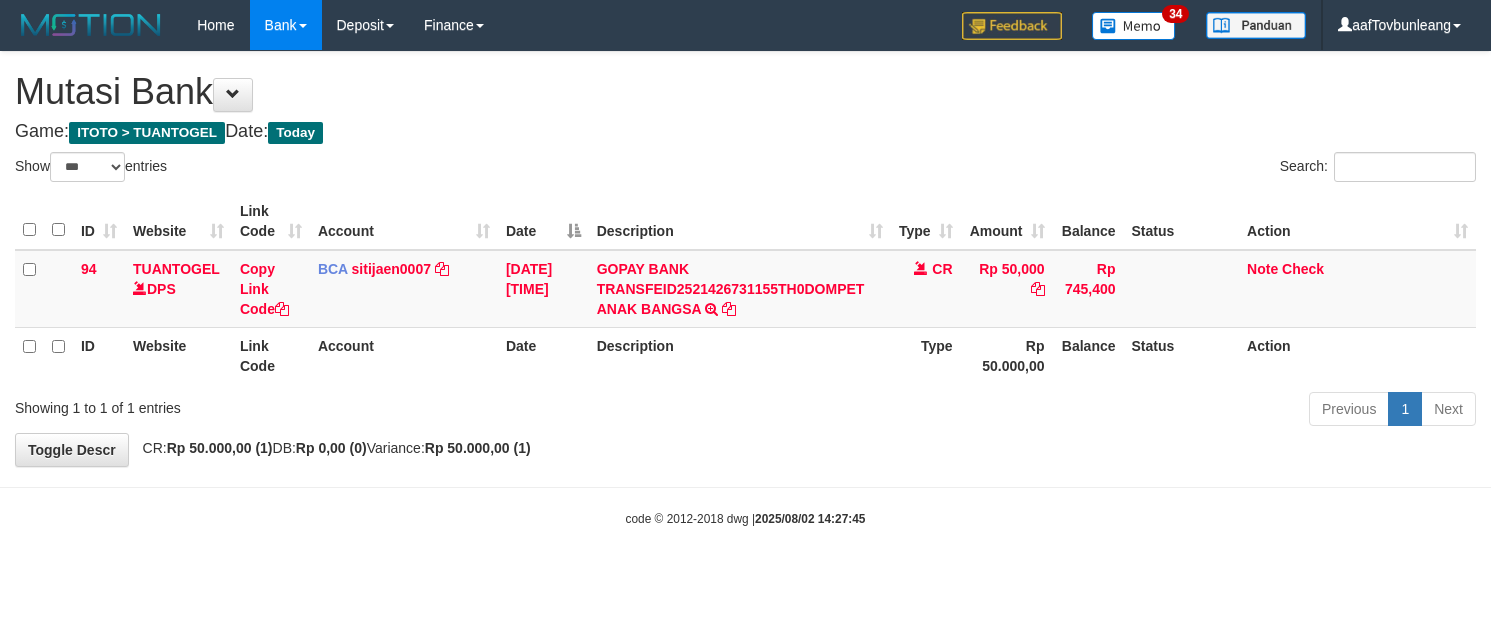 scroll, scrollTop: 0, scrollLeft: 0, axis: both 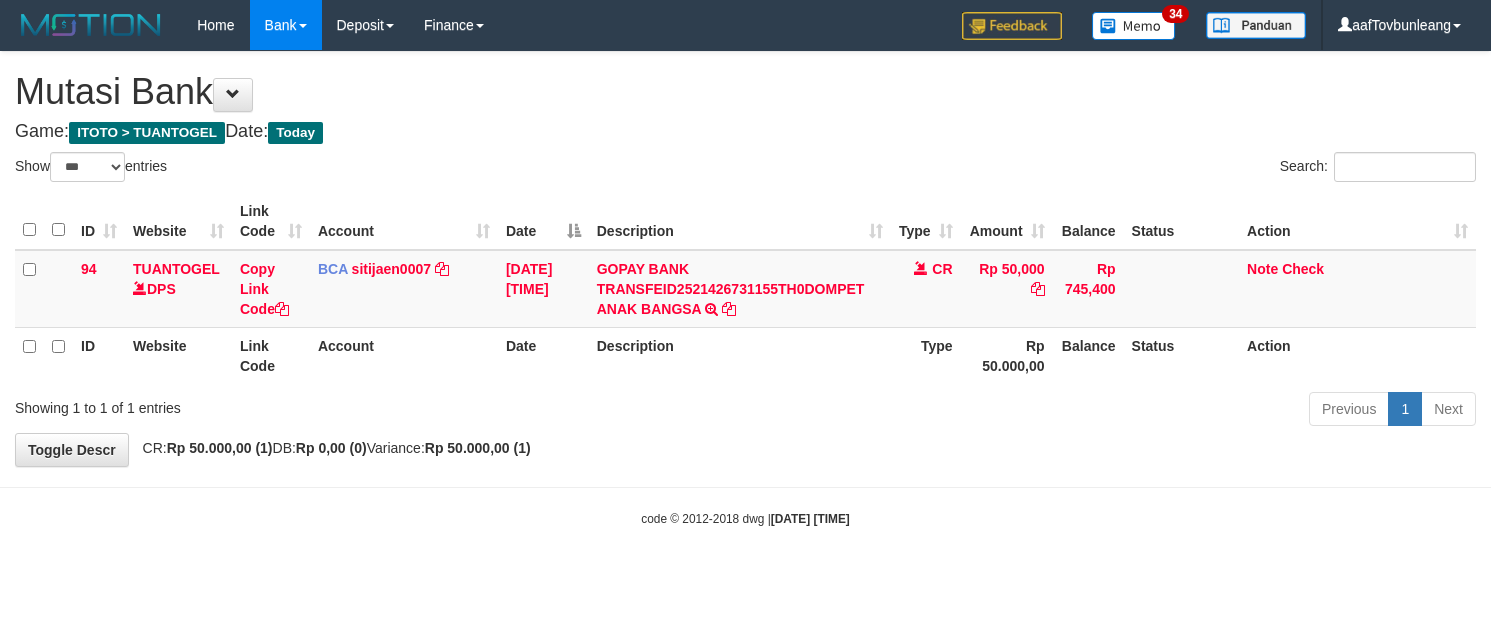select on "***" 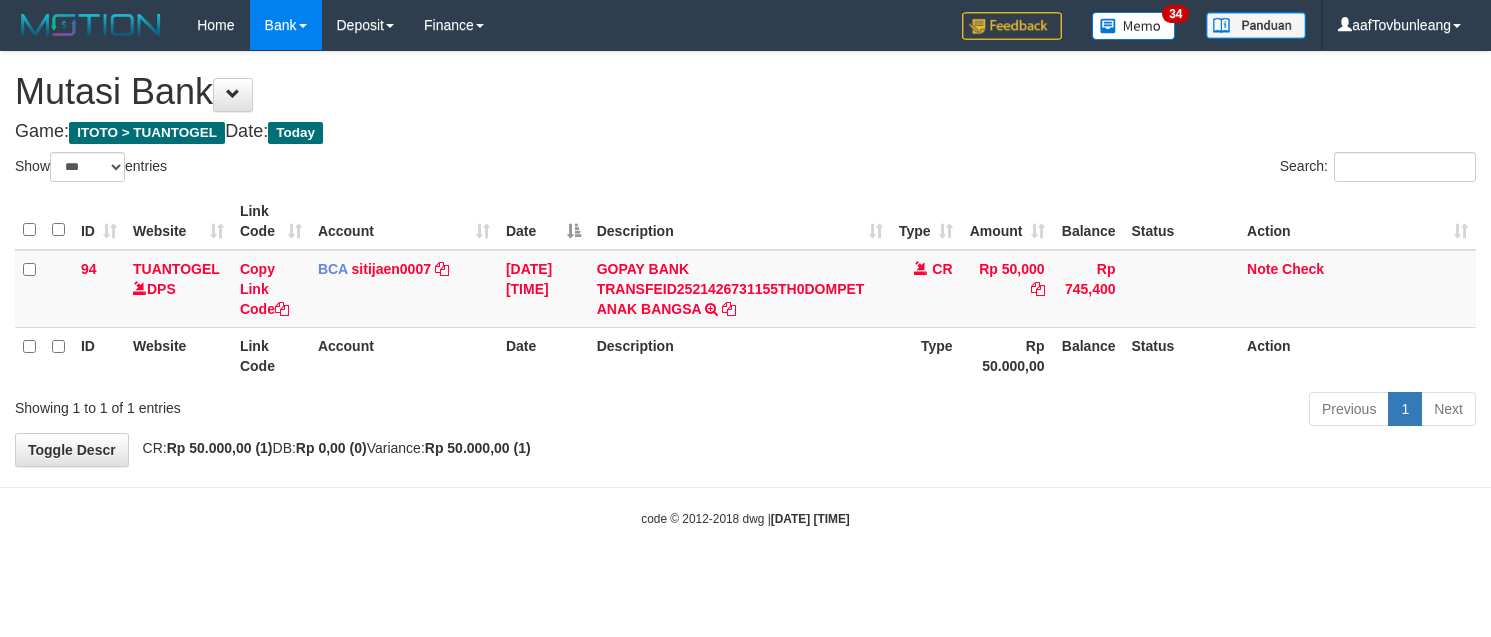 scroll, scrollTop: 0, scrollLeft: 0, axis: both 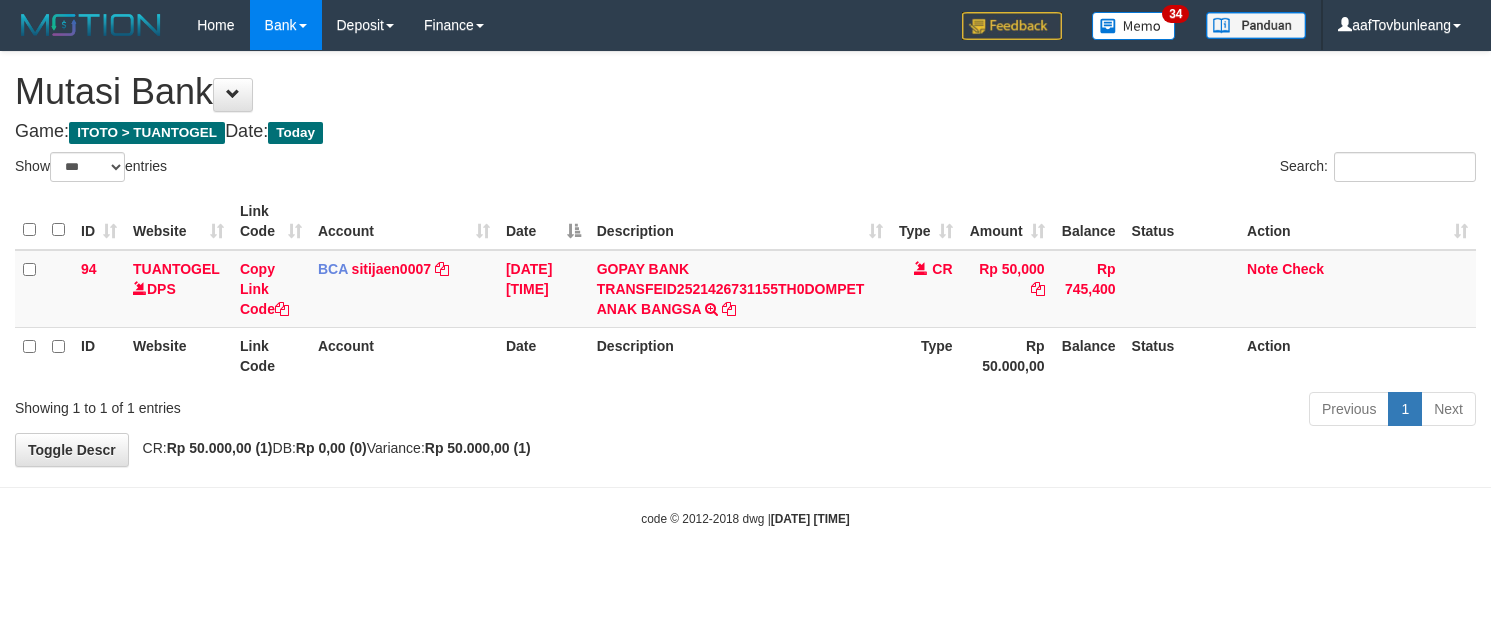 select on "***" 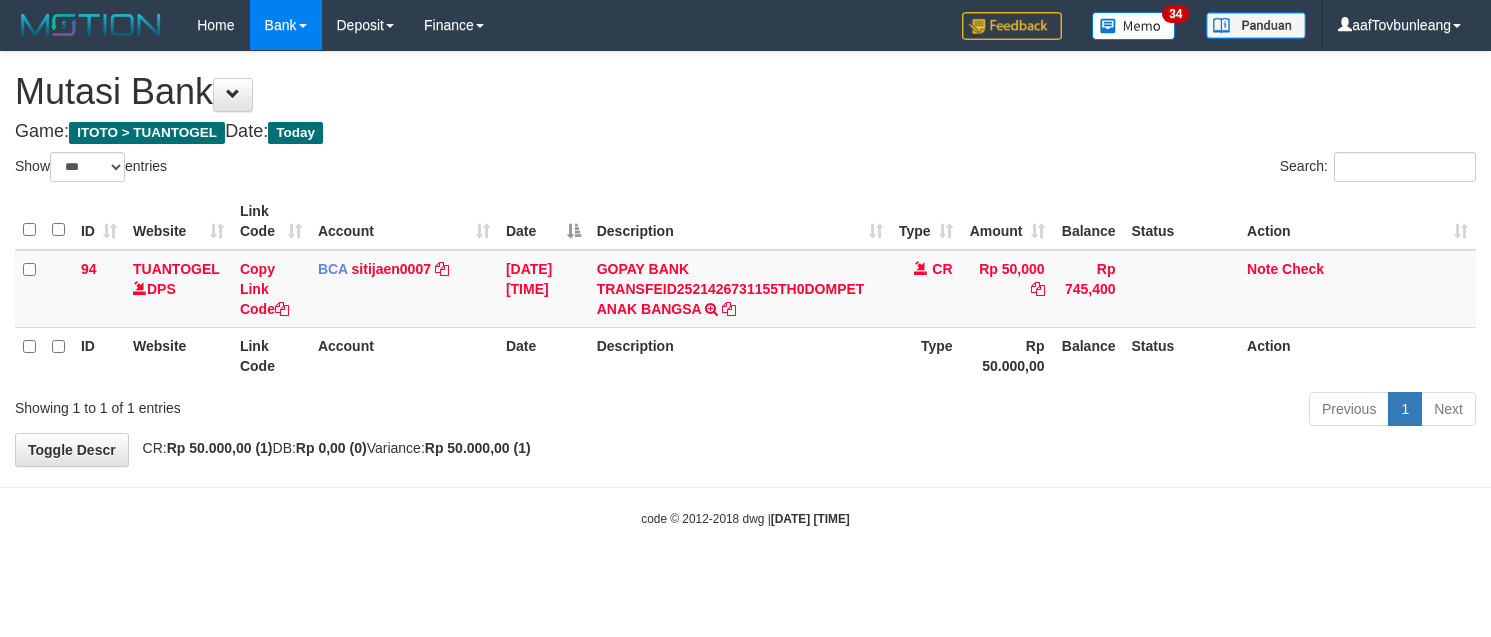scroll, scrollTop: 0, scrollLeft: 0, axis: both 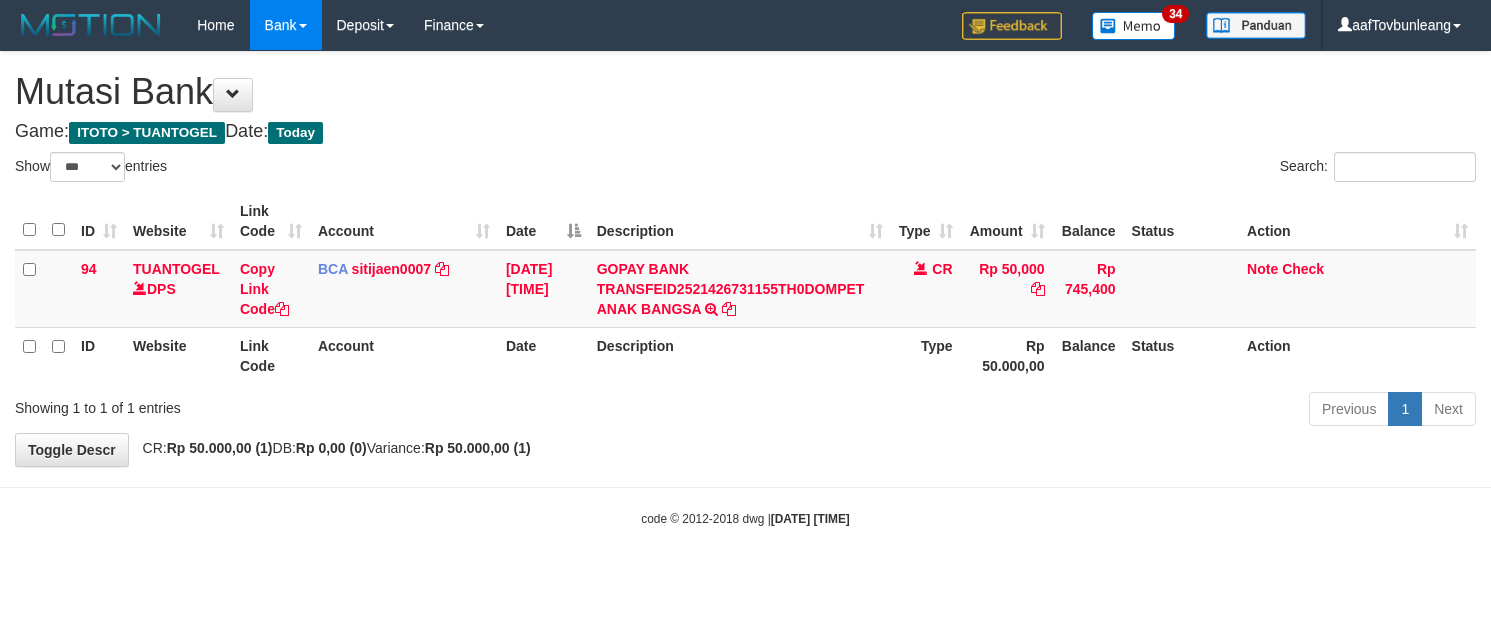 select on "***" 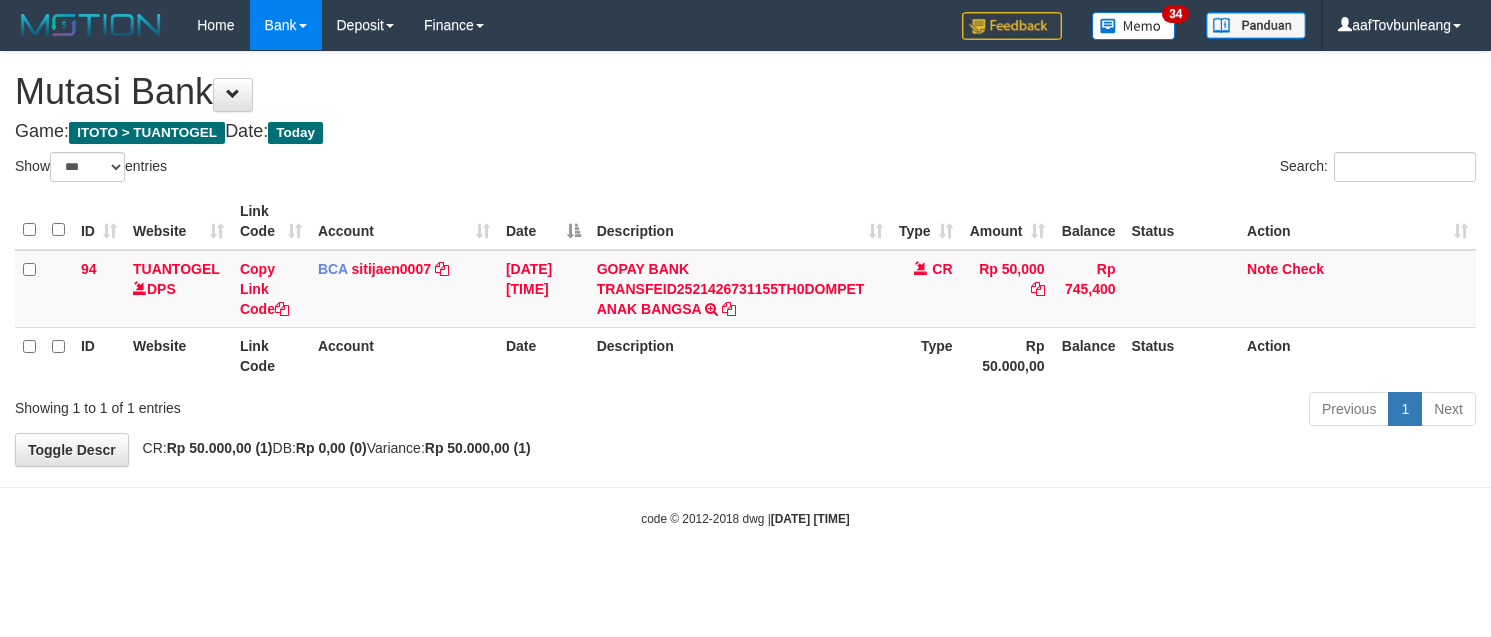 scroll, scrollTop: 0, scrollLeft: 0, axis: both 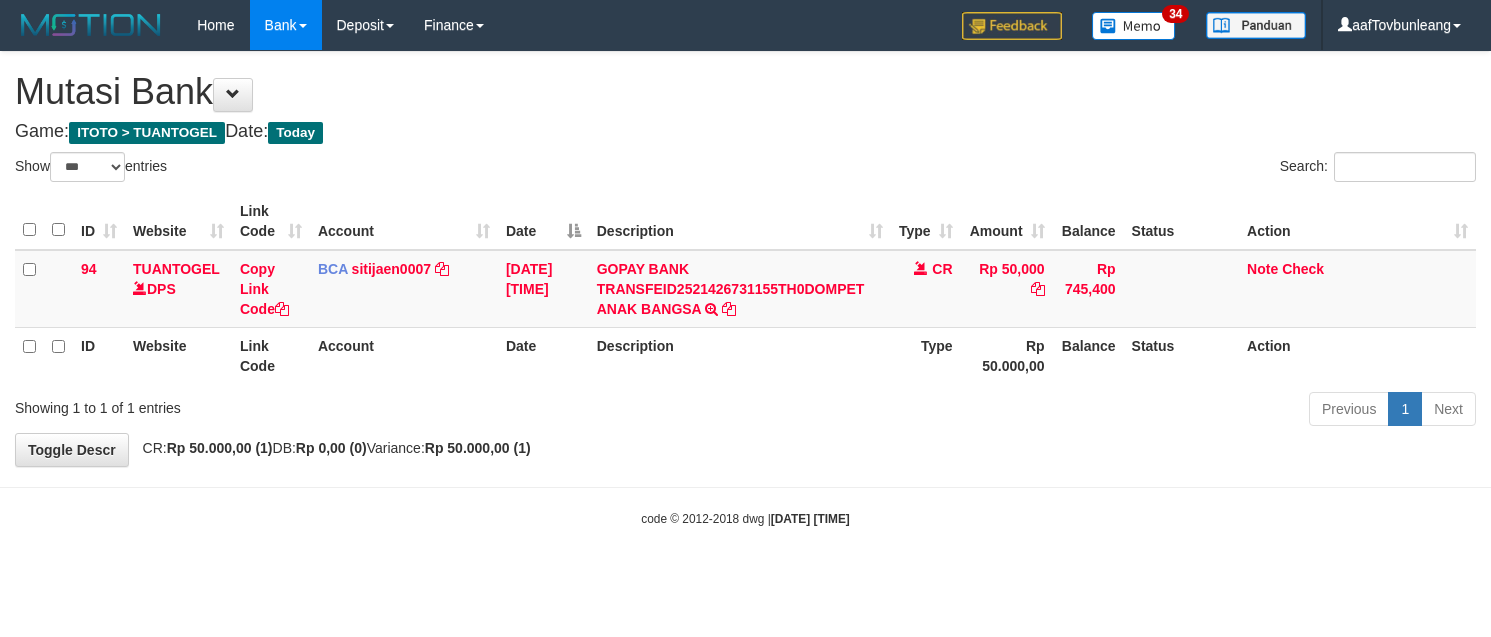 select on "***" 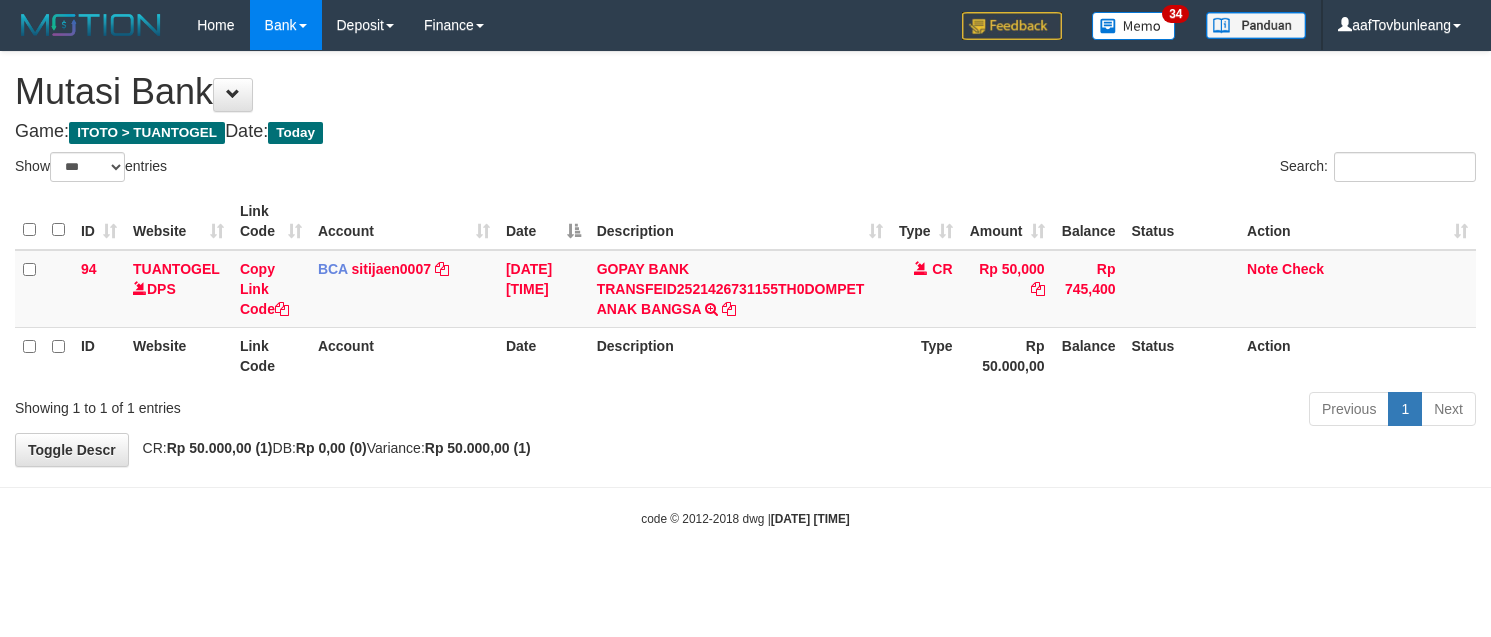 scroll, scrollTop: 0, scrollLeft: 0, axis: both 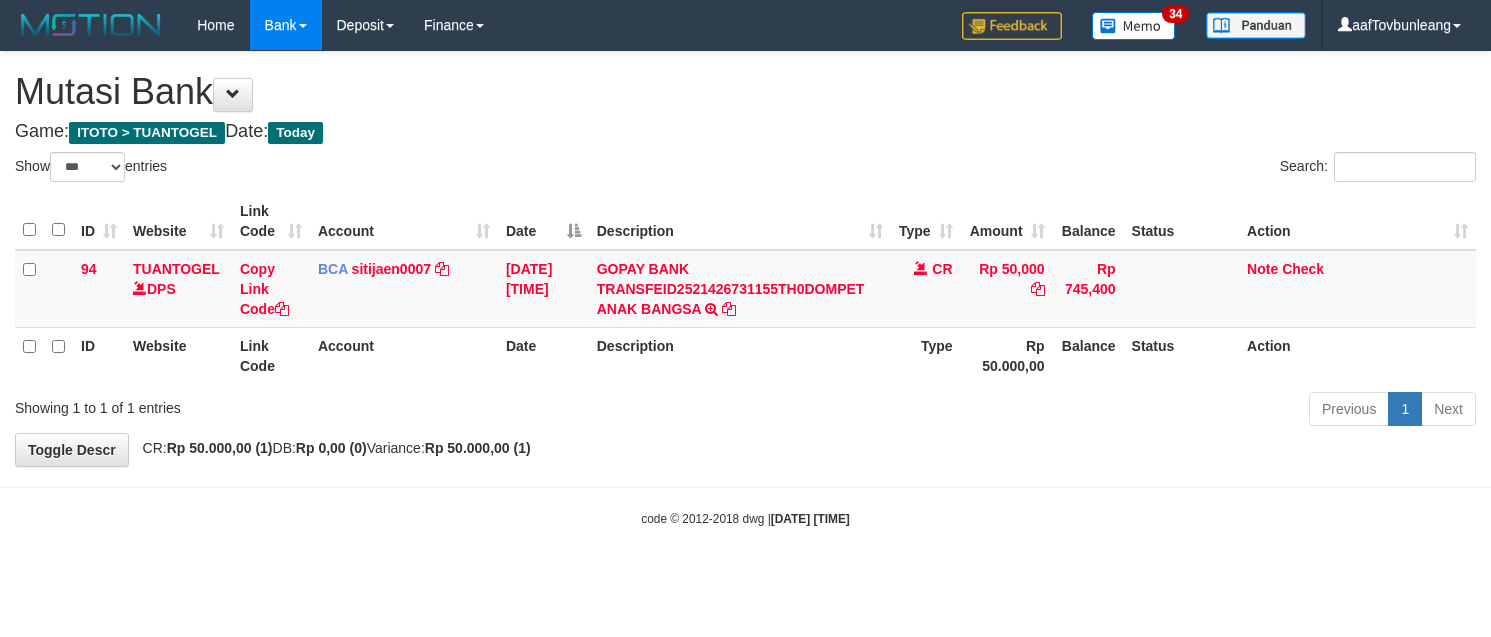select on "***" 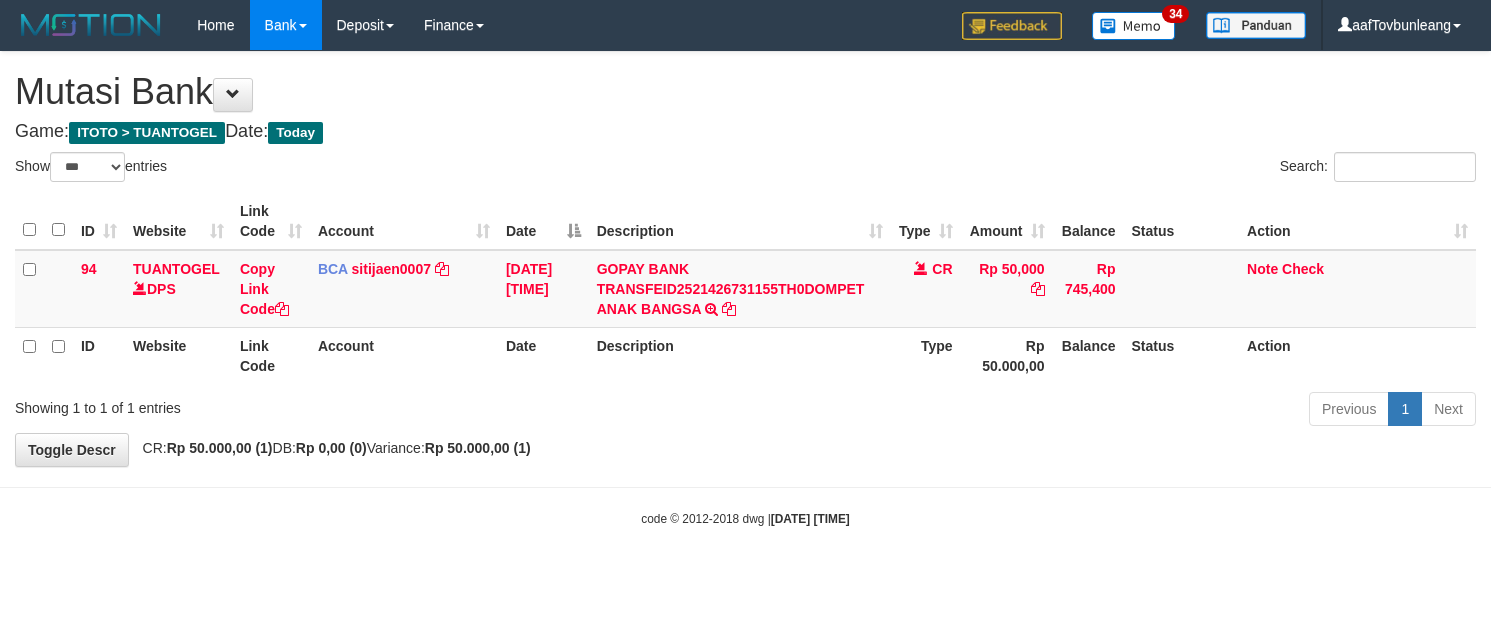 scroll, scrollTop: 0, scrollLeft: 0, axis: both 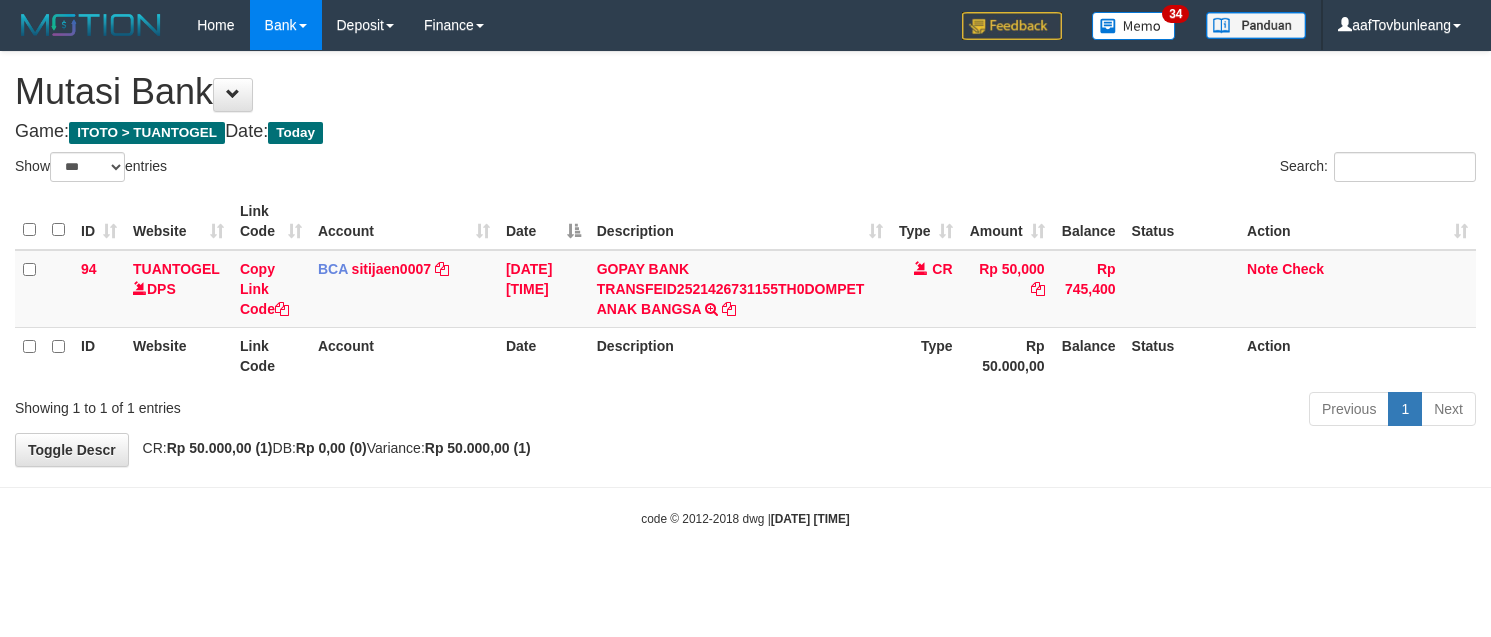 select on "***" 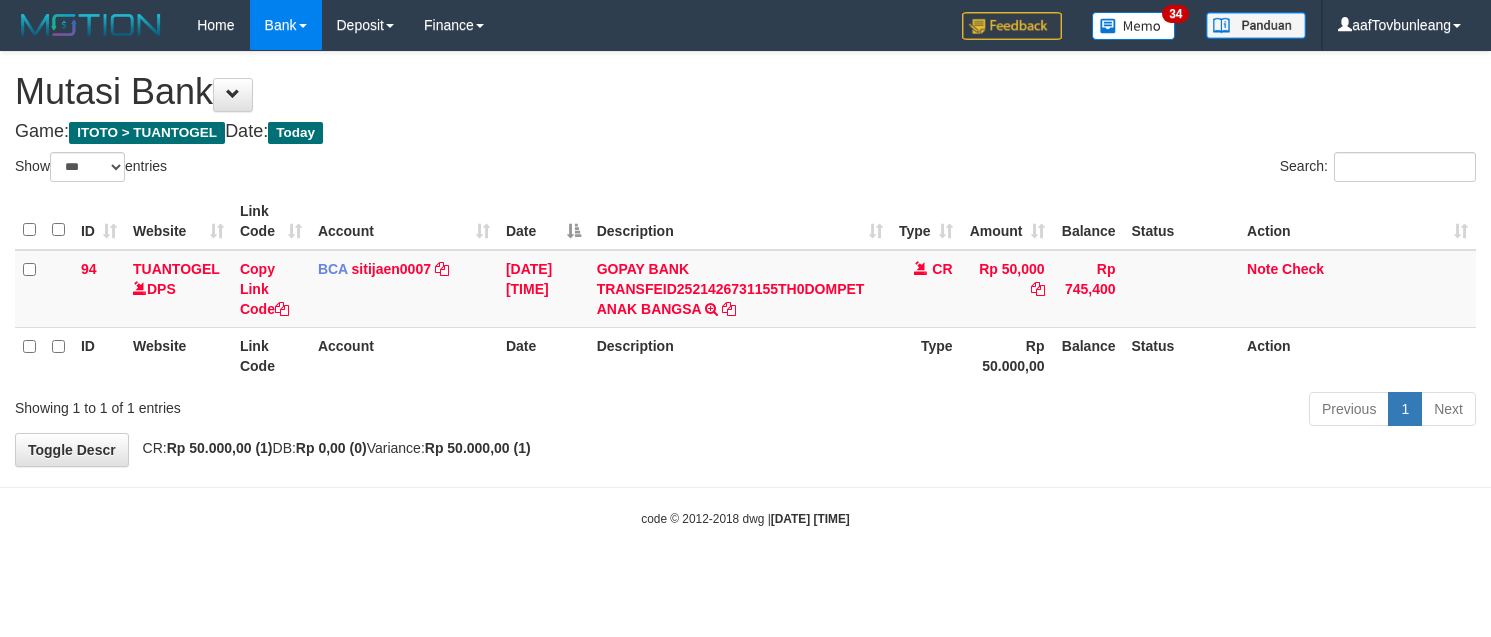 scroll, scrollTop: 0, scrollLeft: 0, axis: both 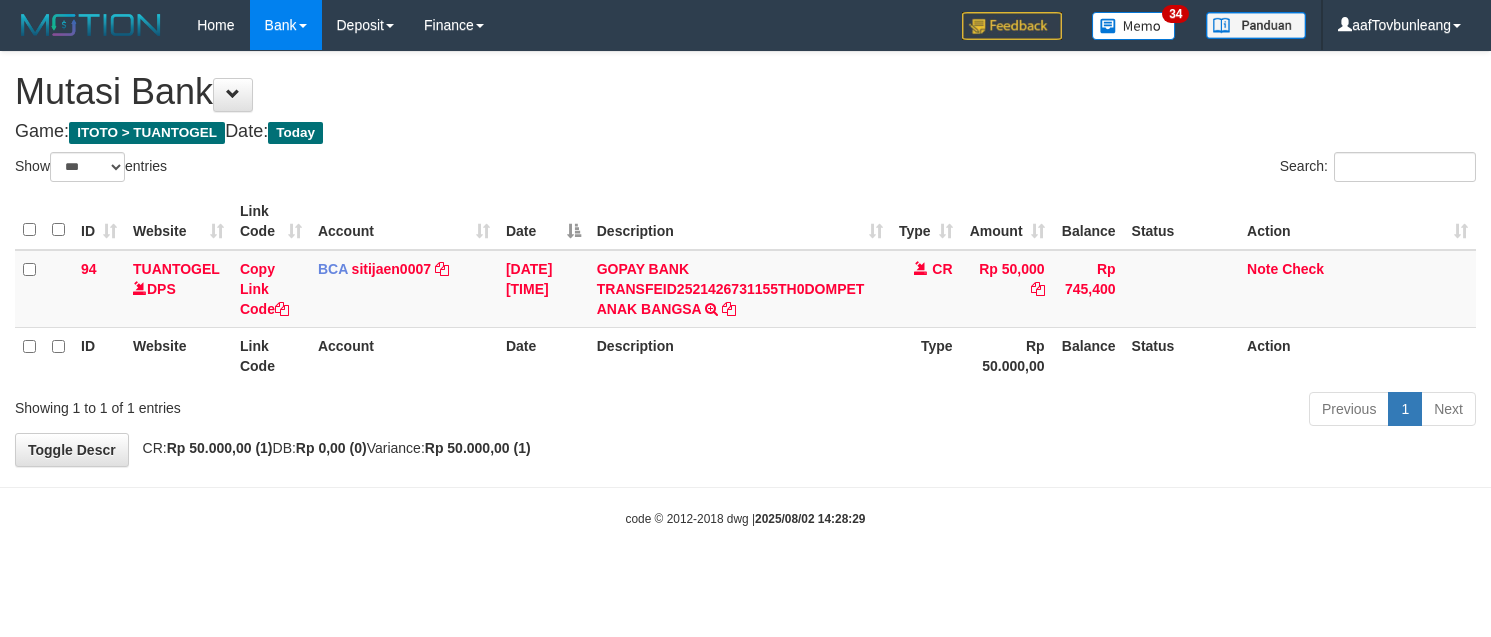 select on "***" 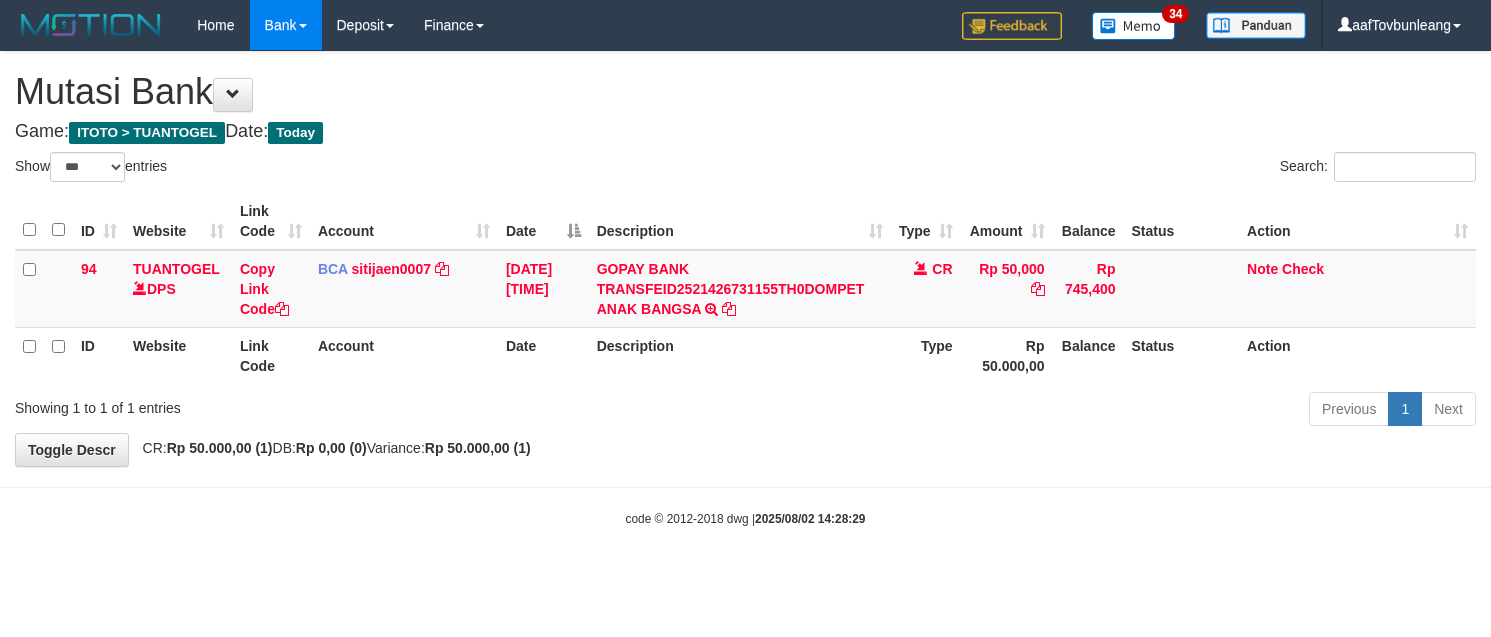 scroll, scrollTop: 0, scrollLeft: 0, axis: both 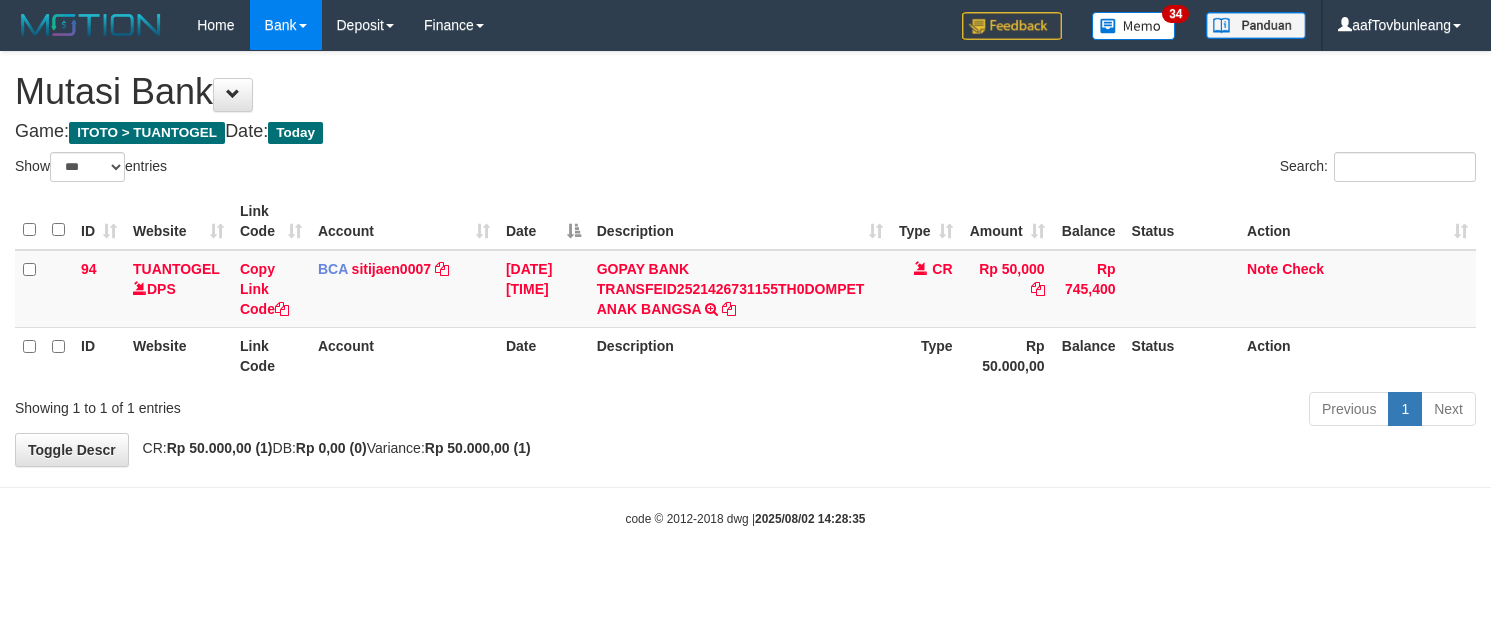 select on "***" 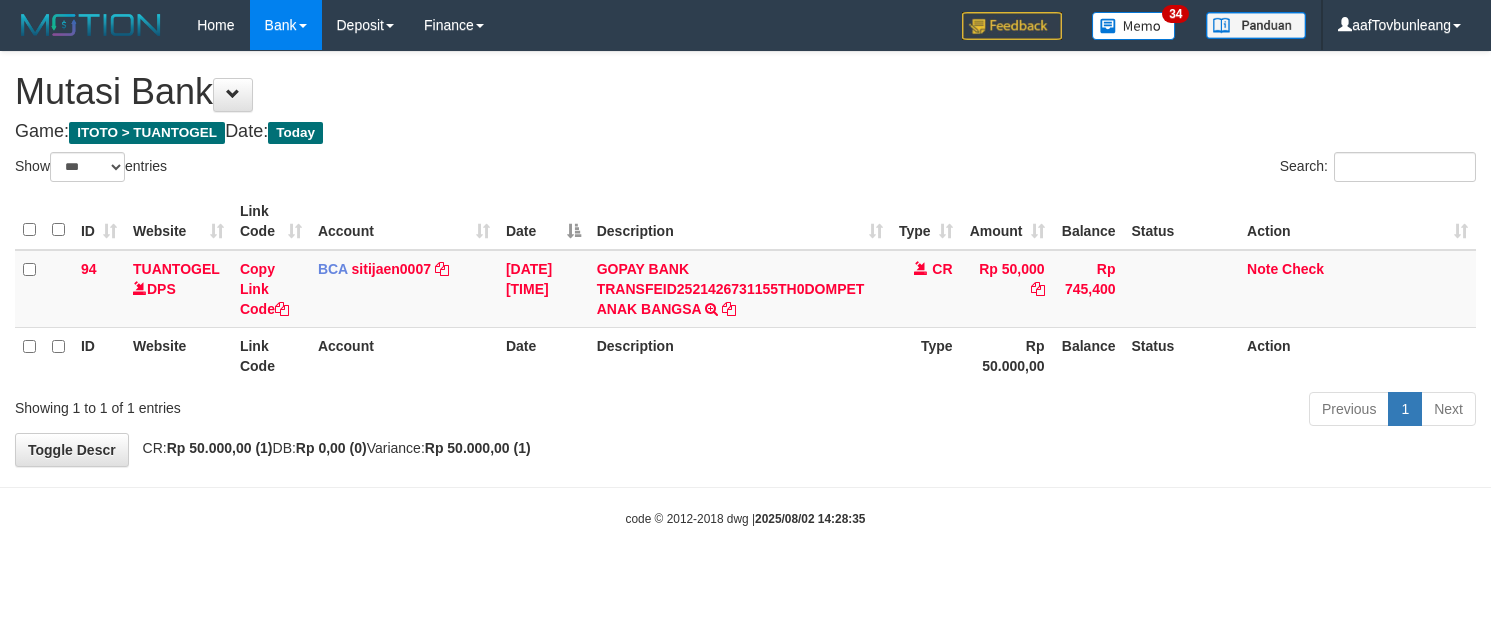 scroll, scrollTop: 0, scrollLeft: 0, axis: both 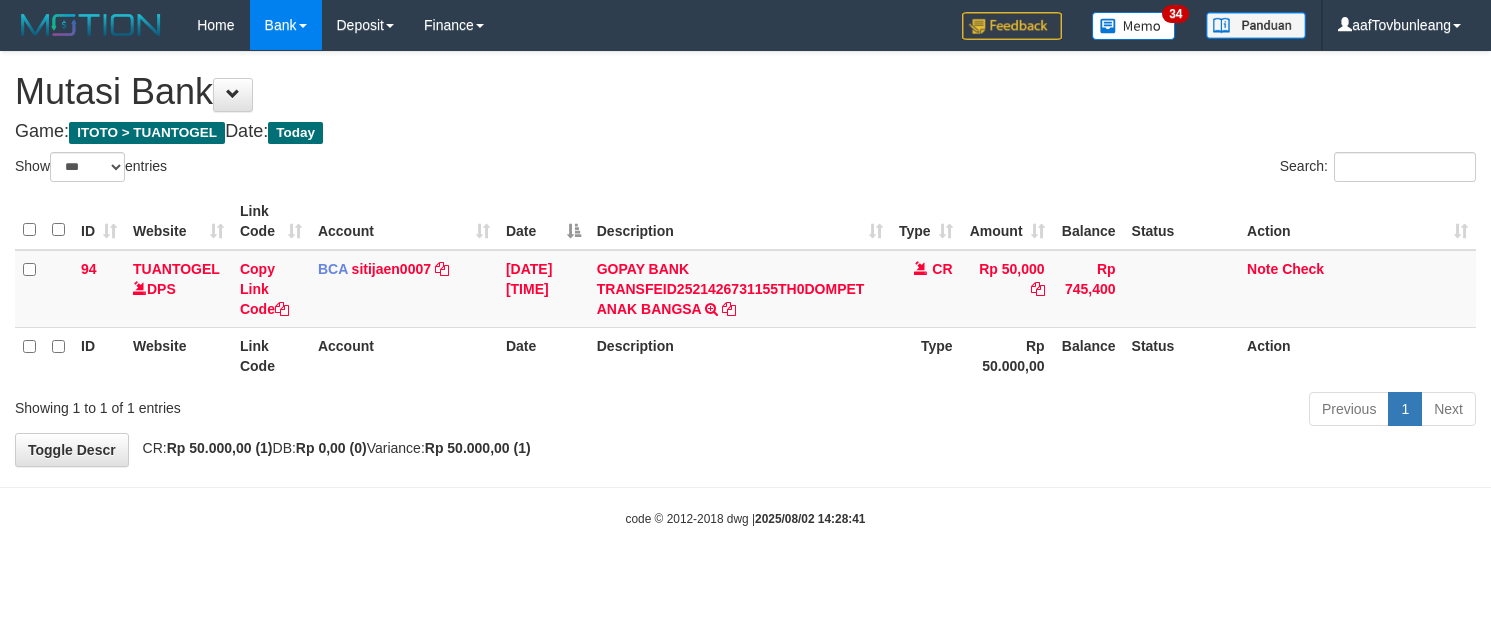 select on "***" 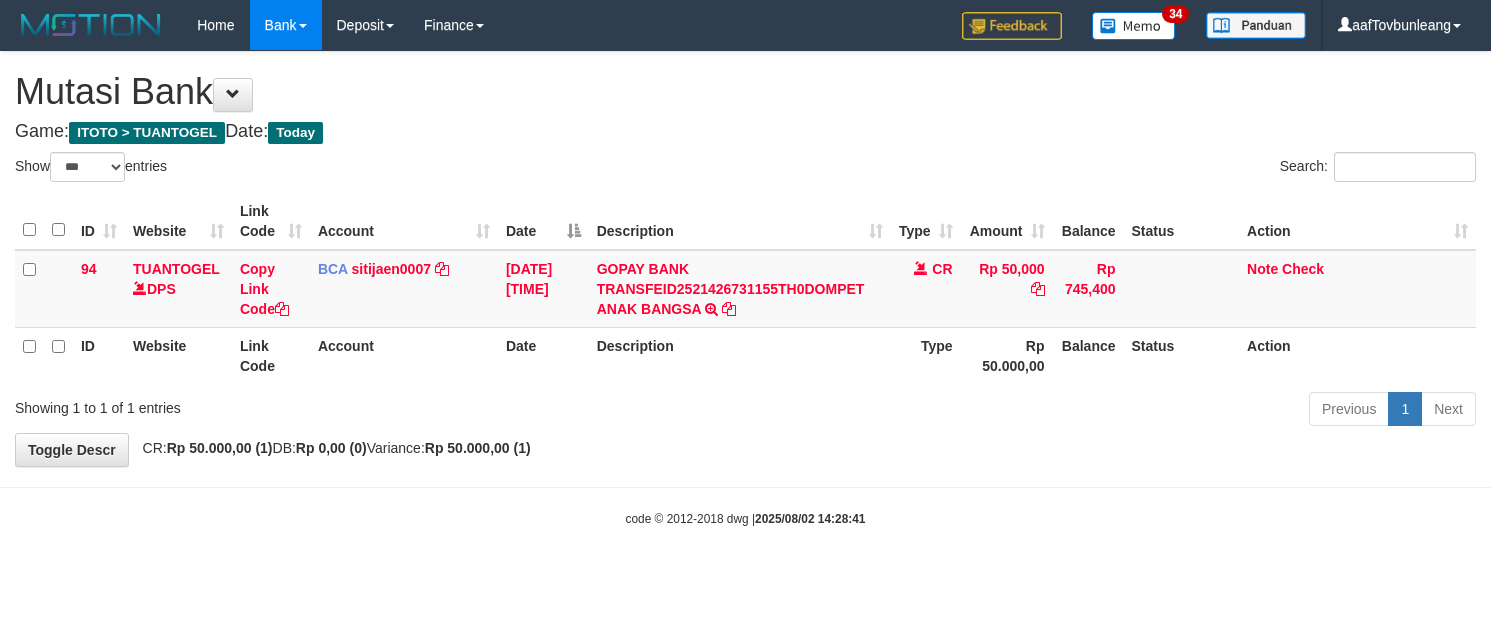 scroll, scrollTop: 0, scrollLeft: 0, axis: both 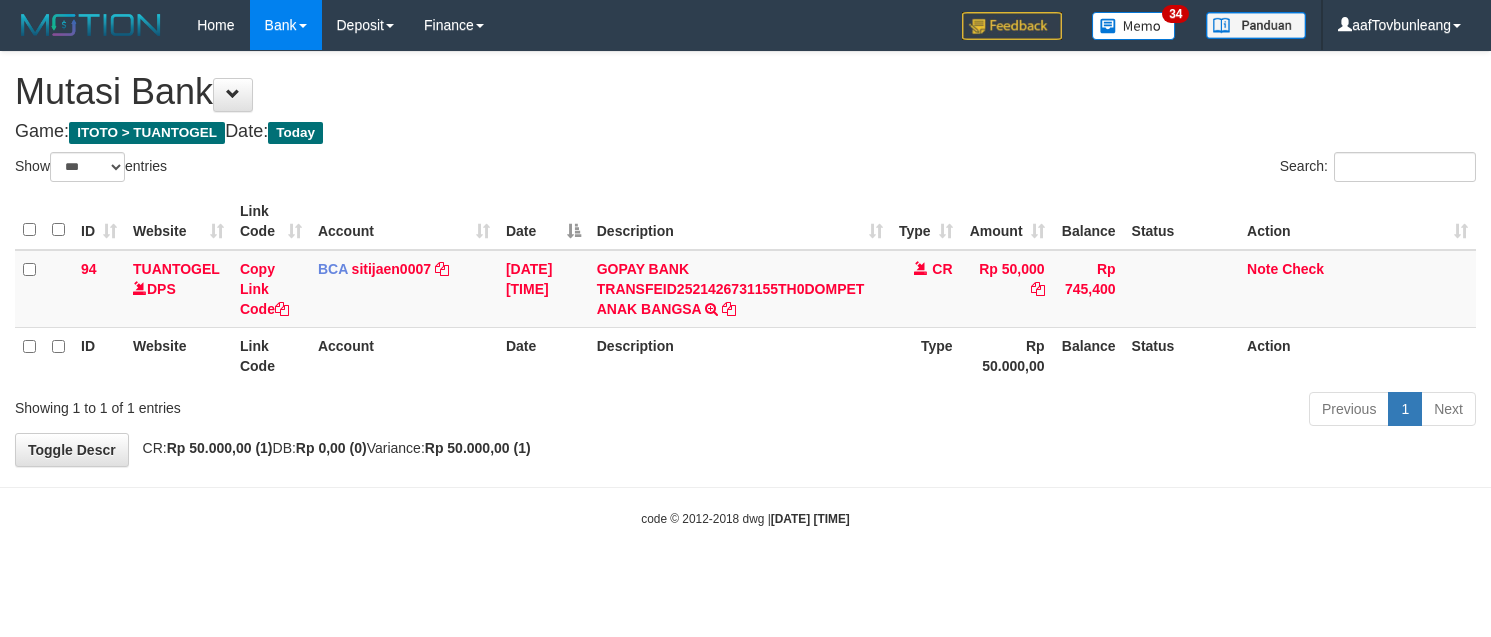 select on "***" 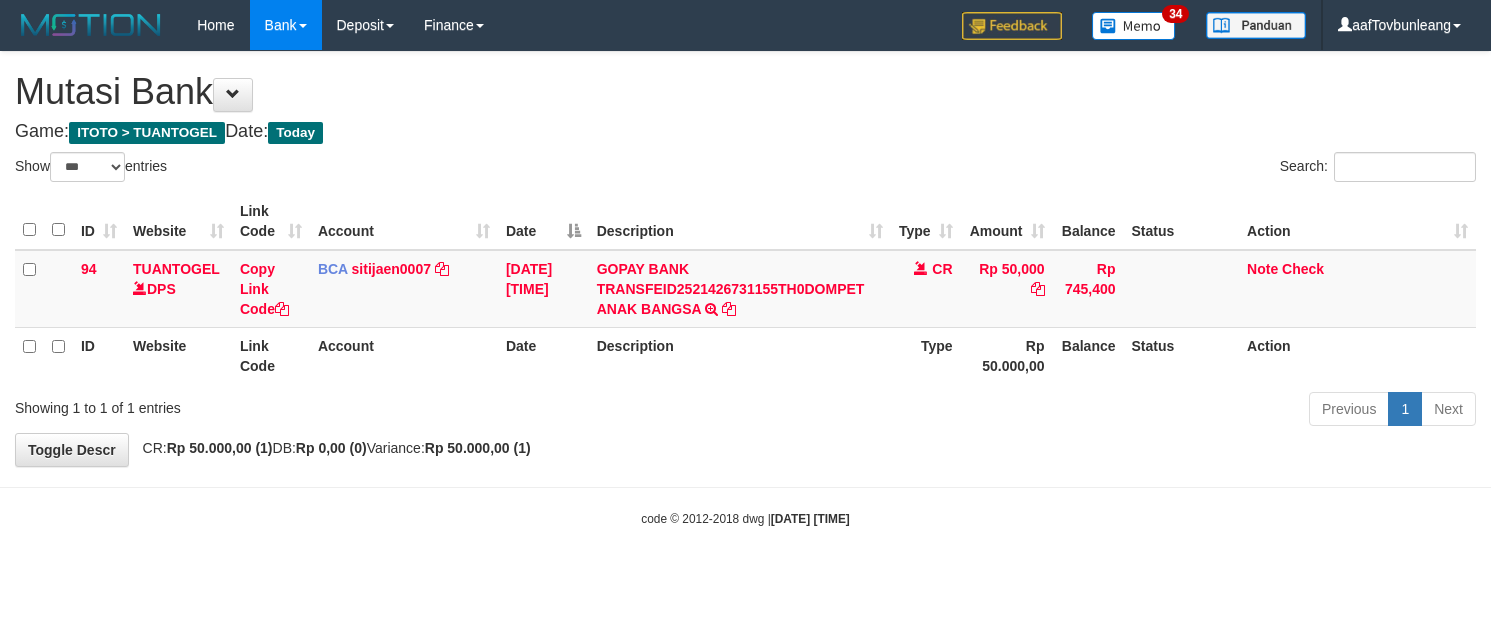 scroll, scrollTop: 0, scrollLeft: 0, axis: both 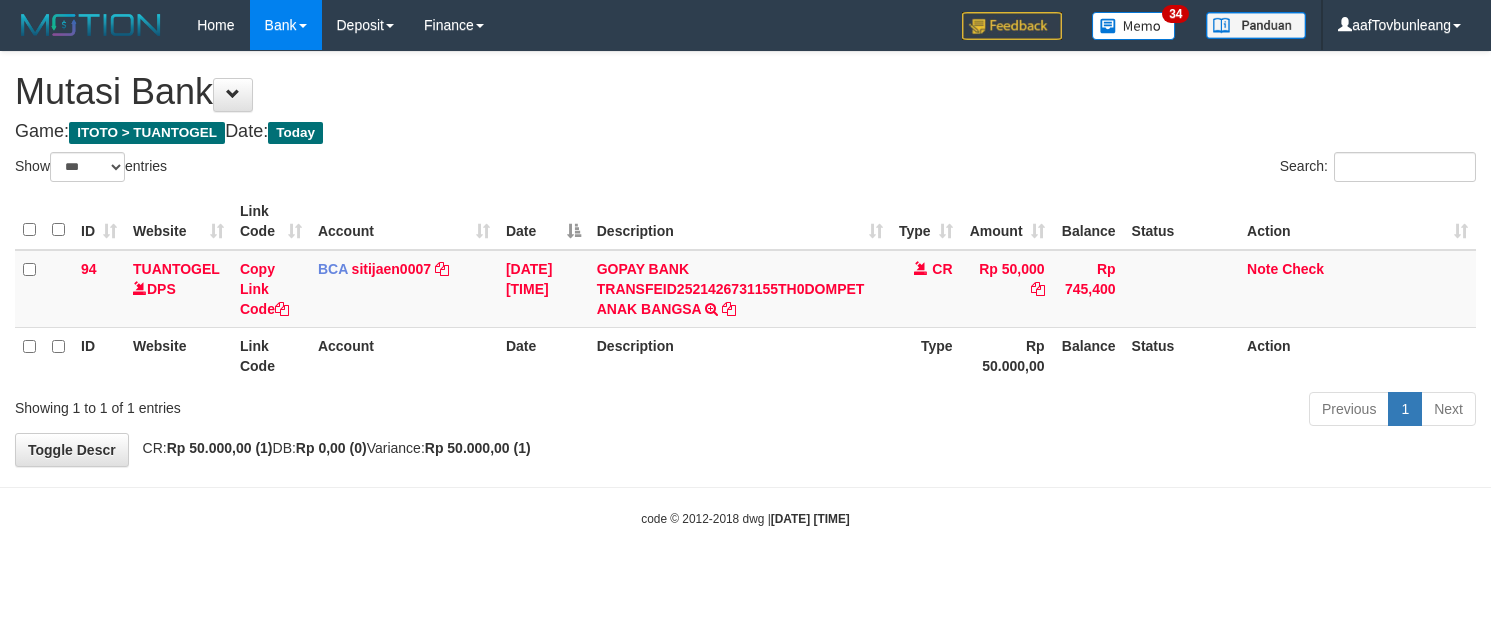 select on "***" 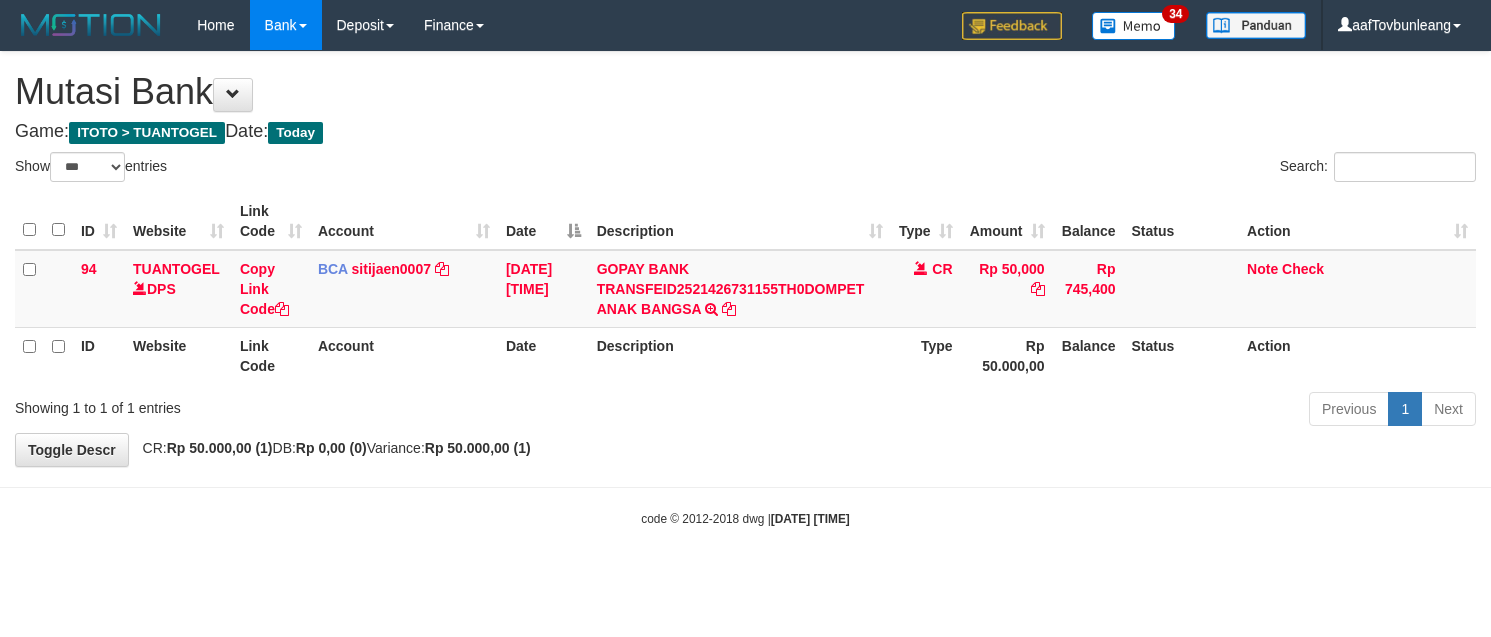 scroll, scrollTop: 0, scrollLeft: 0, axis: both 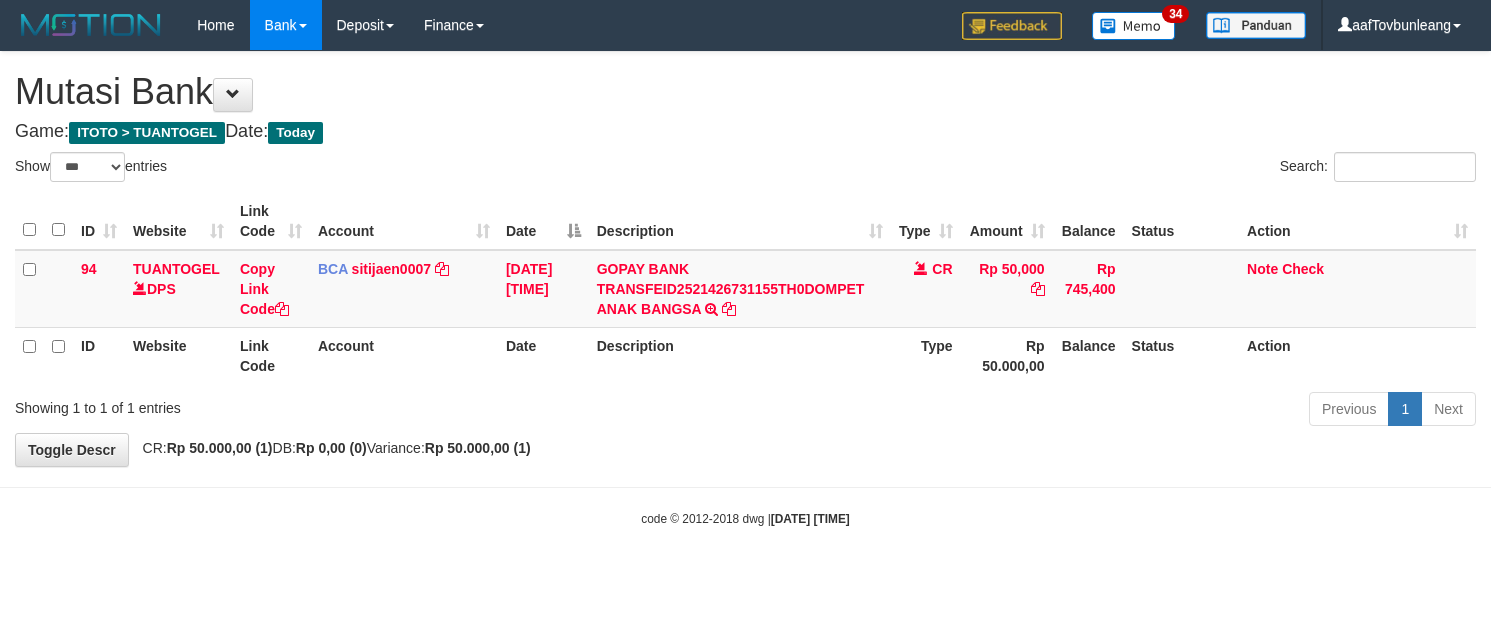 select on "***" 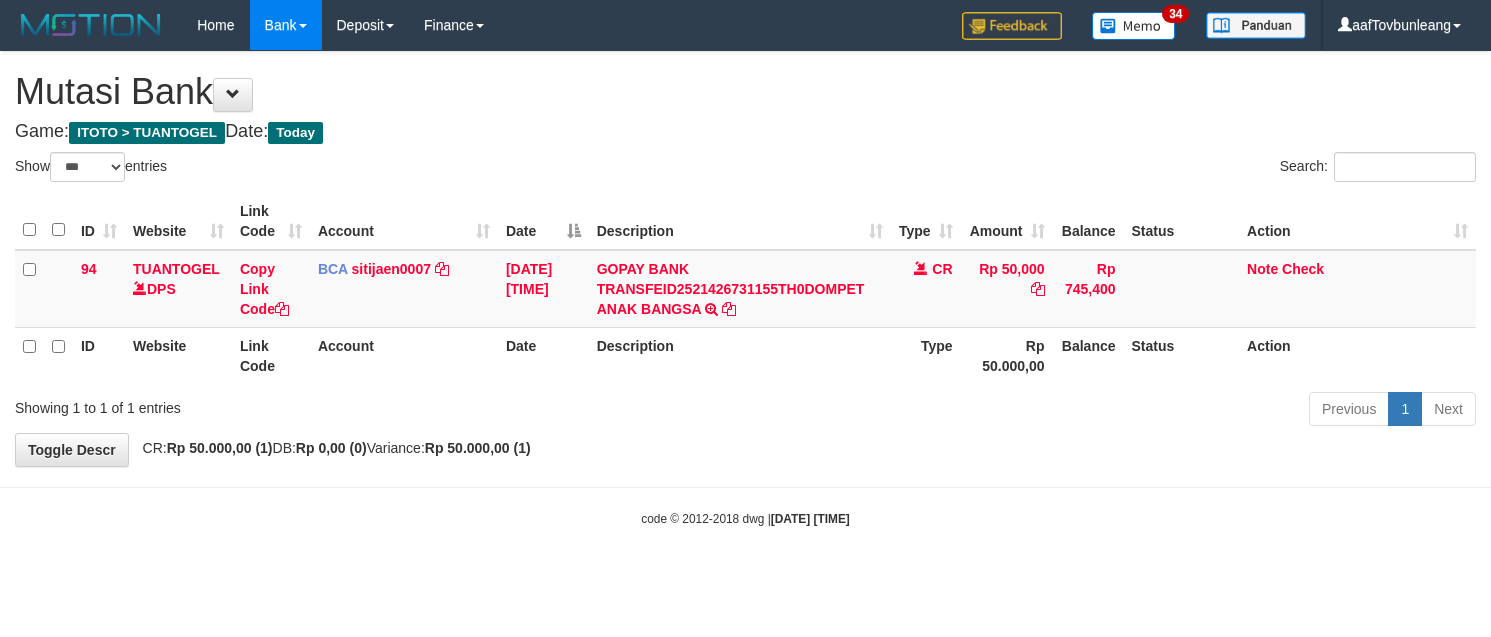 scroll, scrollTop: 0, scrollLeft: 0, axis: both 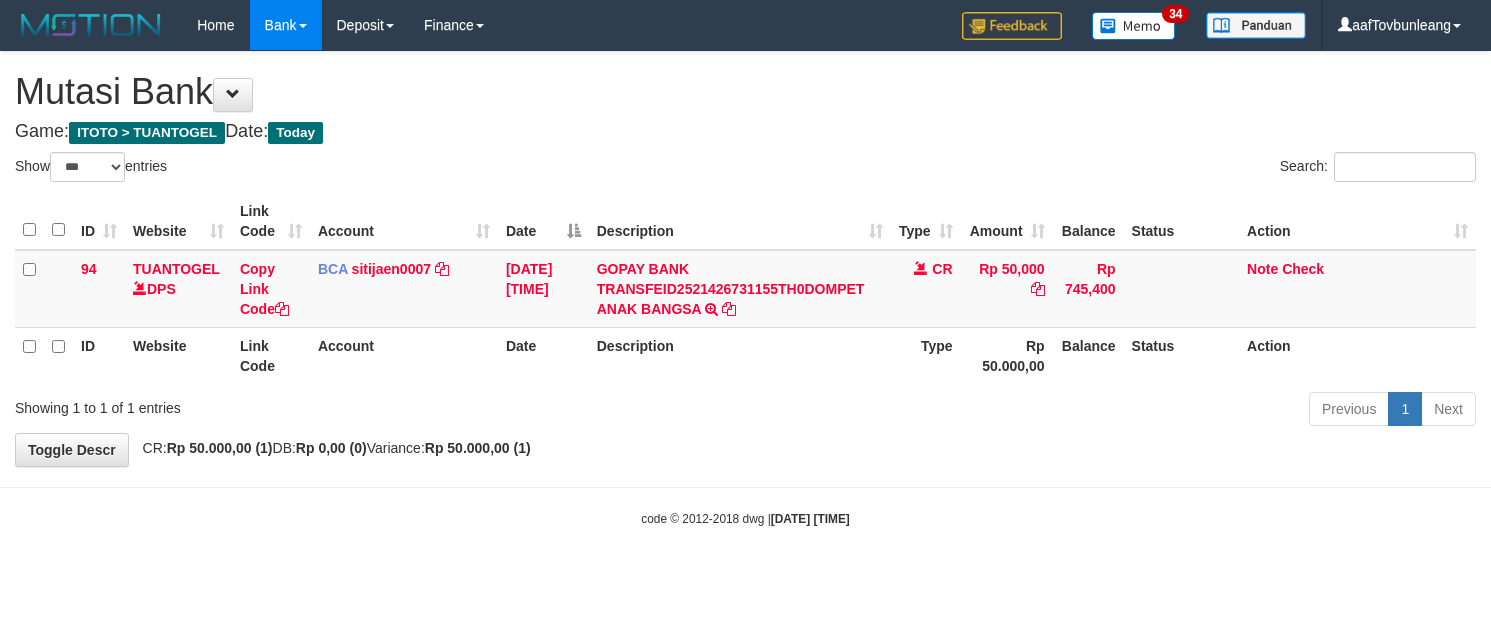 select on "***" 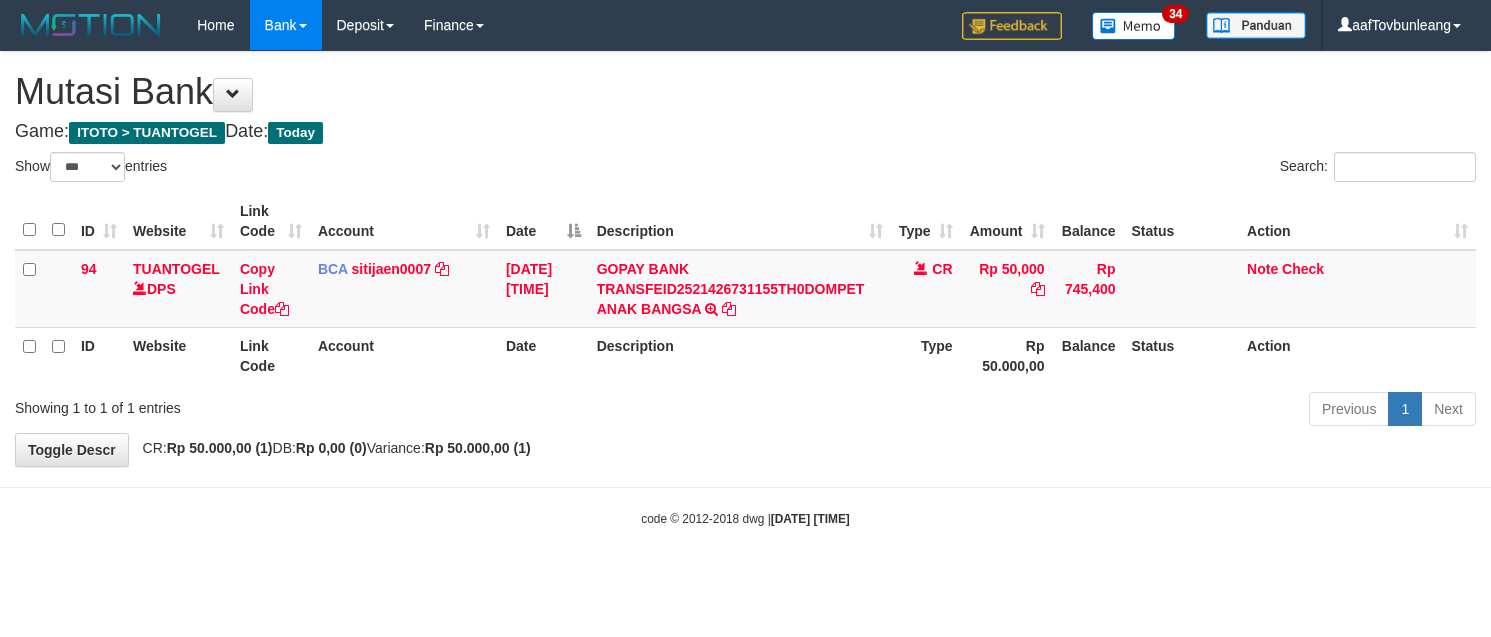 scroll, scrollTop: 0, scrollLeft: 0, axis: both 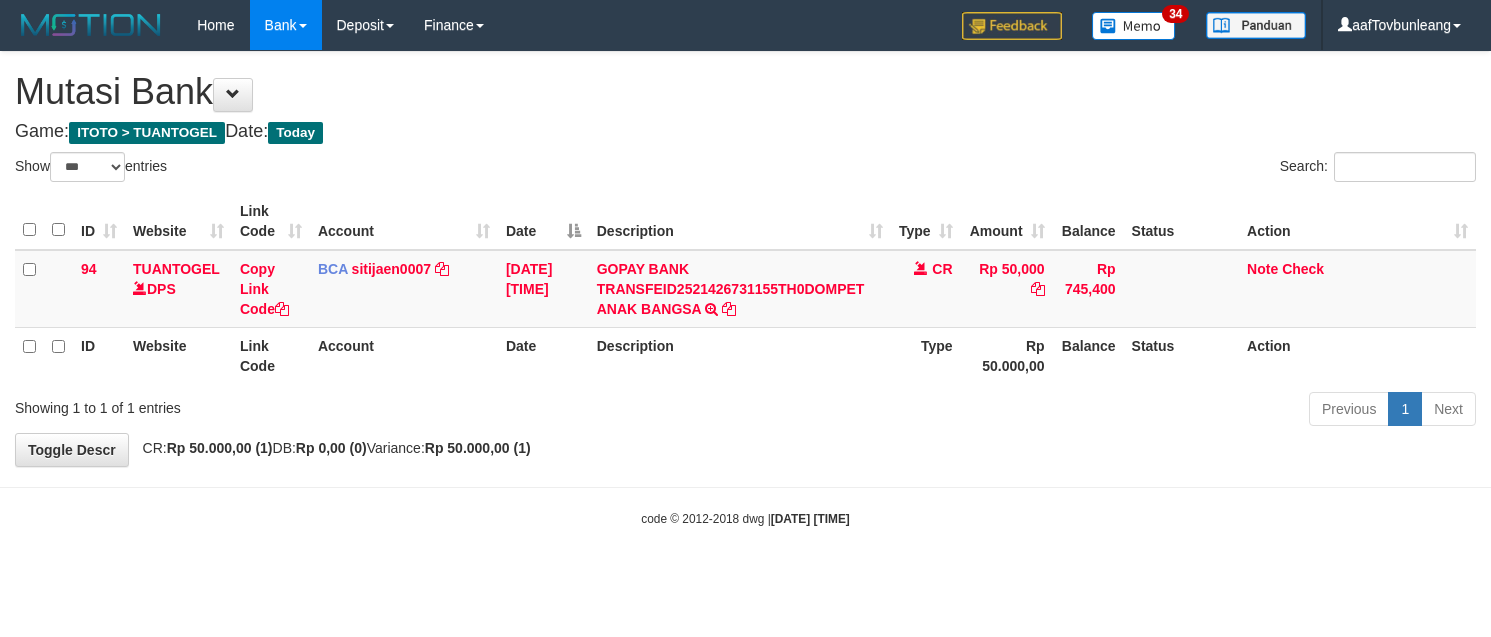 select on "***" 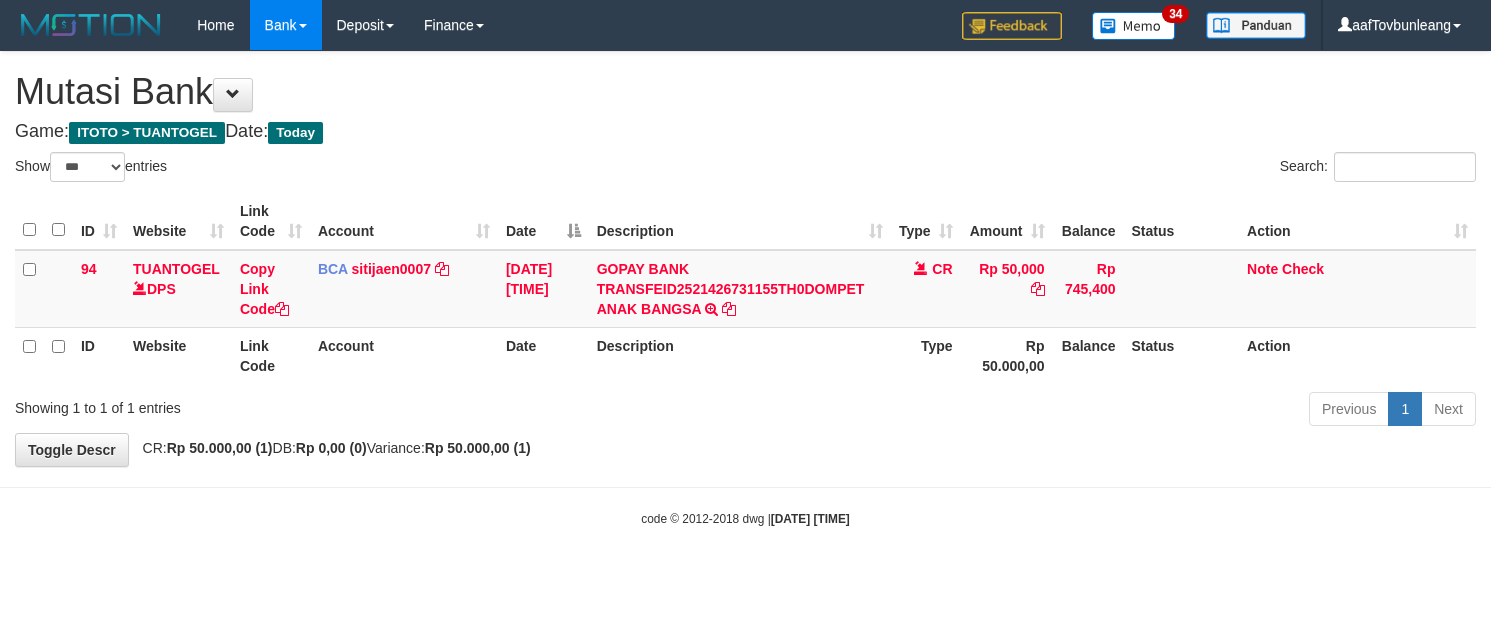 scroll, scrollTop: 0, scrollLeft: 0, axis: both 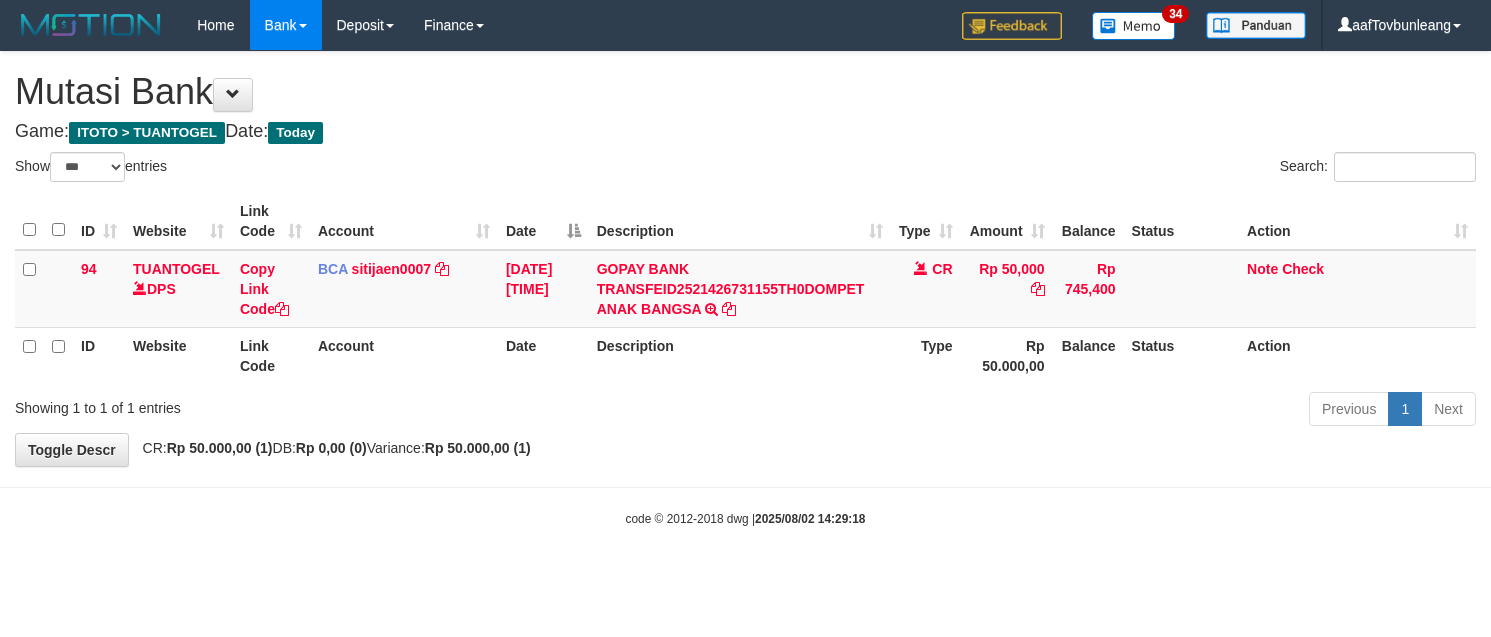 select on "***" 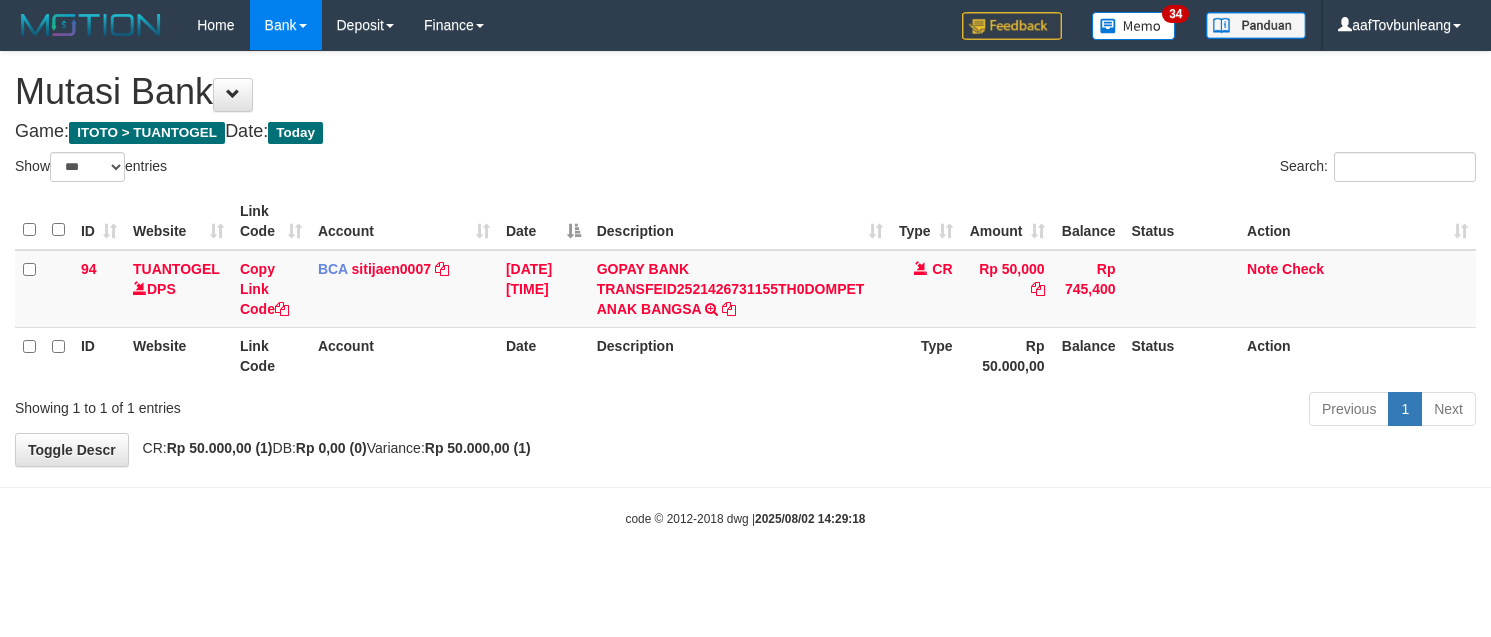 scroll, scrollTop: 0, scrollLeft: 0, axis: both 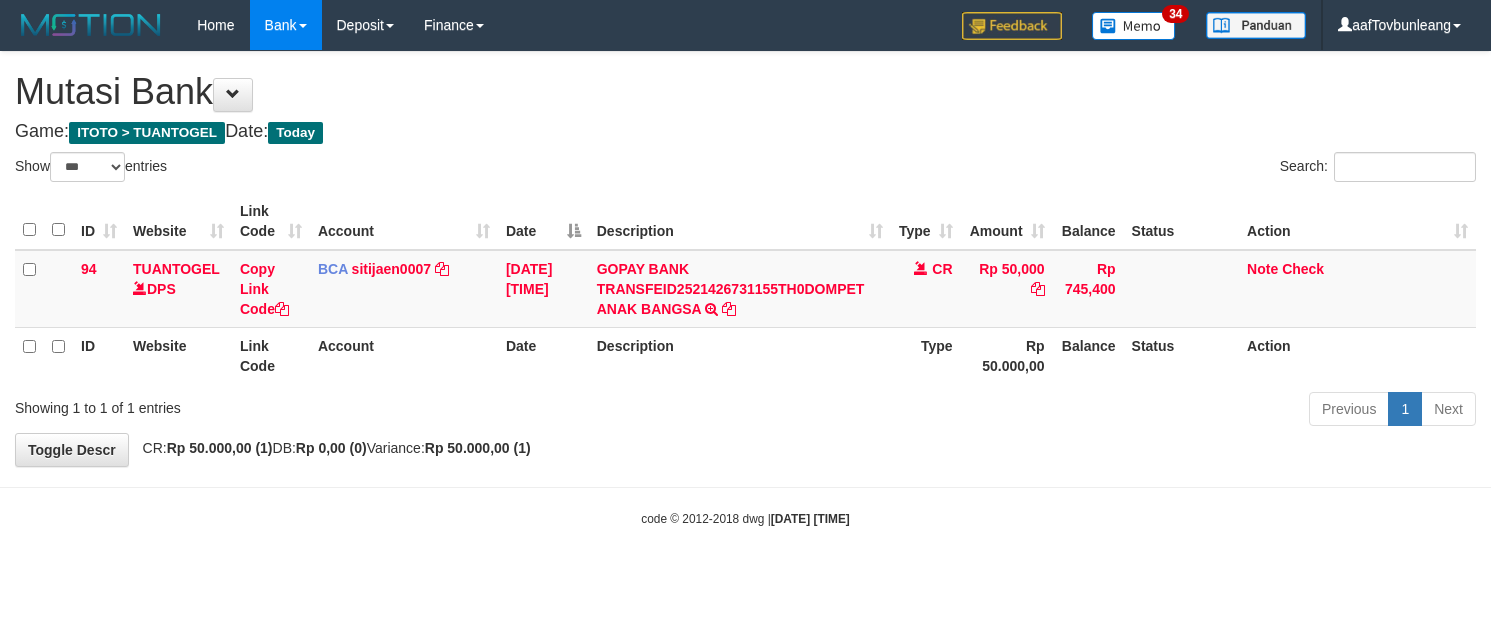 select on "***" 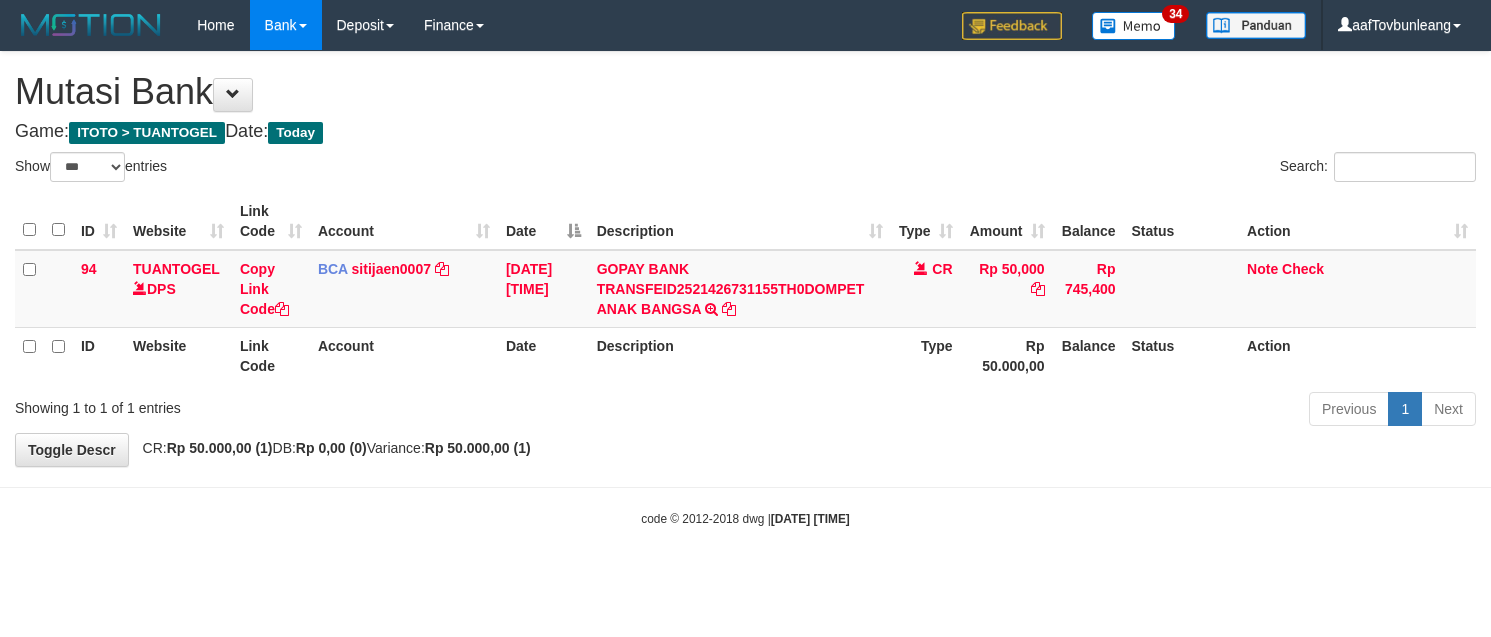 scroll, scrollTop: 0, scrollLeft: 0, axis: both 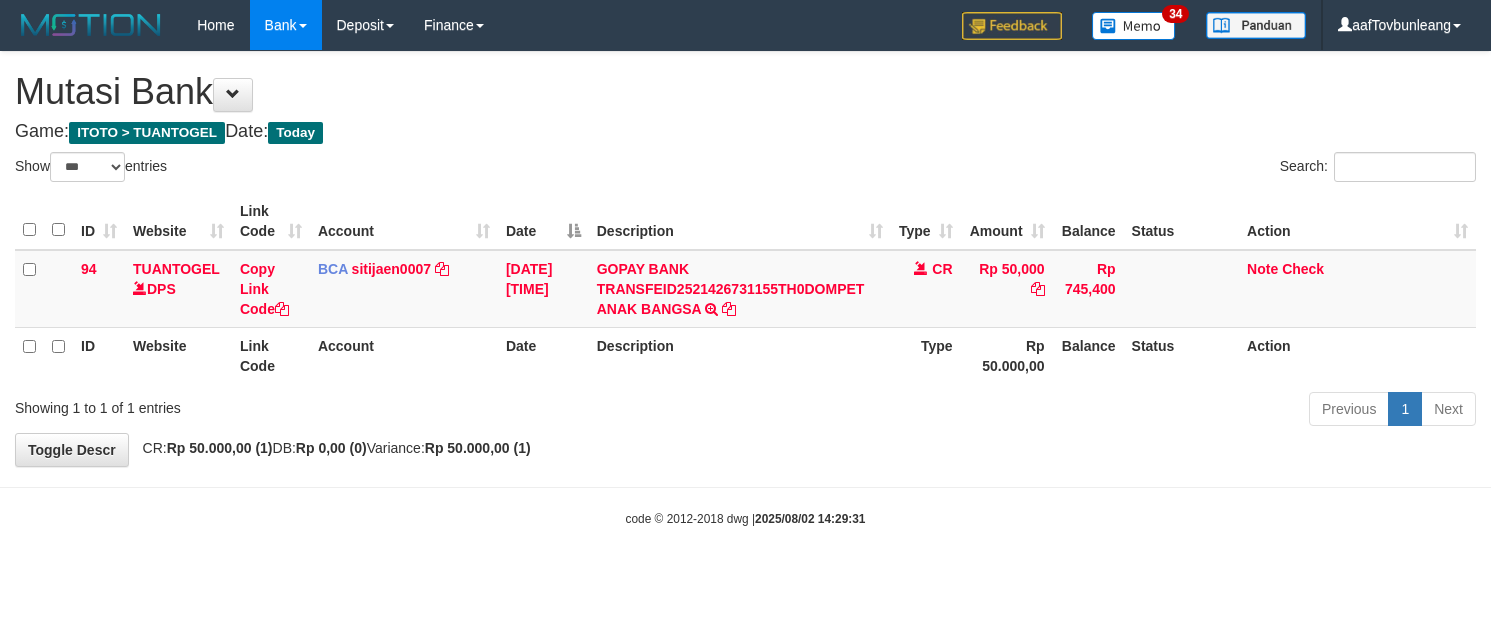 select on "***" 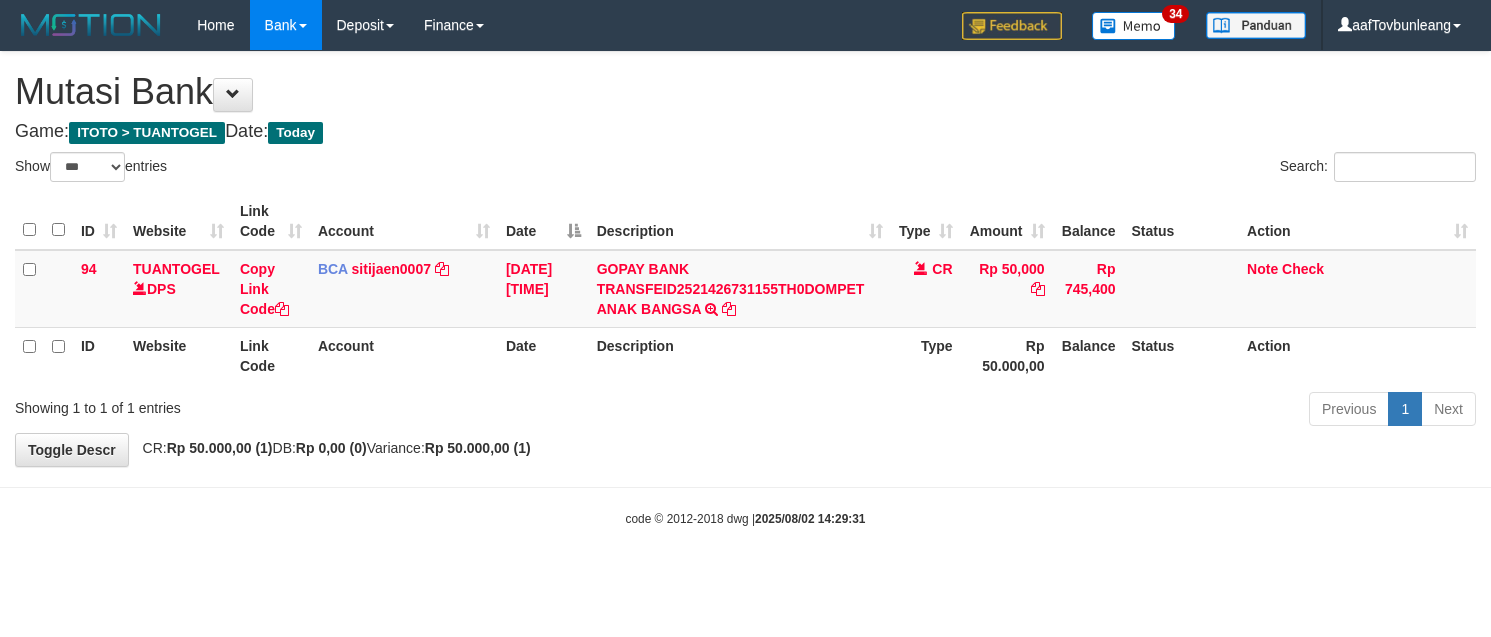 scroll, scrollTop: 0, scrollLeft: 0, axis: both 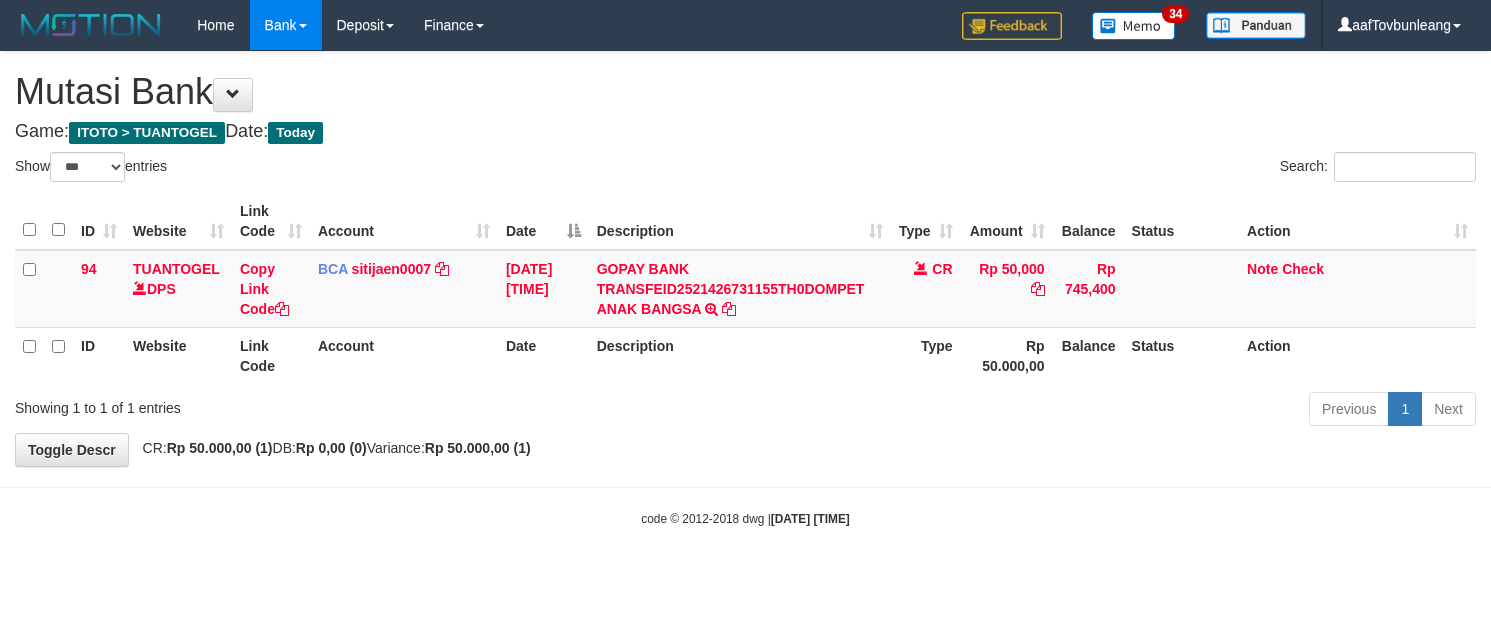 select on "***" 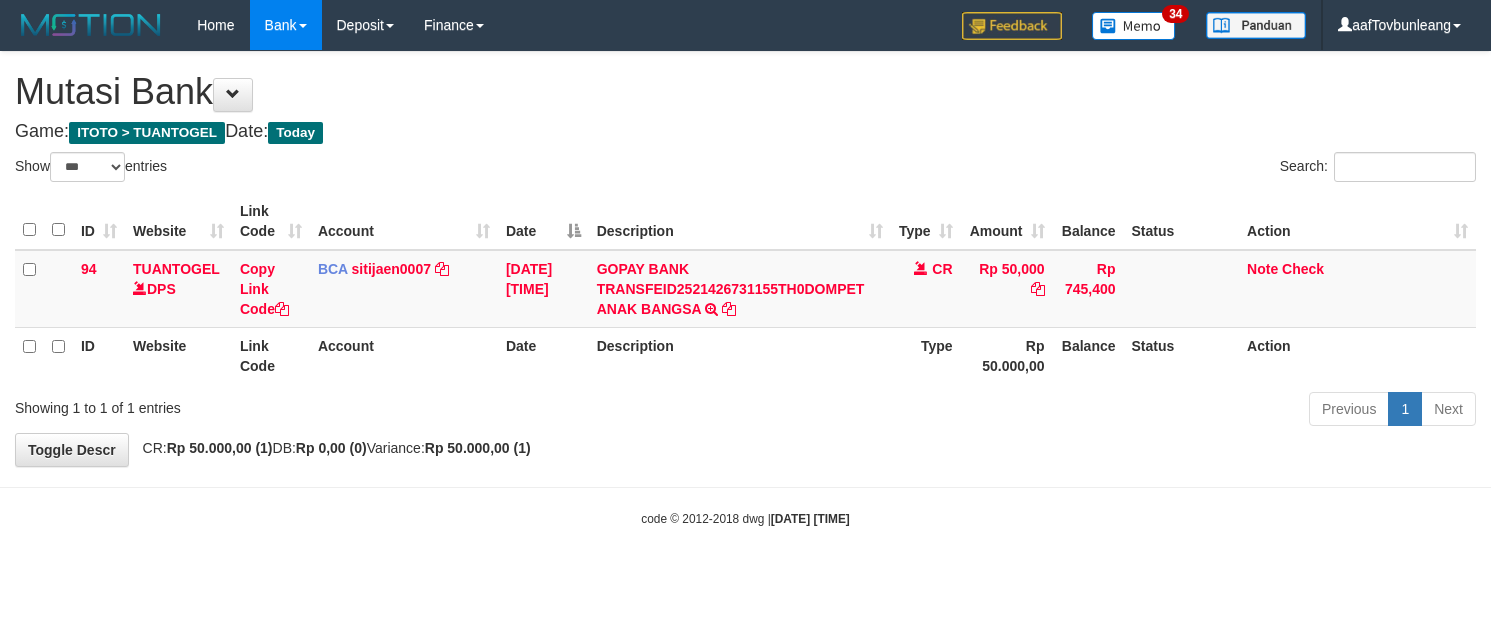 scroll, scrollTop: 0, scrollLeft: 0, axis: both 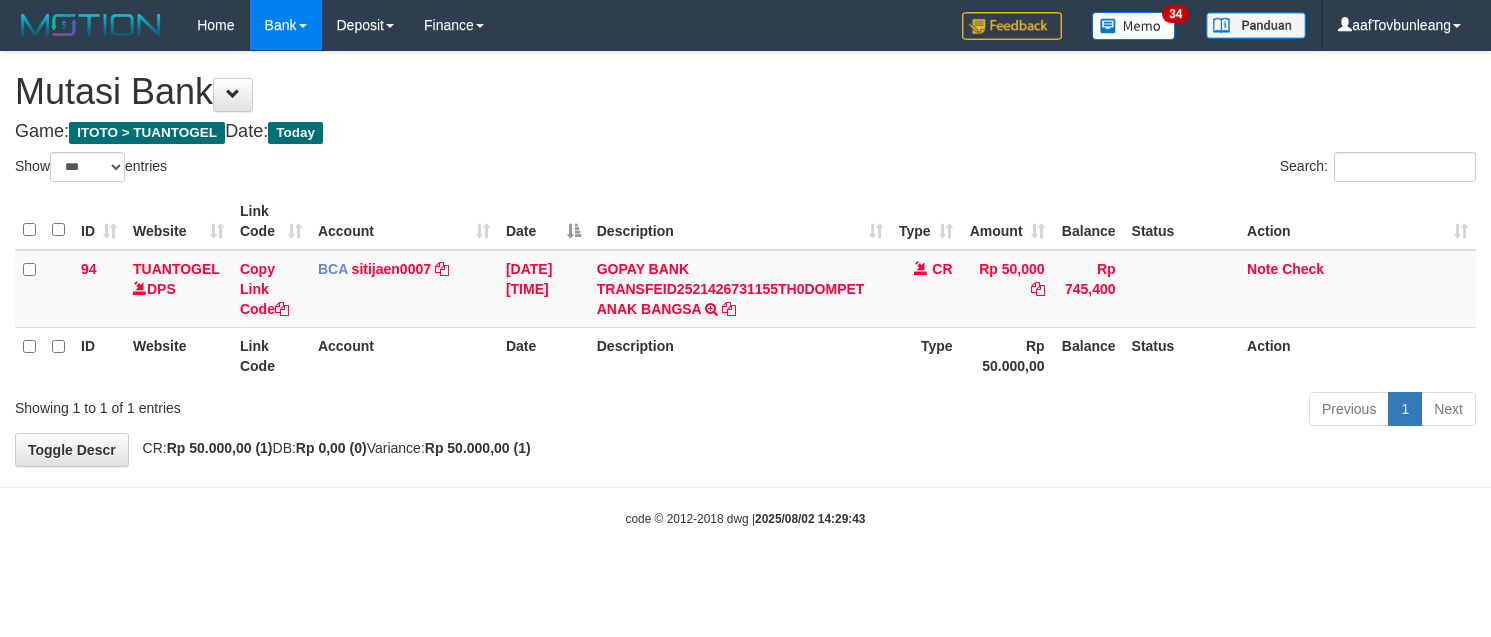 select on "***" 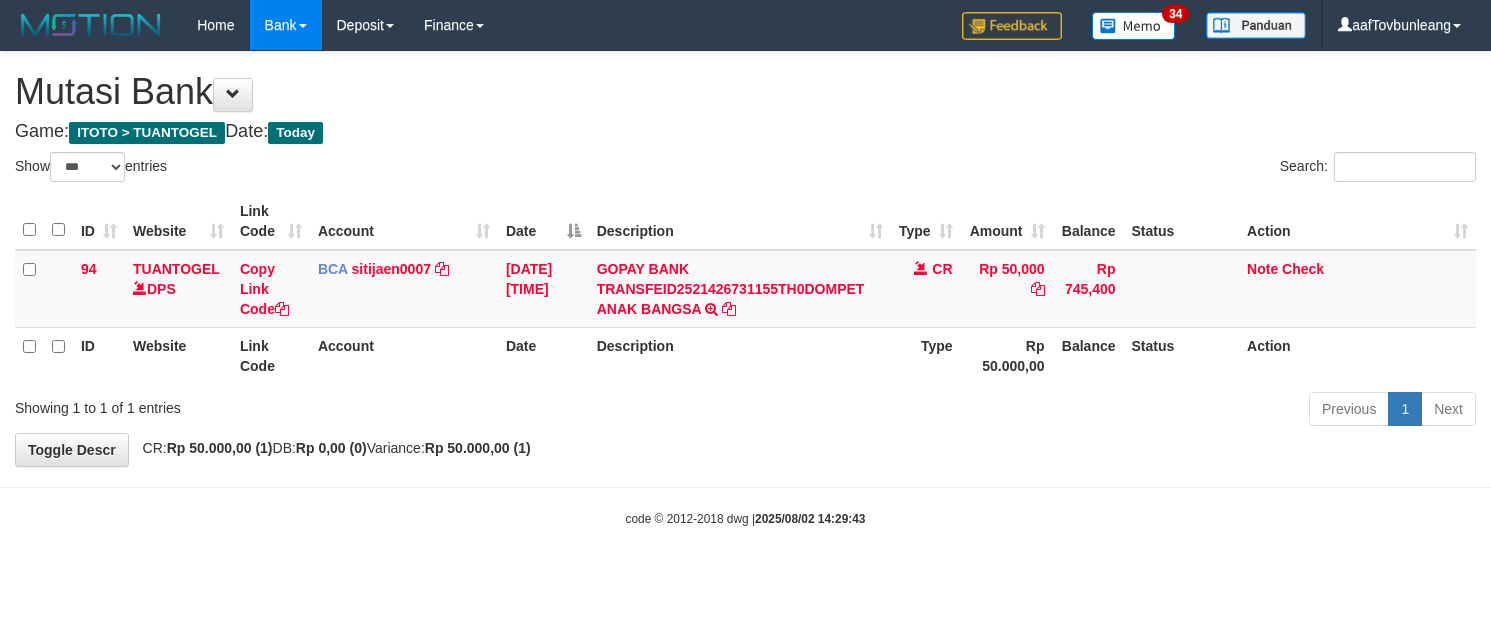 scroll, scrollTop: 0, scrollLeft: 0, axis: both 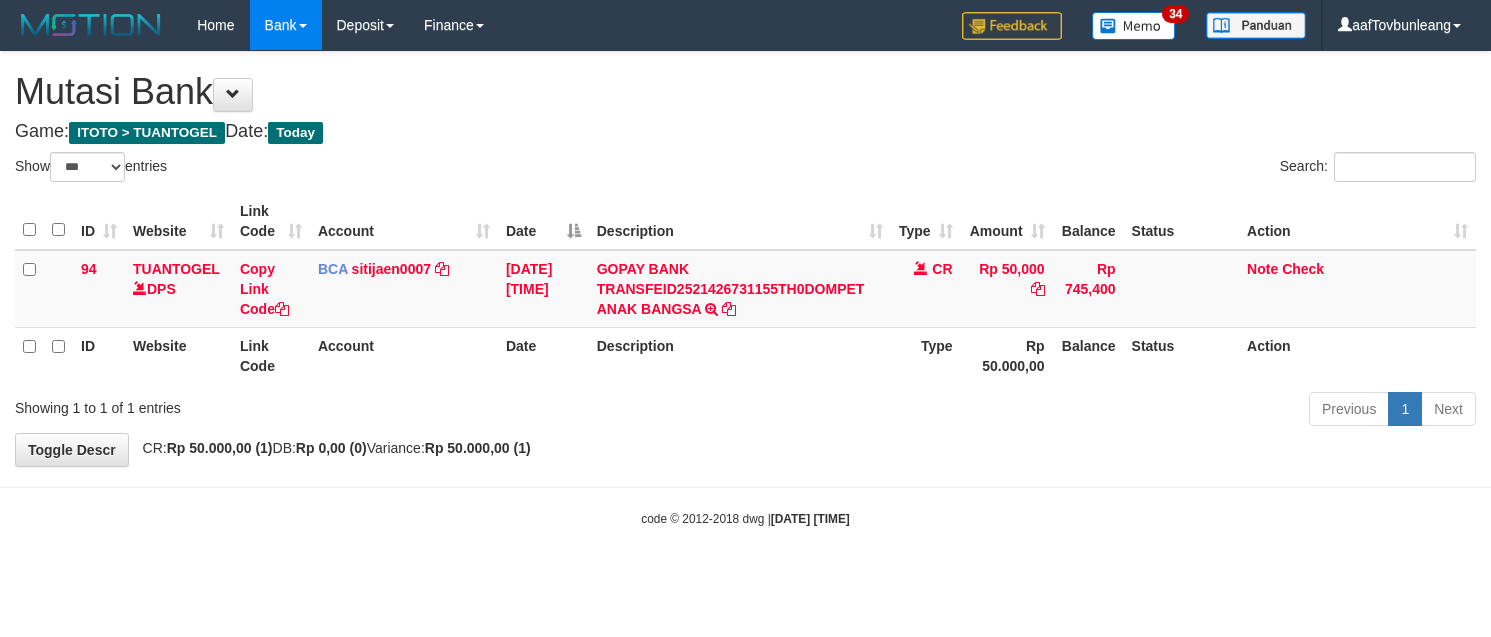 select on "***" 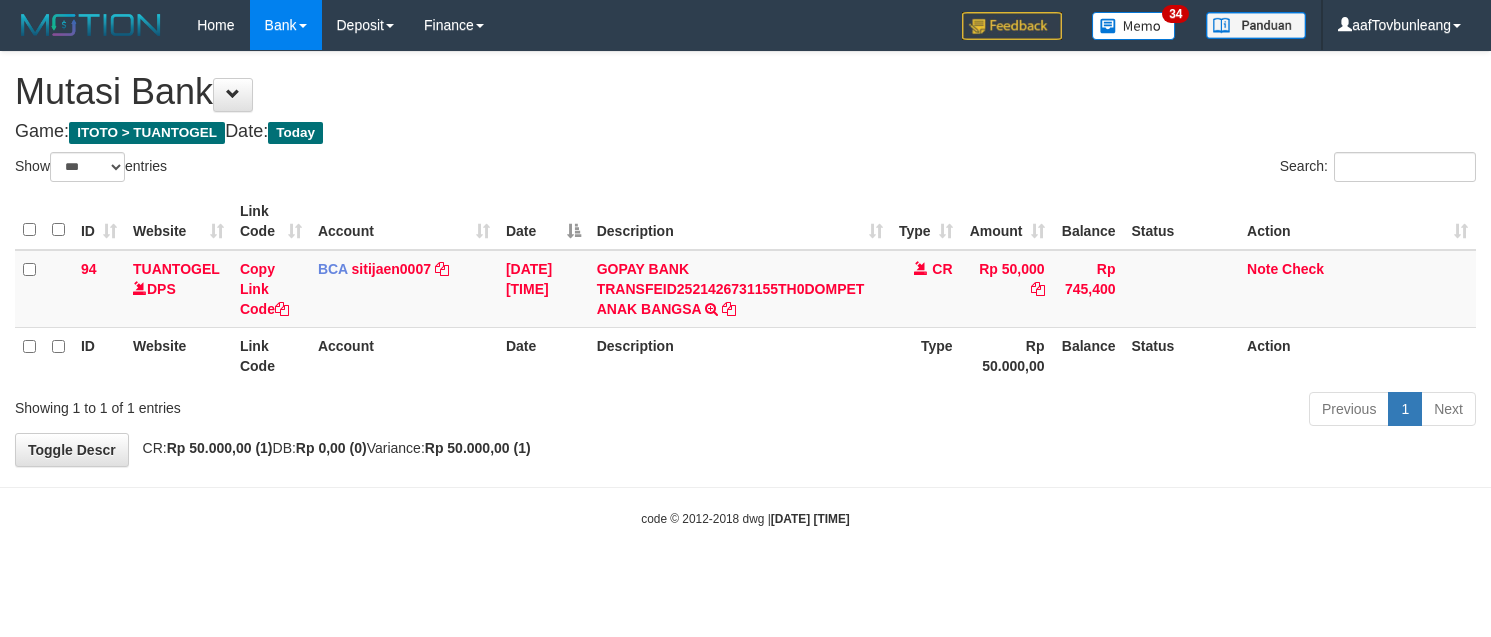 scroll, scrollTop: 0, scrollLeft: 0, axis: both 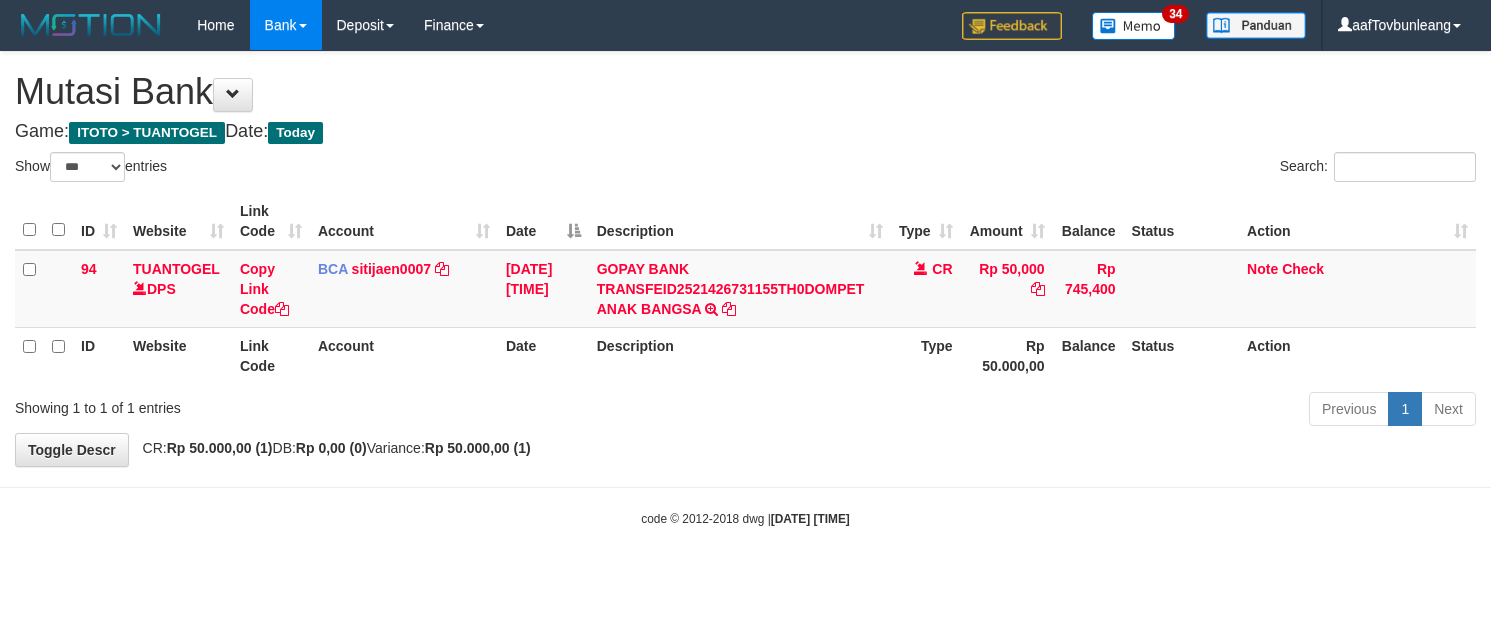 select on "***" 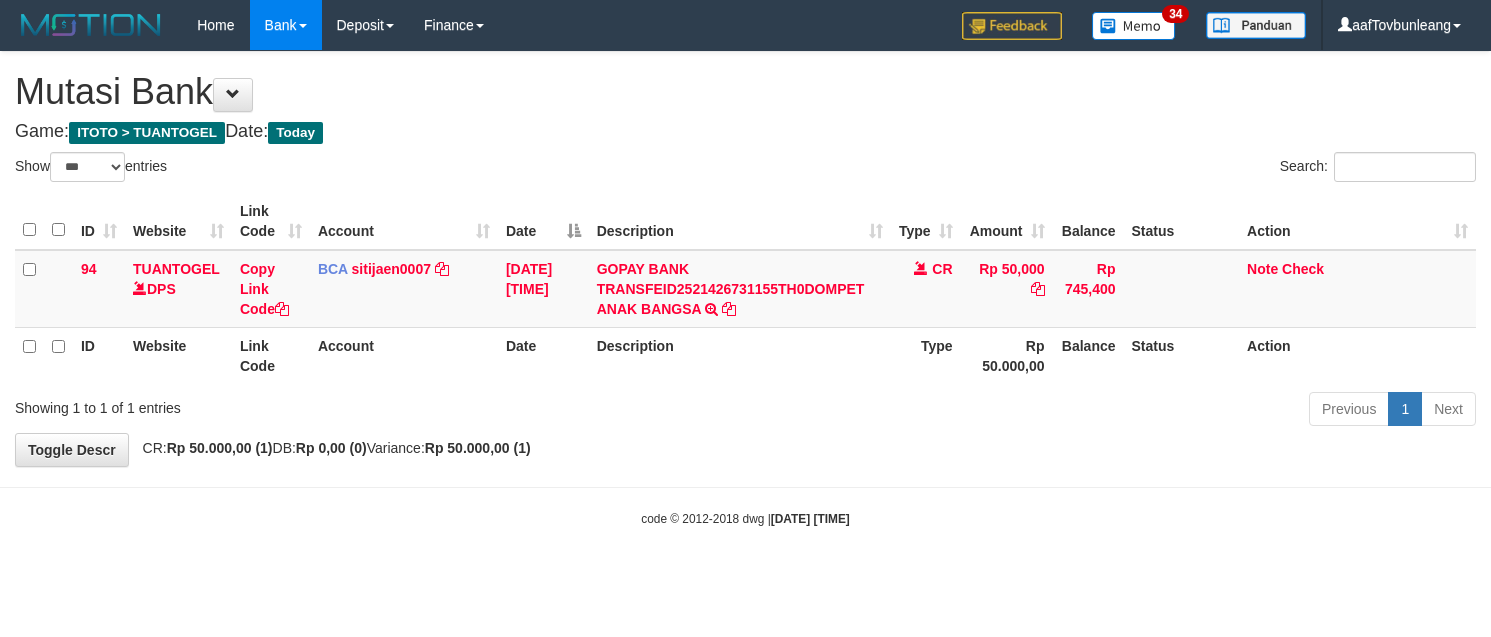 scroll, scrollTop: 0, scrollLeft: 0, axis: both 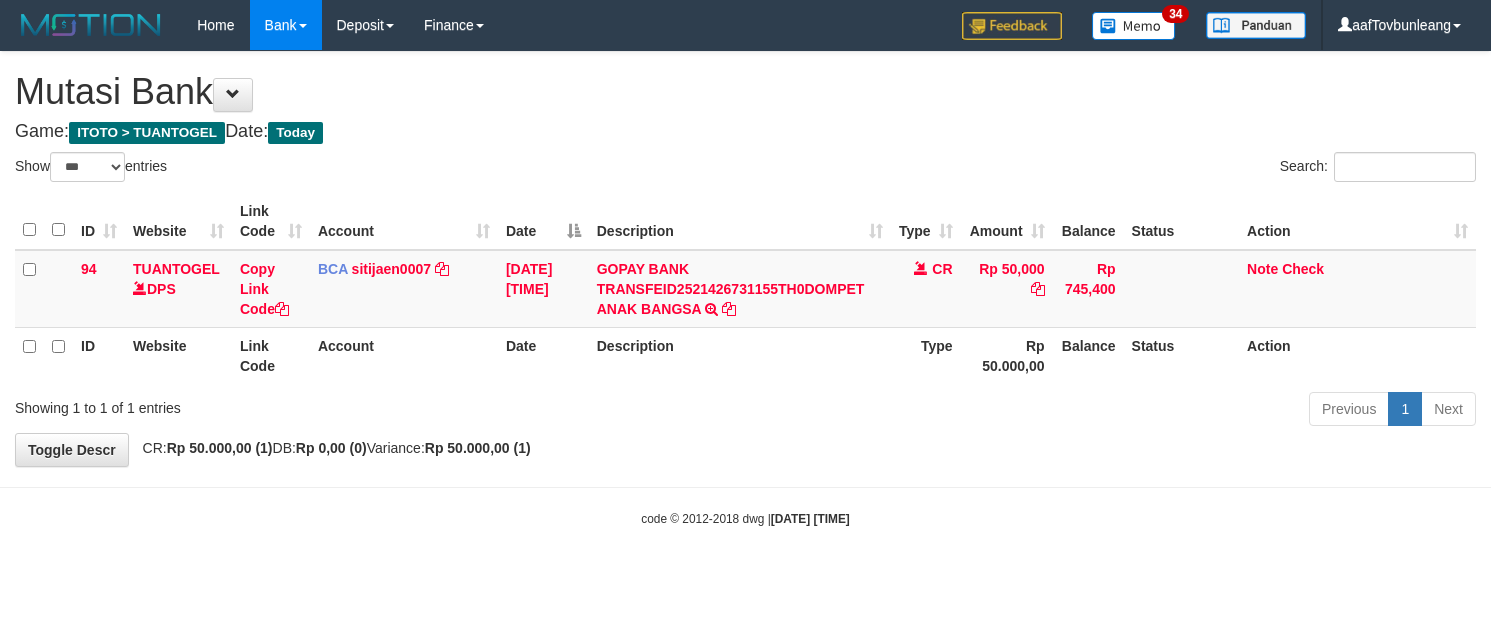 select on "***" 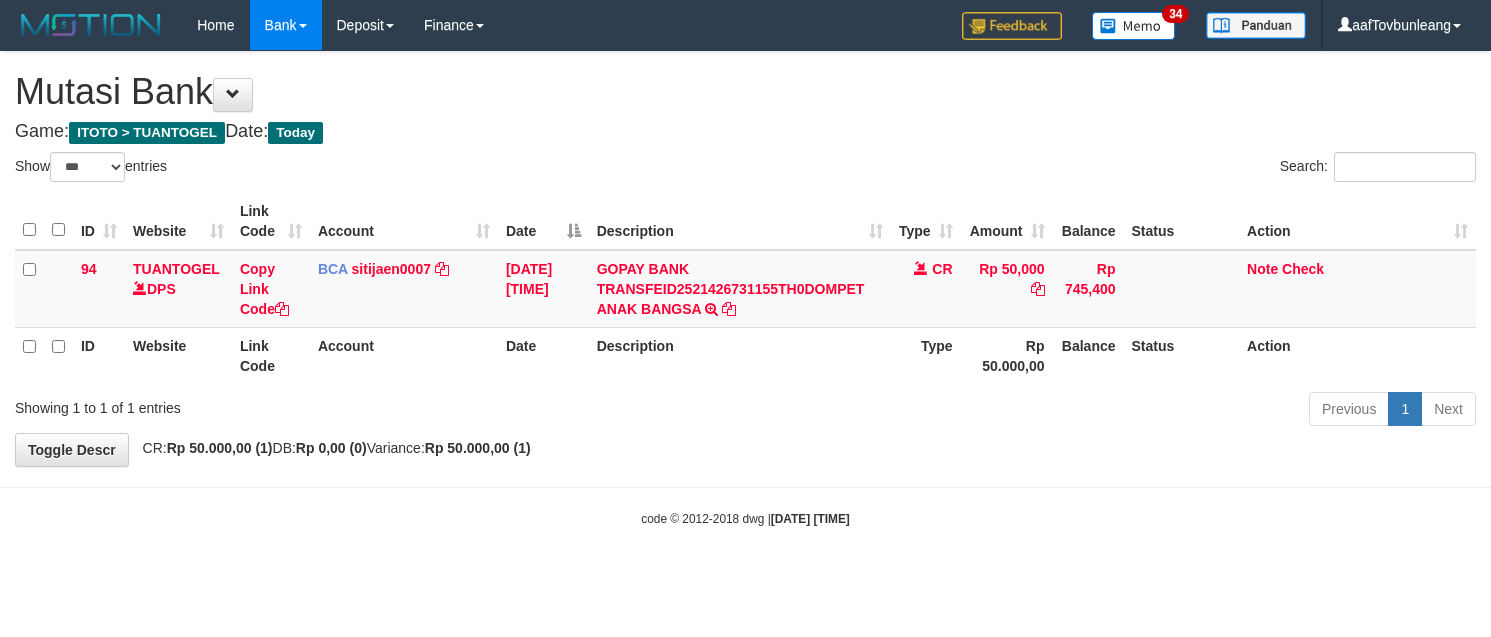 scroll, scrollTop: 0, scrollLeft: 0, axis: both 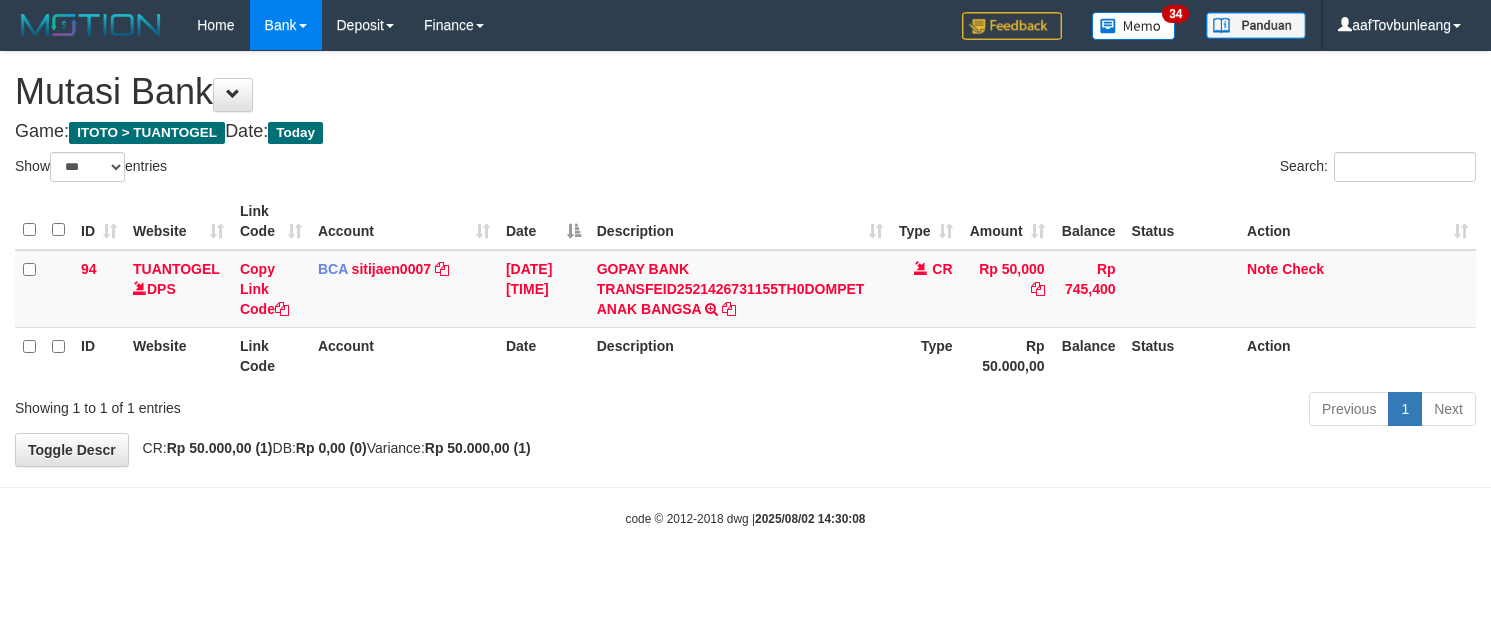 select on "***" 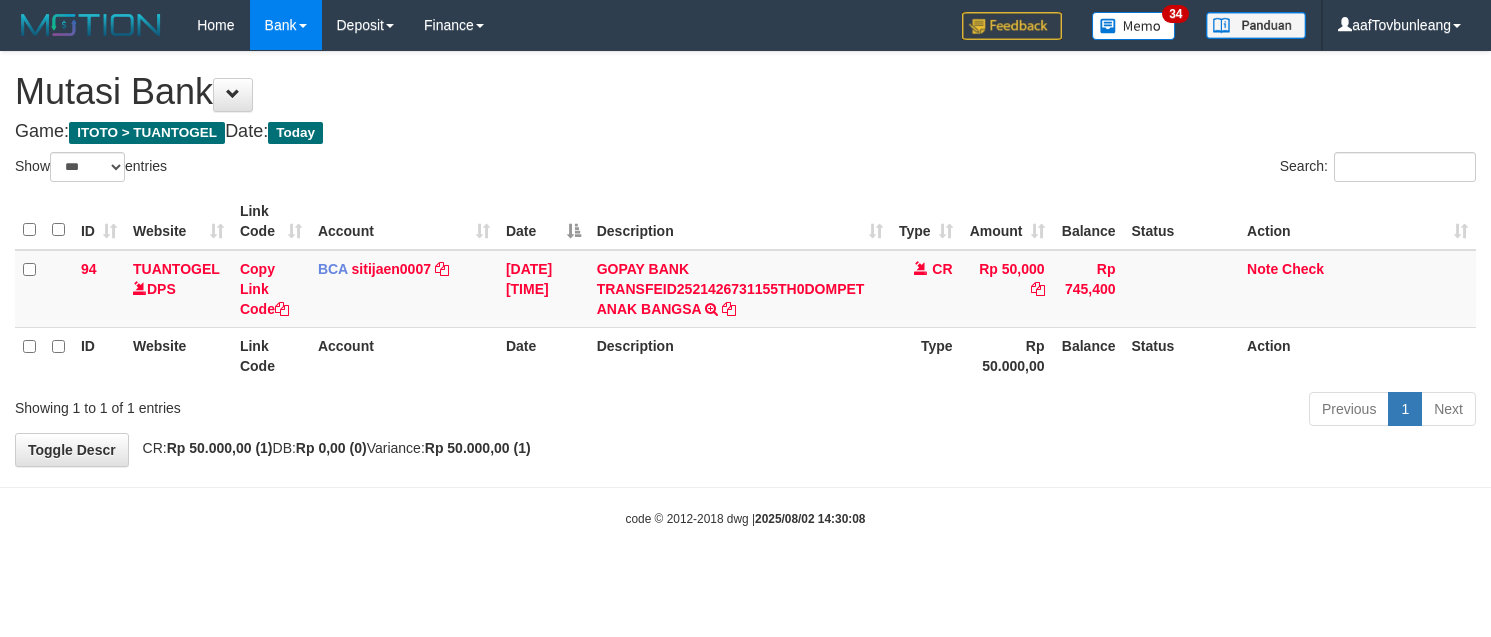 scroll, scrollTop: 0, scrollLeft: 0, axis: both 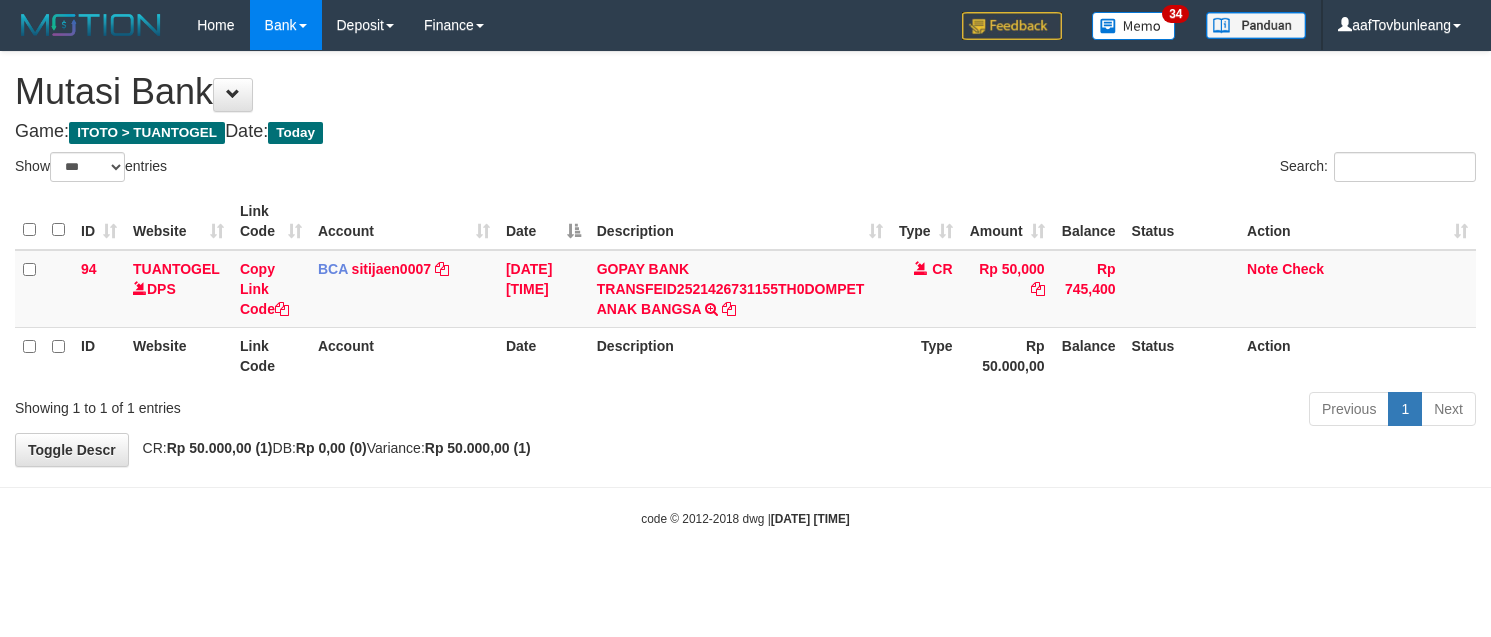 select on "***" 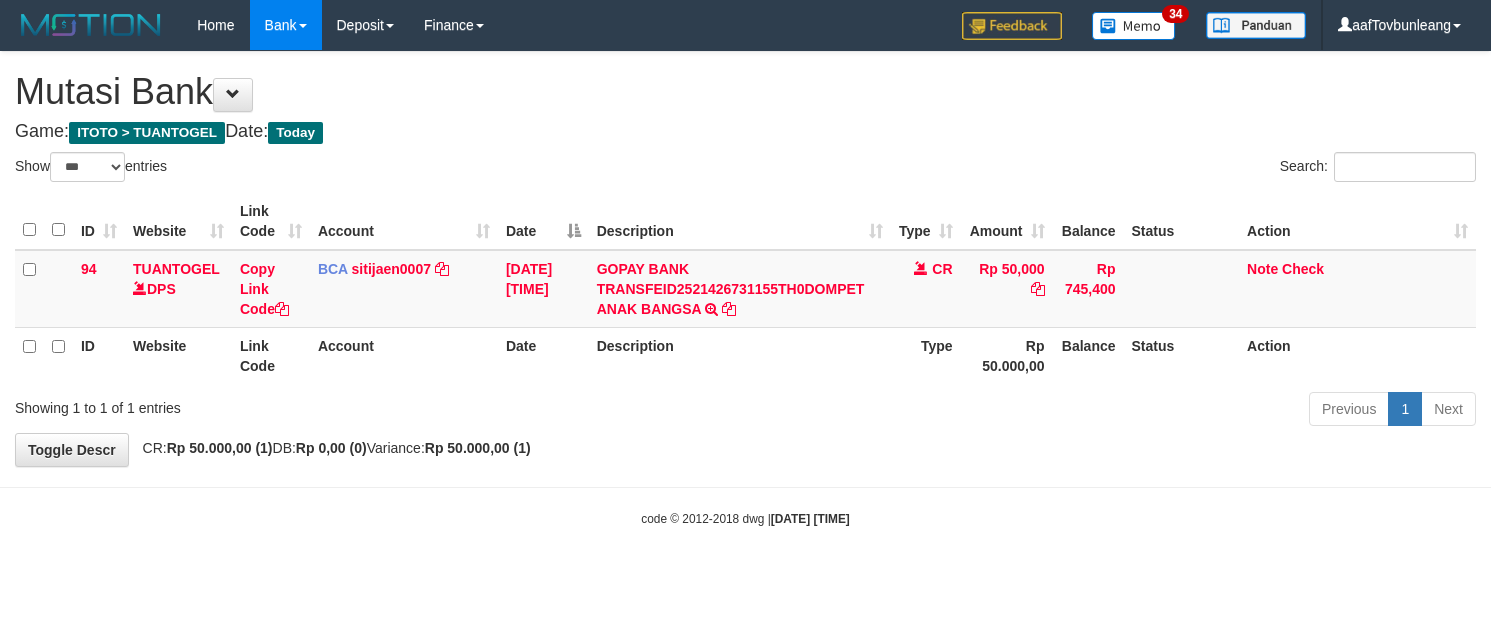 scroll, scrollTop: 0, scrollLeft: 0, axis: both 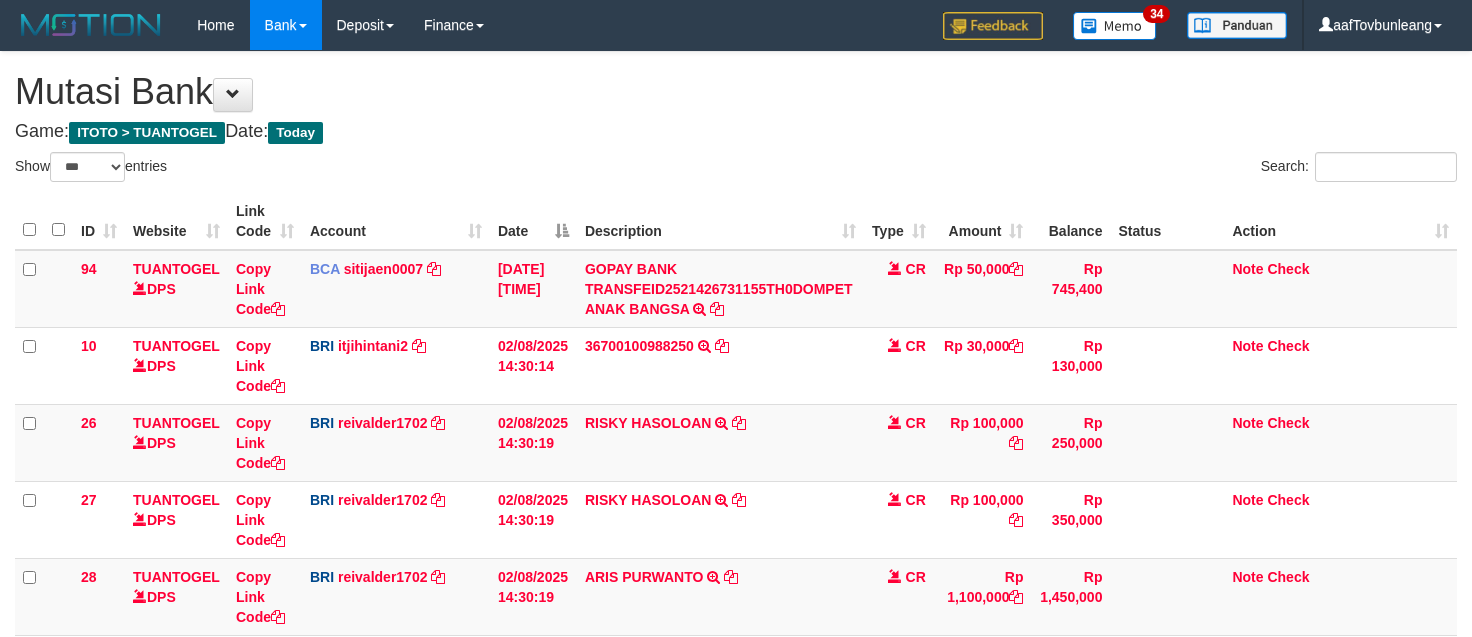 select on "***" 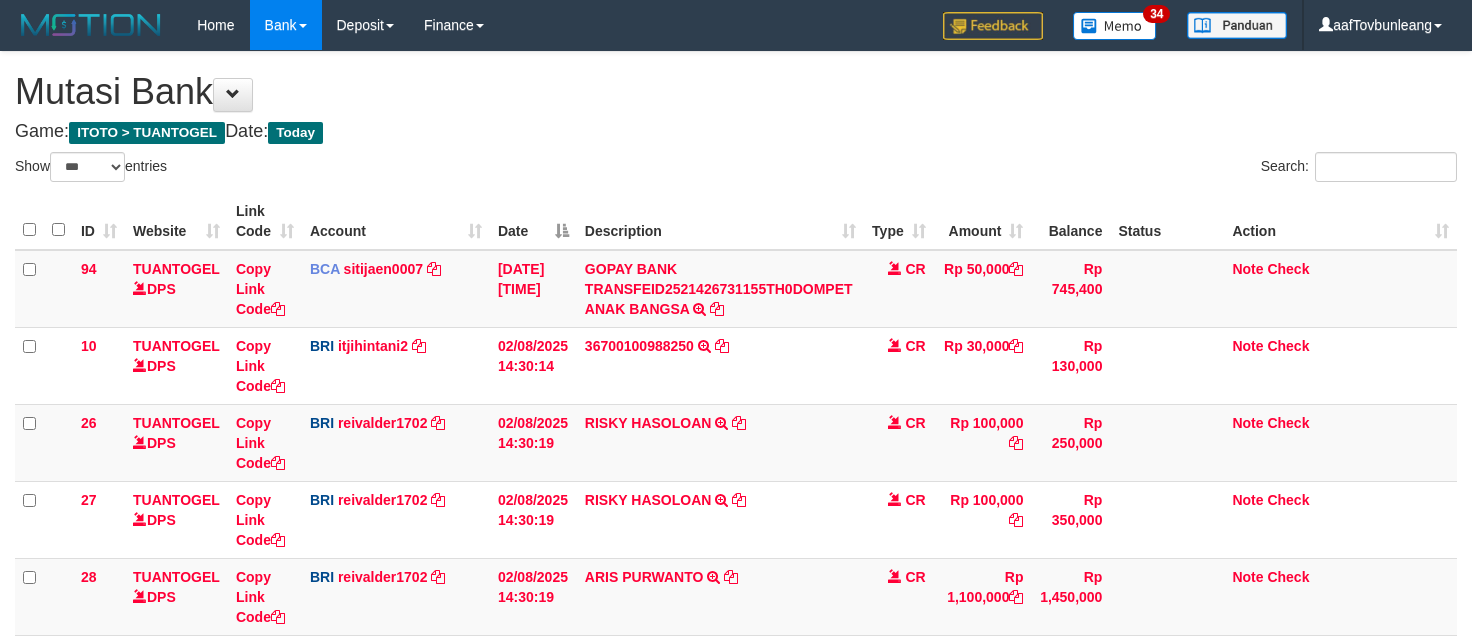 scroll, scrollTop: 0, scrollLeft: 0, axis: both 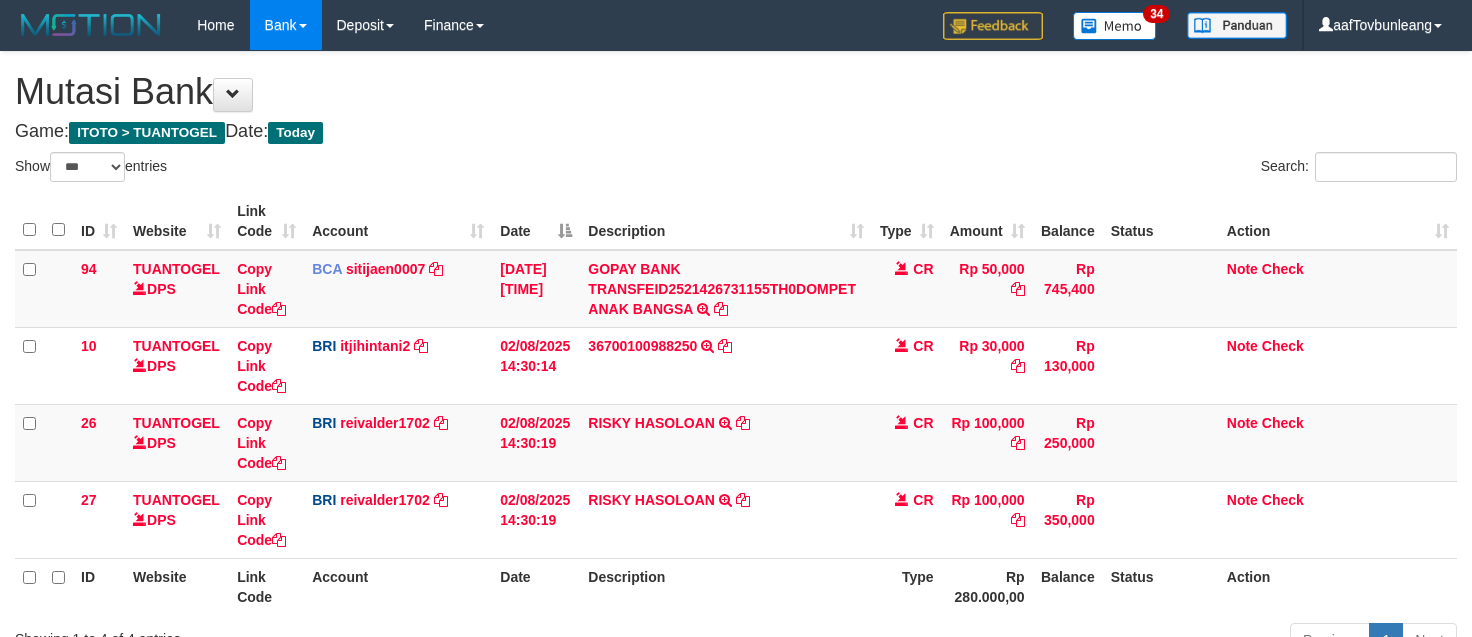 select on "***" 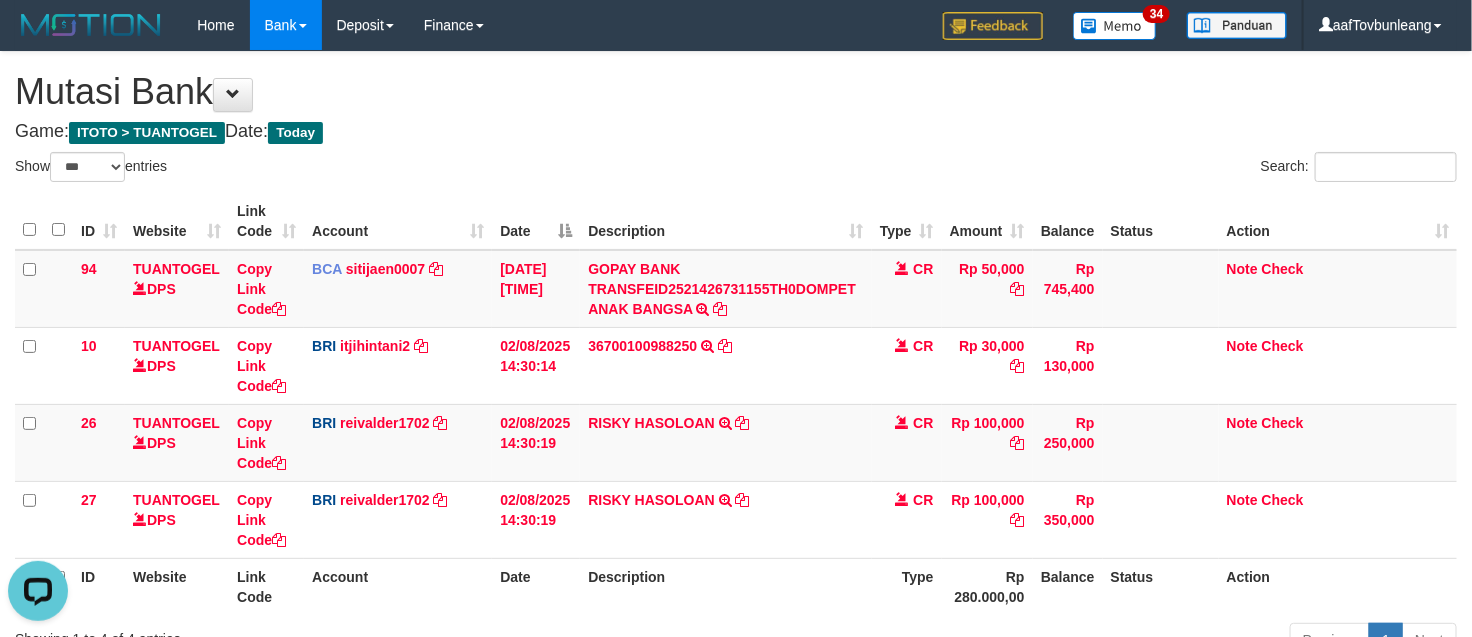 scroll, scrollTop: 0, scrollLeft: 0, axis: both 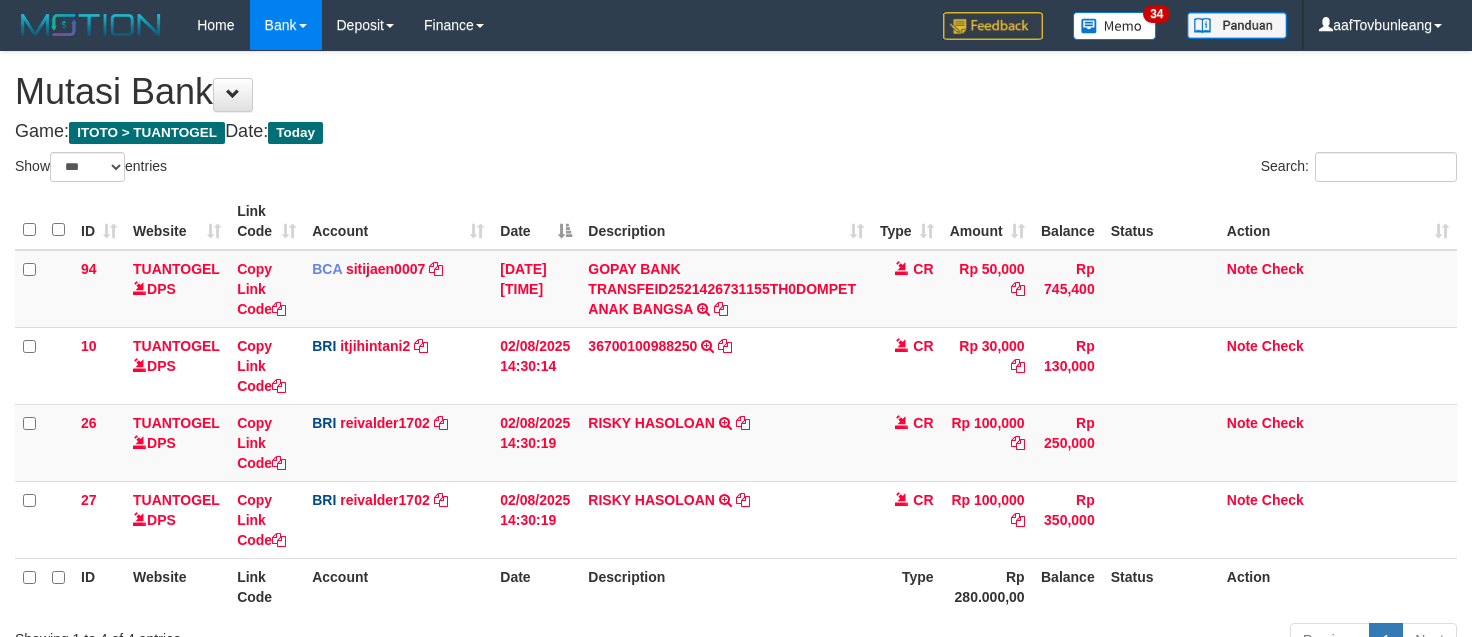select on "***" 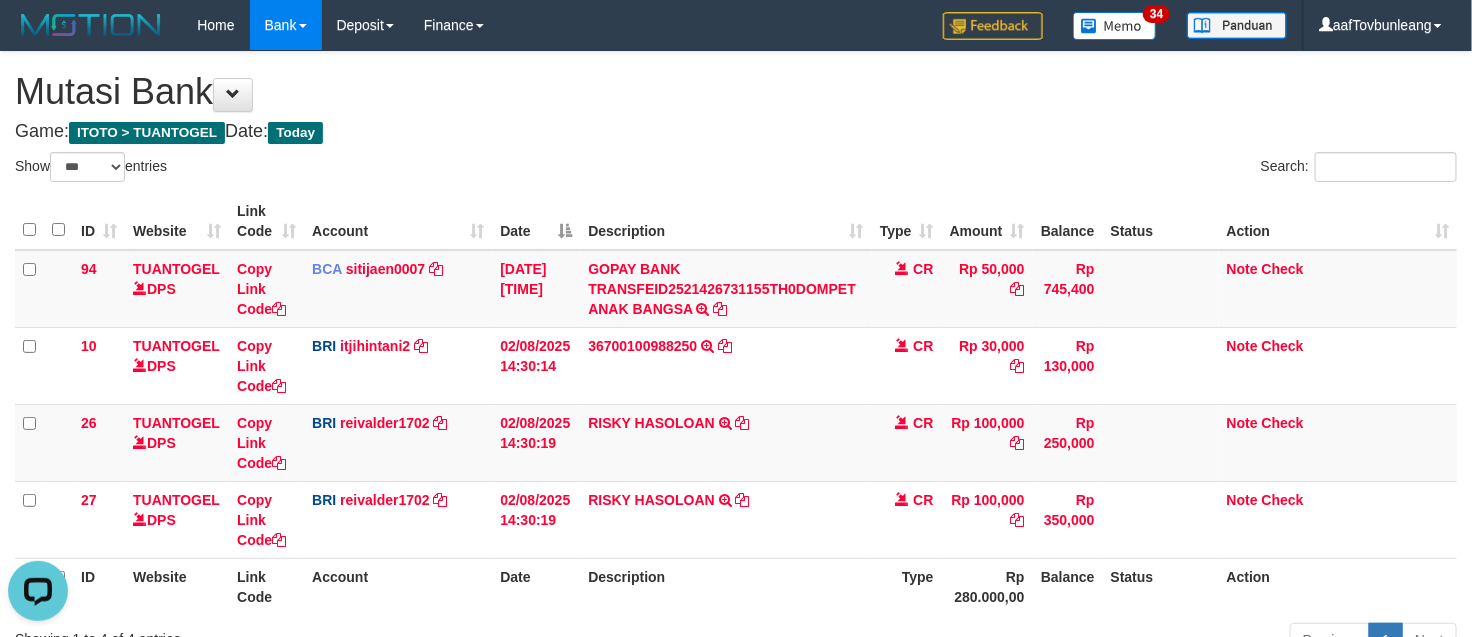scroll, scrollTop: 0, scrollLeft: 0, axis: both 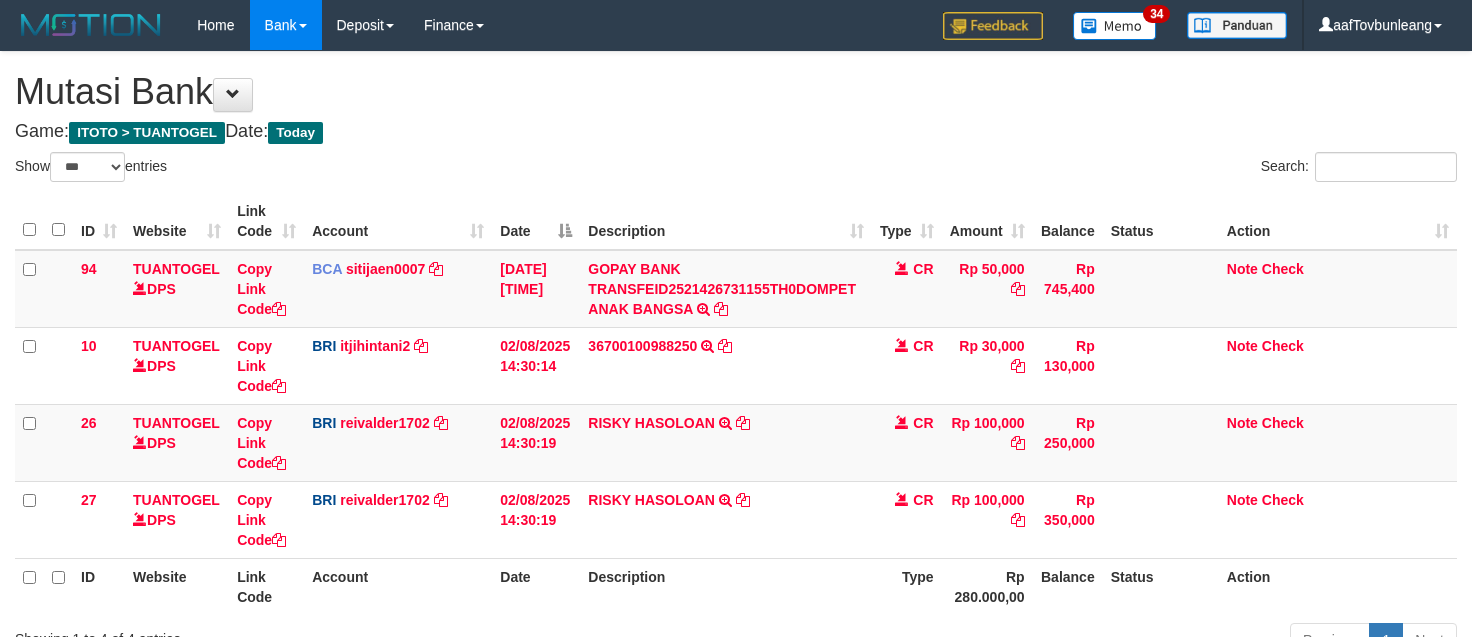 select on "***" 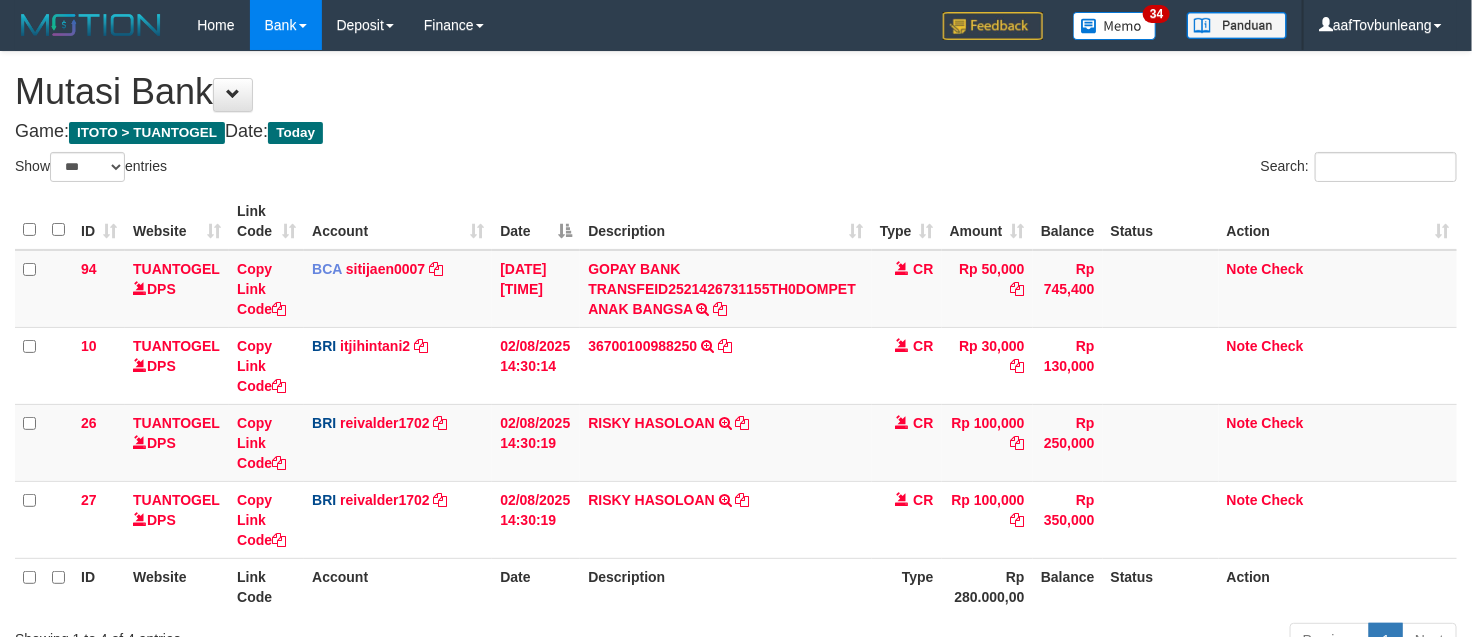 scroll, scrollTop: 0, scrollLeft: 0, axis: both 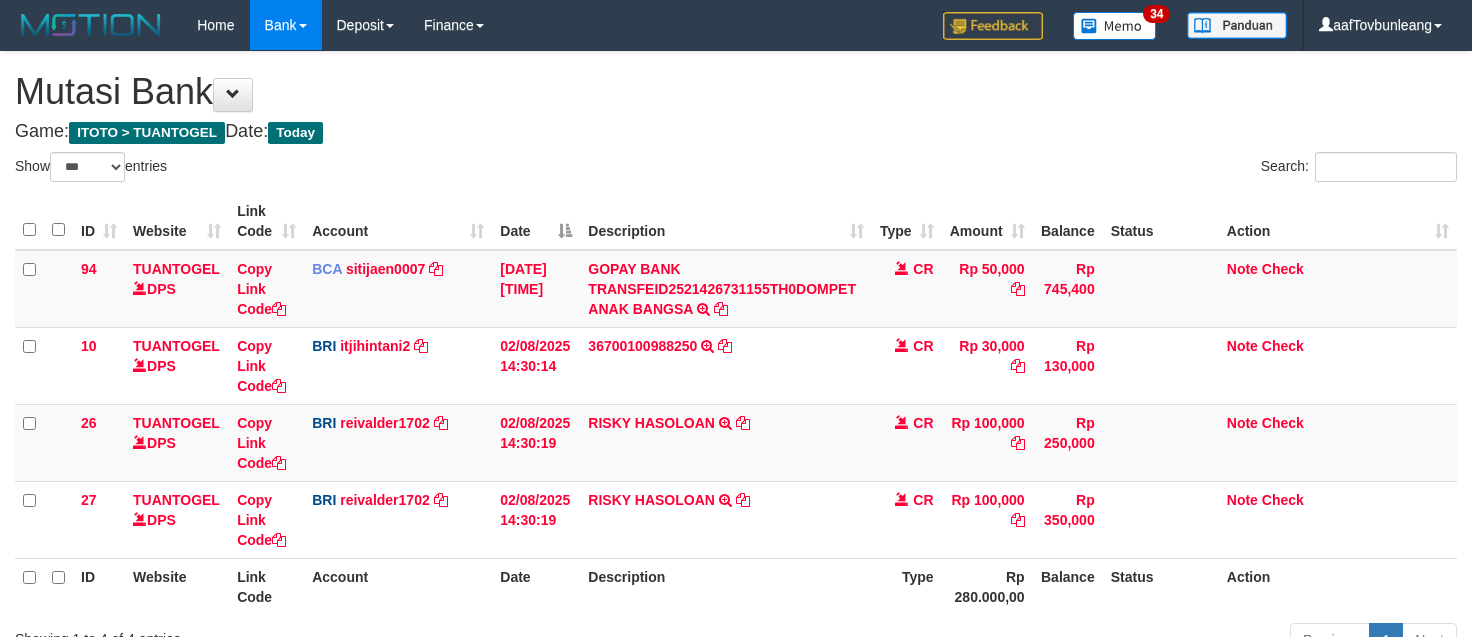 select on "***" 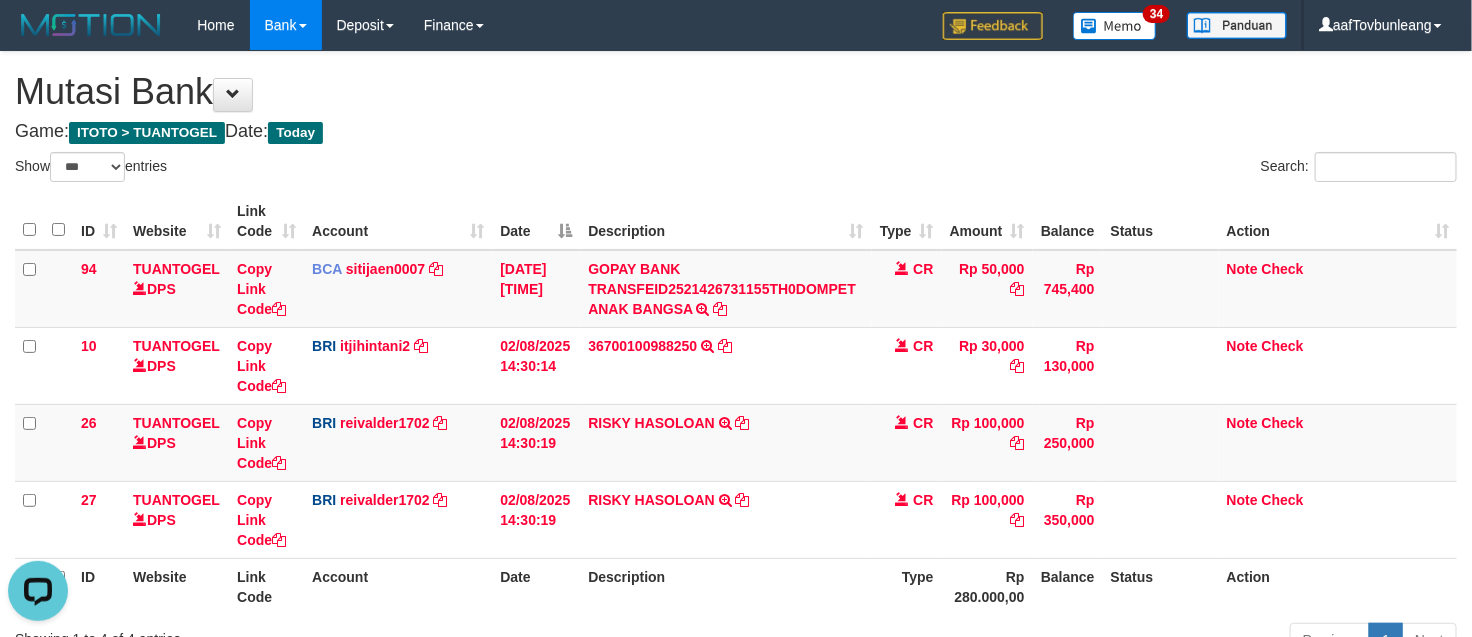 scroll, scrollTop: 0, scrollLeft: 0, axis: both 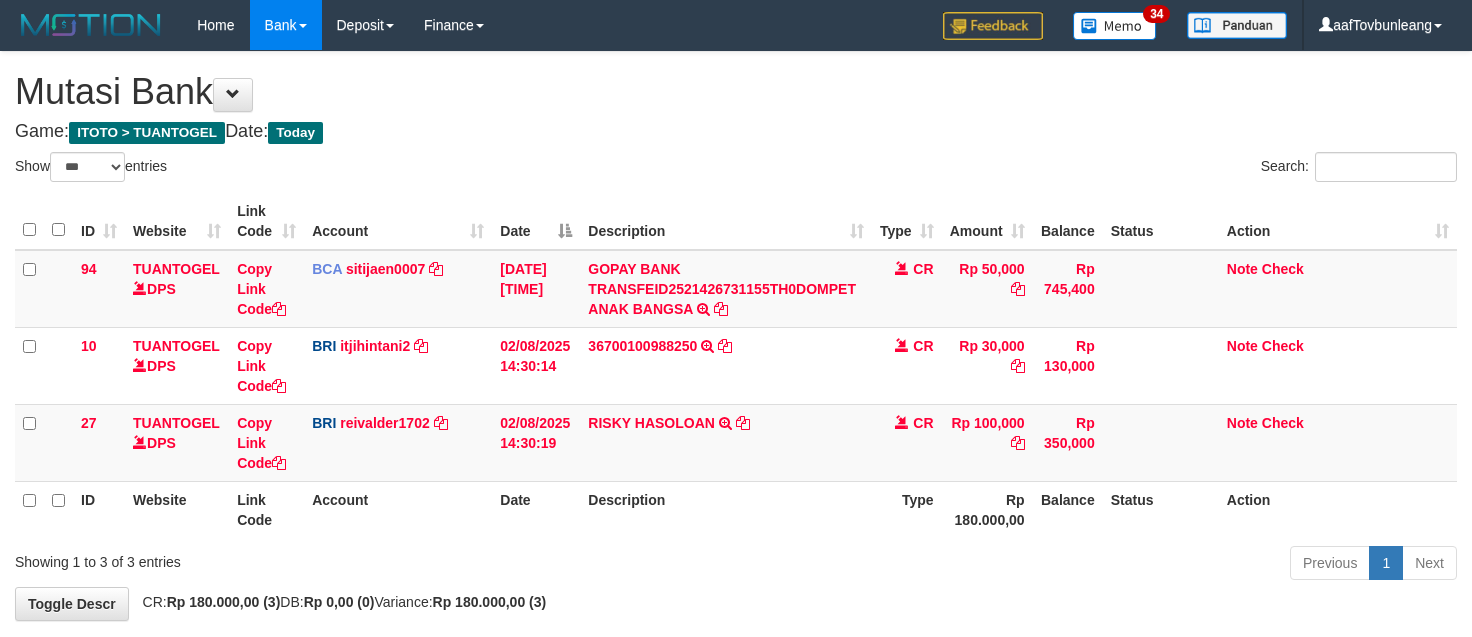 select on "***" 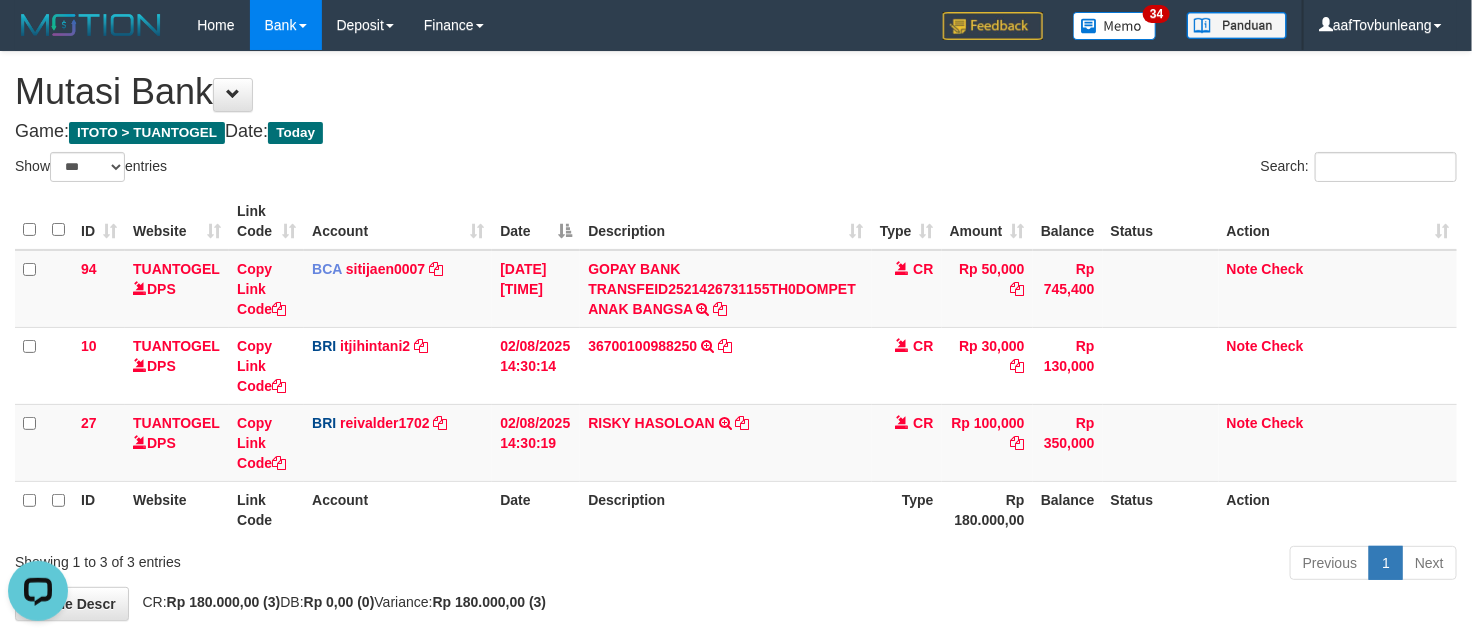 scroll, scrollTop: 0, scrollLeft: 0, axis: both 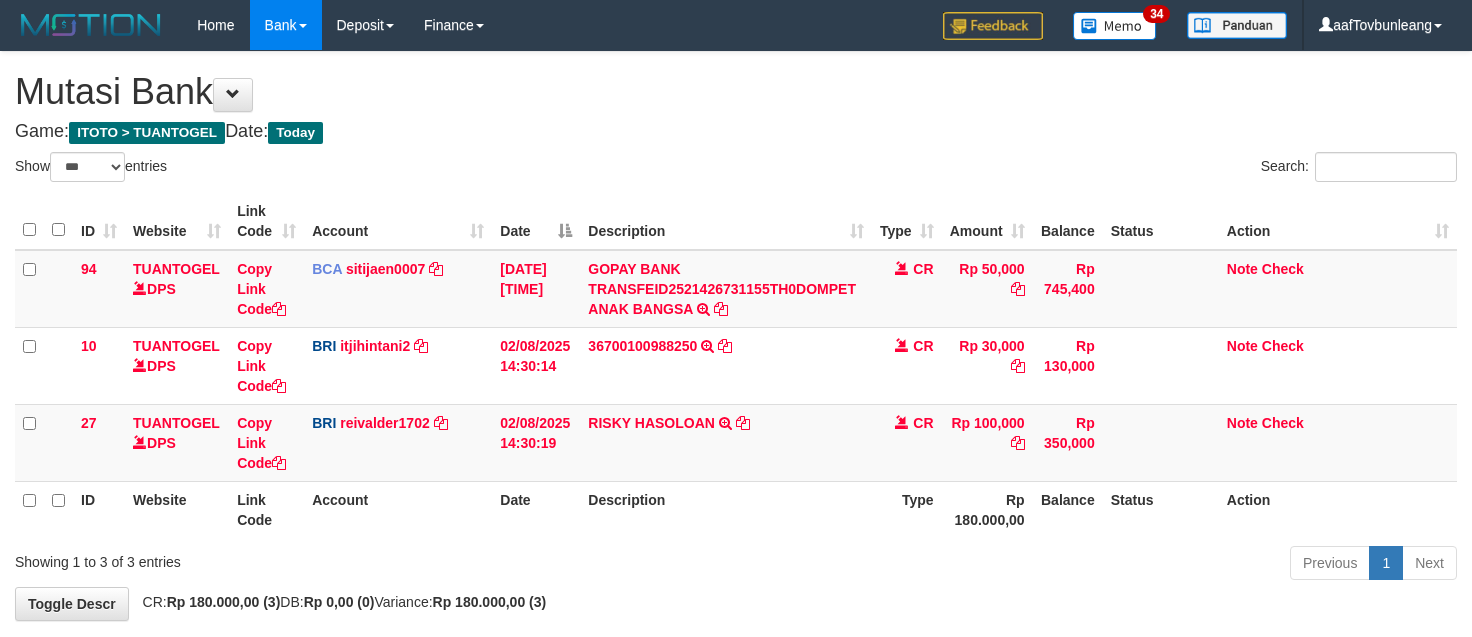 select on "***" 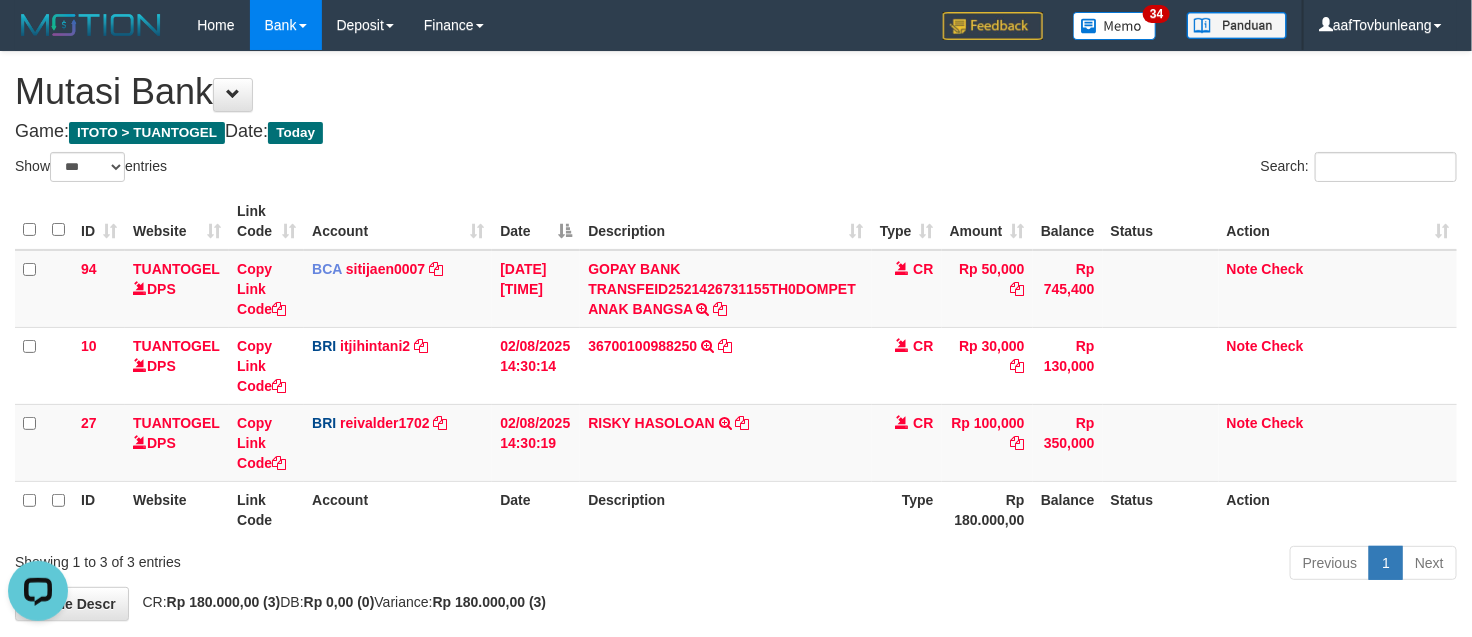 scroll, scrollTop: 0, scrollLeft: 0, axis: both 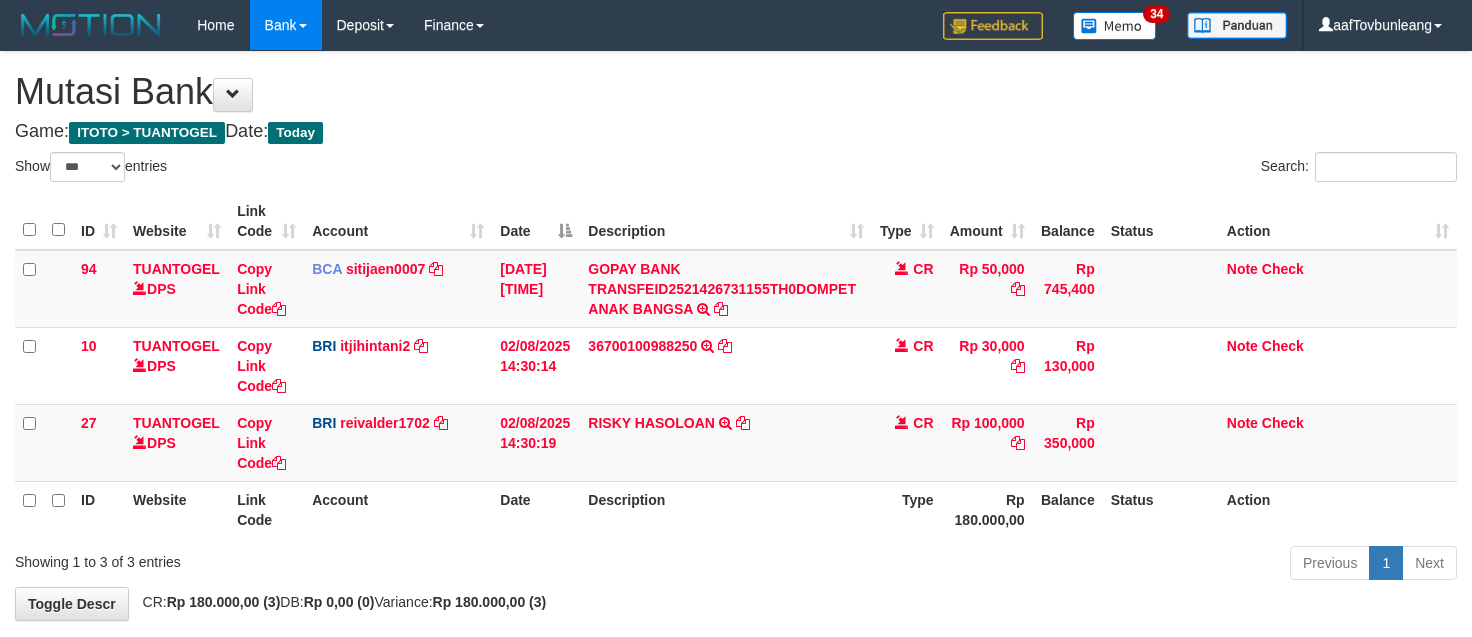 select on "***" 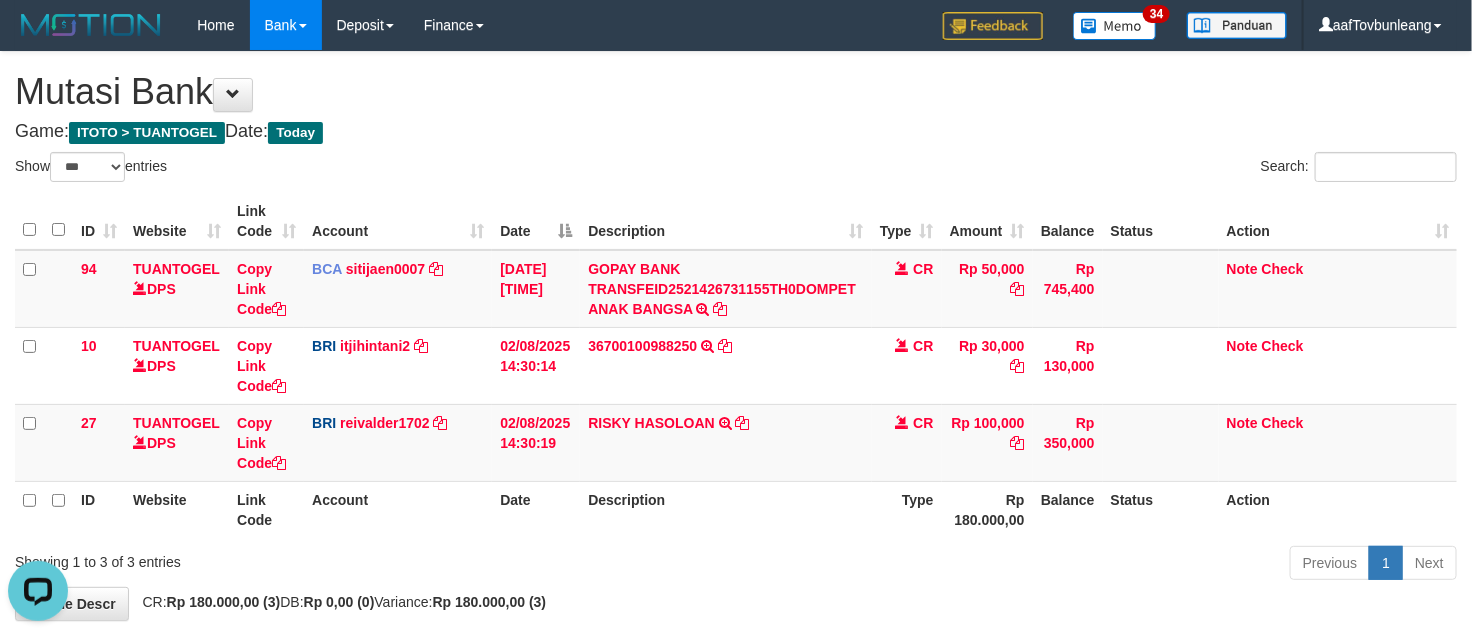 scroll, scrollTop: 0, scrollLeft: 0, axis: both 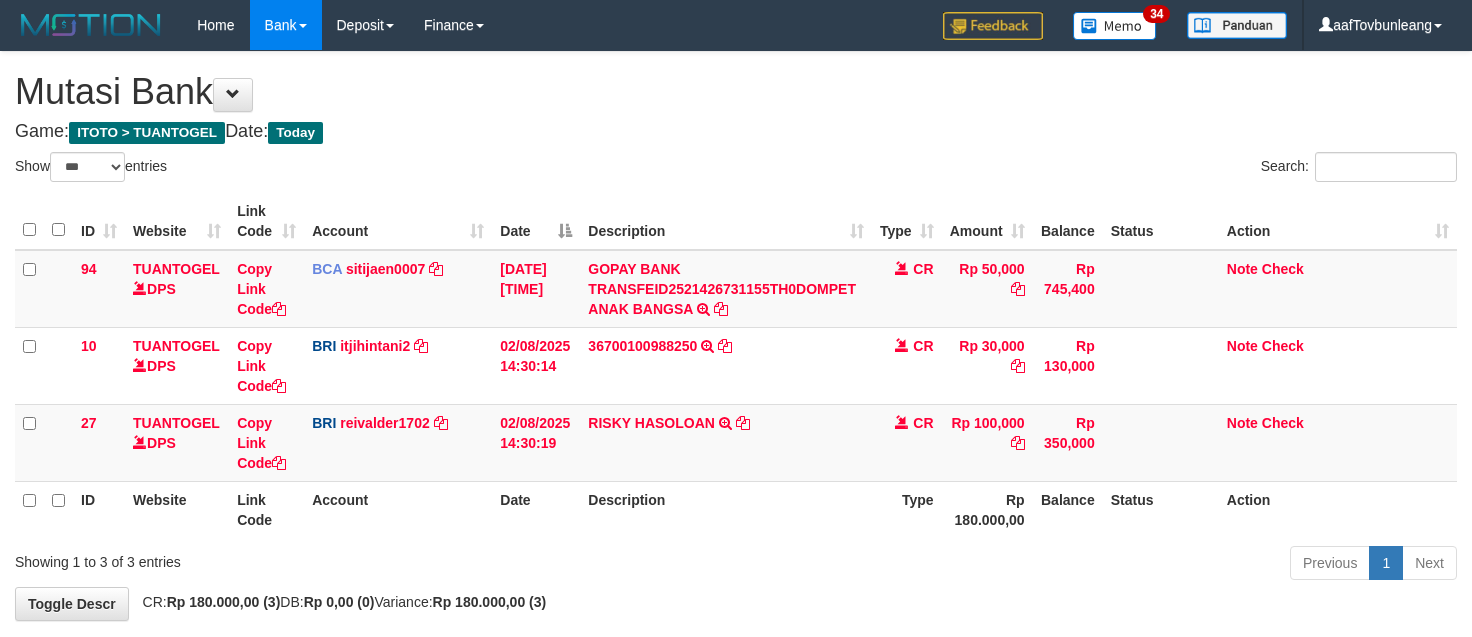 select on "***" 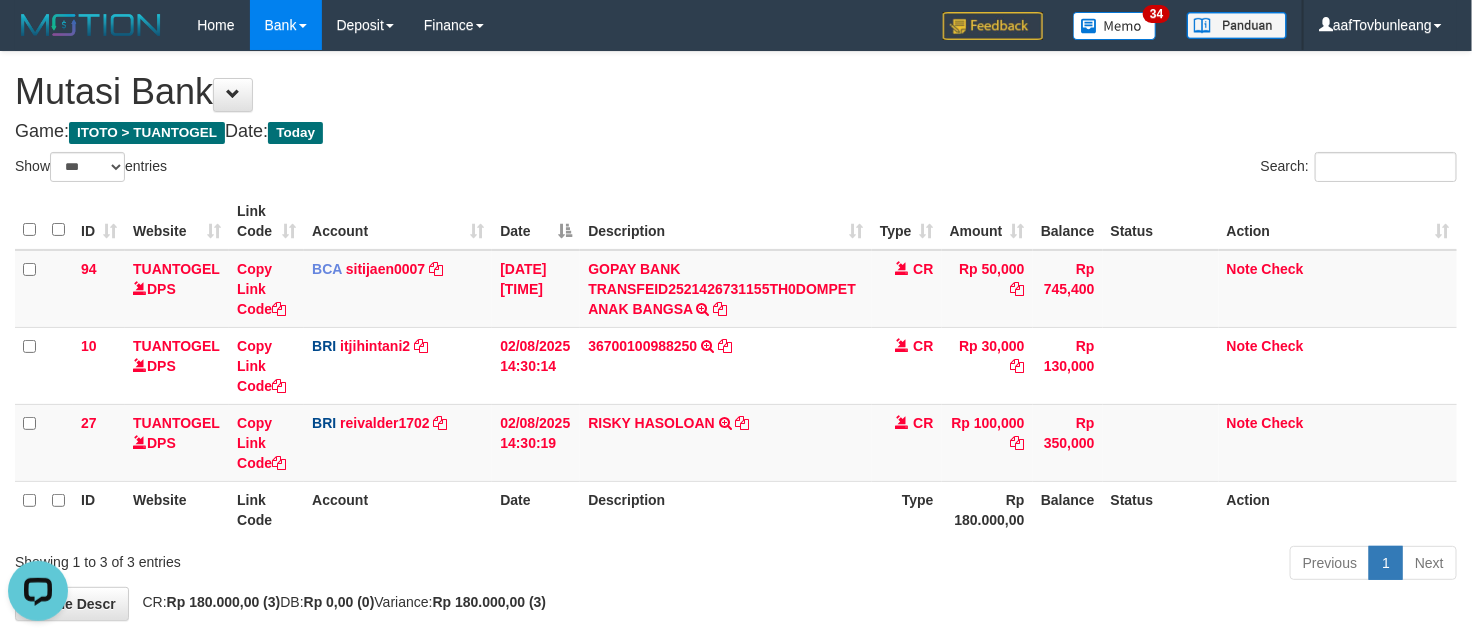 scroll, scrollTop: 0, scrollLeft: 0, axis: both 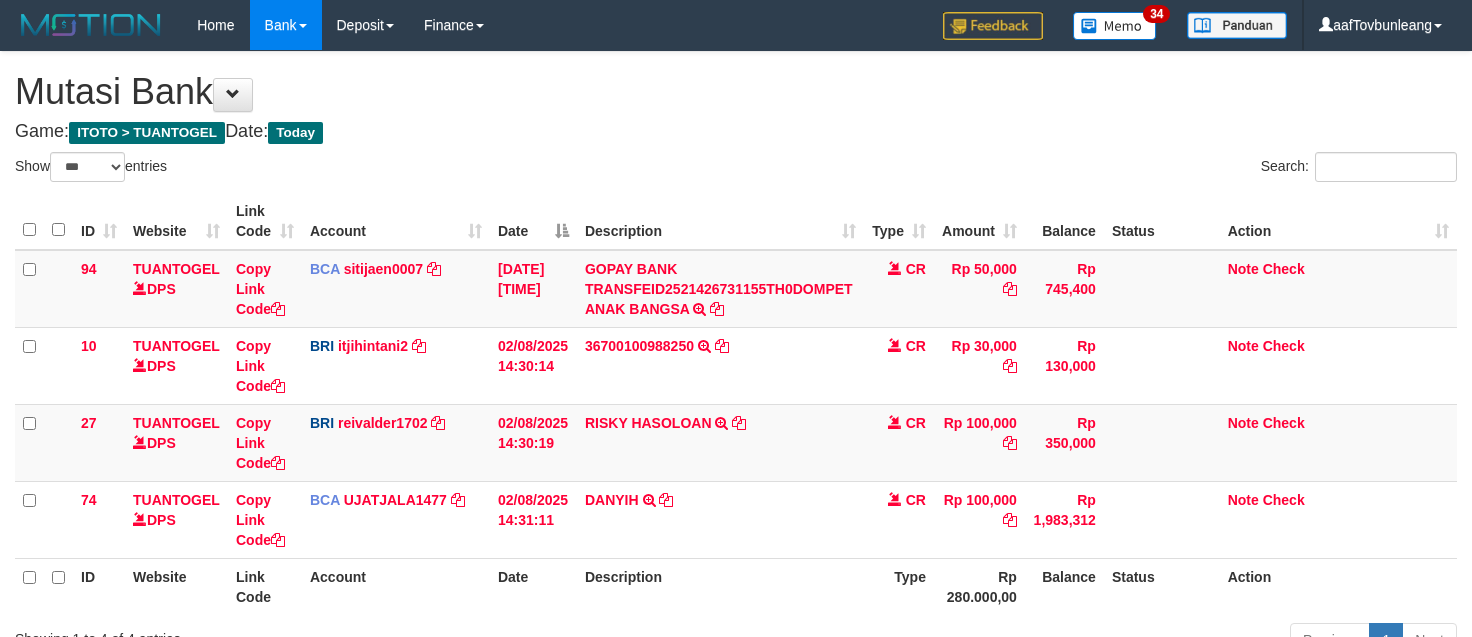 select on "***" 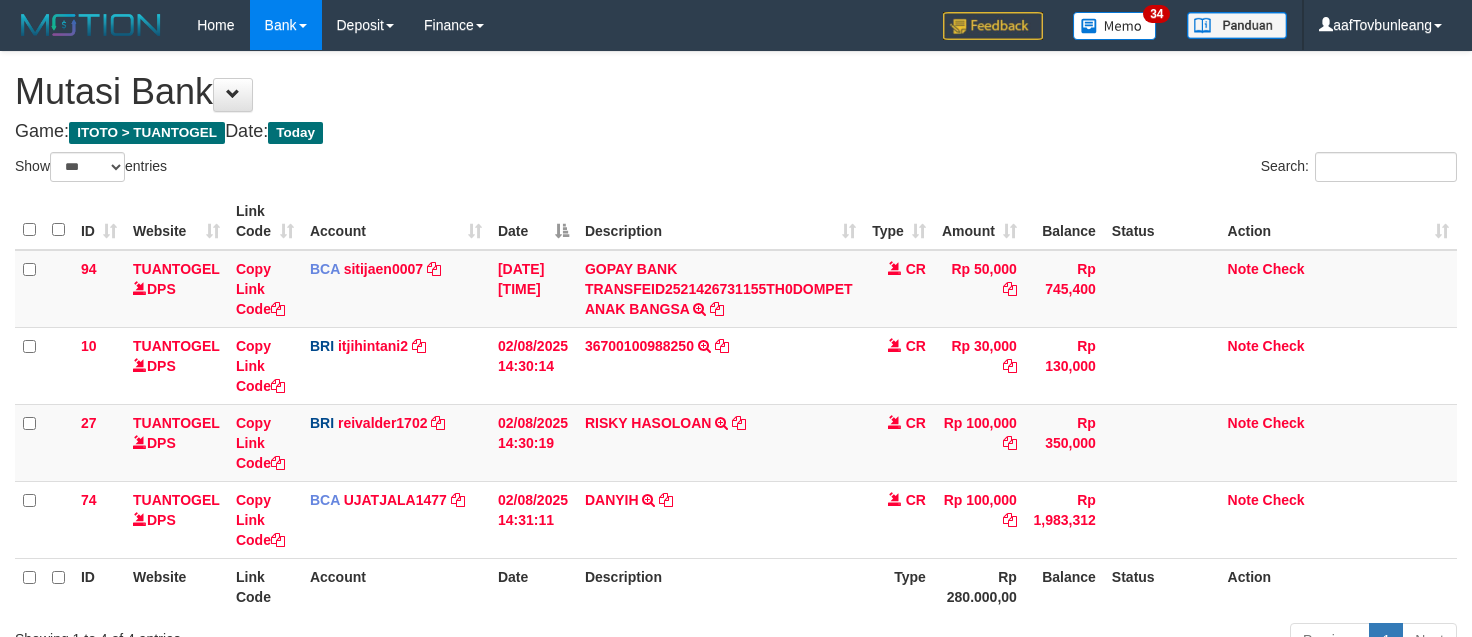 scroll, scrollTop: 0, scrollLeft: 0, axis: both 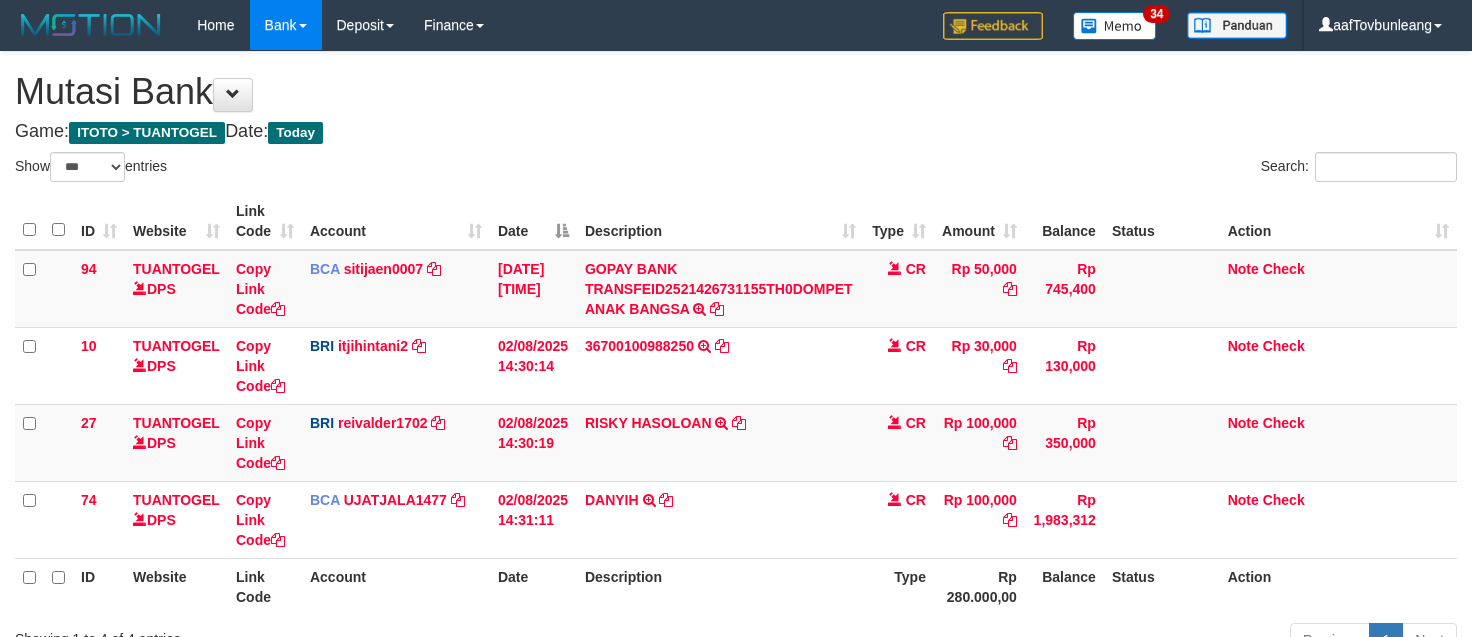 select on "***" 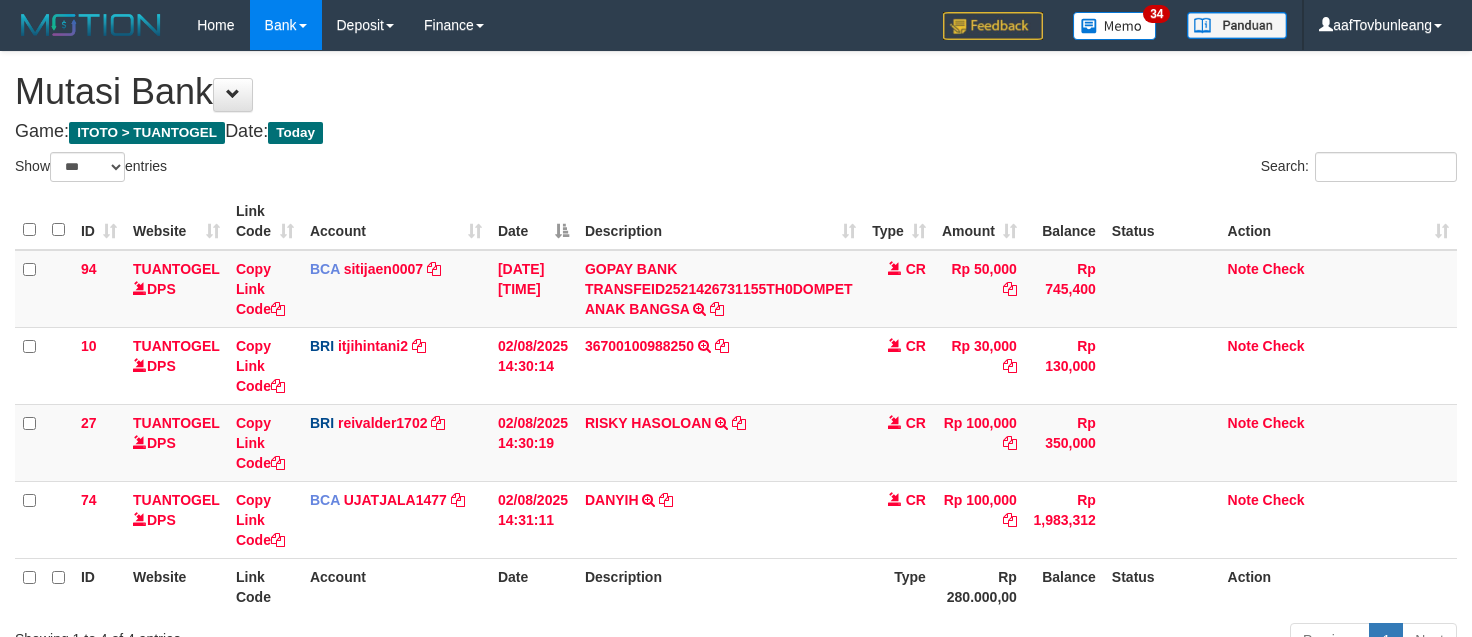 scroll, scrollTop: 0, scrollLeft: 0, axis: both 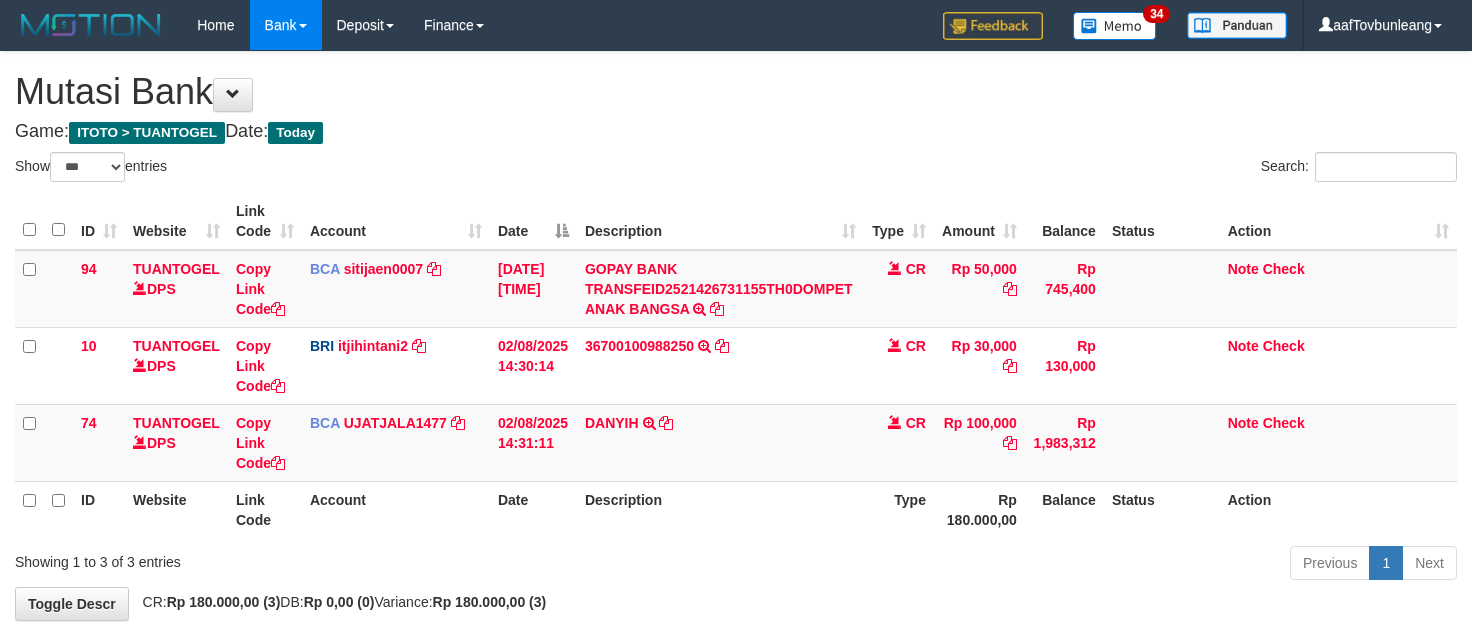 select on "***" 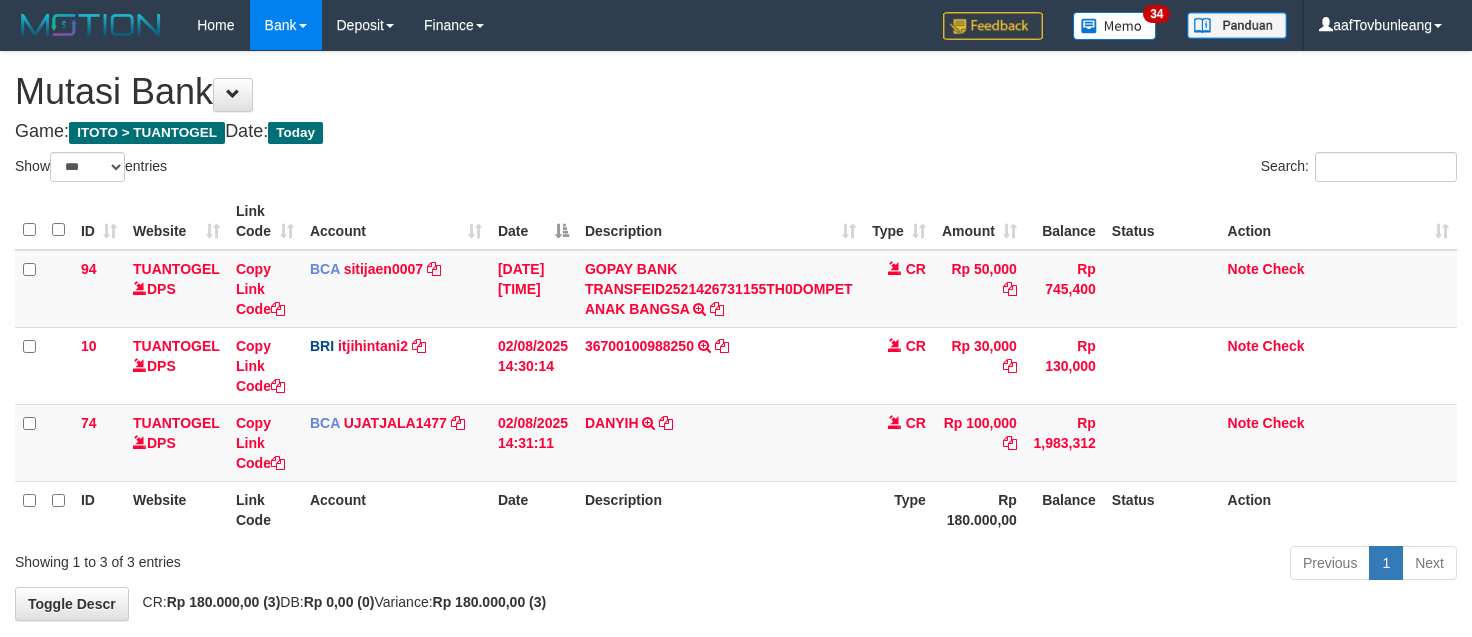 scroll, scrollTop: 0, scrollLeft: 0, axis: both 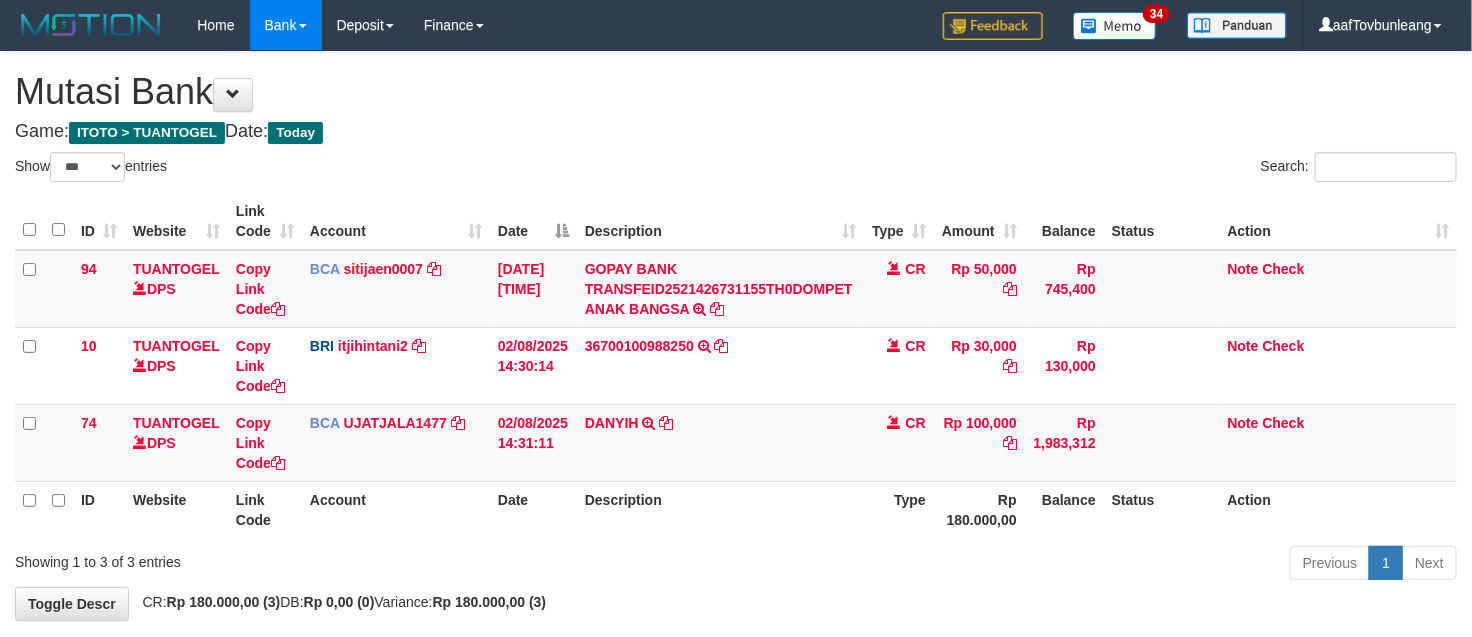 click on "Mutasi Bank" at bounding box center (736, 92) 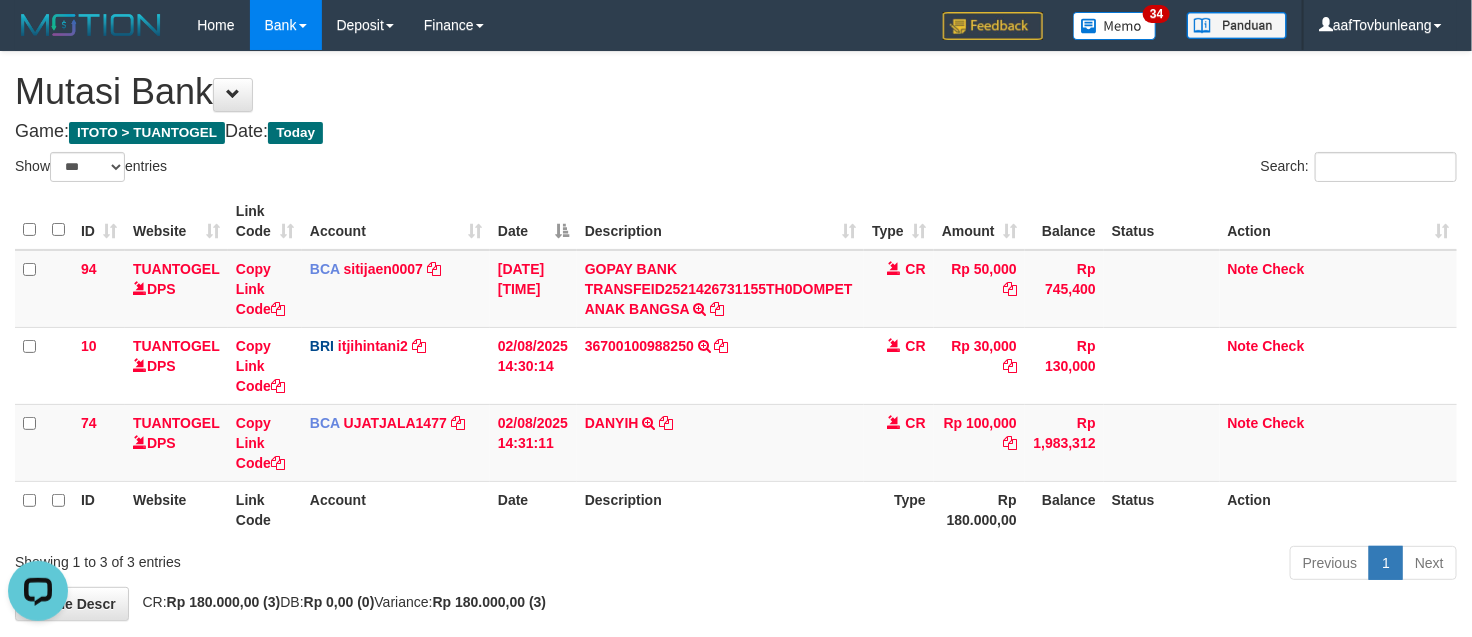 scroll, scrollTop: 0, scrollLeft: 0, axis: both 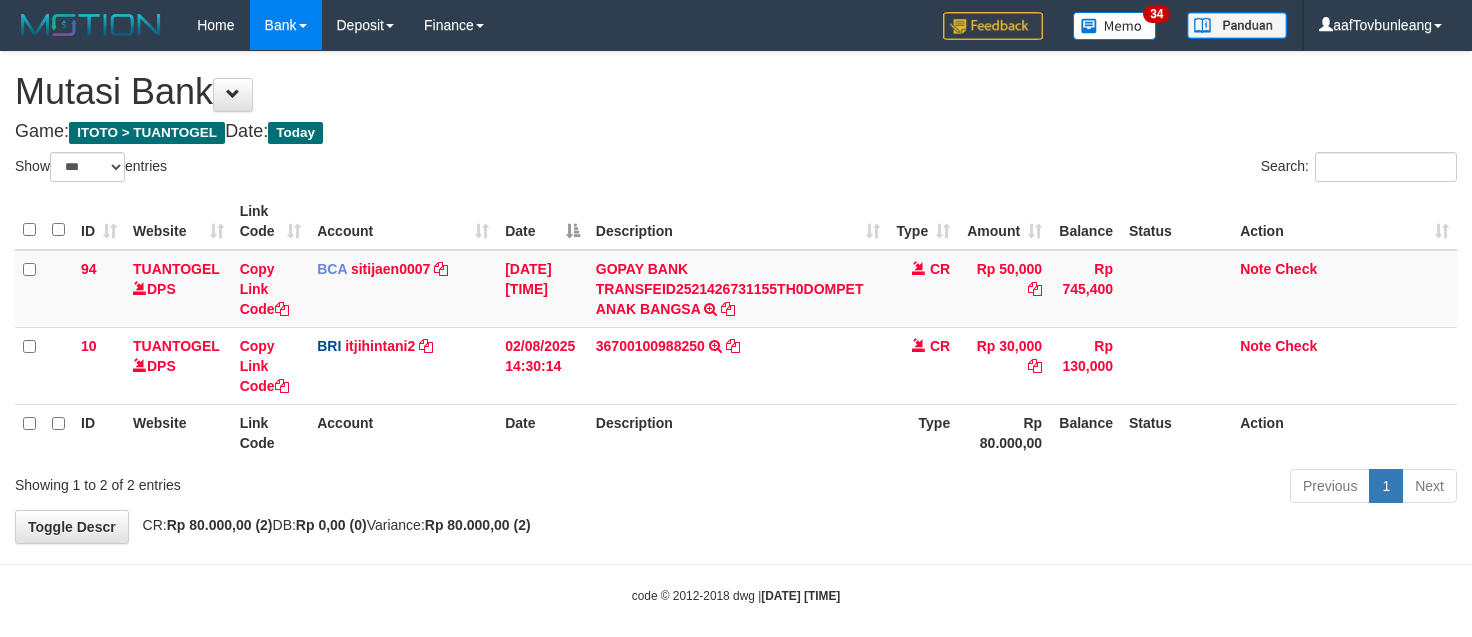select on "***" 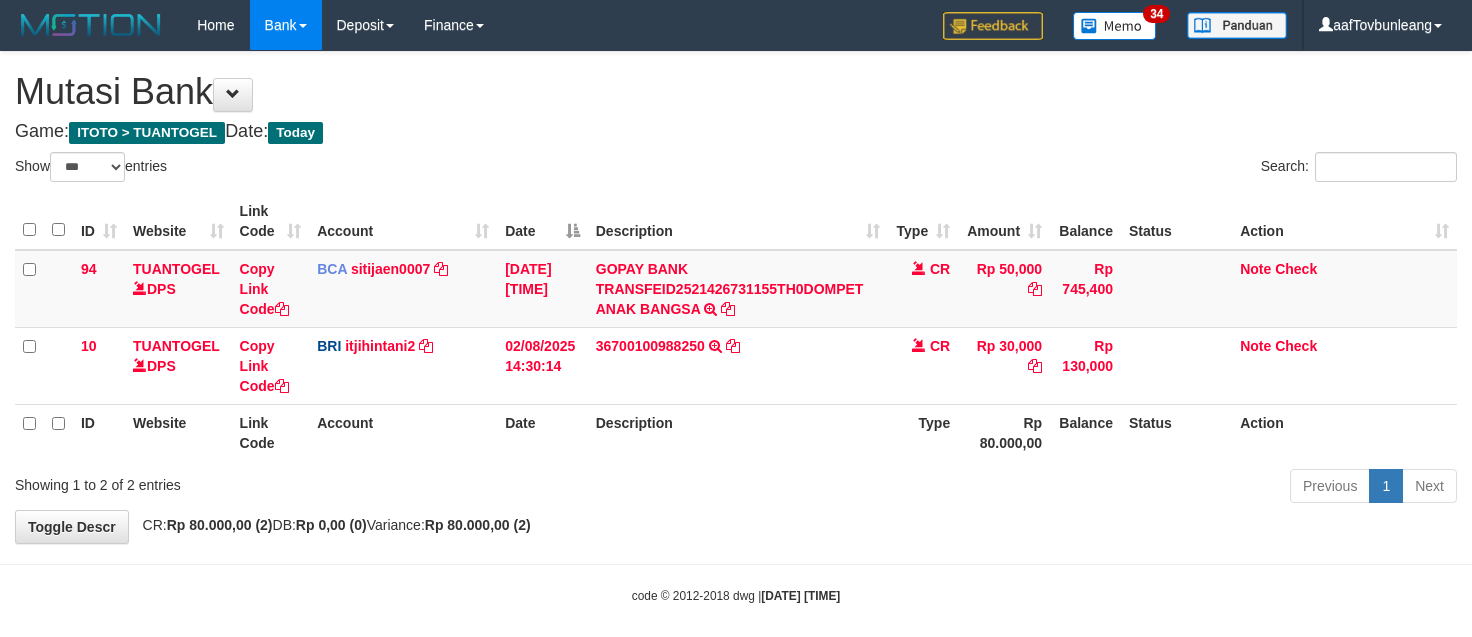 scroll, scrollTop: 0, scrollLeft: 0, axis: both 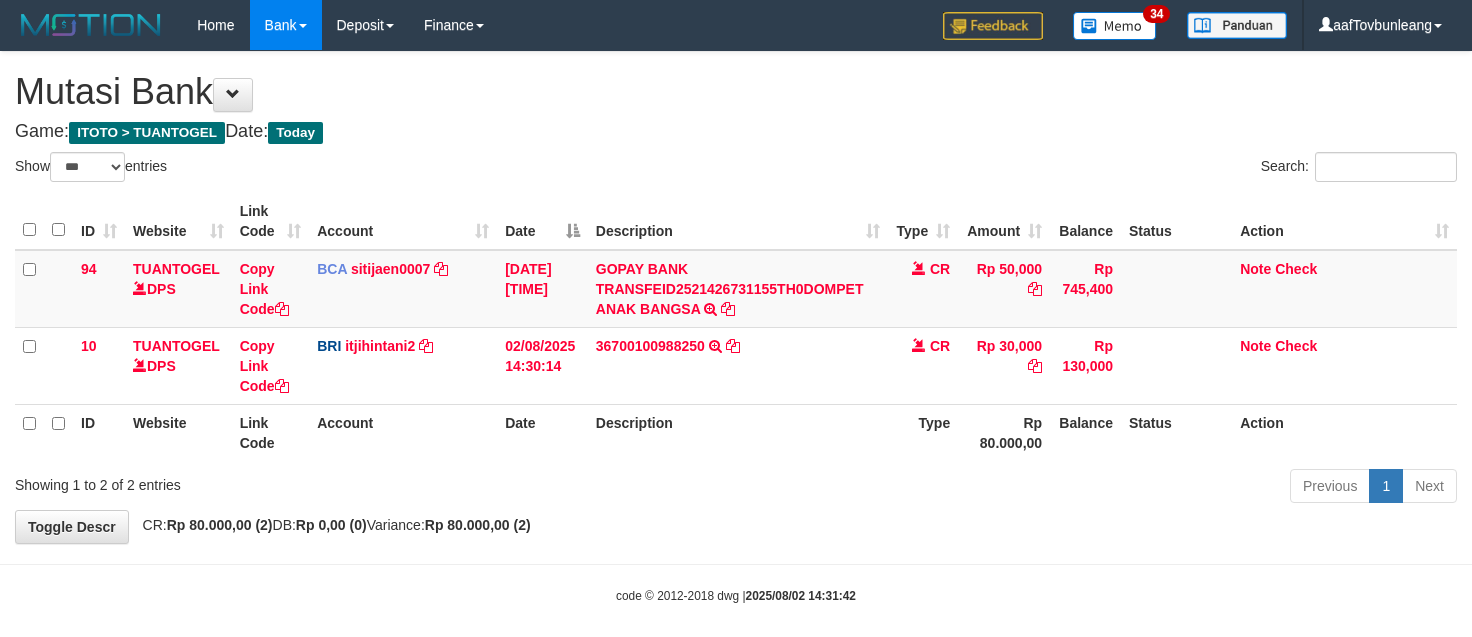select on "***" 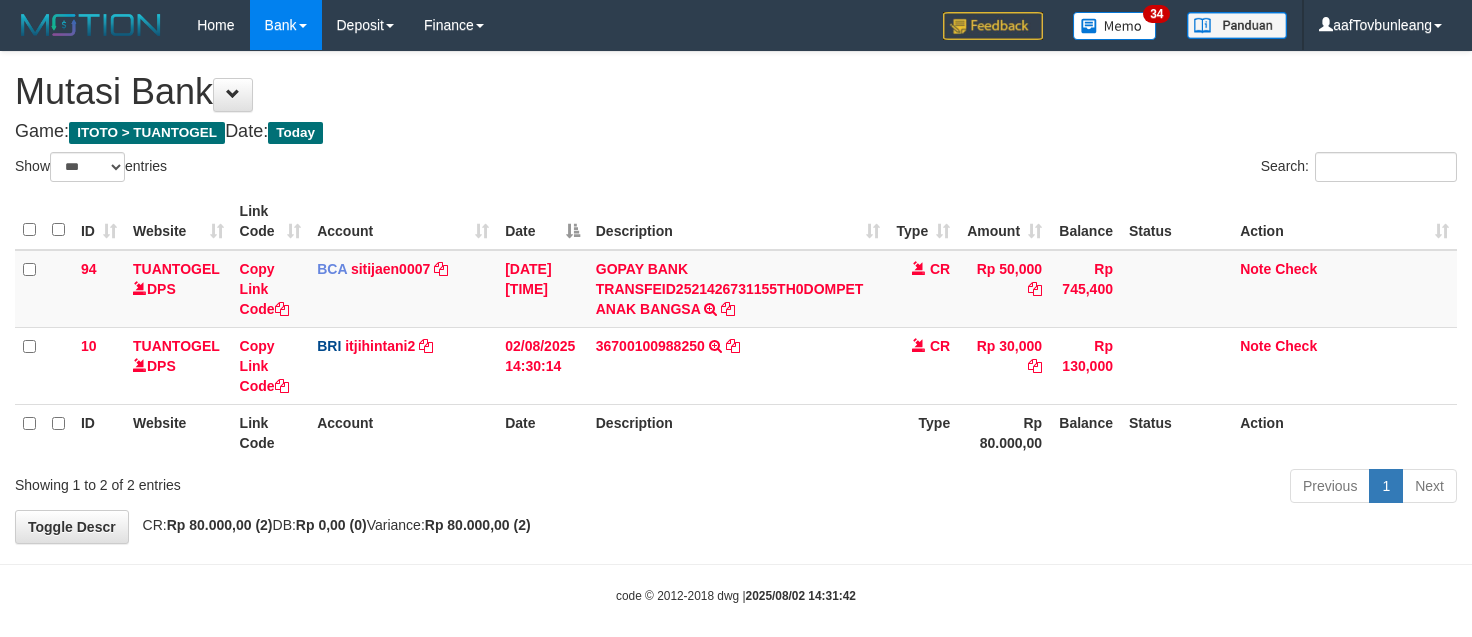 scroll, scrollTop: 0, scrollLeft: 0, axis: both 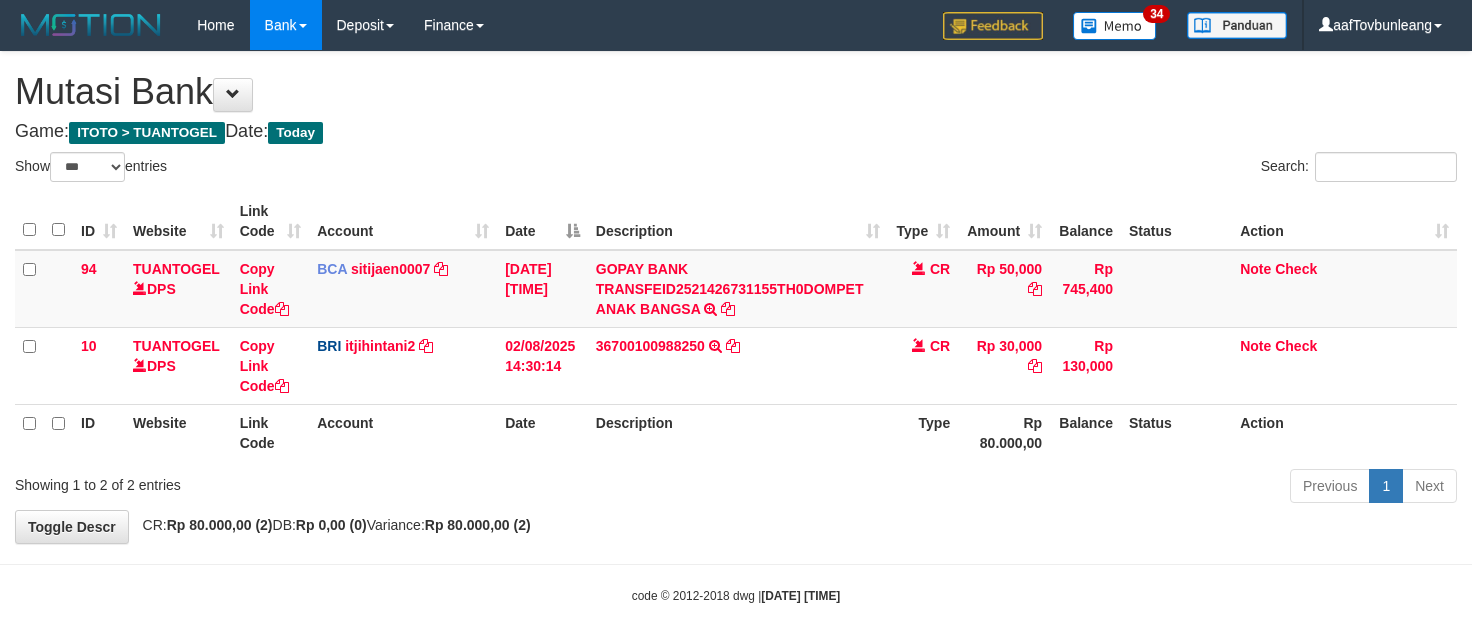 select on "***" 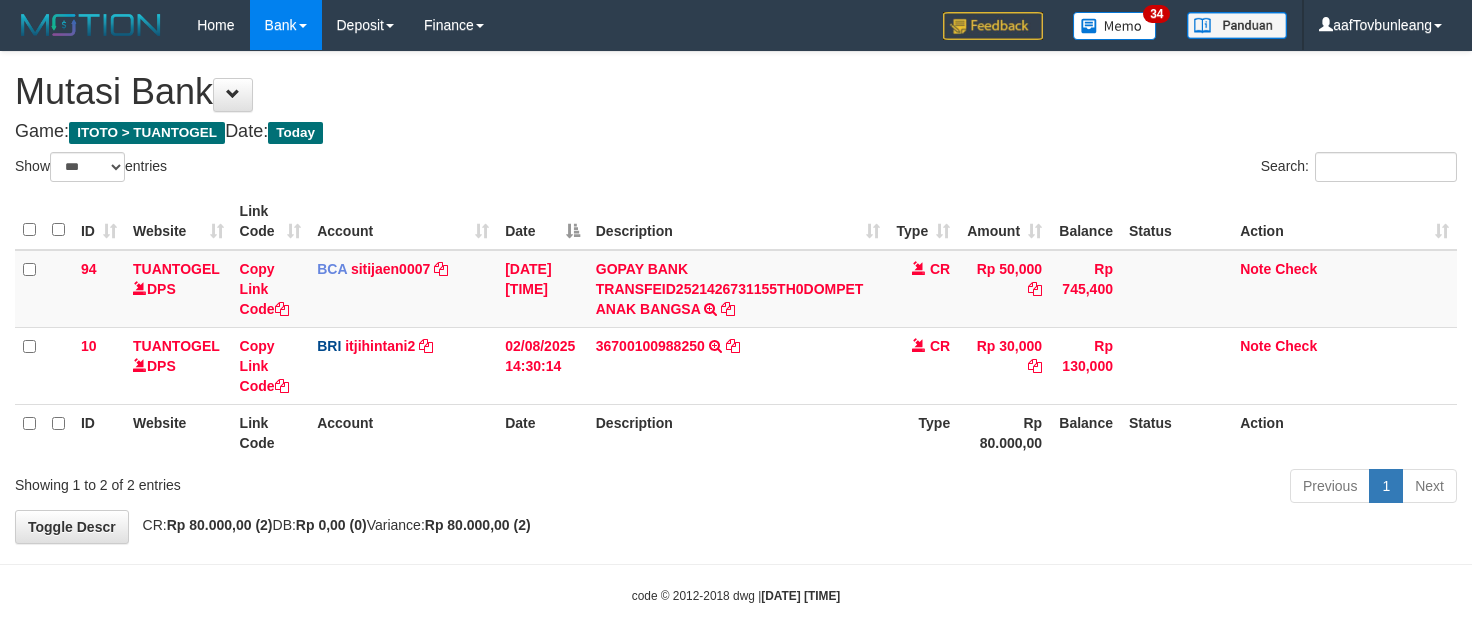 scroll, scrollTop: 0, scrollLeft: 0, axis: both 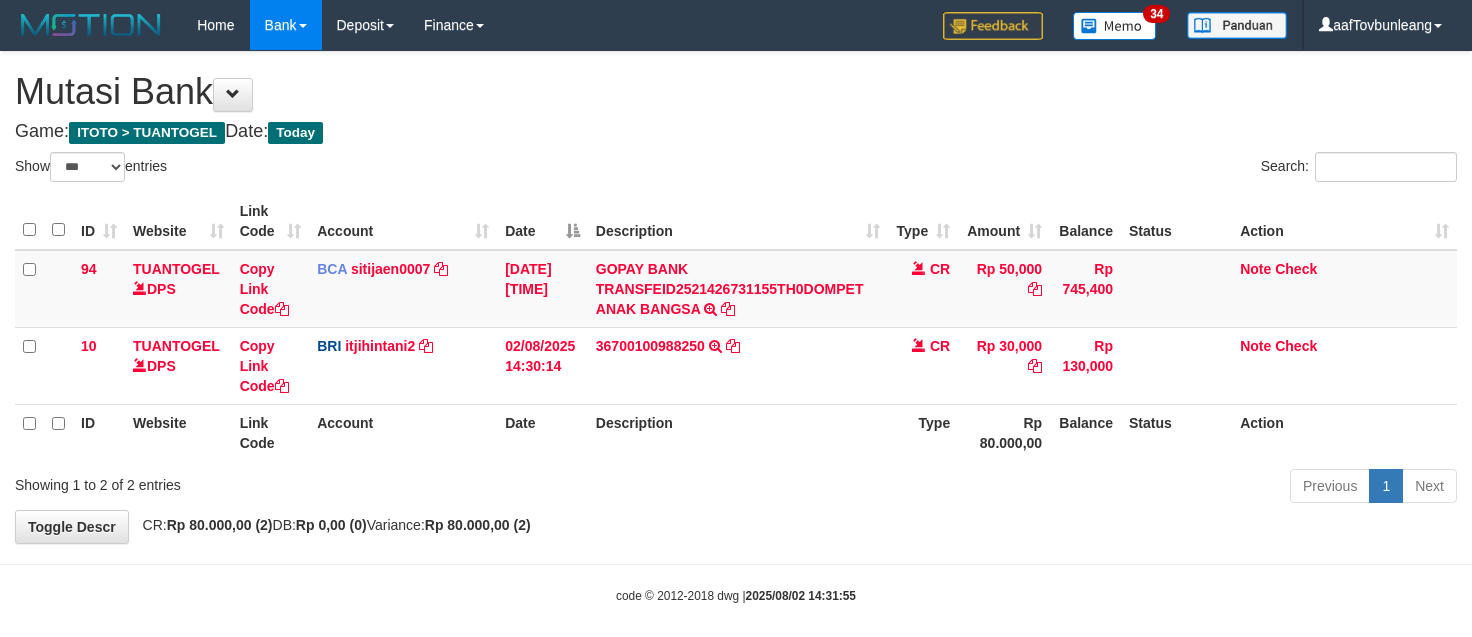 select on "***" 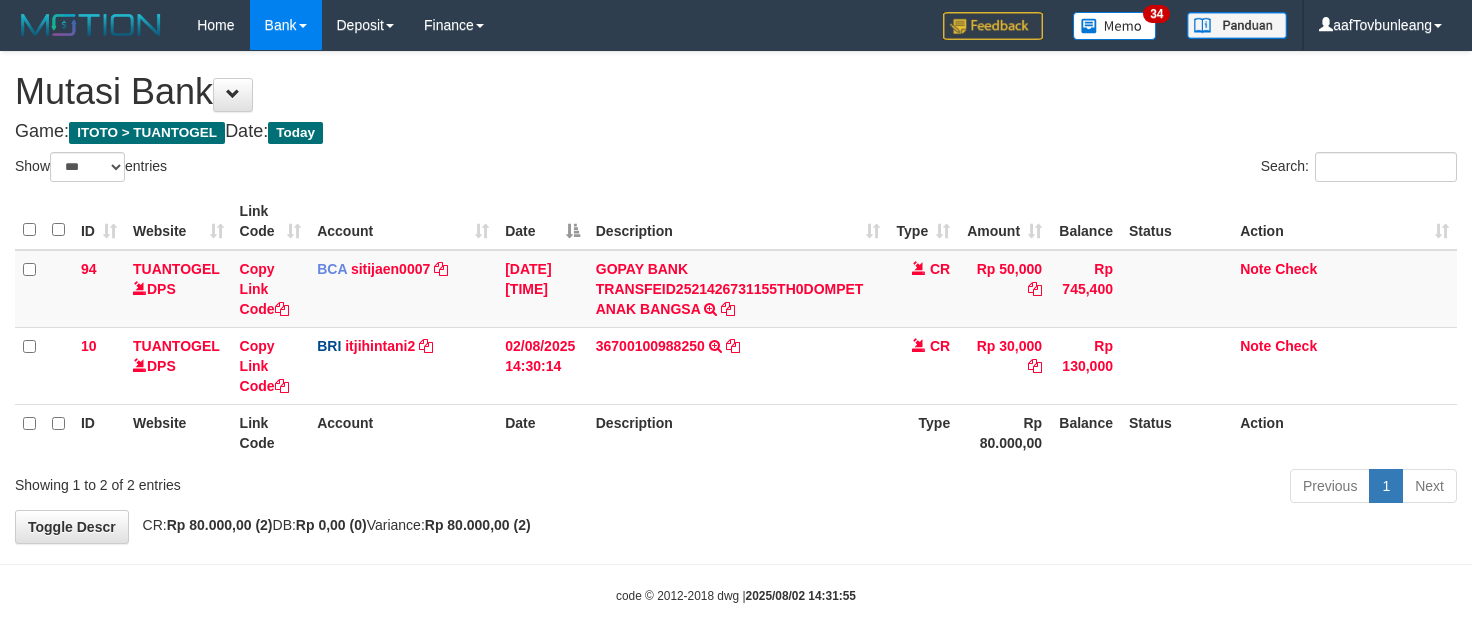 scroll, scrollTop: 0, scrollLeft: 0, axis: both 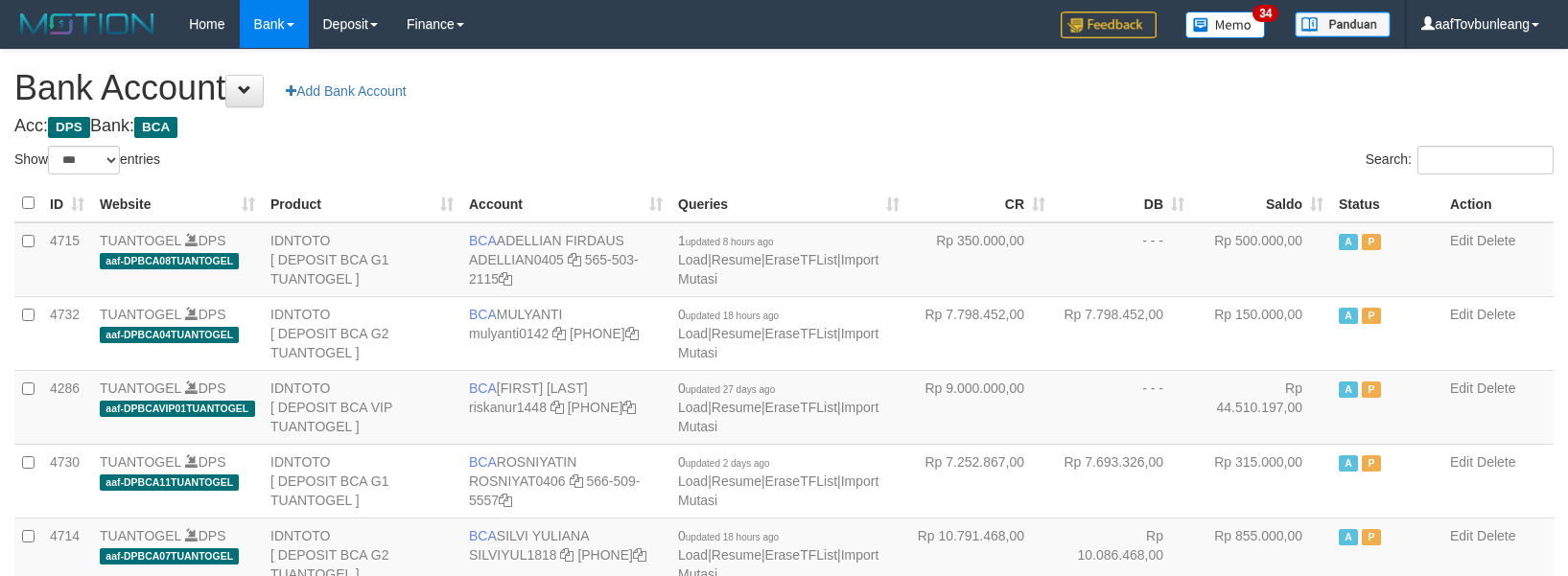 select on "***" 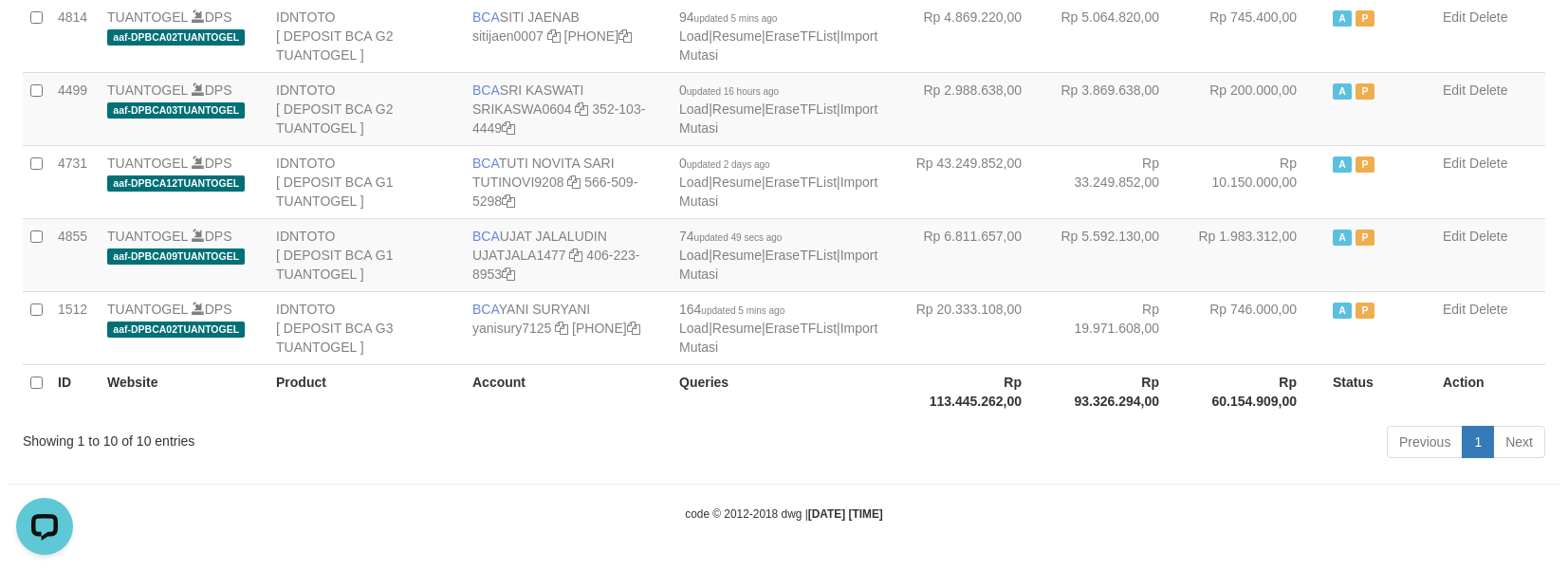 scroll, scrollTop: 0, scrollLeft: 0, axis: both 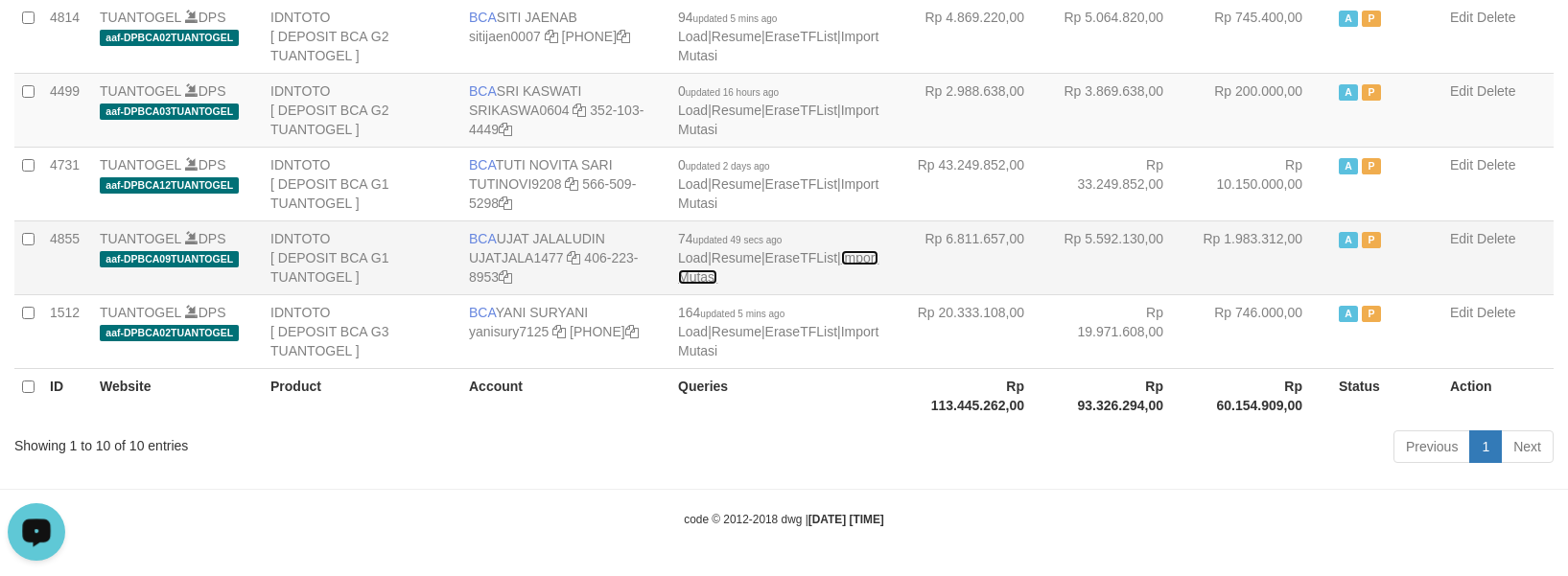 click on "Import Mutasi" at bounding box center (778, 267) 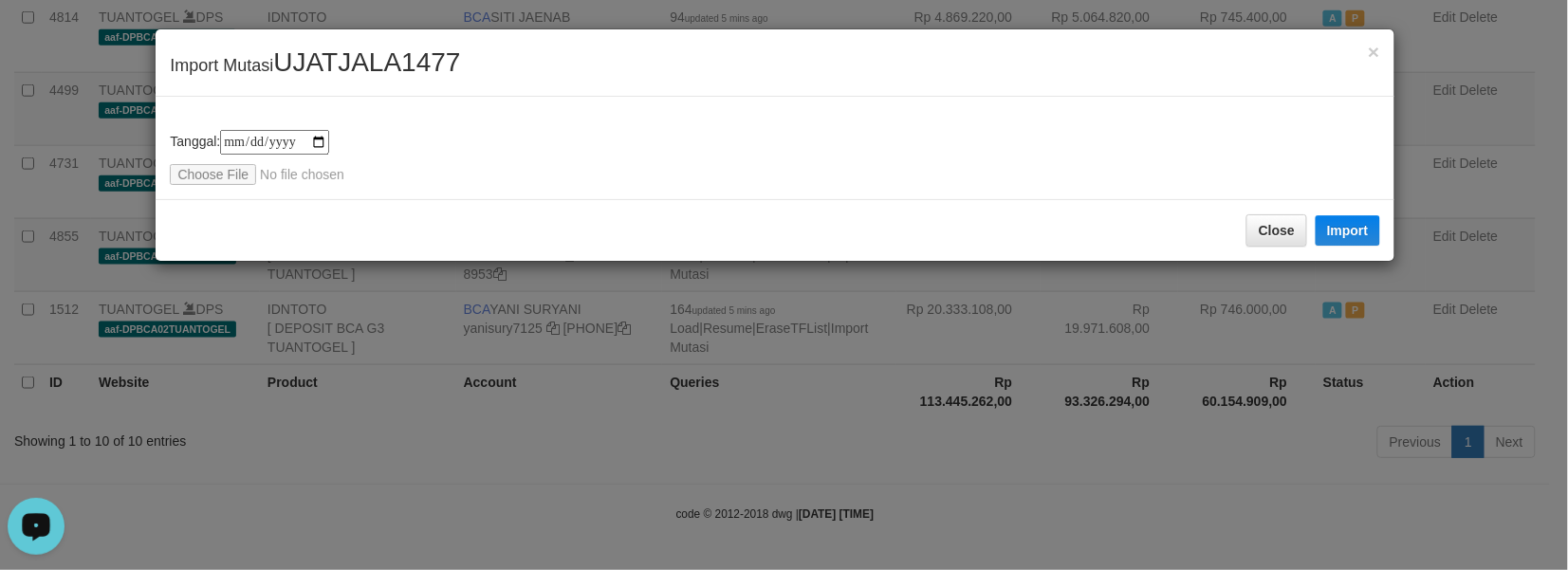 click on "UJATJALA1477" at bounding box center (366, 62) 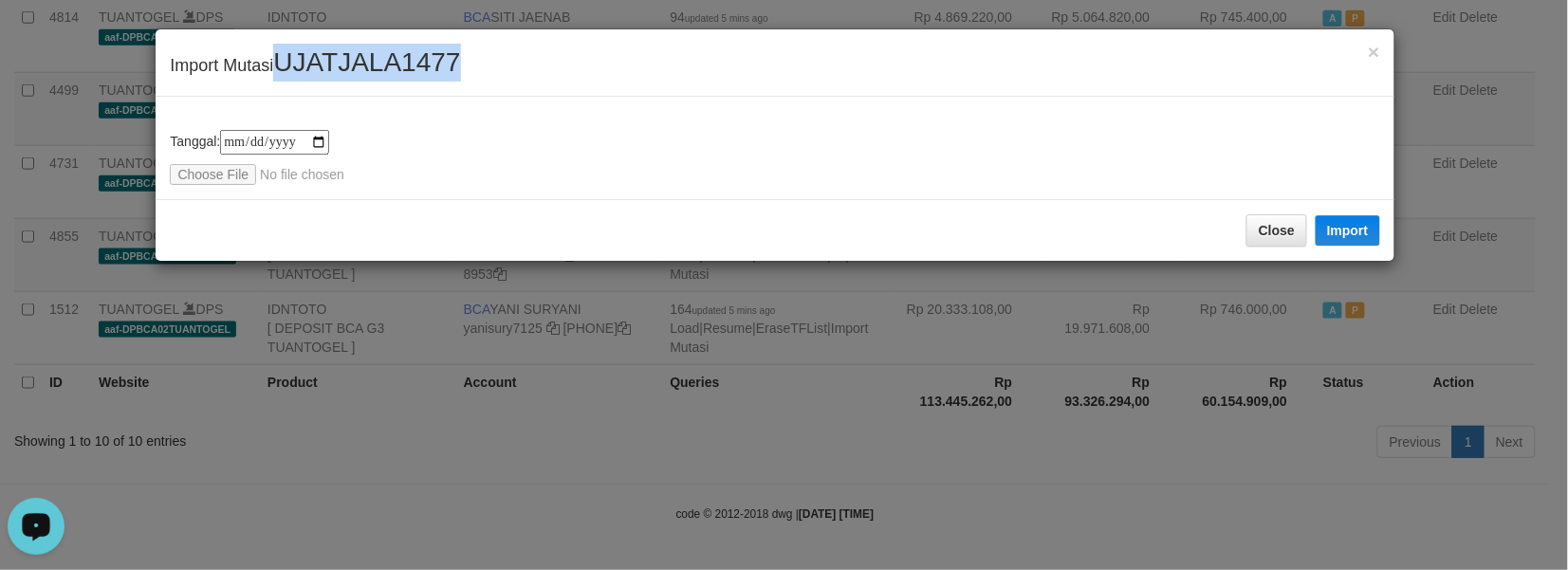 click on "UJATJALA1477" at bounding box center [366, 62] 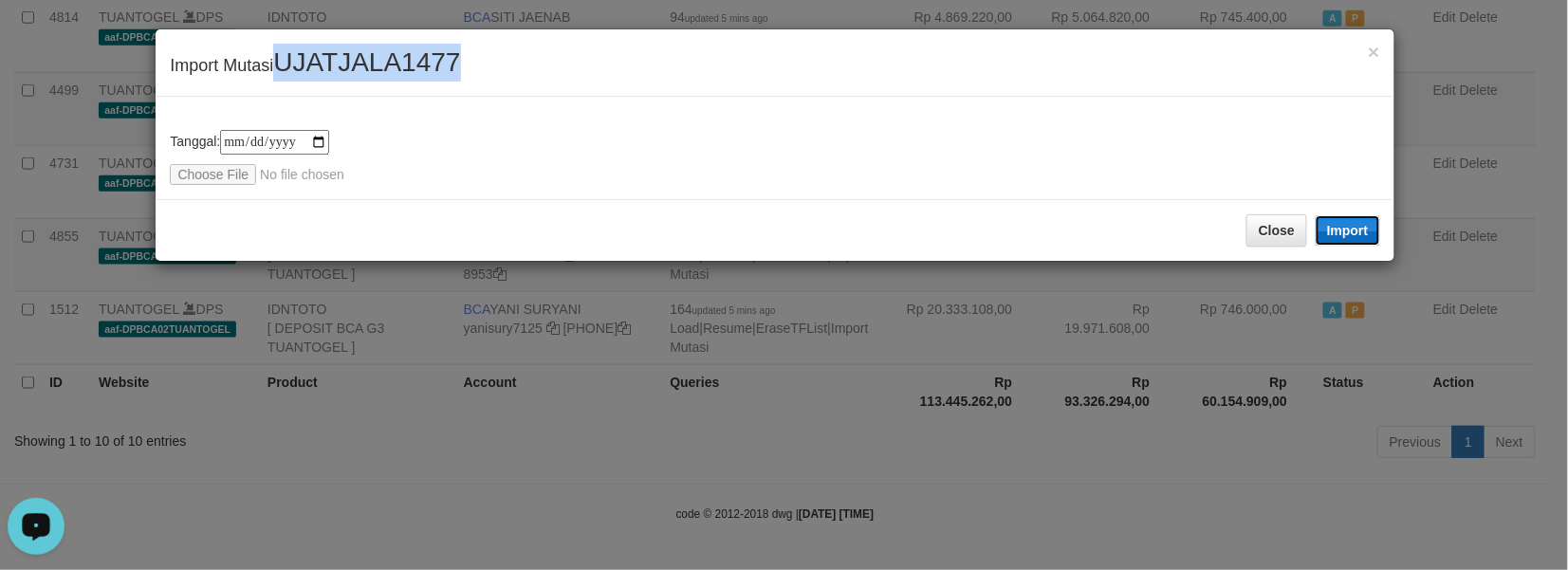 click on "Import" at bounding box center (1348, 230) 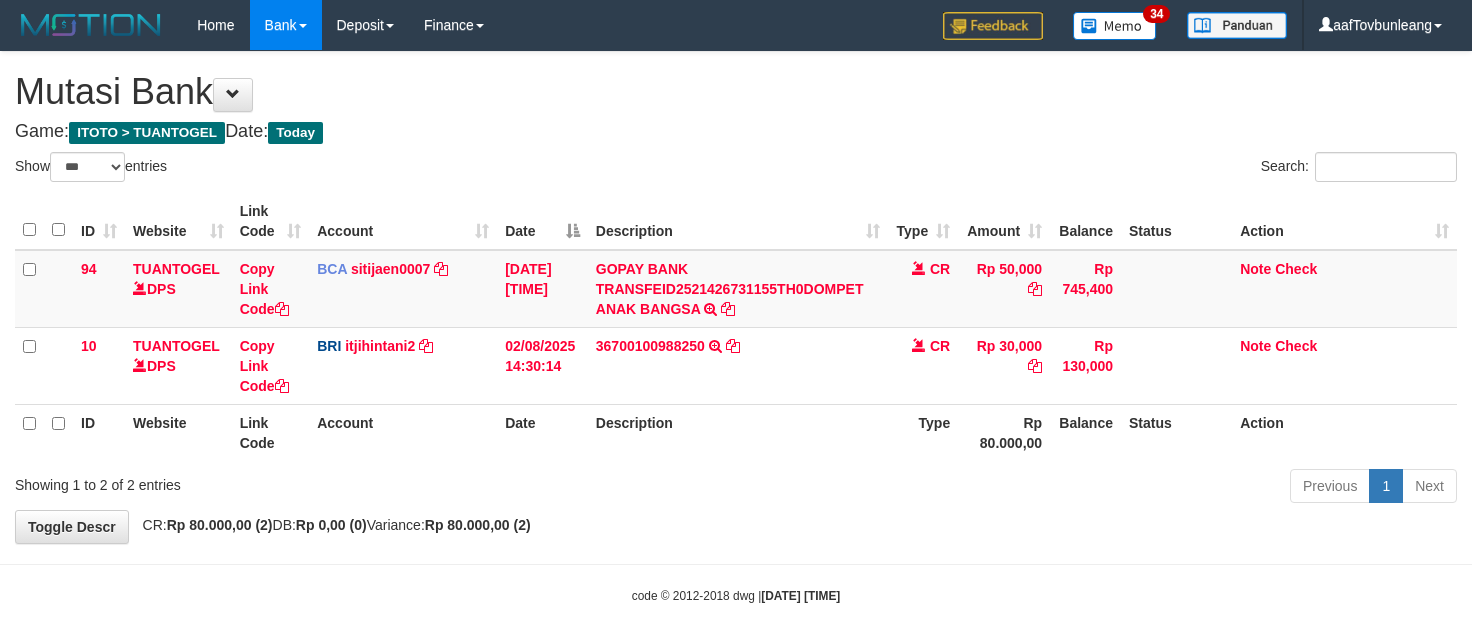 select on "***" 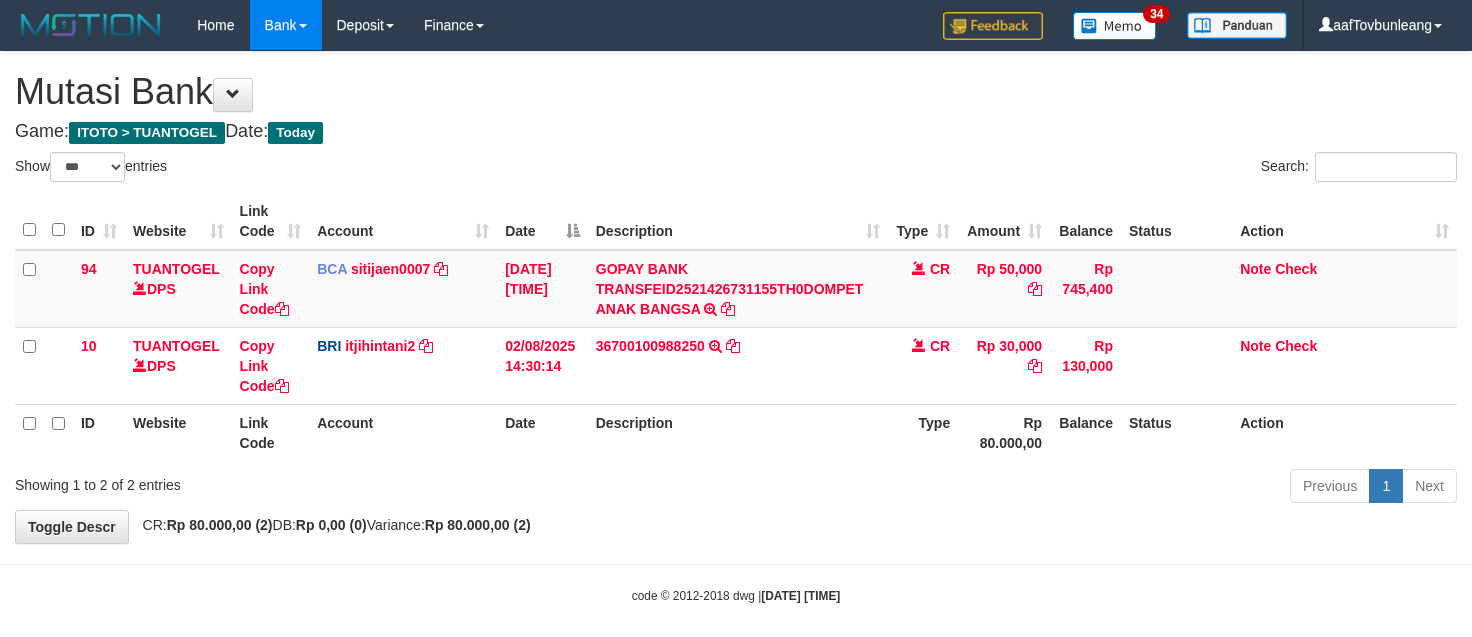 scroll, scrollTop: 0, scrollLeft: 0, axis: both 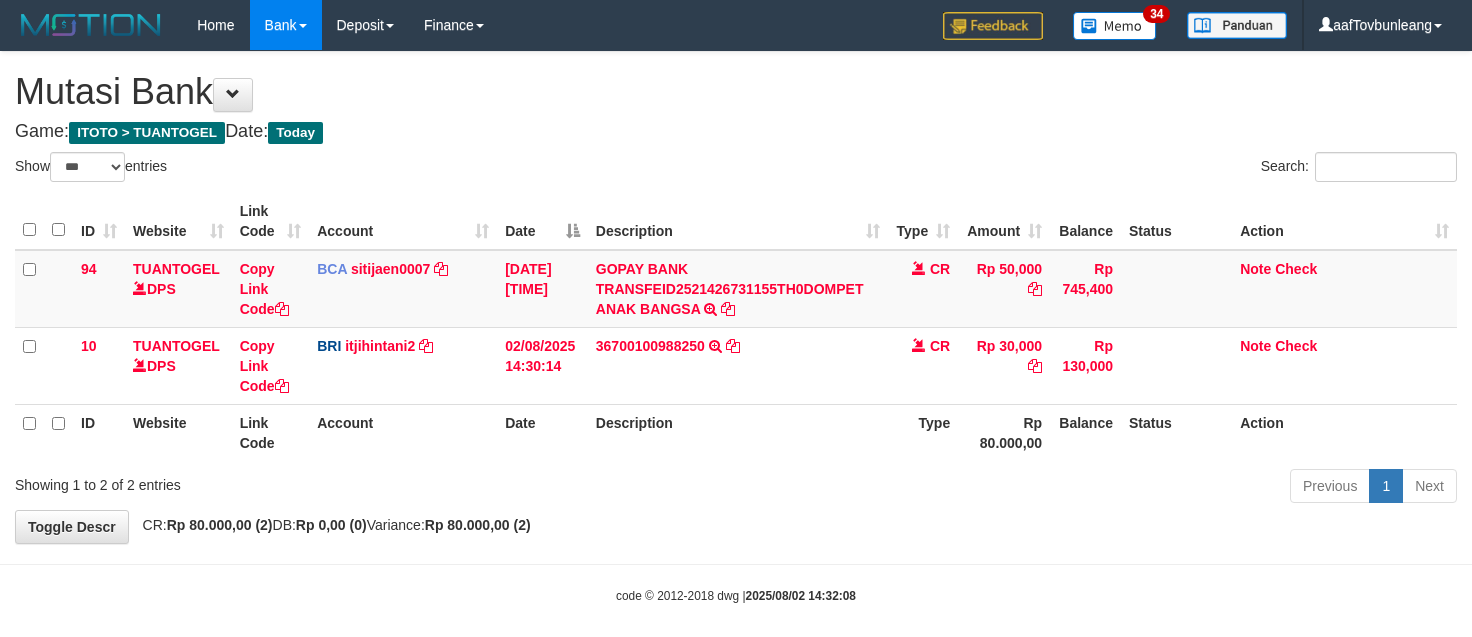 select on "***" 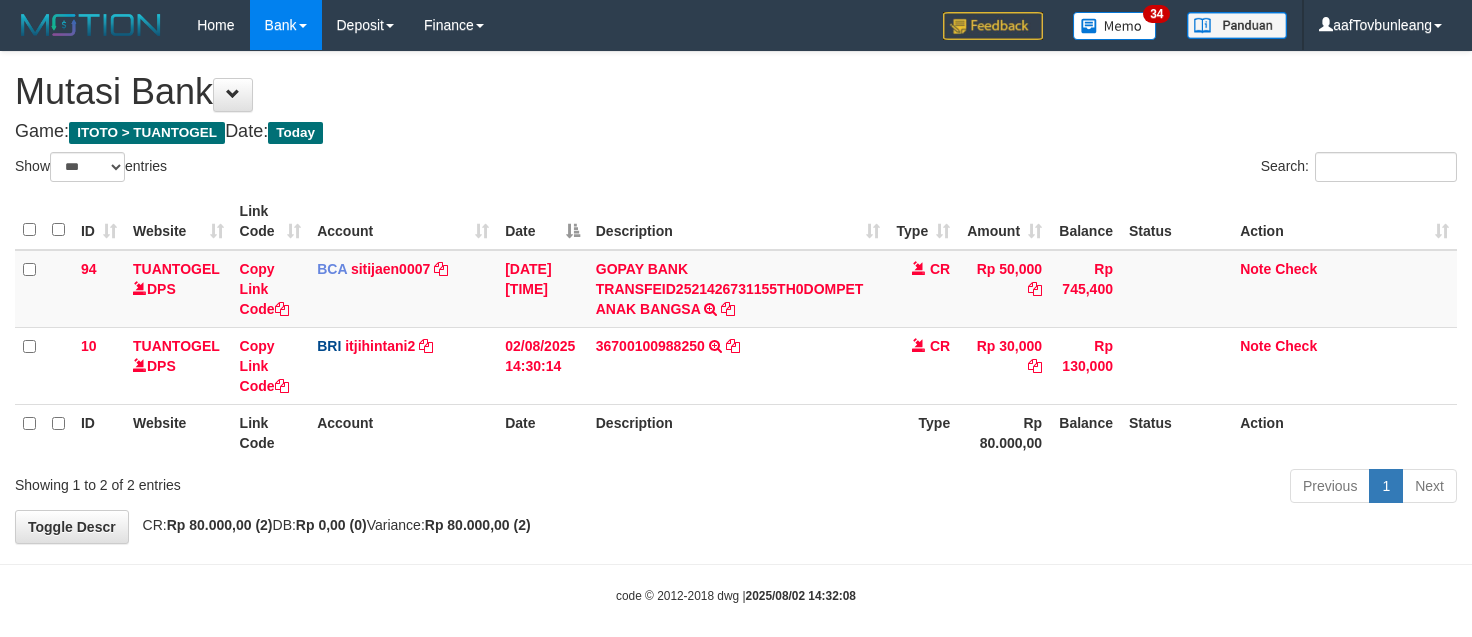 scroll, scrollTop: 0, scrollLeft: 0, axis: both 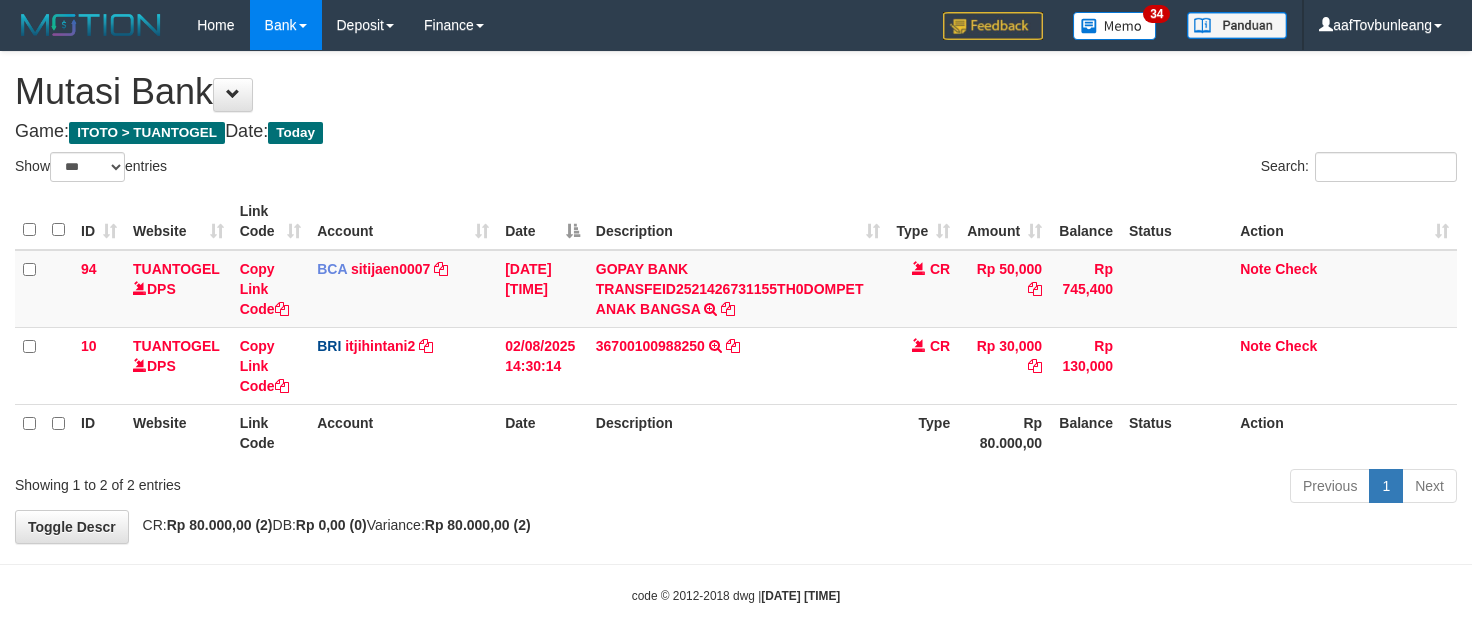 select on "***" 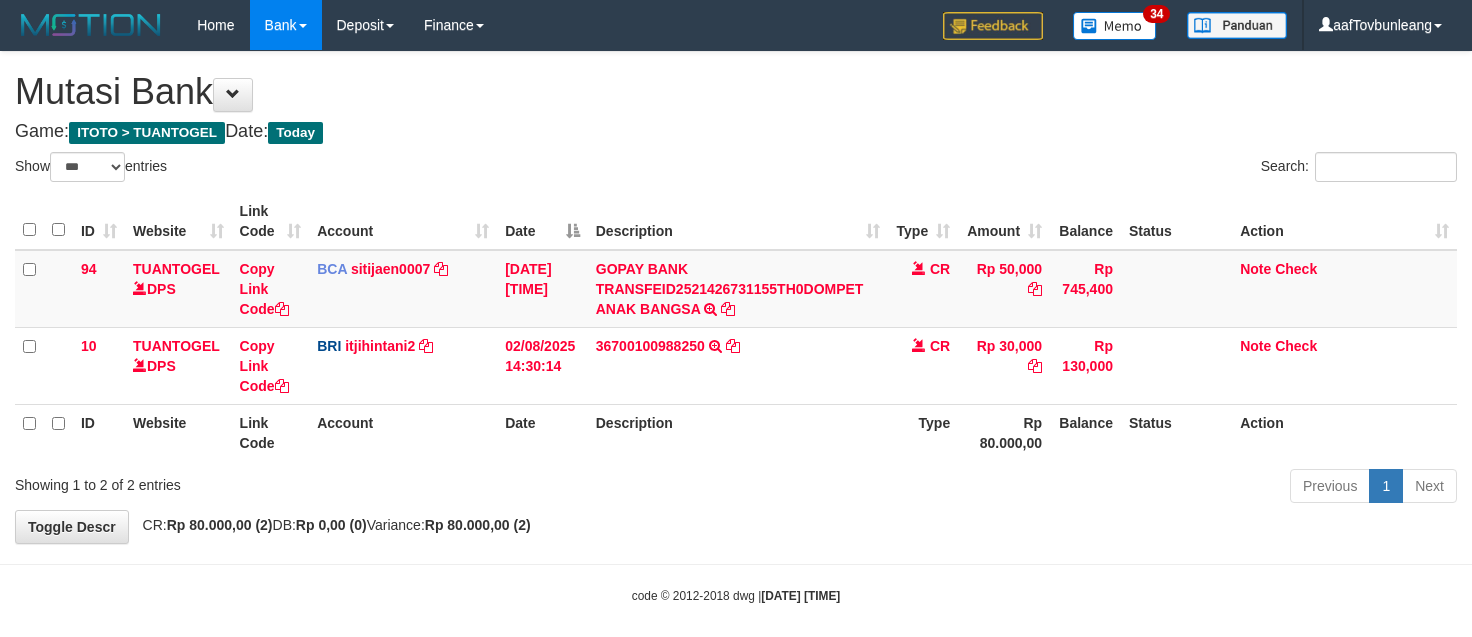 scroll, scrollTop: 0, scrollLeft: 0, axis: both 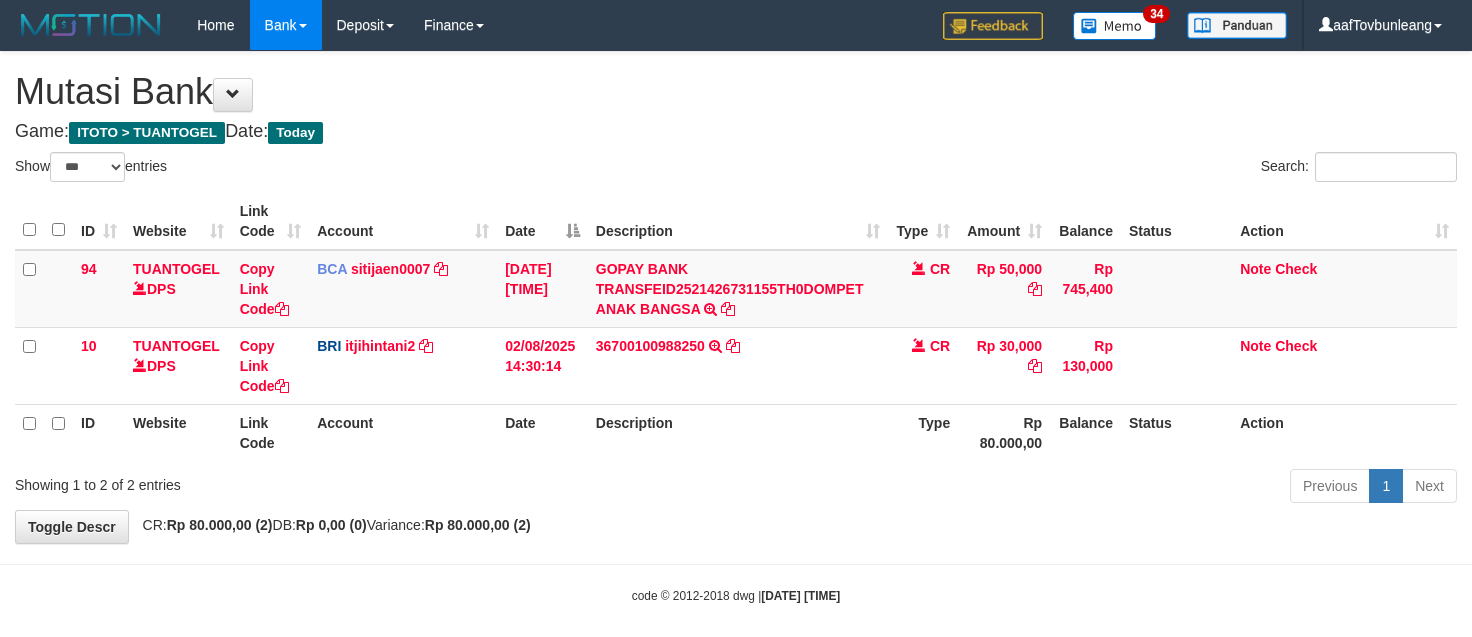 select on "***" 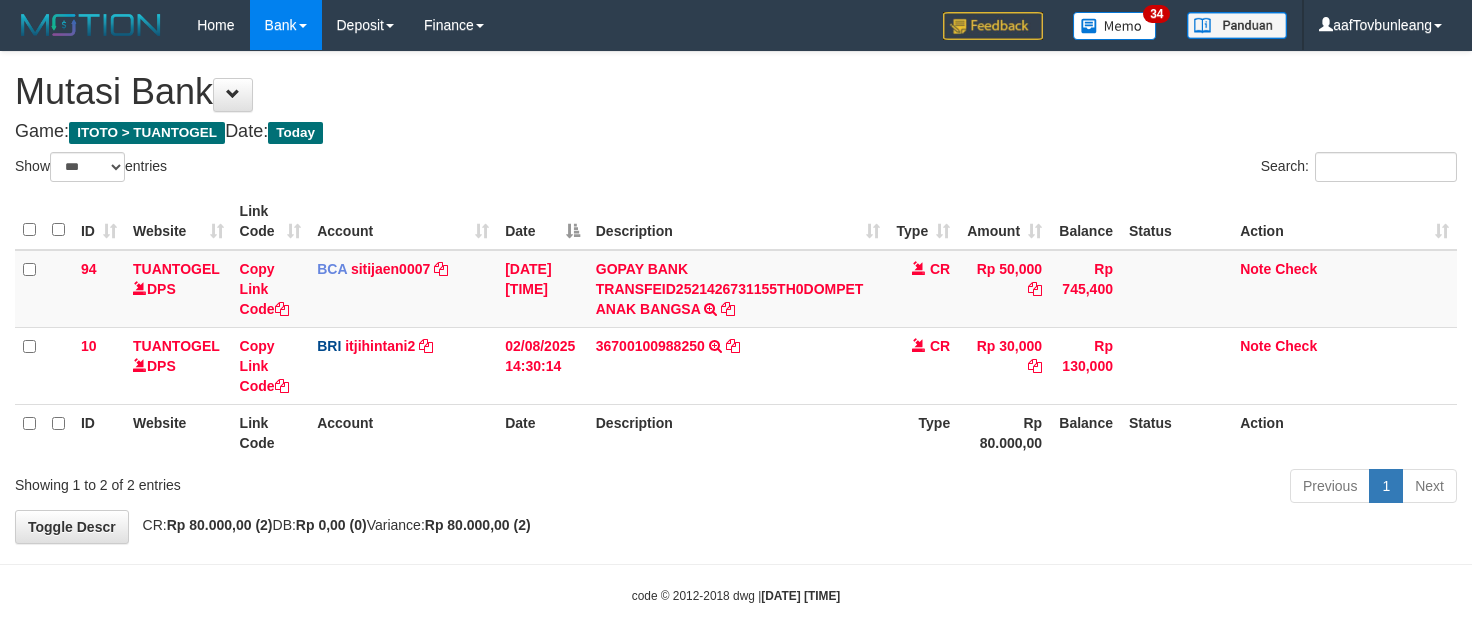 scroll, scrollTop: 0, scrollLeft: 0, axis: both 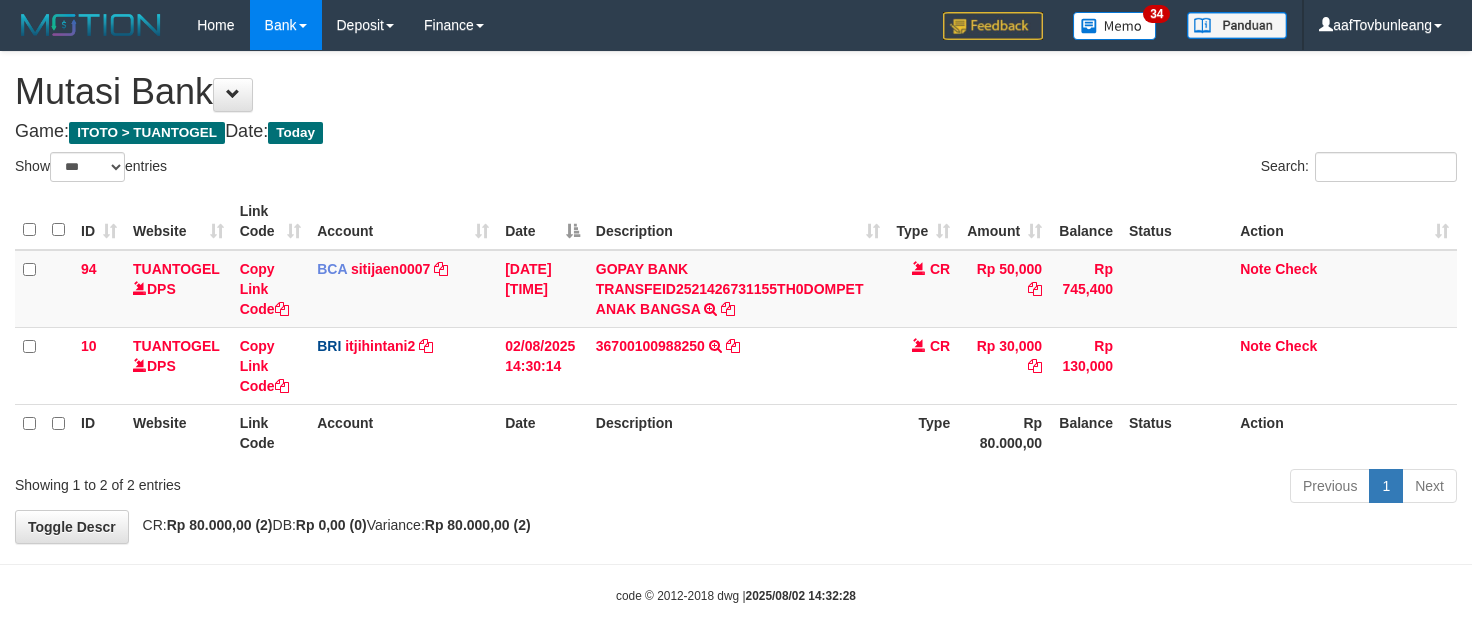 select on "***" 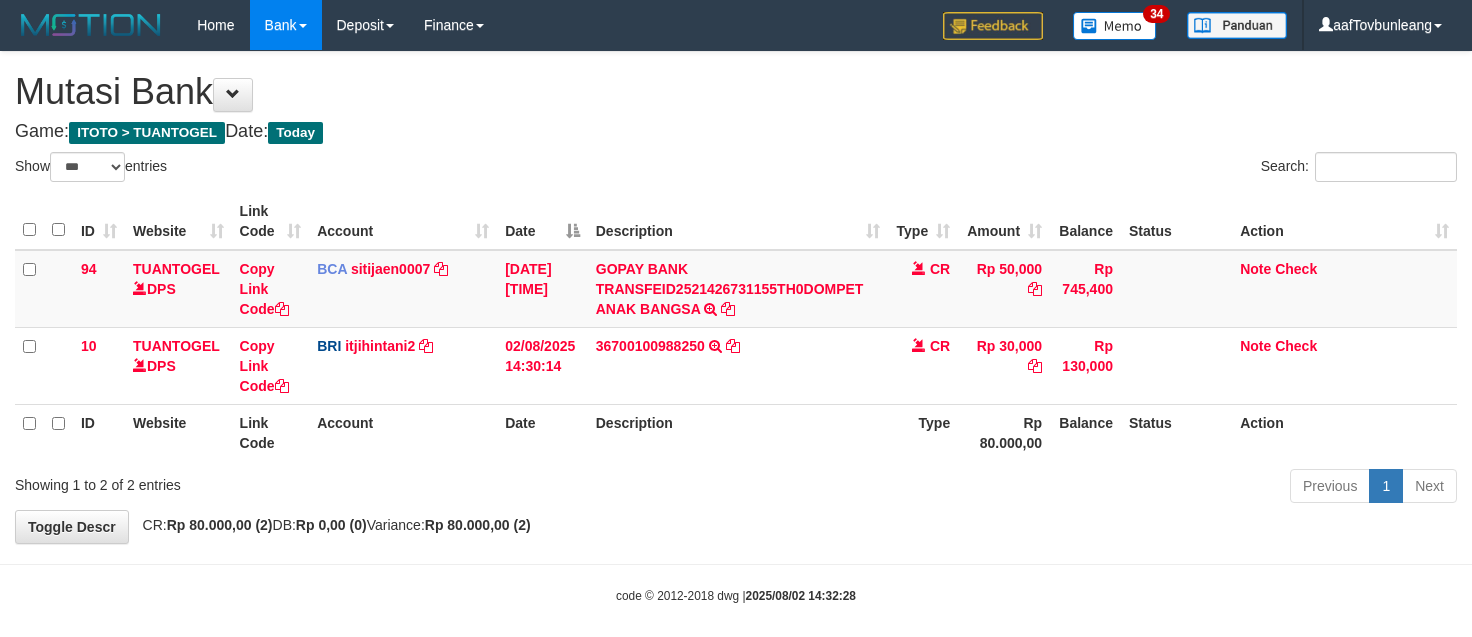 scroll, scrollTop: 0, scrollLeft: 0, axis: both 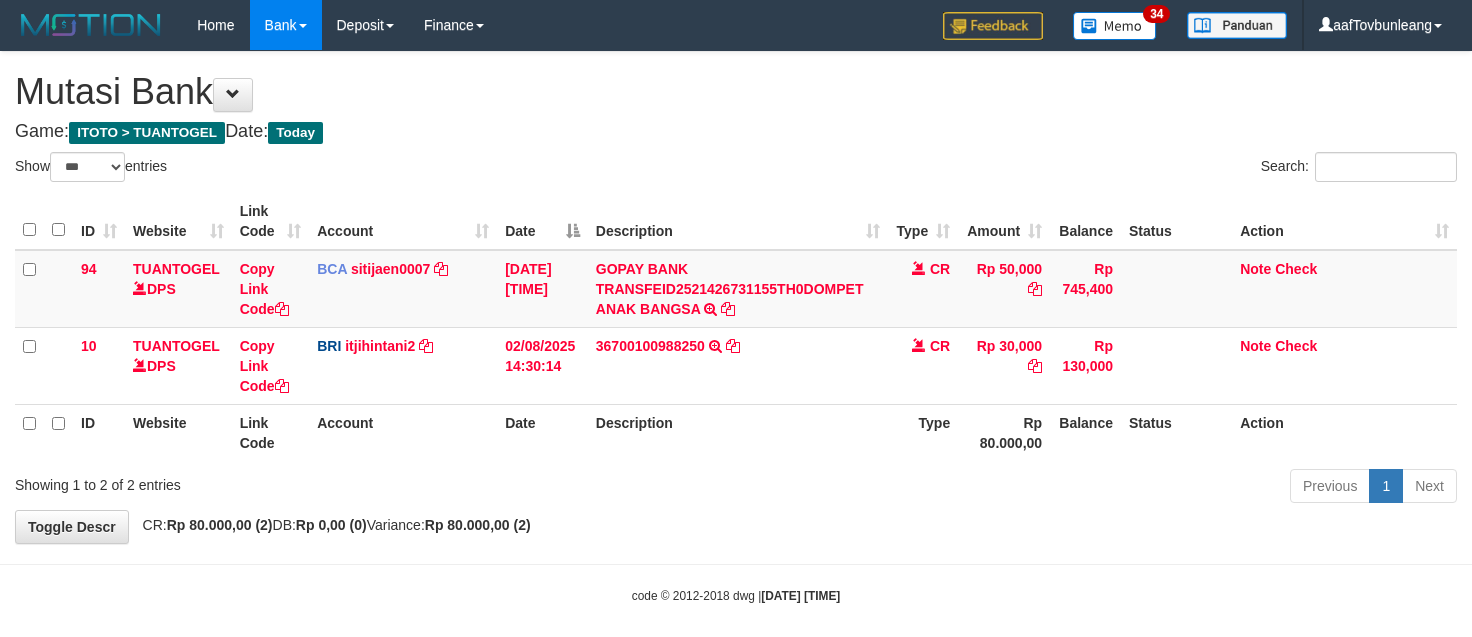 select on "***" 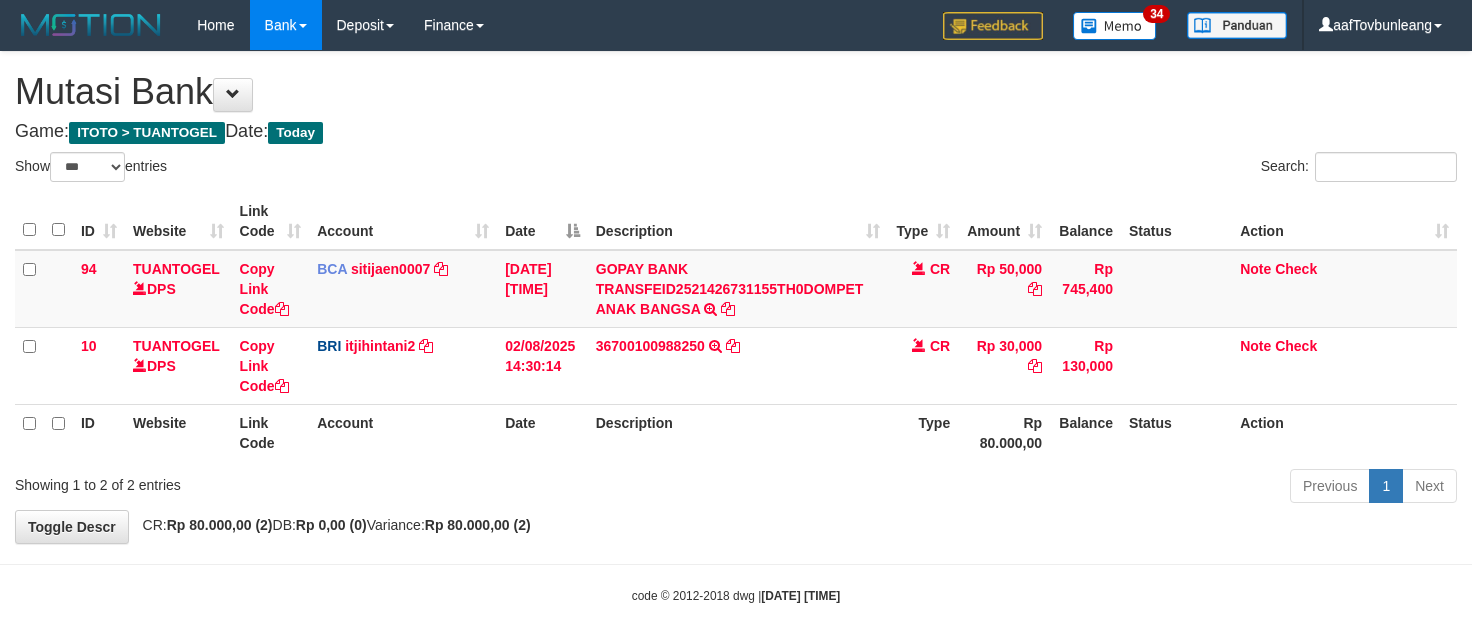 scroll, scrollTop: 0, scrollLeft: 0, axis: both 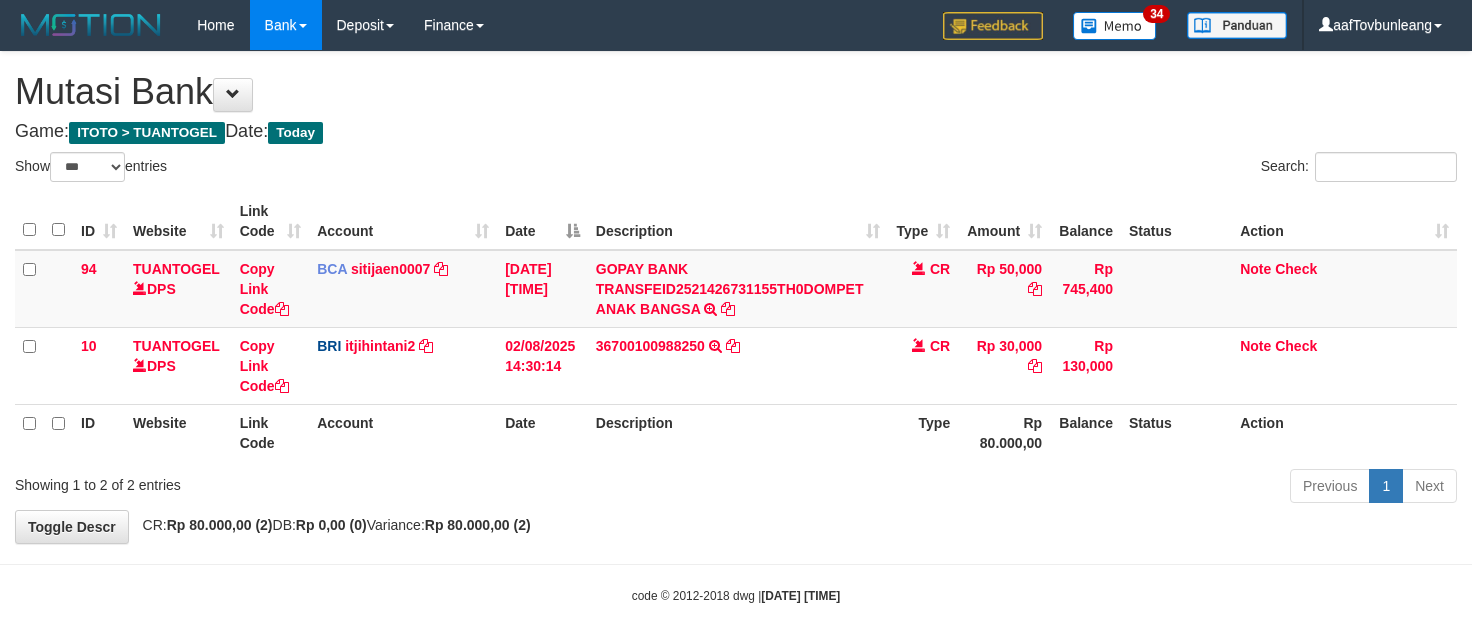 select on "***" 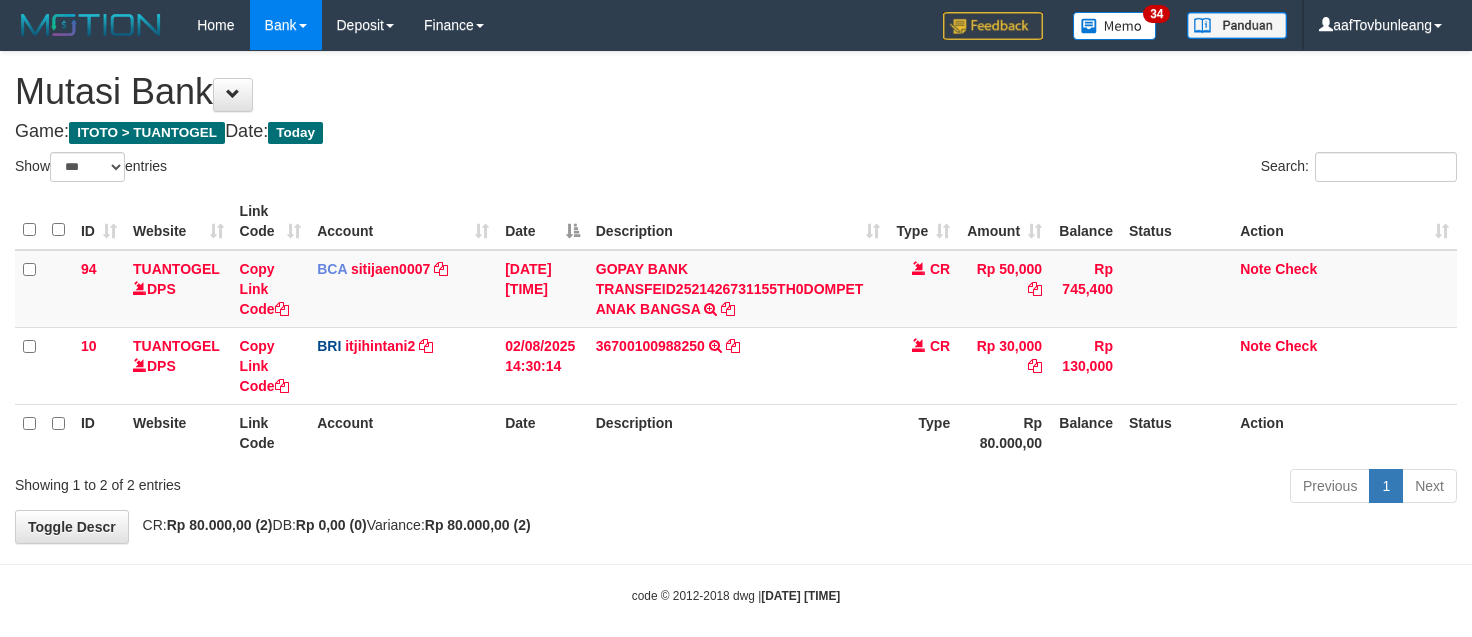 scroll, scrollTop: 0, scrollLeft: 0, axis: both 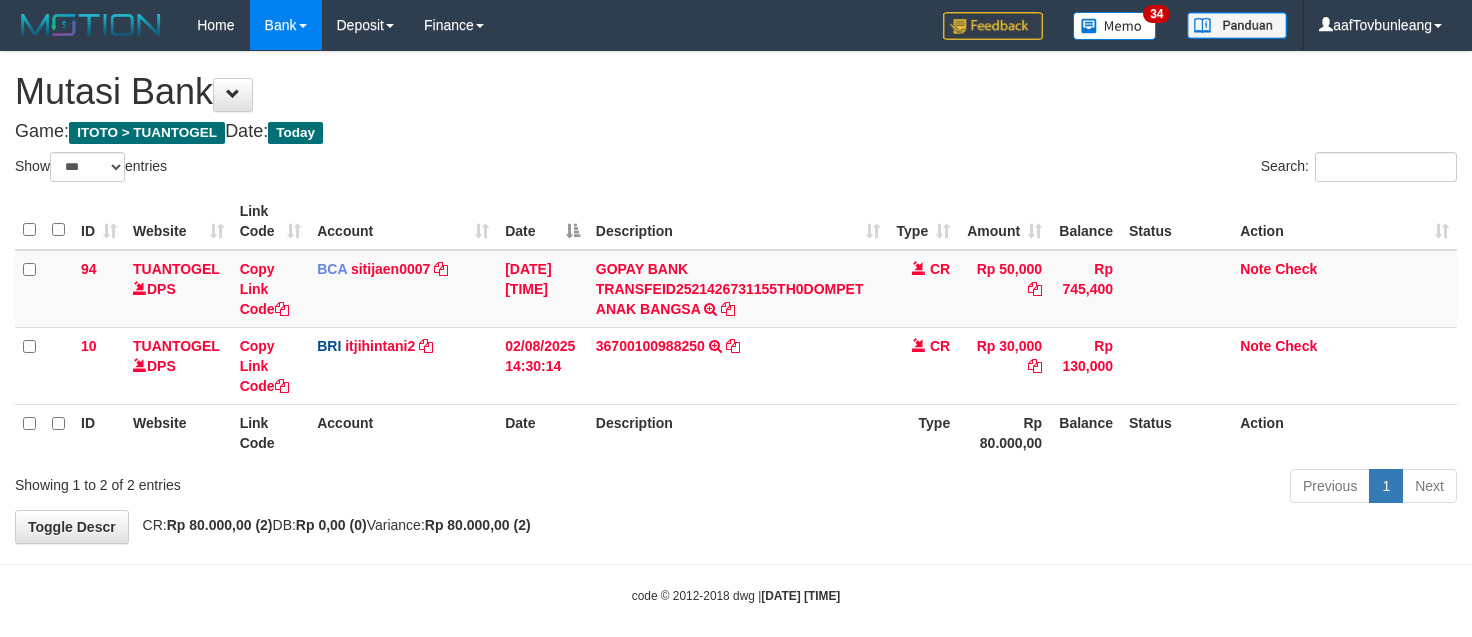 select on "***" 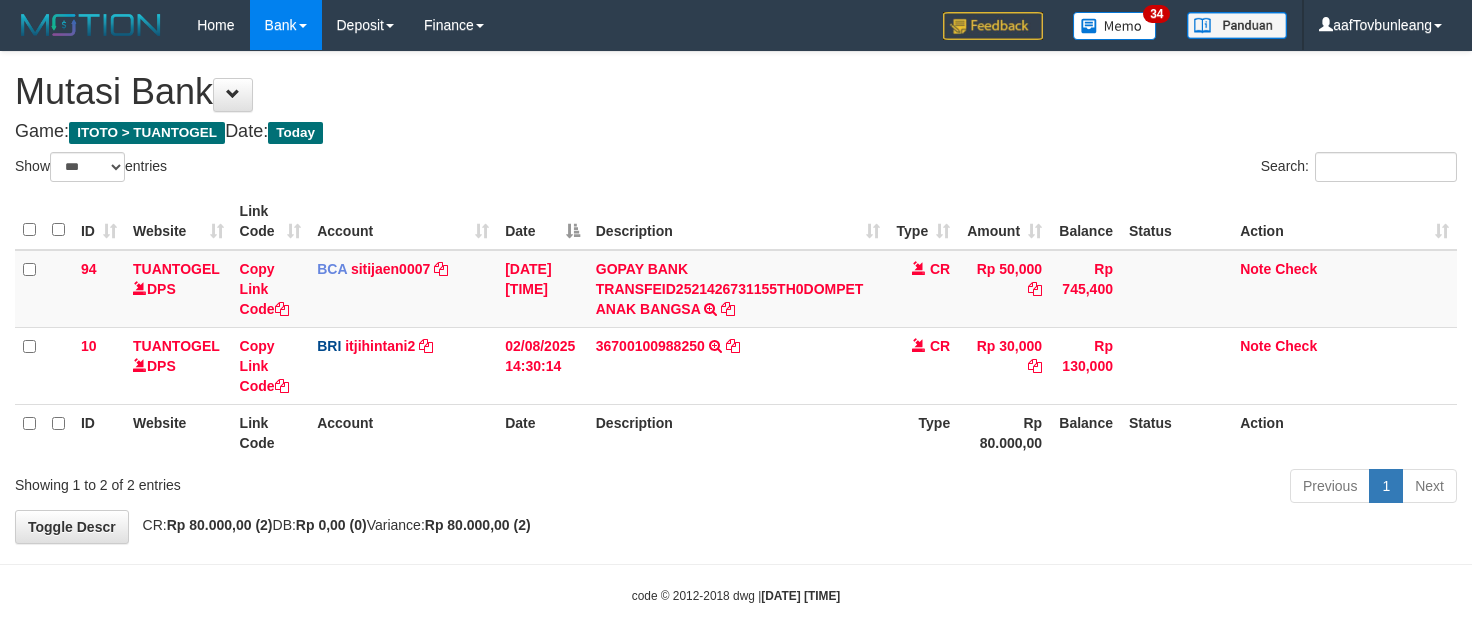 scroll, scrollTop: 0, scrollLeft: 0, axis: both 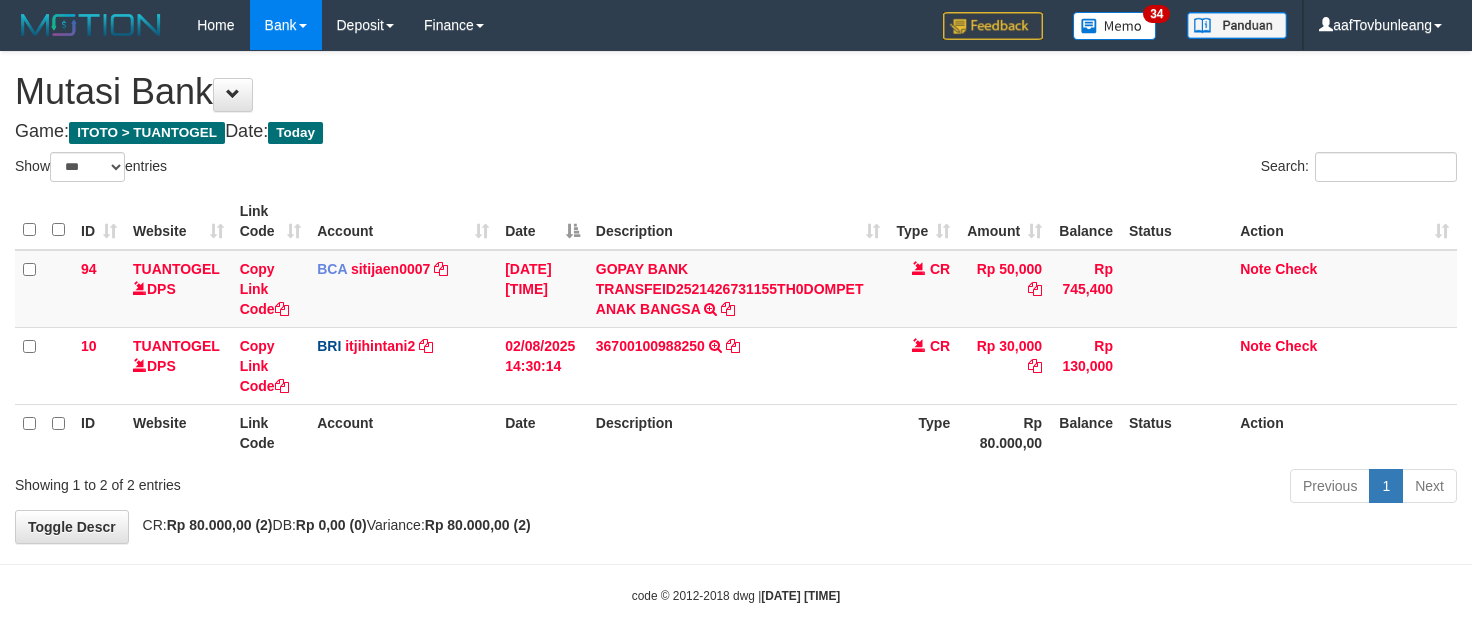 select on "***" 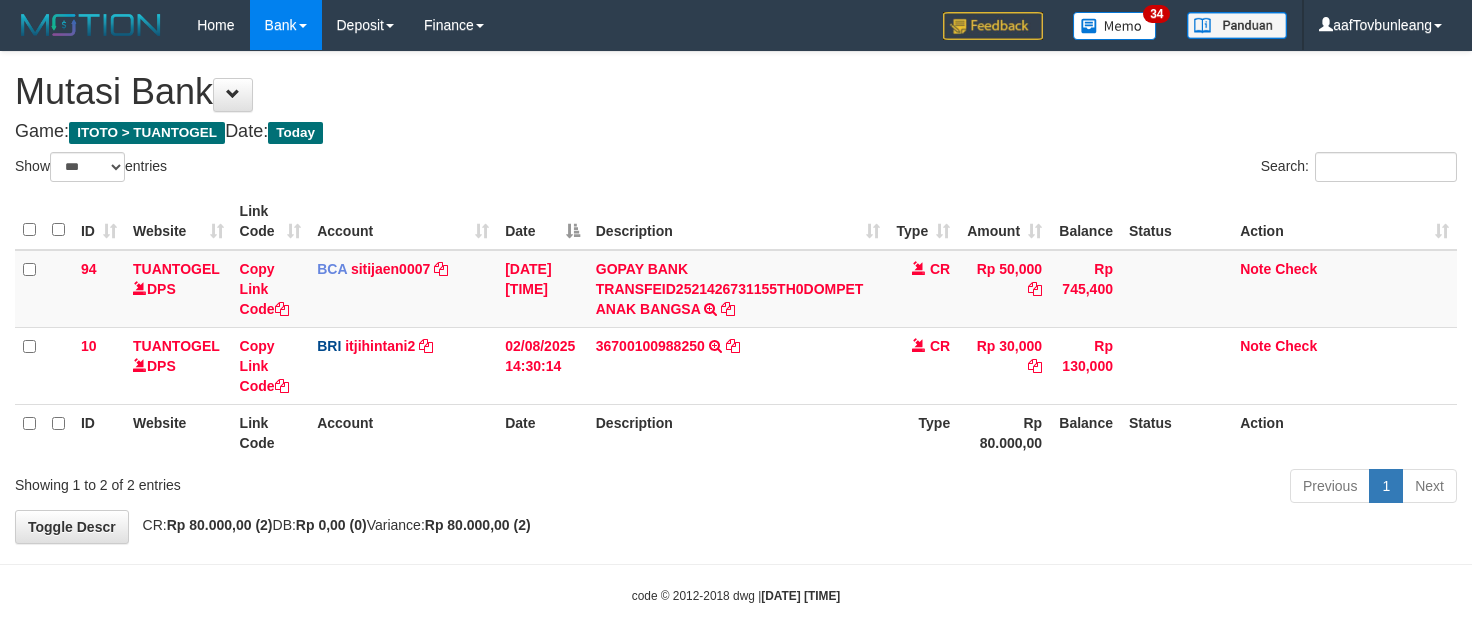 scroll, scrollTop: 0, scrollLeft: 0, axis: both 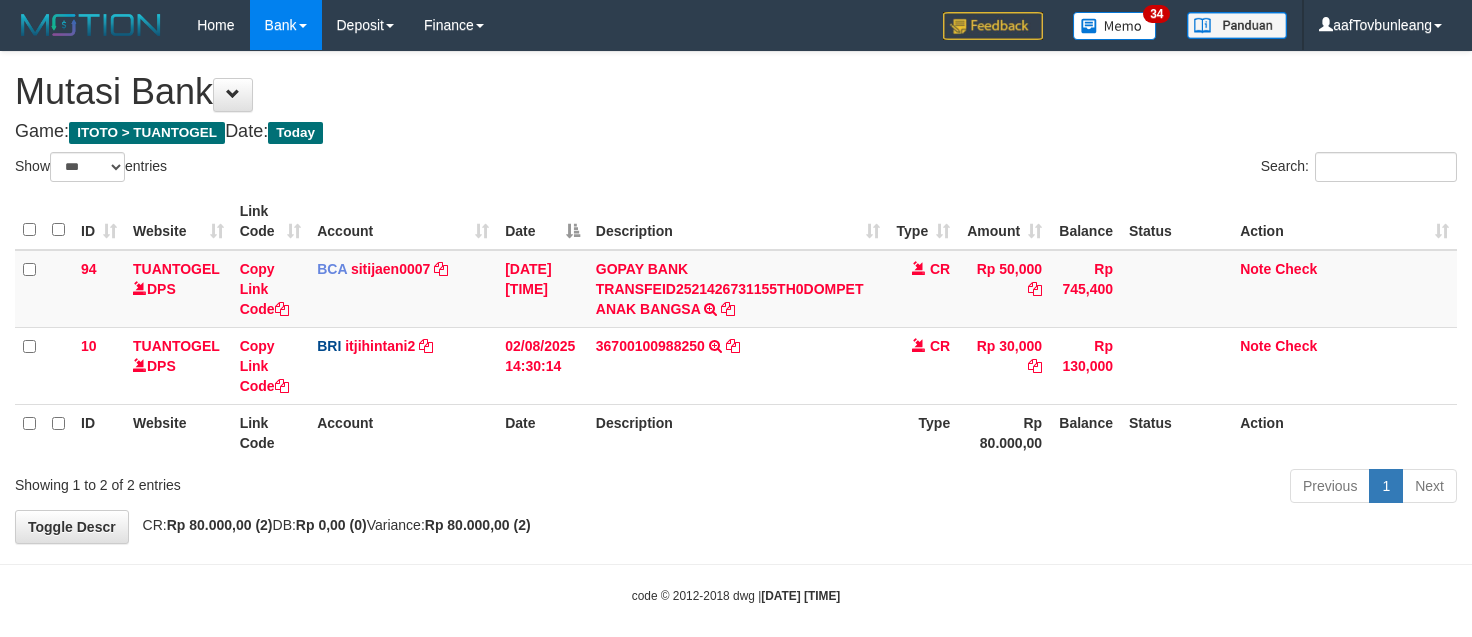 select on "***" 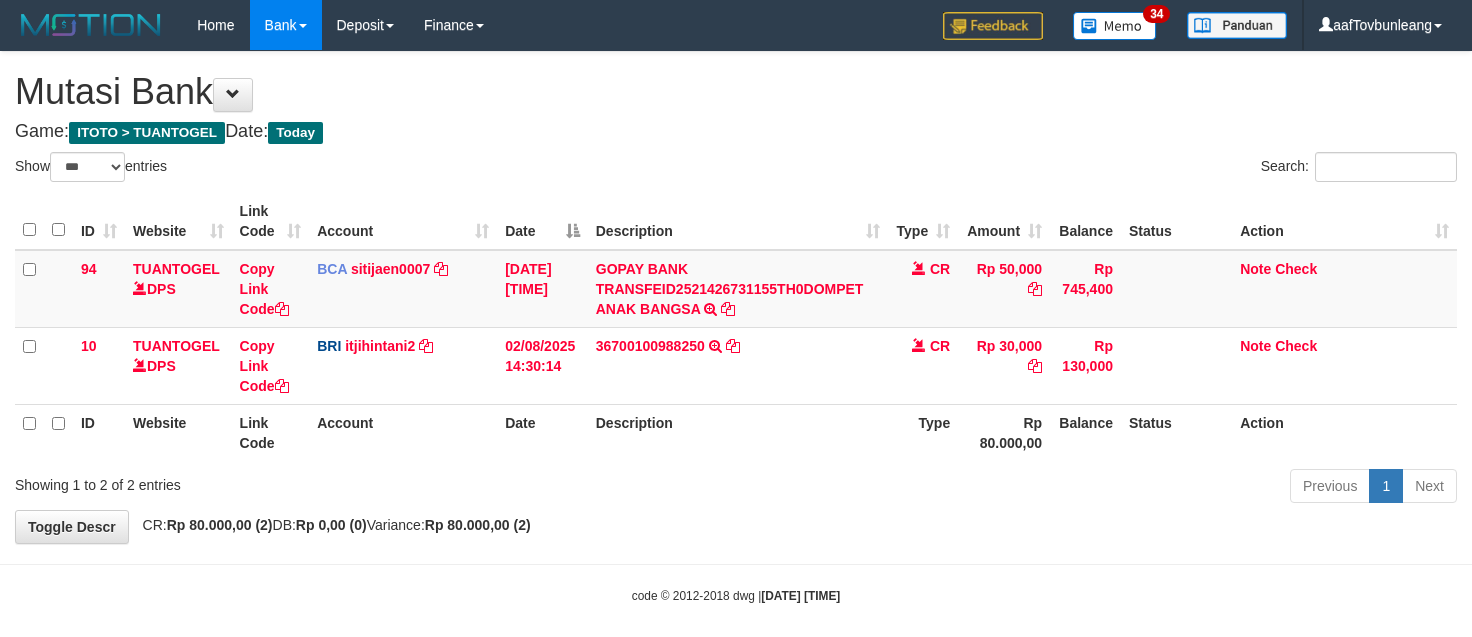 scroll, scrollTop: 0, scrollLeft: 0, axis: both 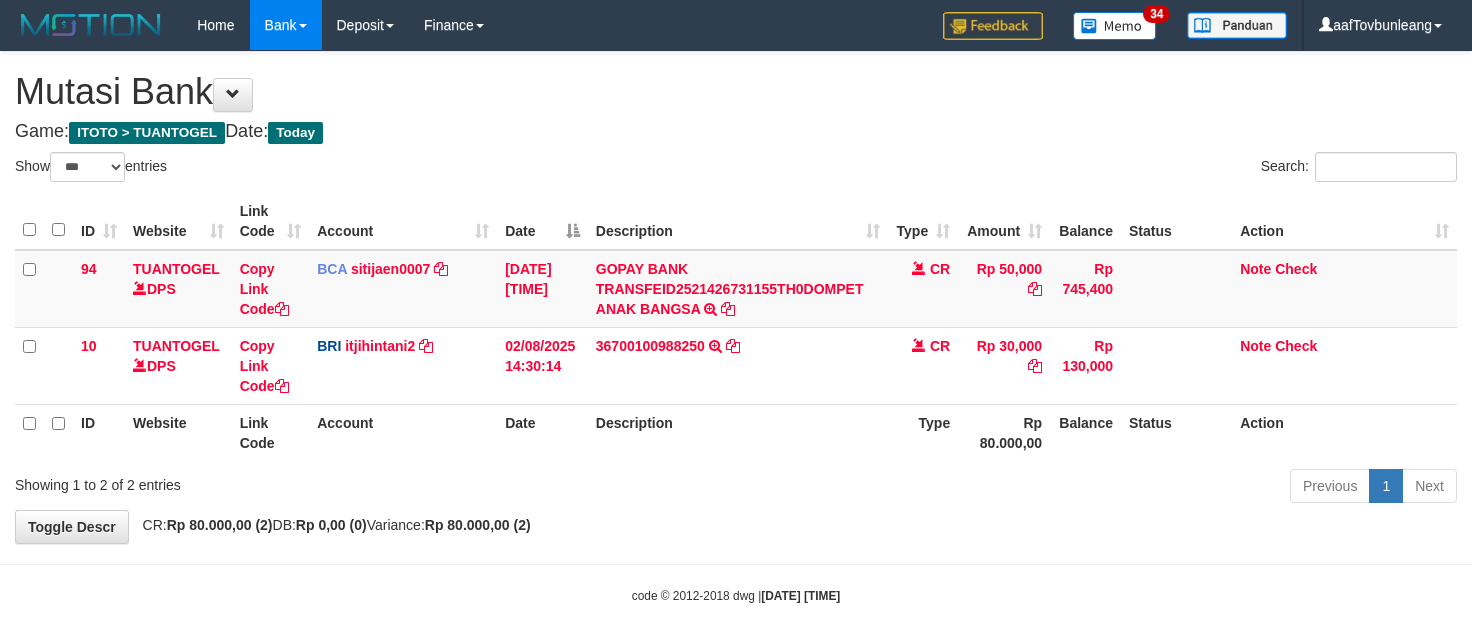 select on "***" 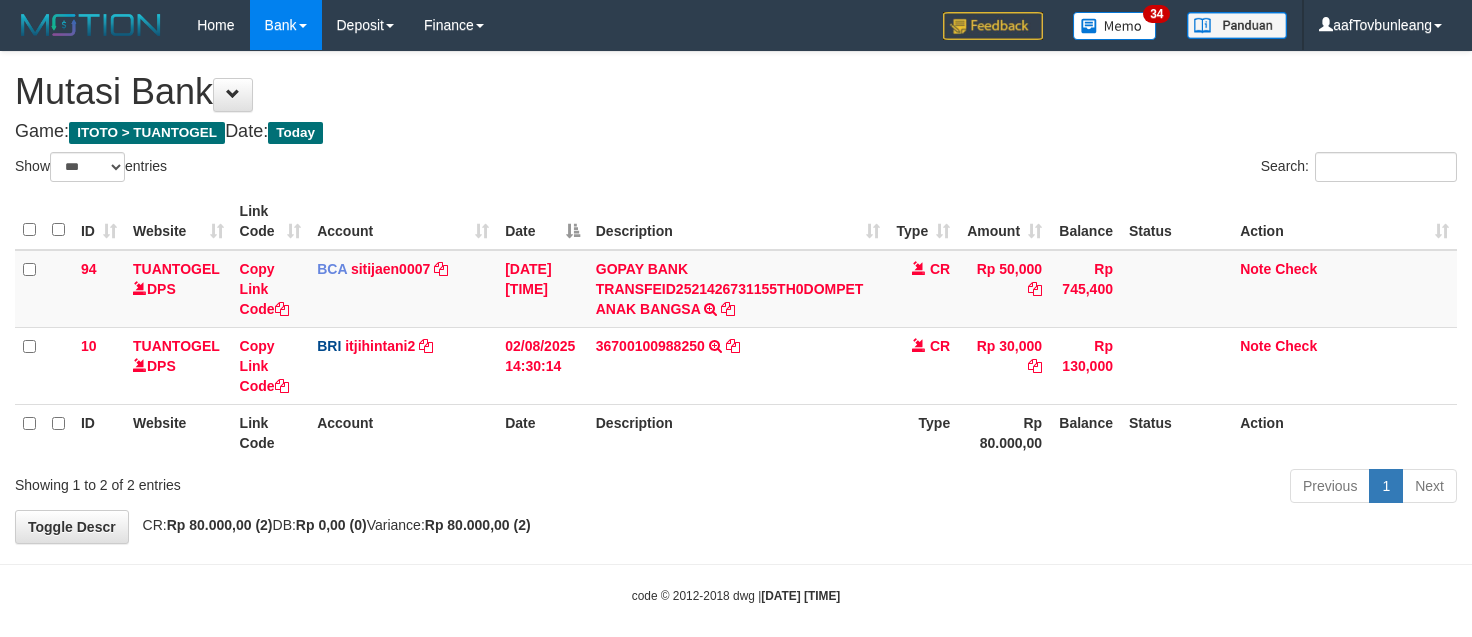 scroll, scrollTop: 0, scrollLeft: 0, axis: both 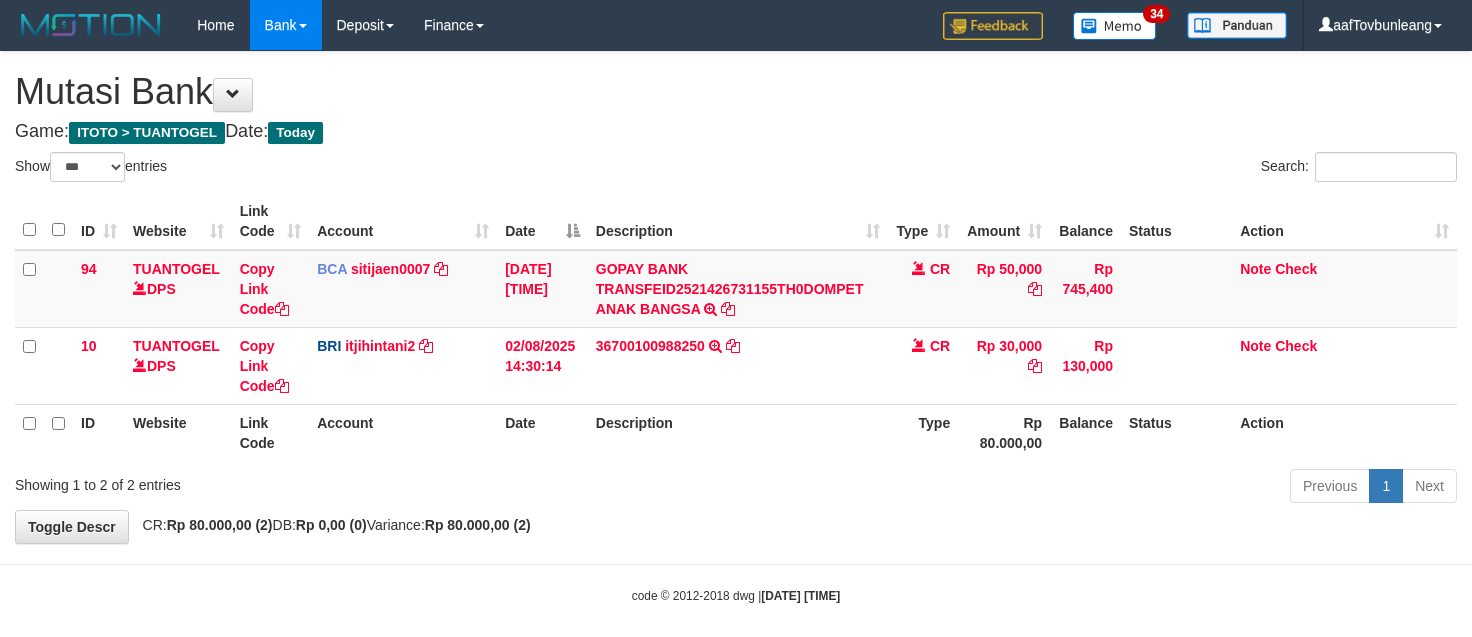select on "***" 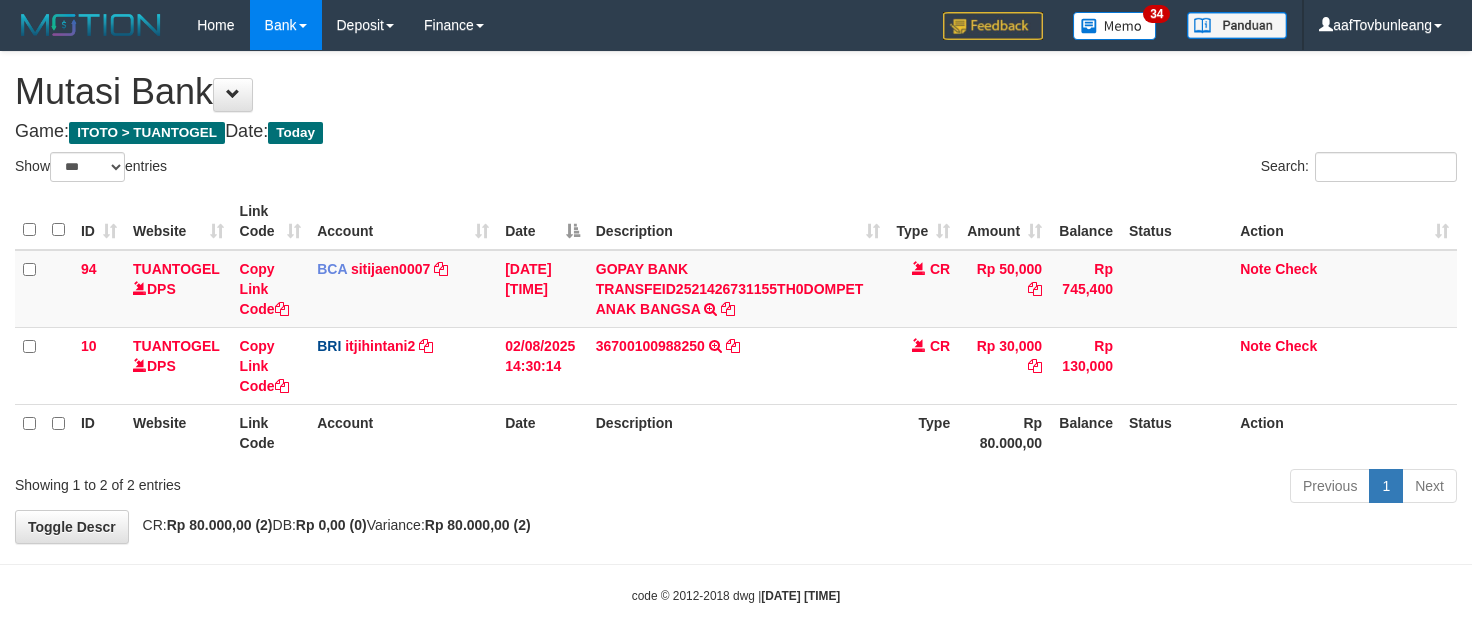 scroll, scrollTop: 0, scrollLeft: 0, axis: both 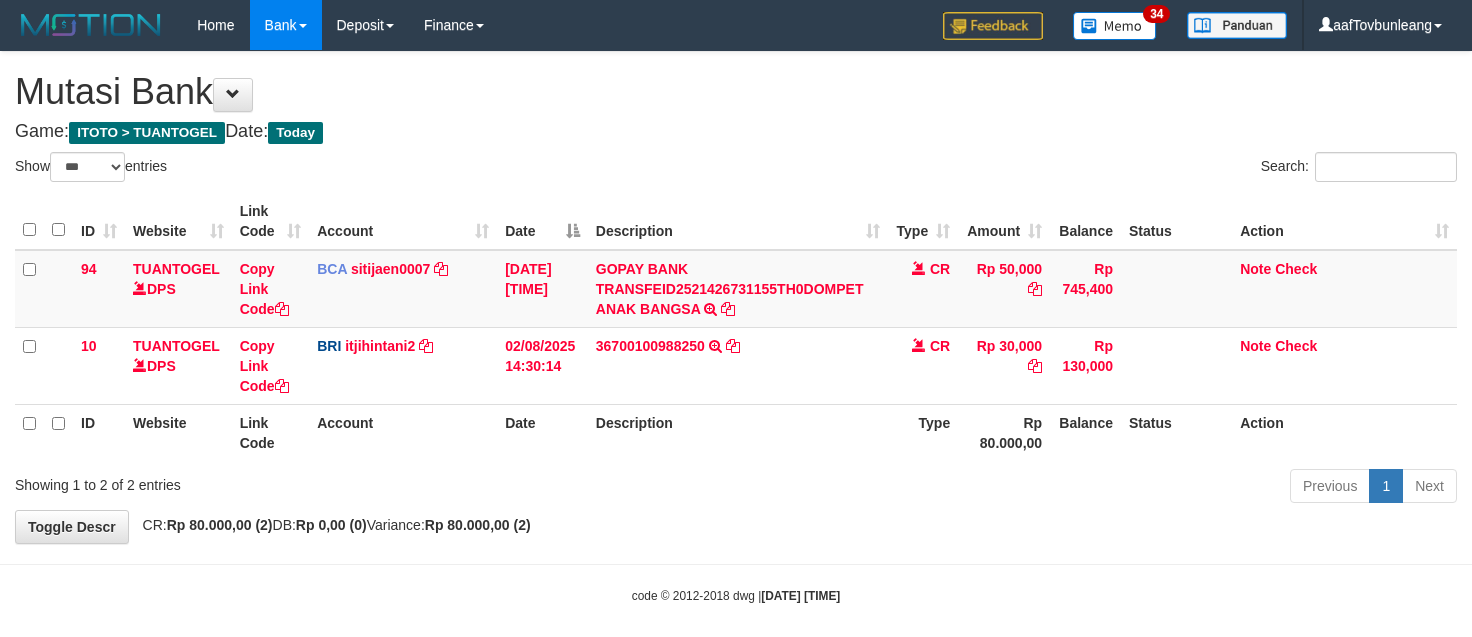 select on "***" 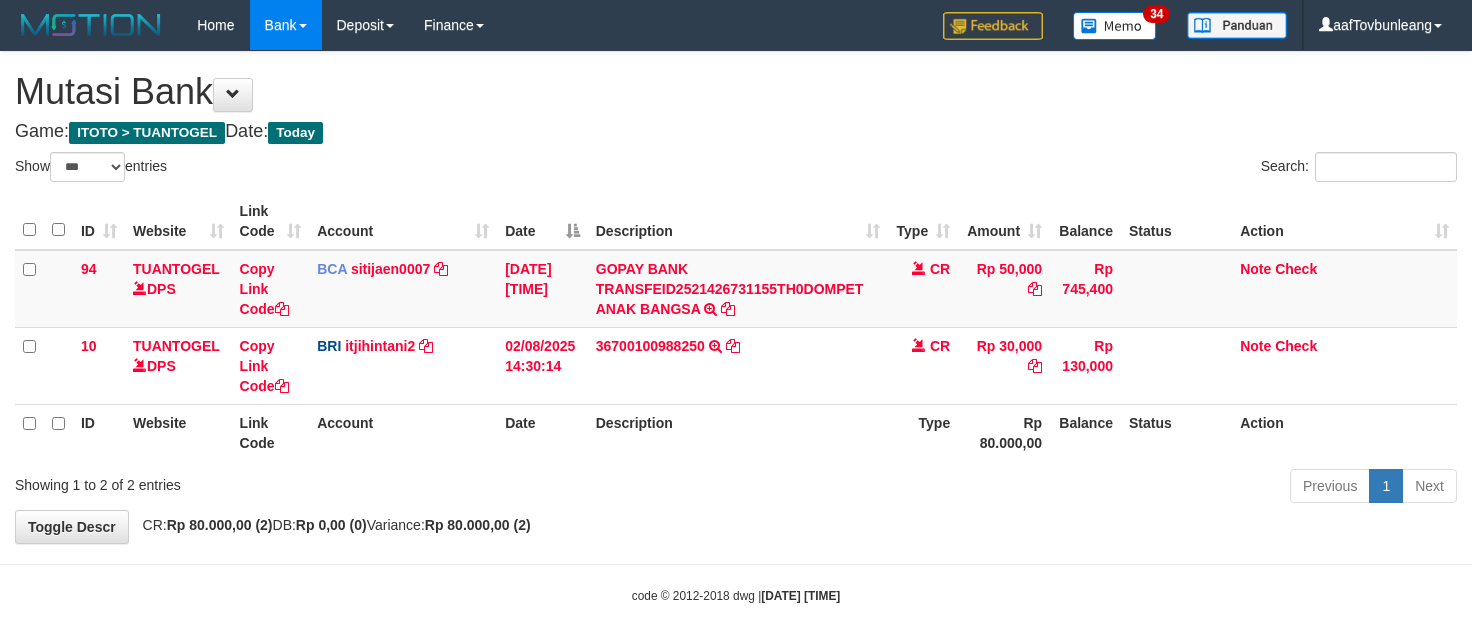 scroll, scrollTop: 0, scrollLeft: 0, axis: both 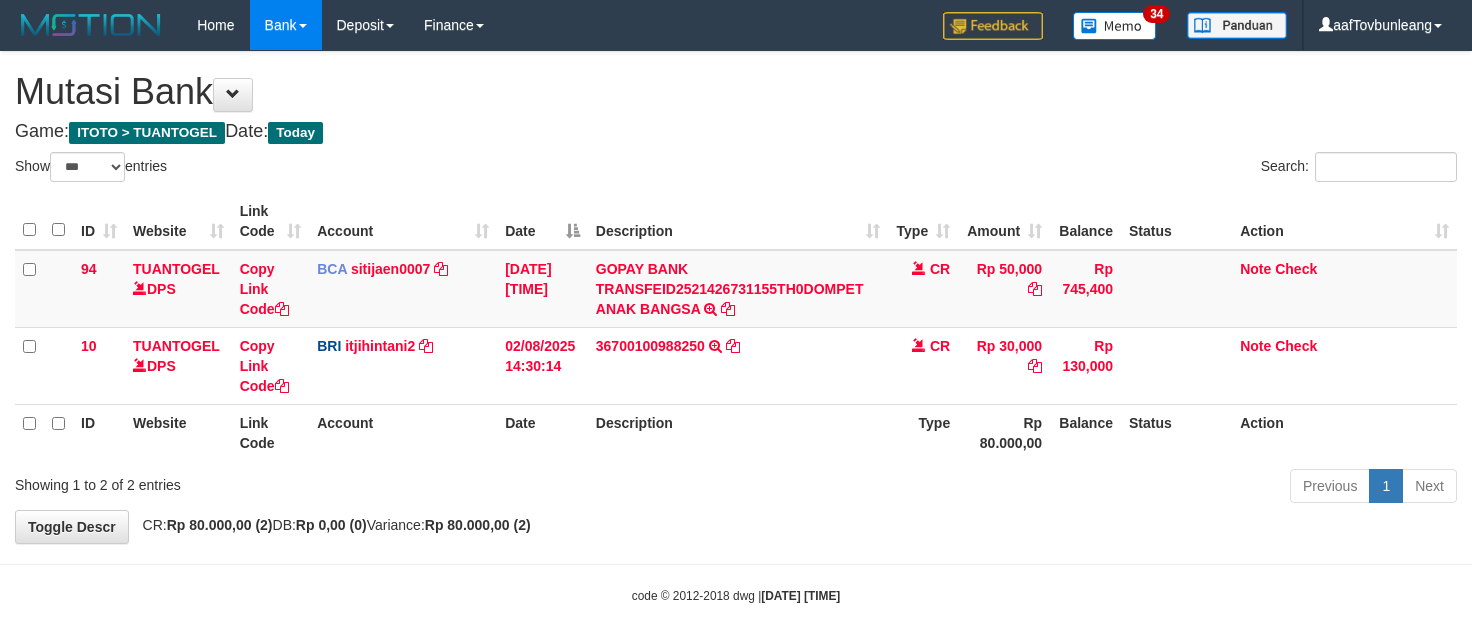select on "***" 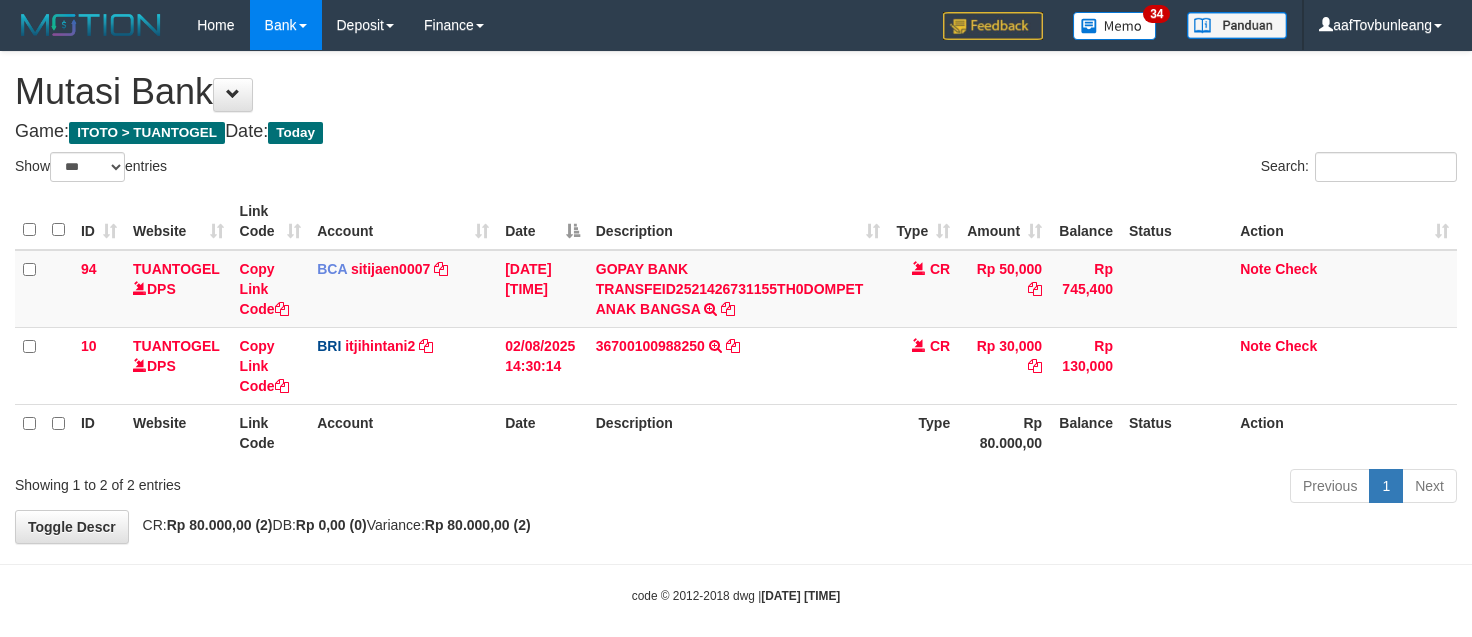 scroll, scrollTop: 0, scrollLeft: 0, axis: both 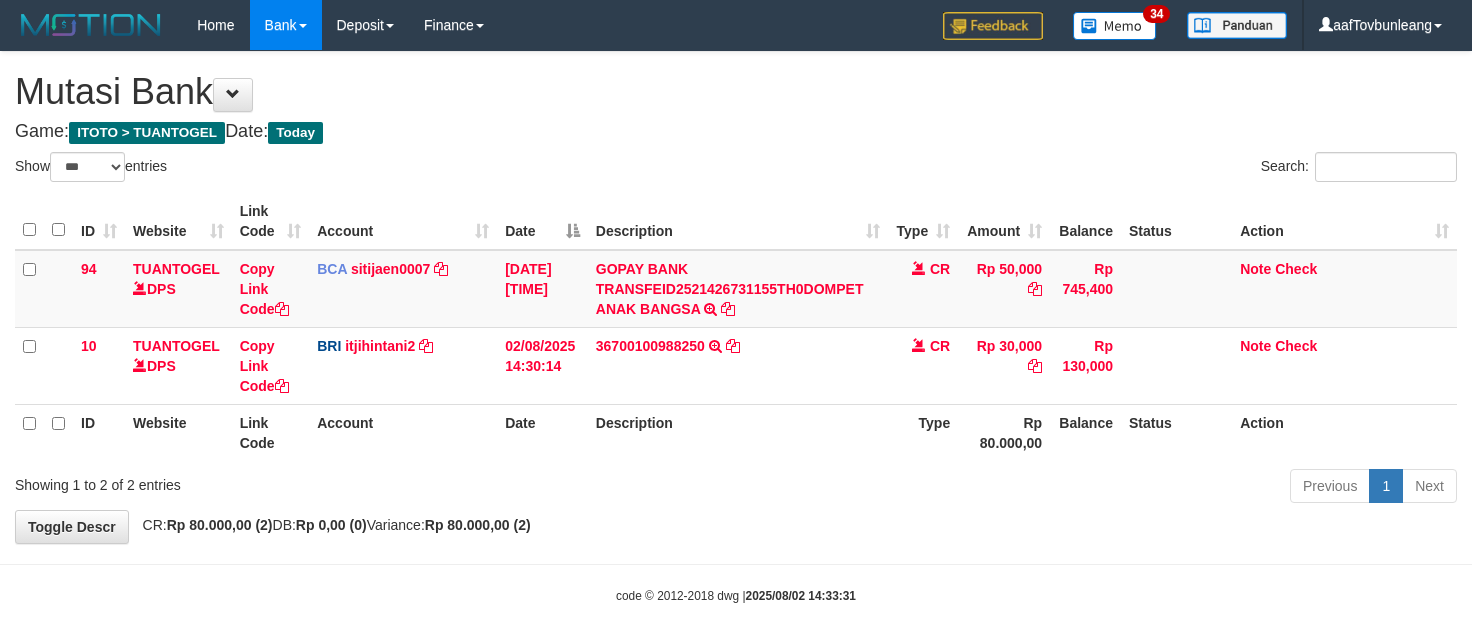 select on "***" 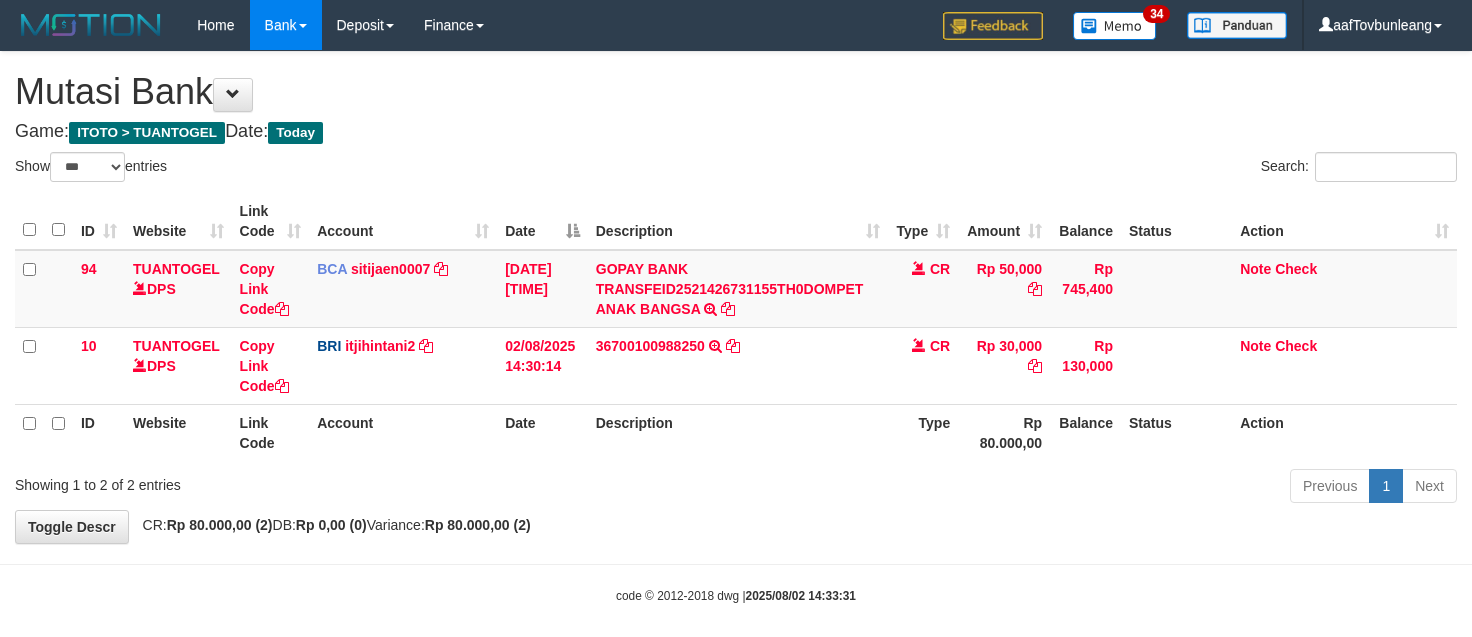 scroll, scrollTop: 0, scrollLeft: 0, axis: both 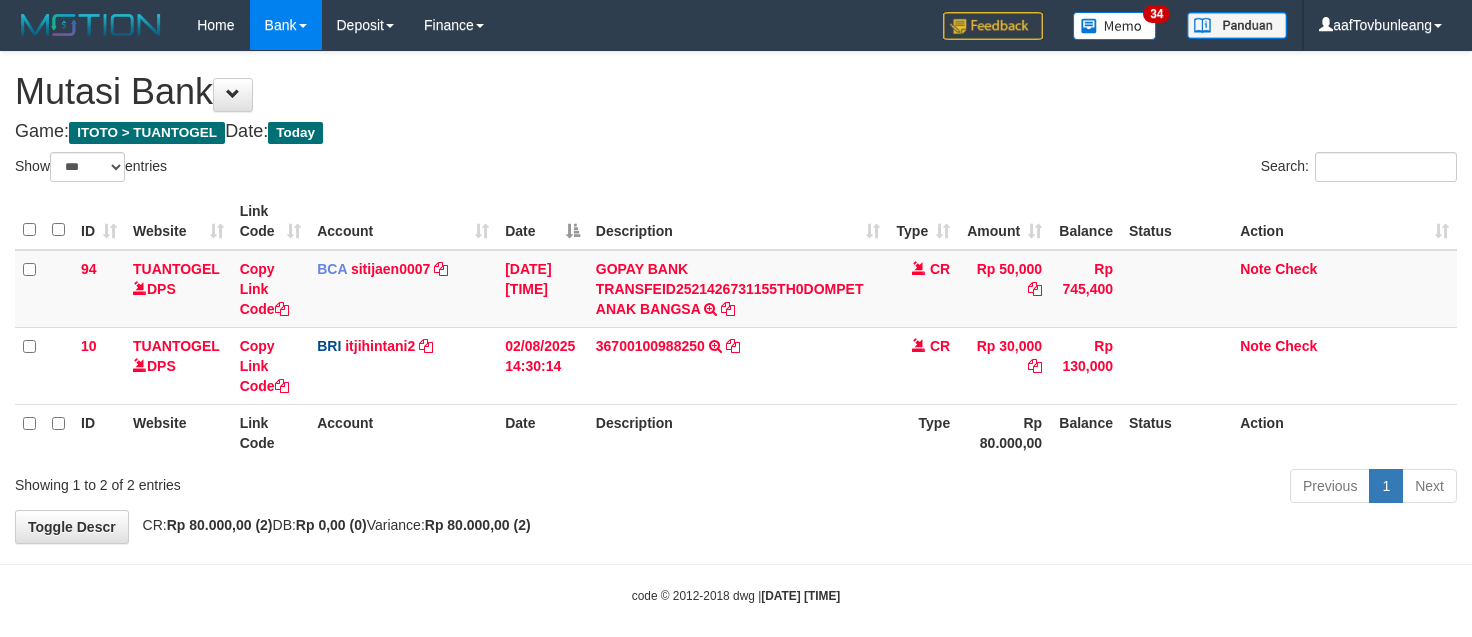 select on "***" 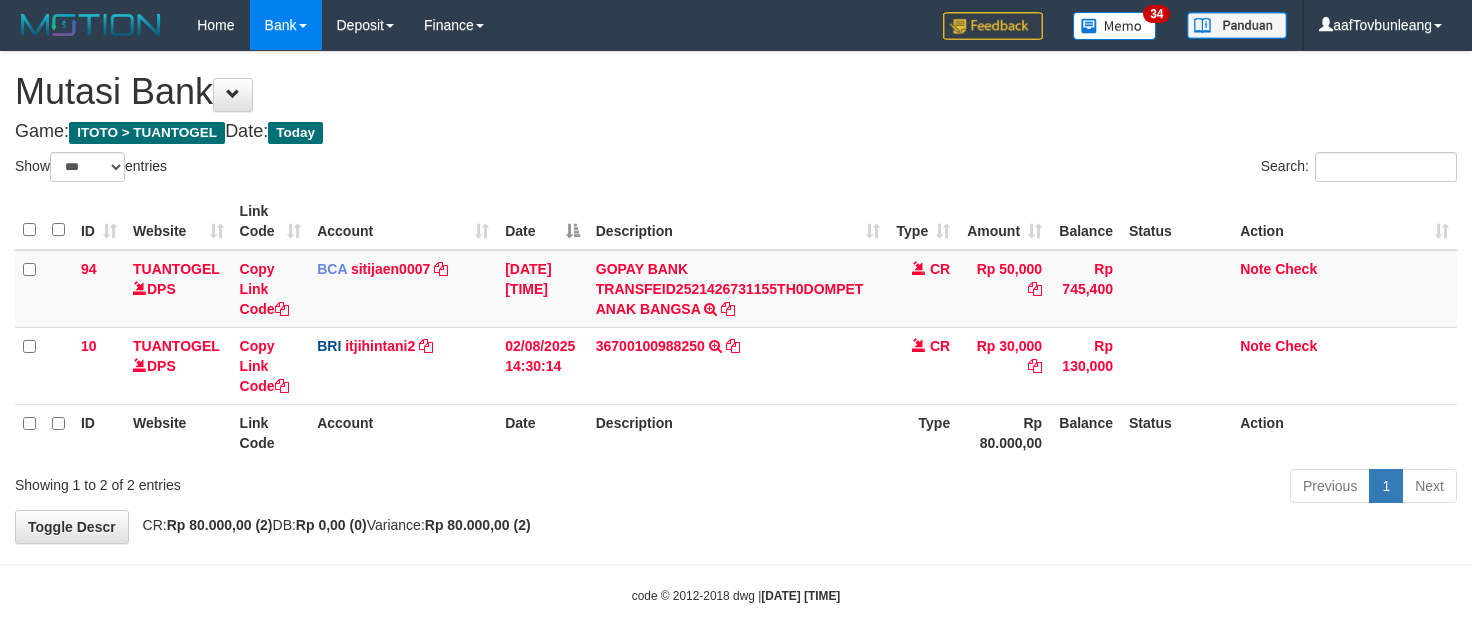 scroll, scrollTop: 0, scrollLeft: 0, axis: both 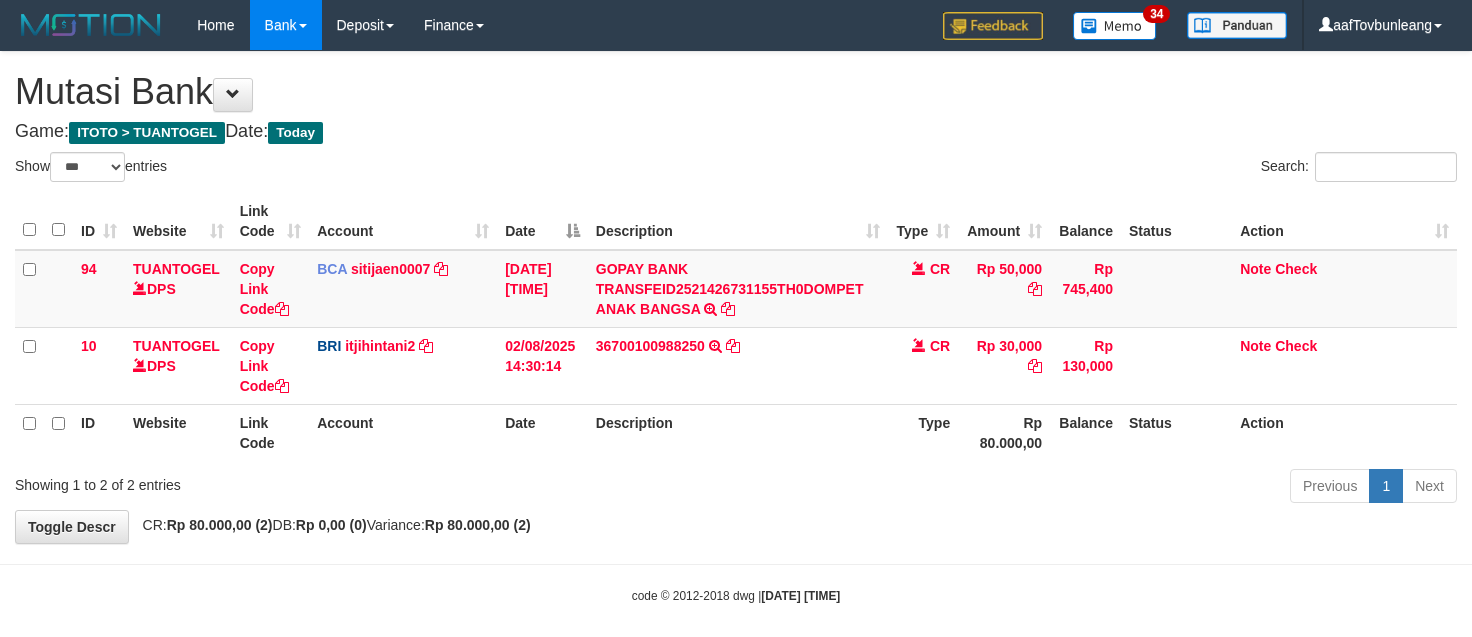 select on "***" 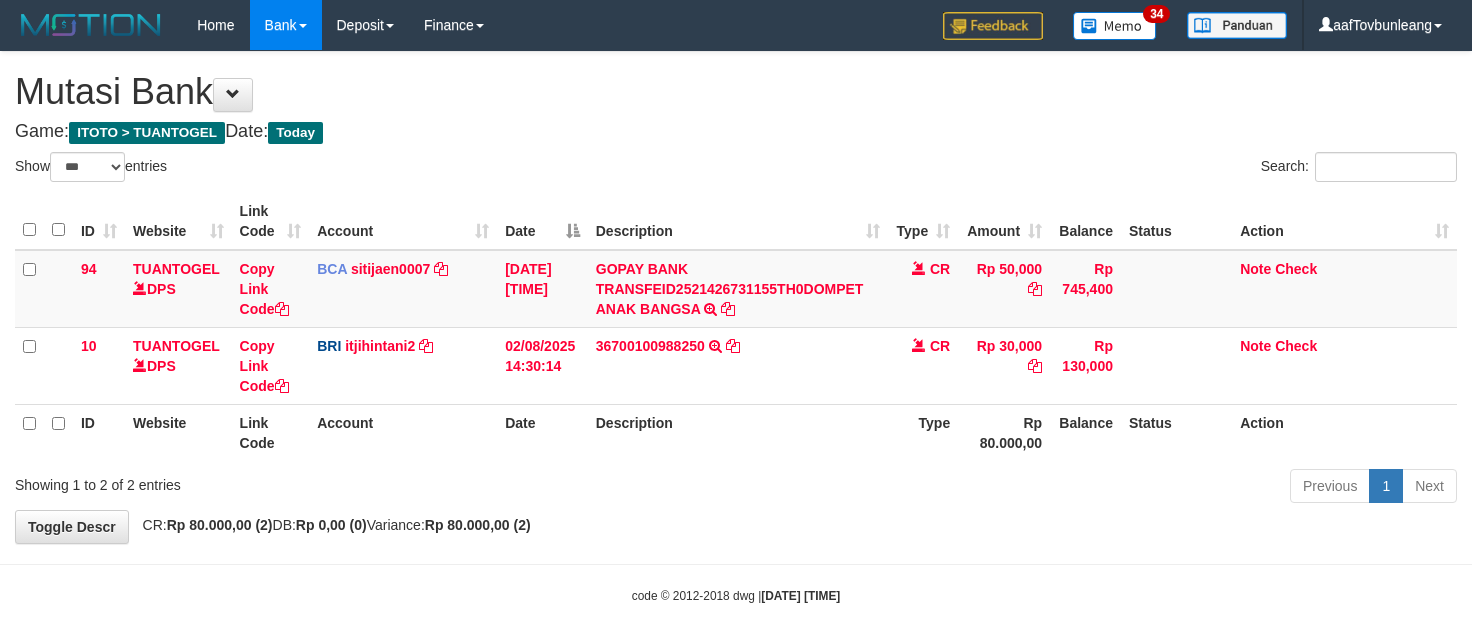 scroll, scrollTop: 0, scrollLeft: 0, axis: both 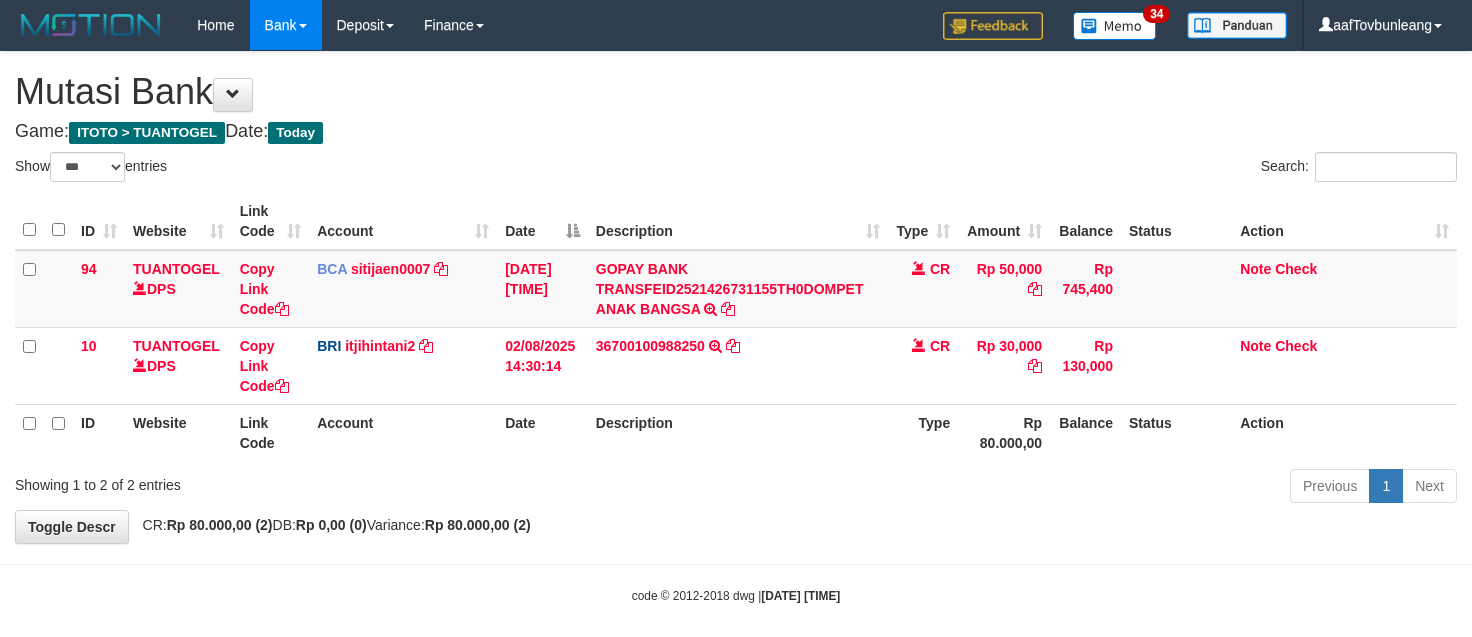 select on "***" 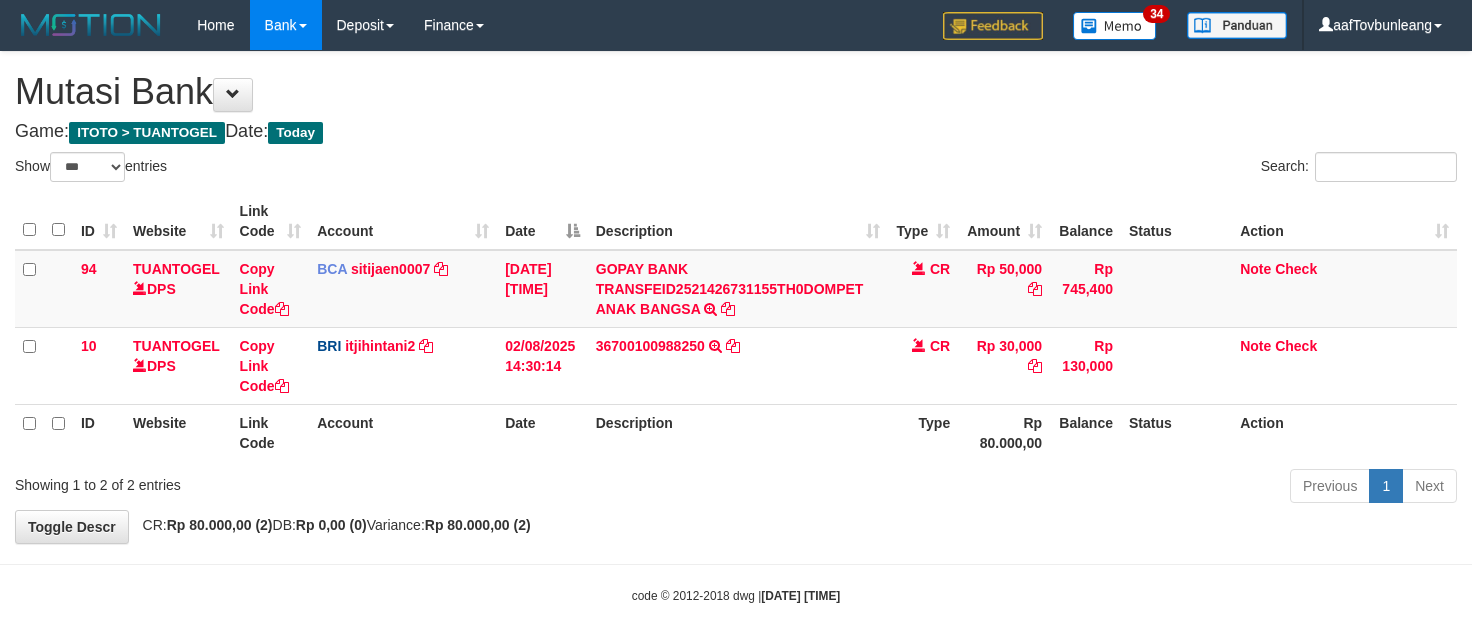 scroll, scrollTop: 0, scrollLeft: 0, axis: both 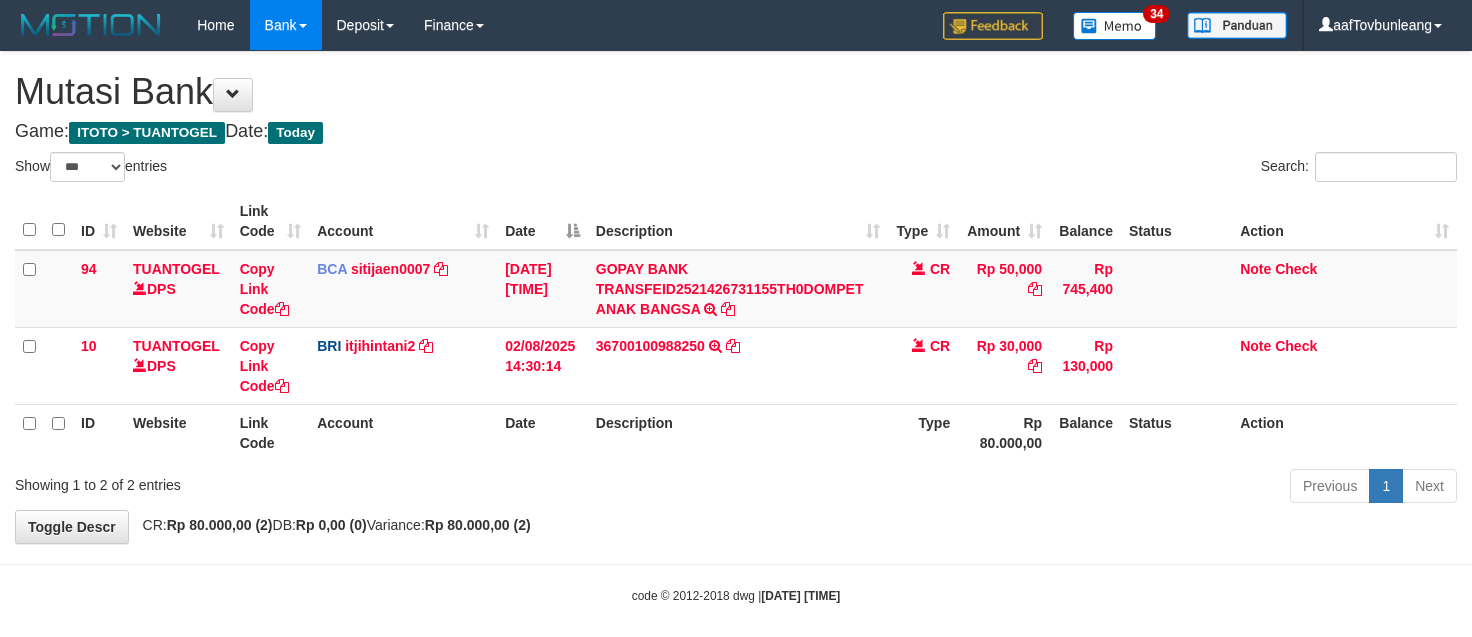 select on "***" 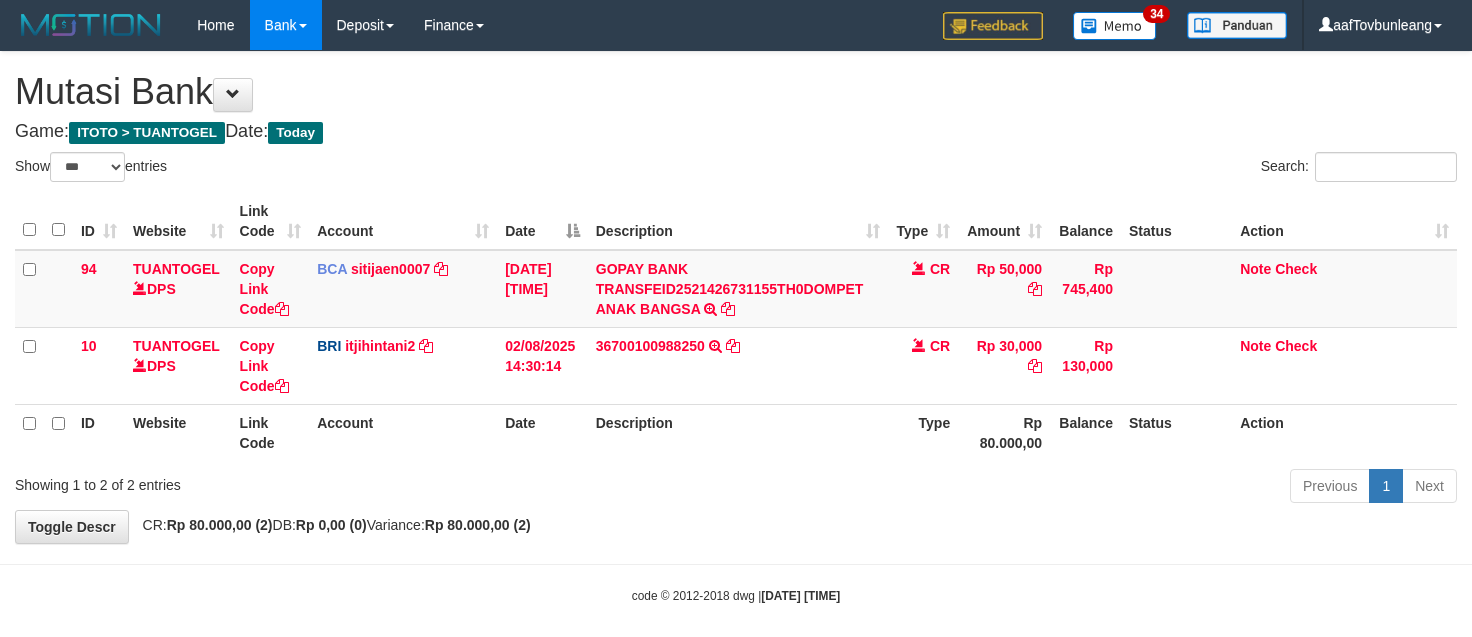 scroll, scrollTop: 0, scrollLeft: 0, axis: both 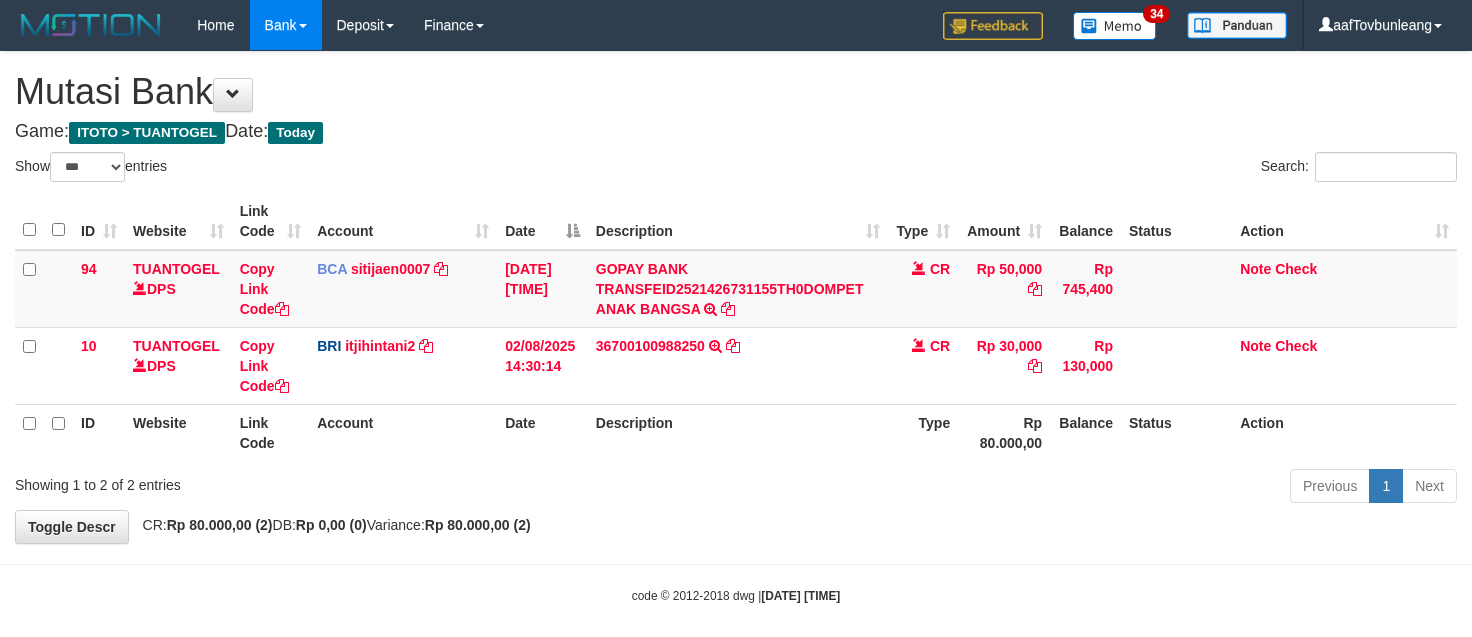 select on "***" 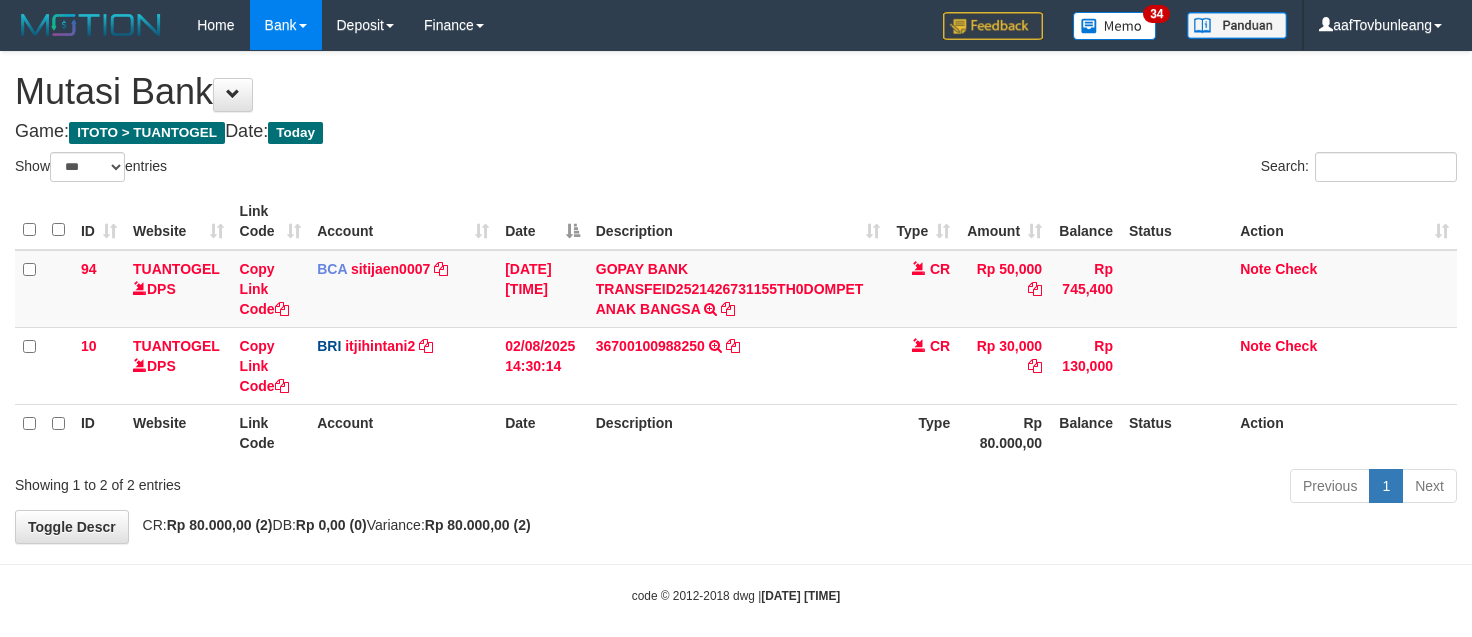 scroll, scrollTop: 0, scrollLeft: 0, axis: both 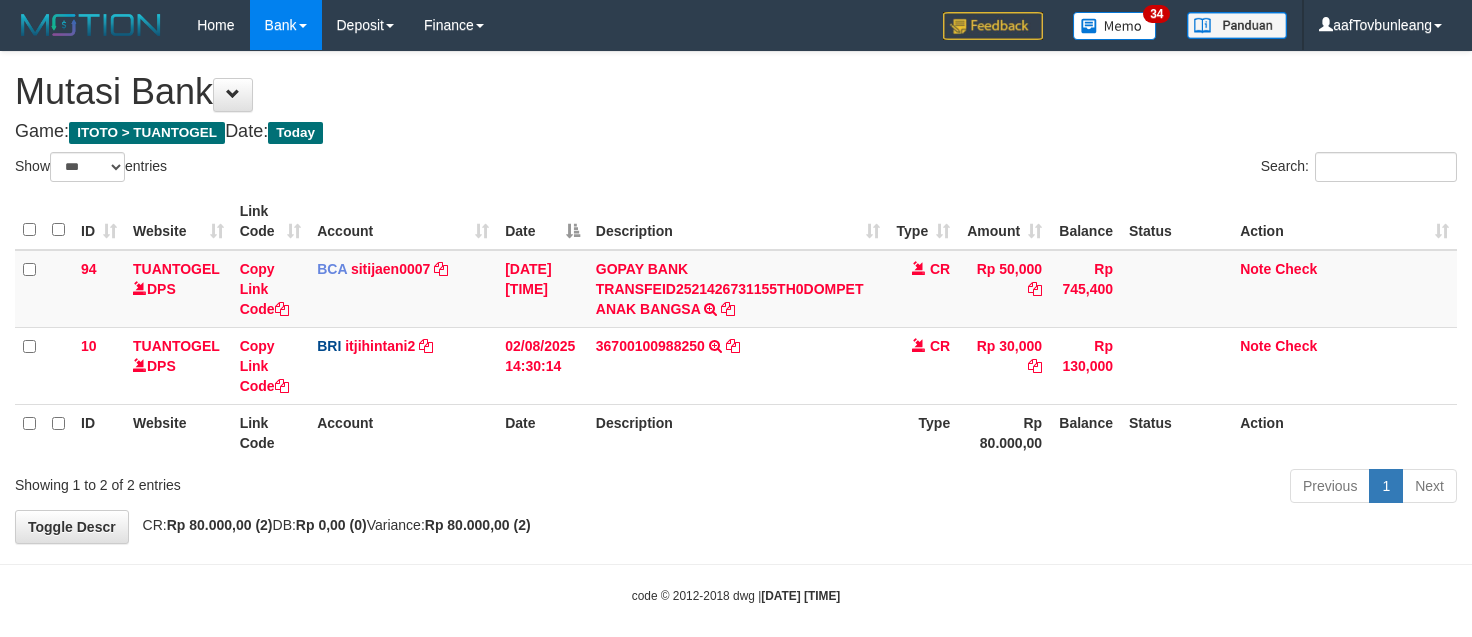 select on "***" 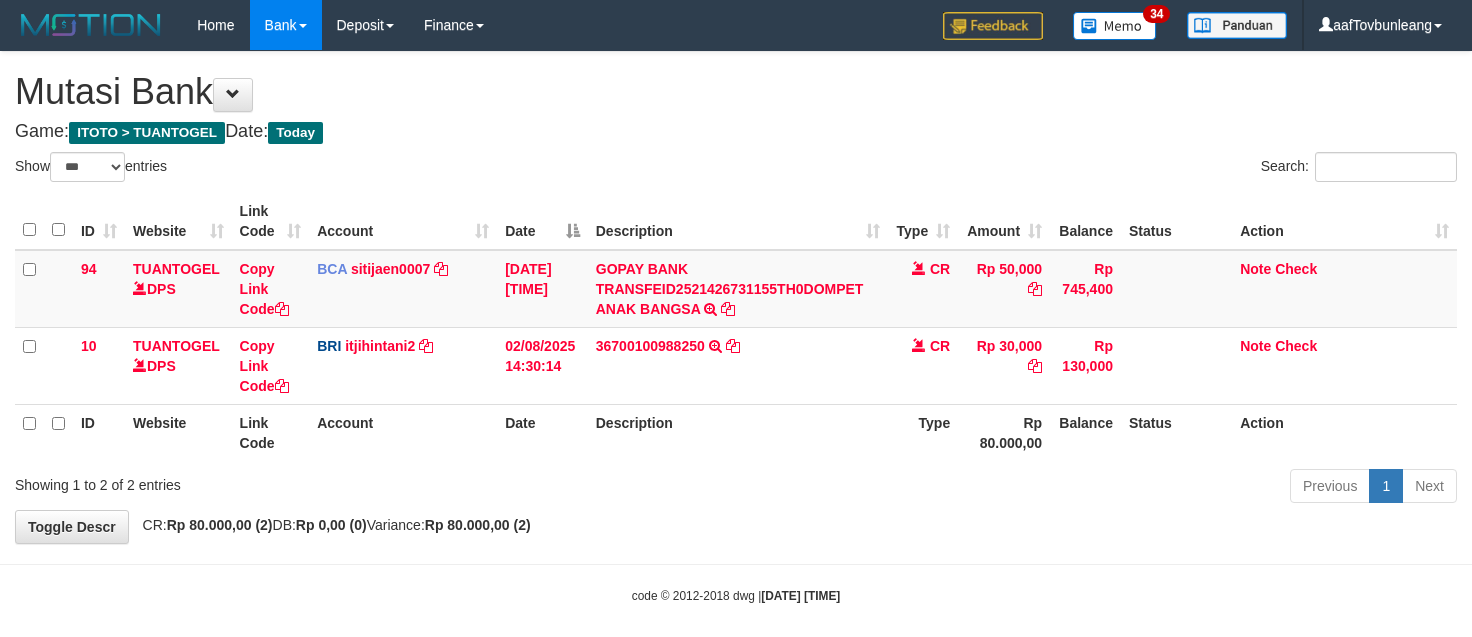 scroll, scrollTop: 0, scrollLeft: 0, axis: both 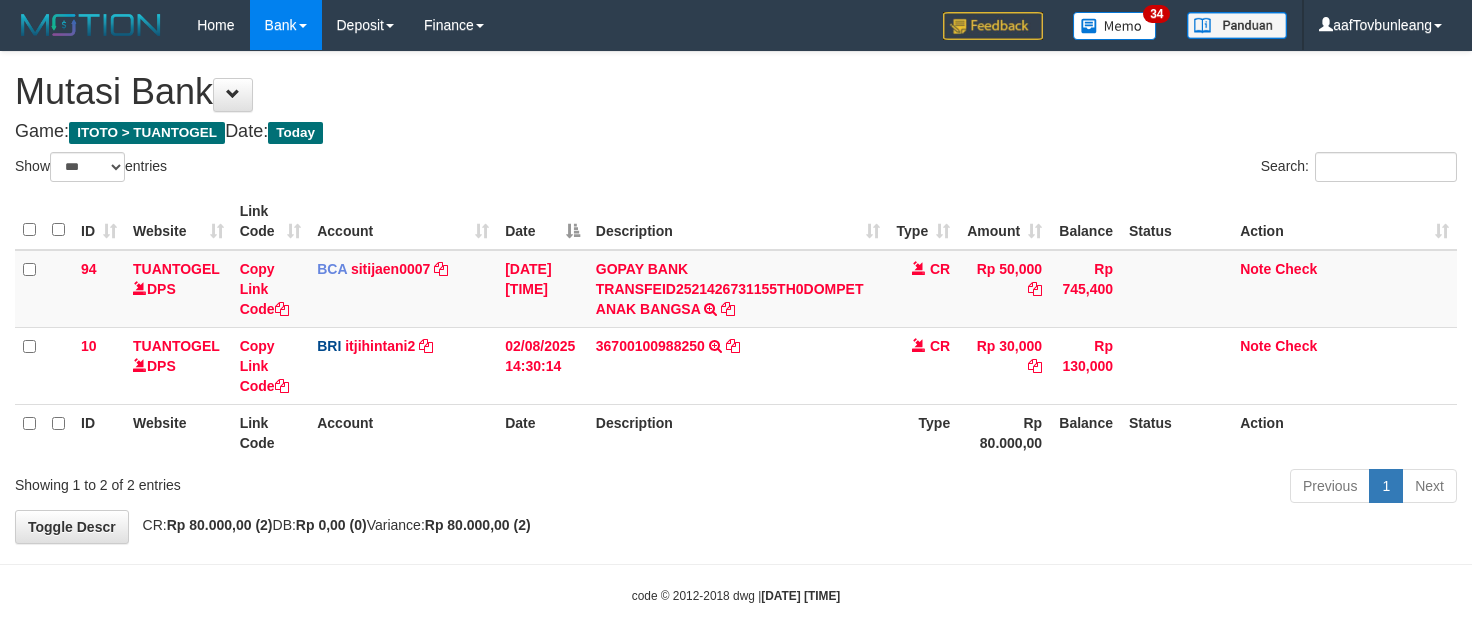 select on "***" 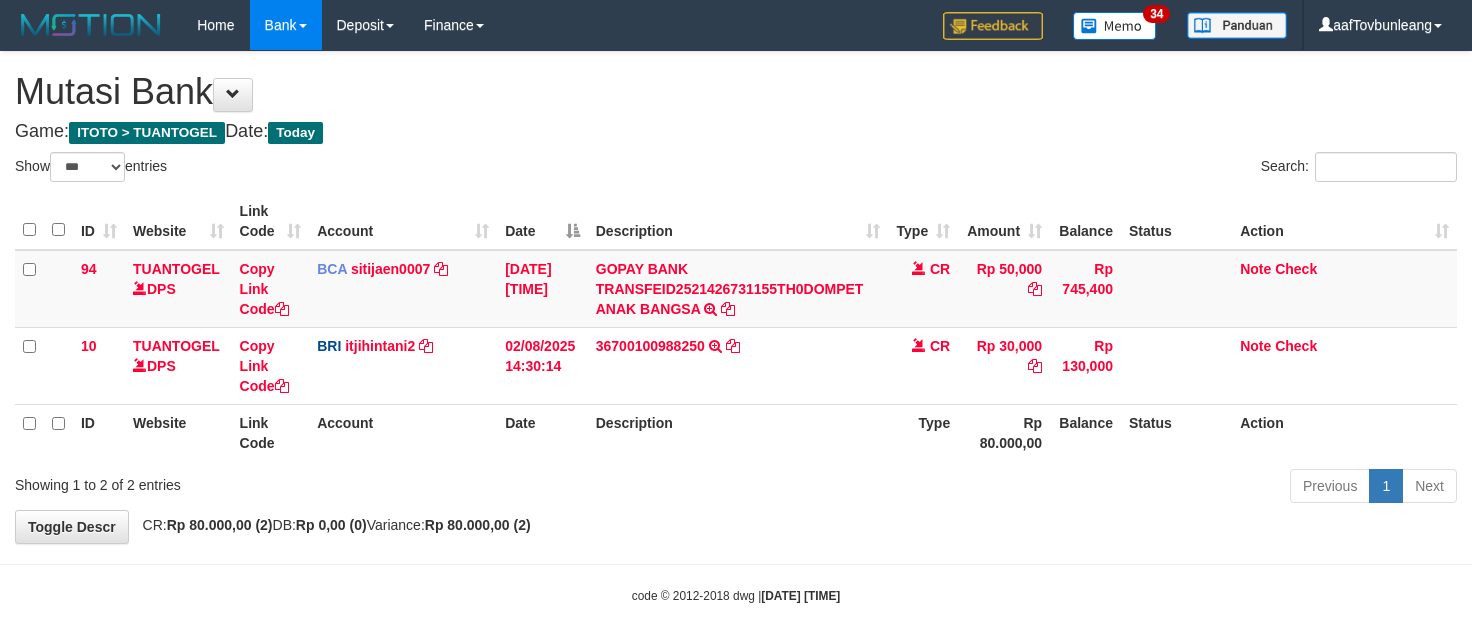 scroll, scrollTop: 0, scrollLeft: 0, axis: both 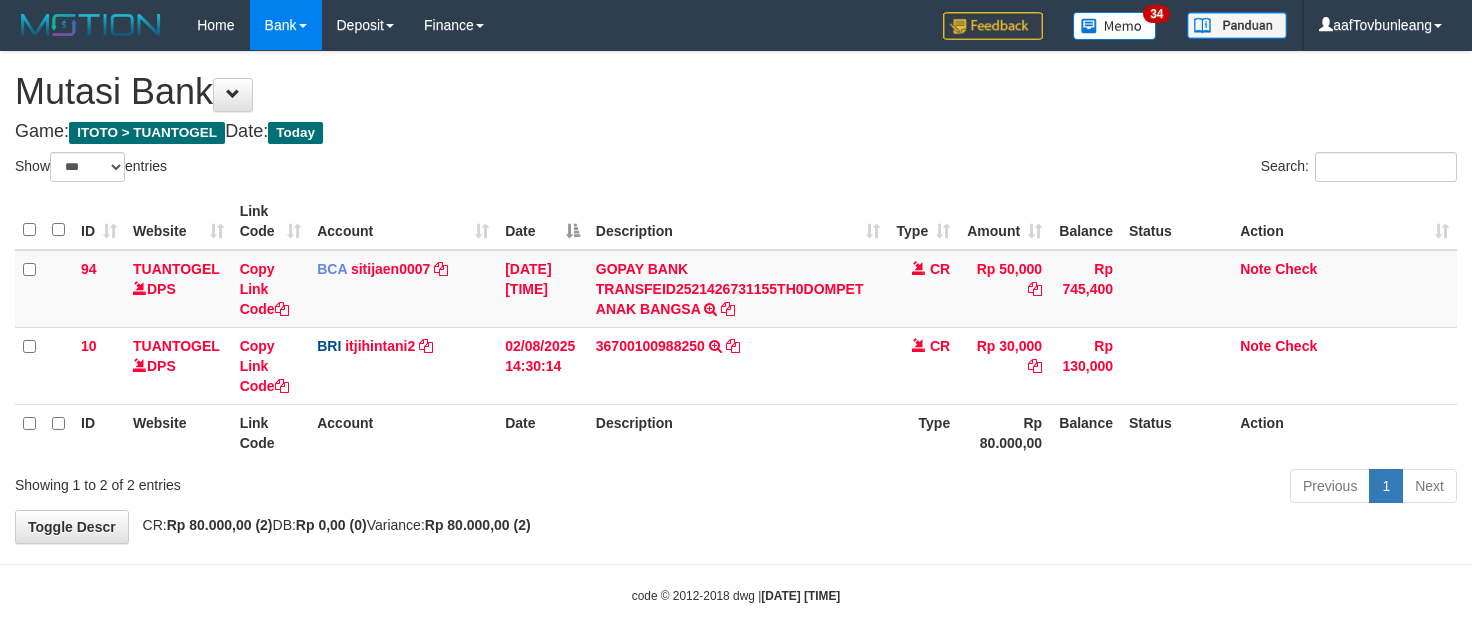 select on "***" 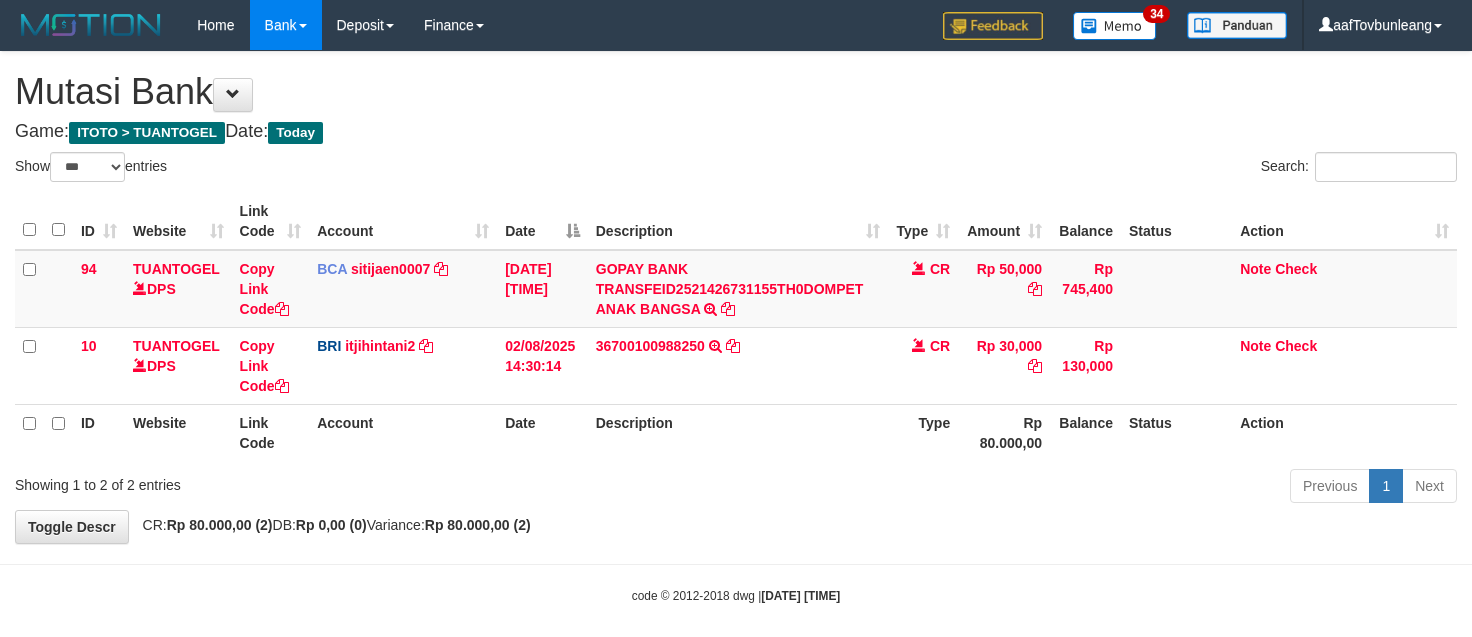 scroll, scrollTop: 0, scrollLeft: 0, axis: both 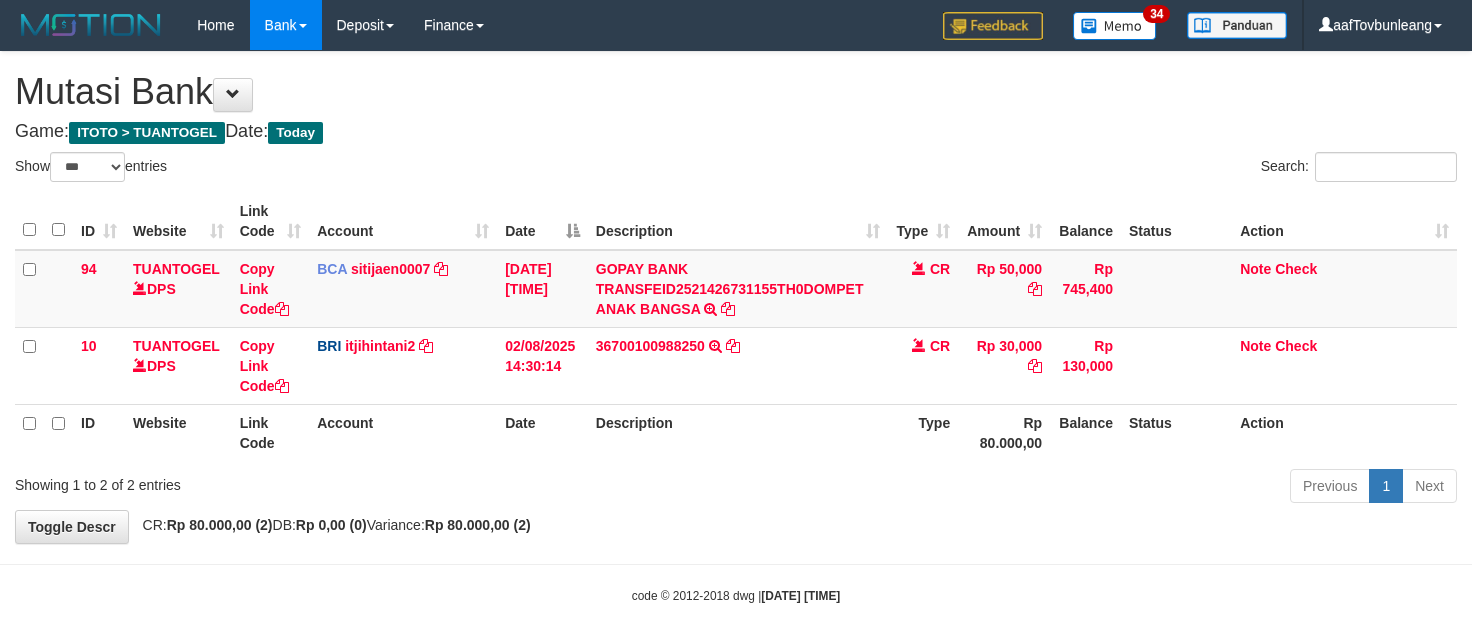 select on "***" 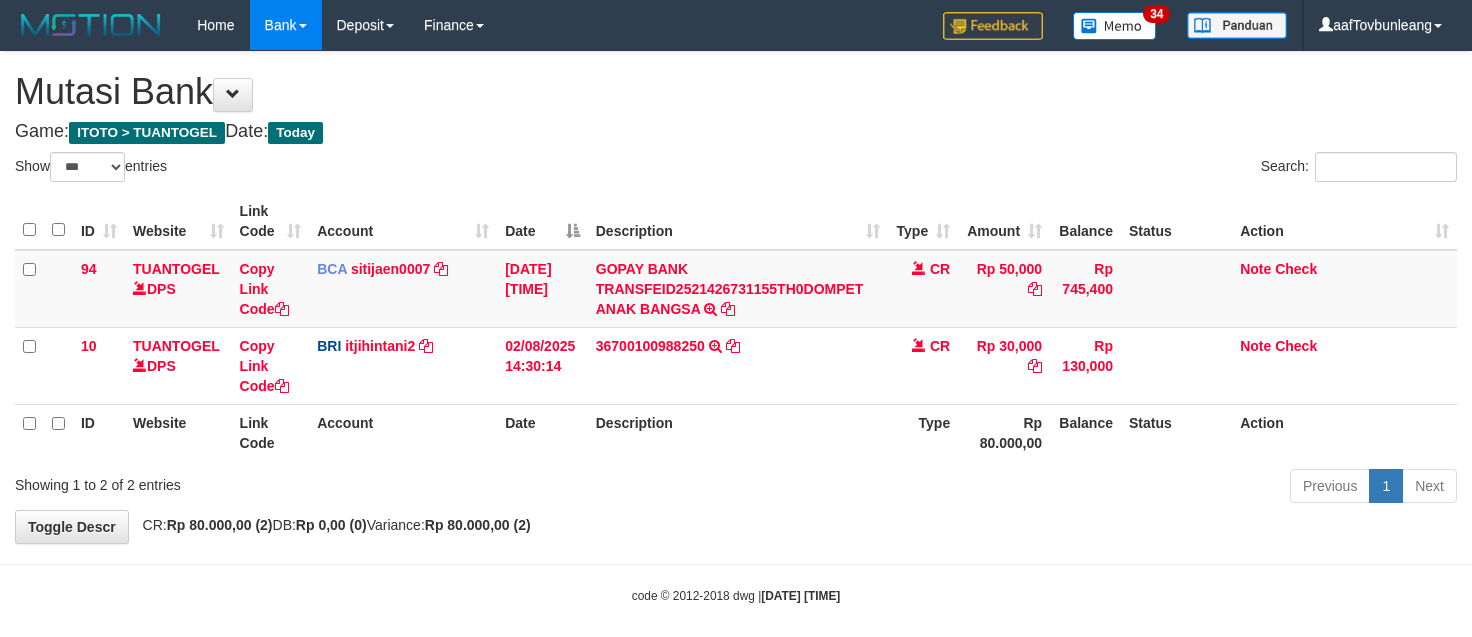 scroll, scrollTop: 0, scrollLeft: 0, axis: both 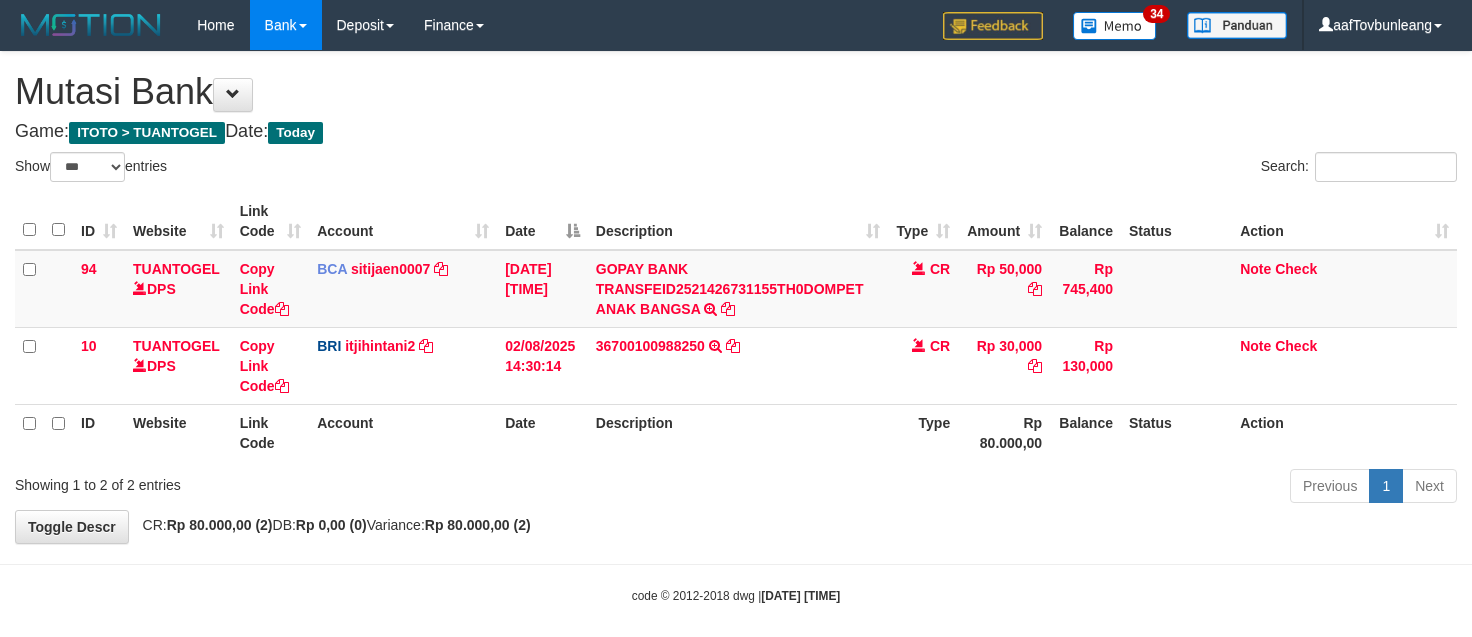 select on "***" 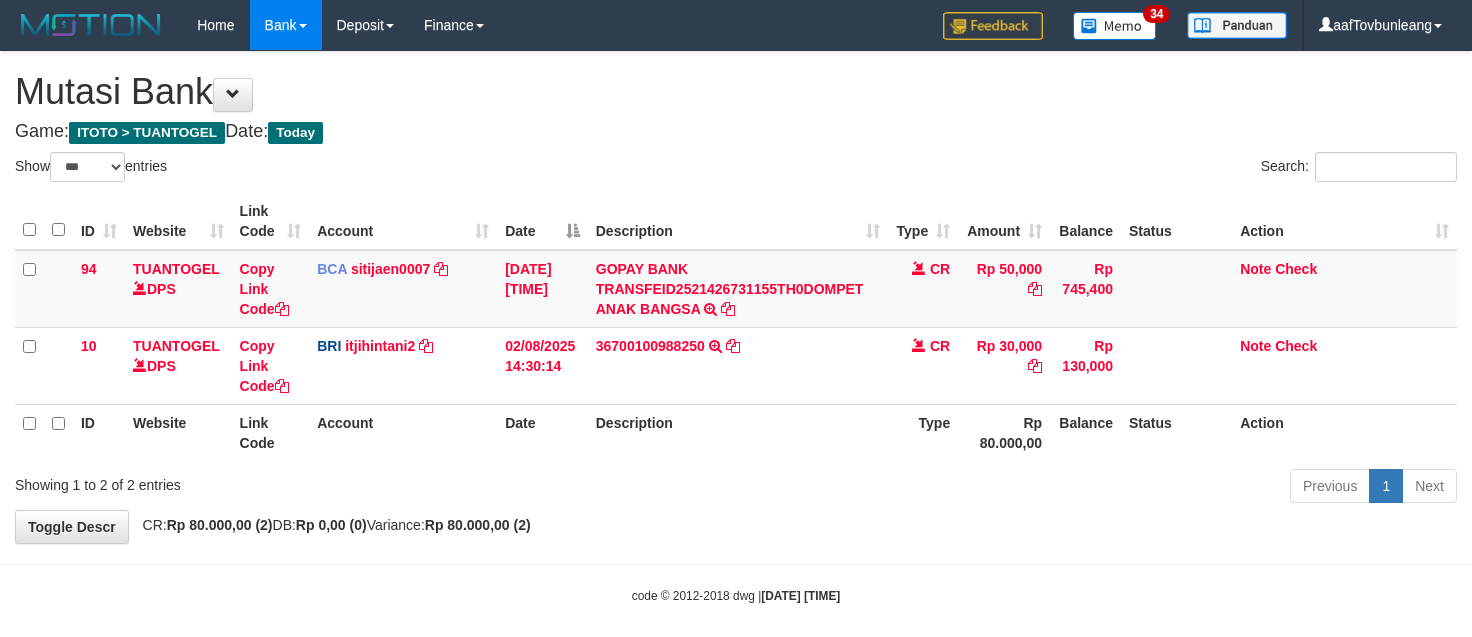 scroll, scrollTop: 0, scrollLeft: 0, axis: both 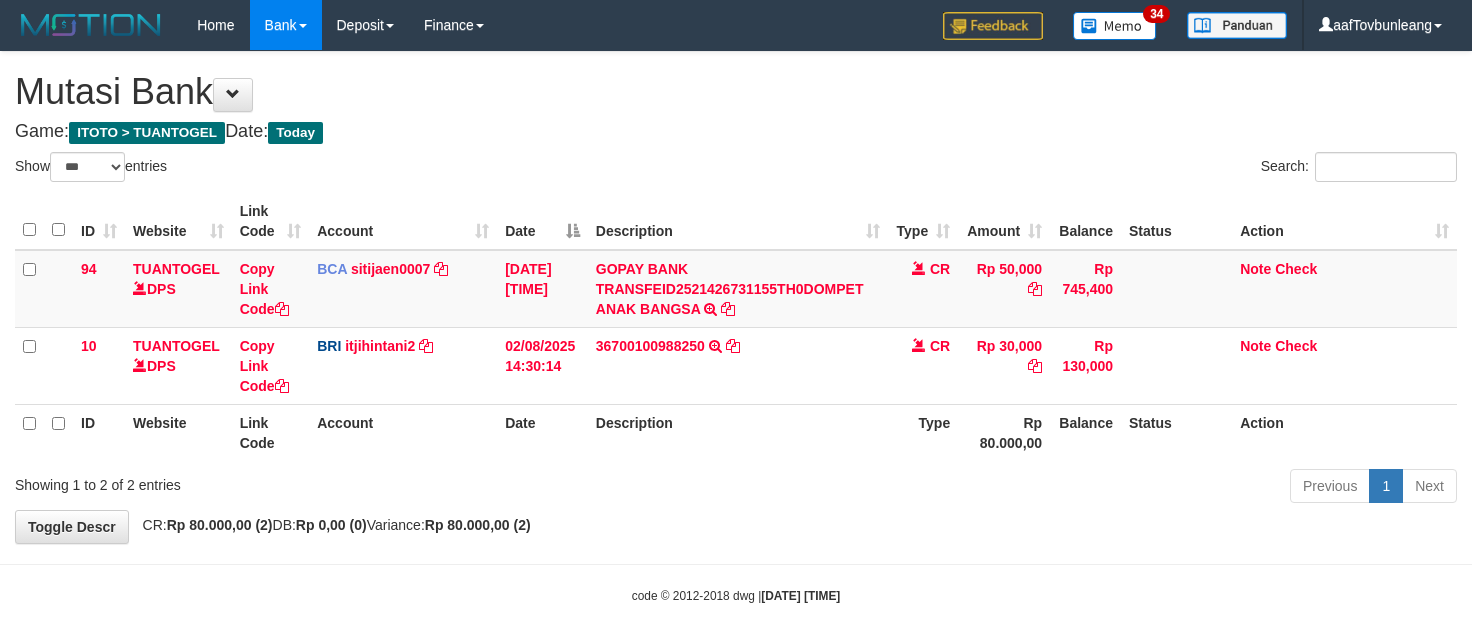 select on "***" 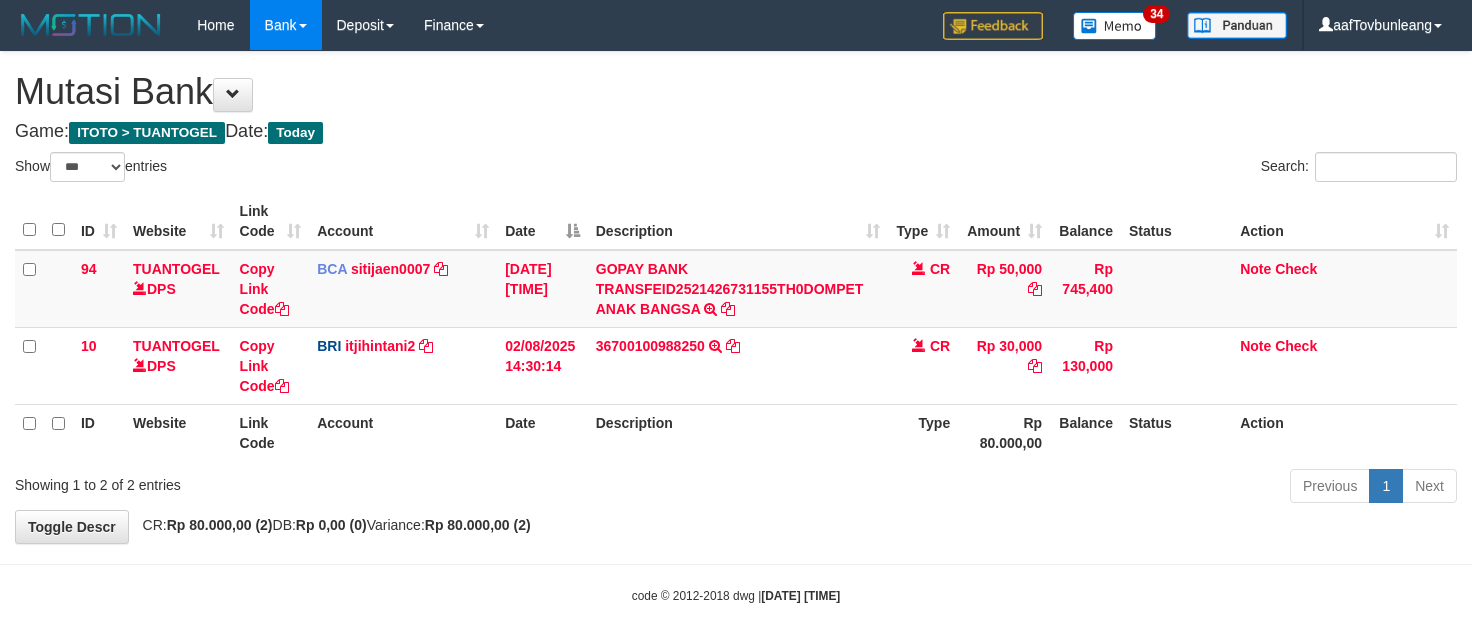 scroll, scrollTop: 0, scrollLeft: 0, axis: both 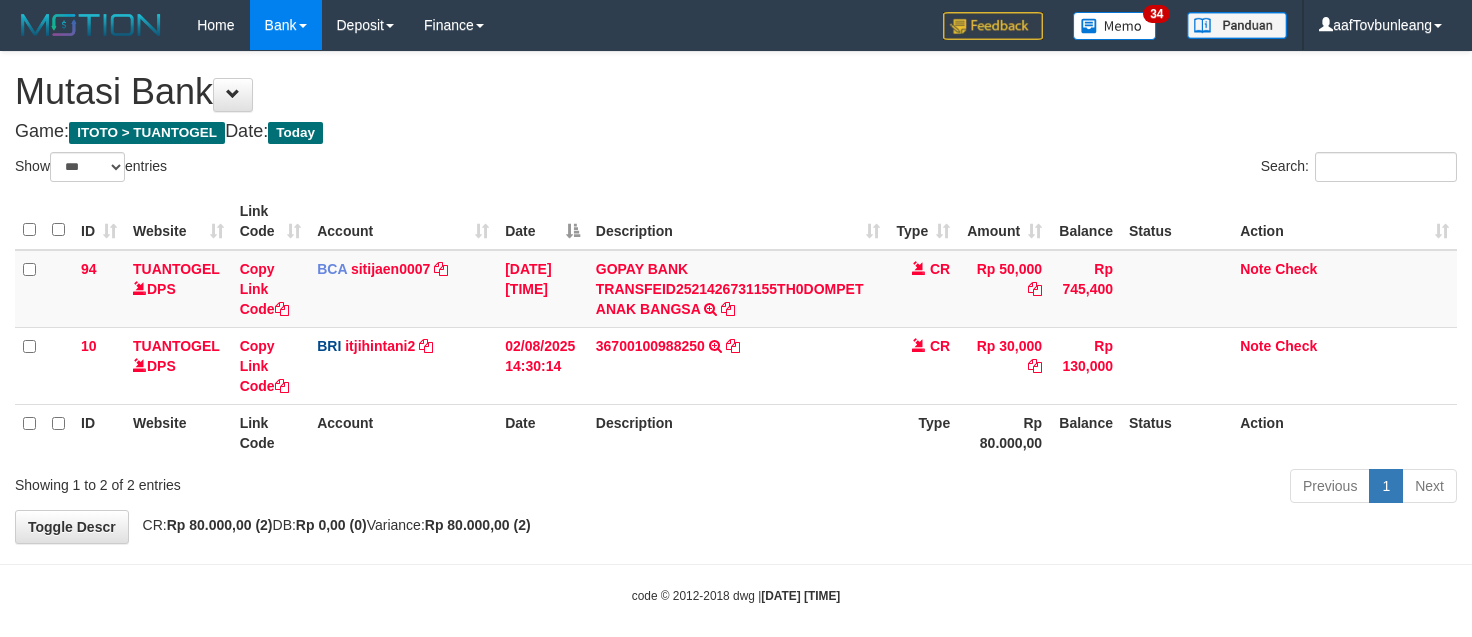 select on "***" 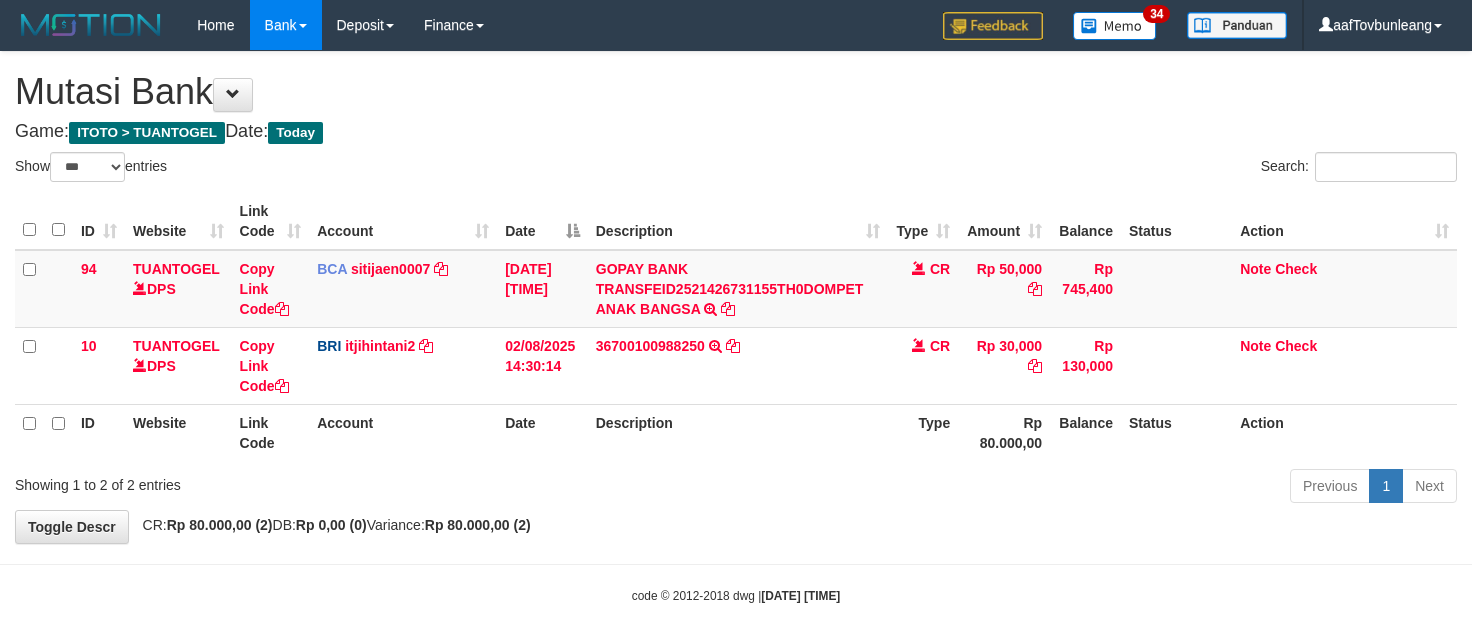 scroll, scrollTop: 0, scrollLeft: 0, axis: both 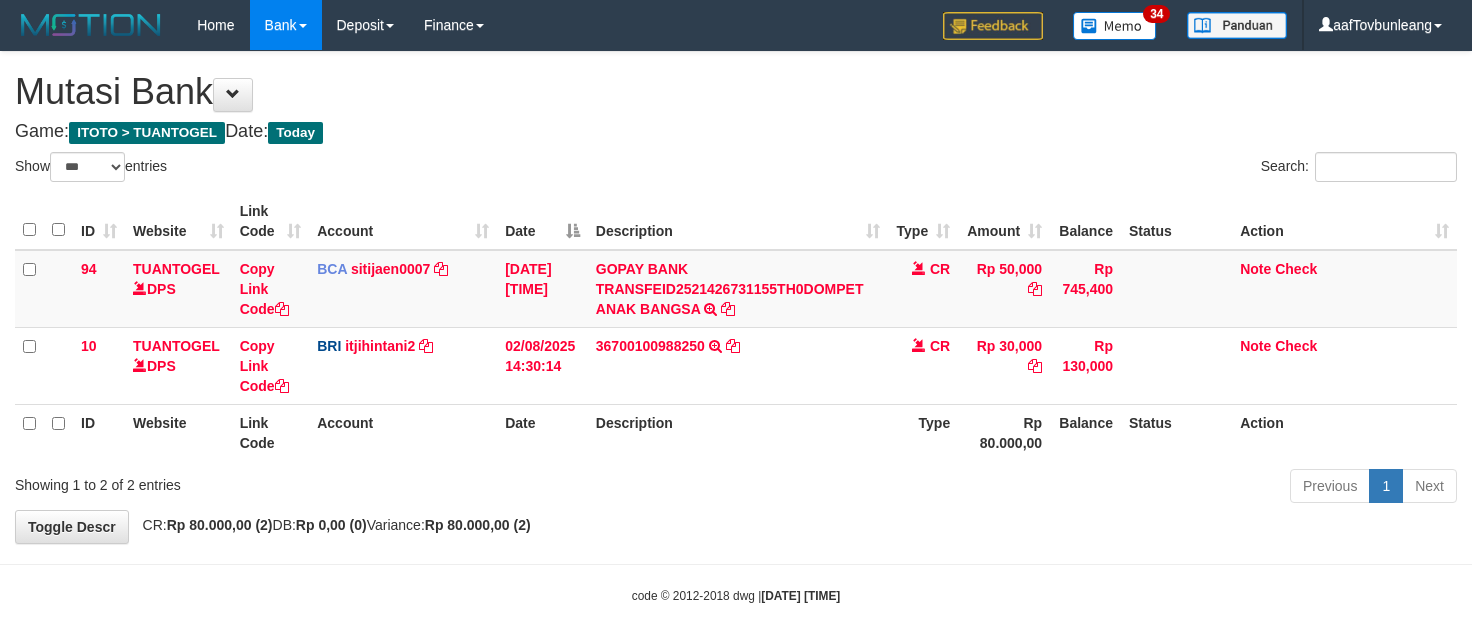 select on "***" 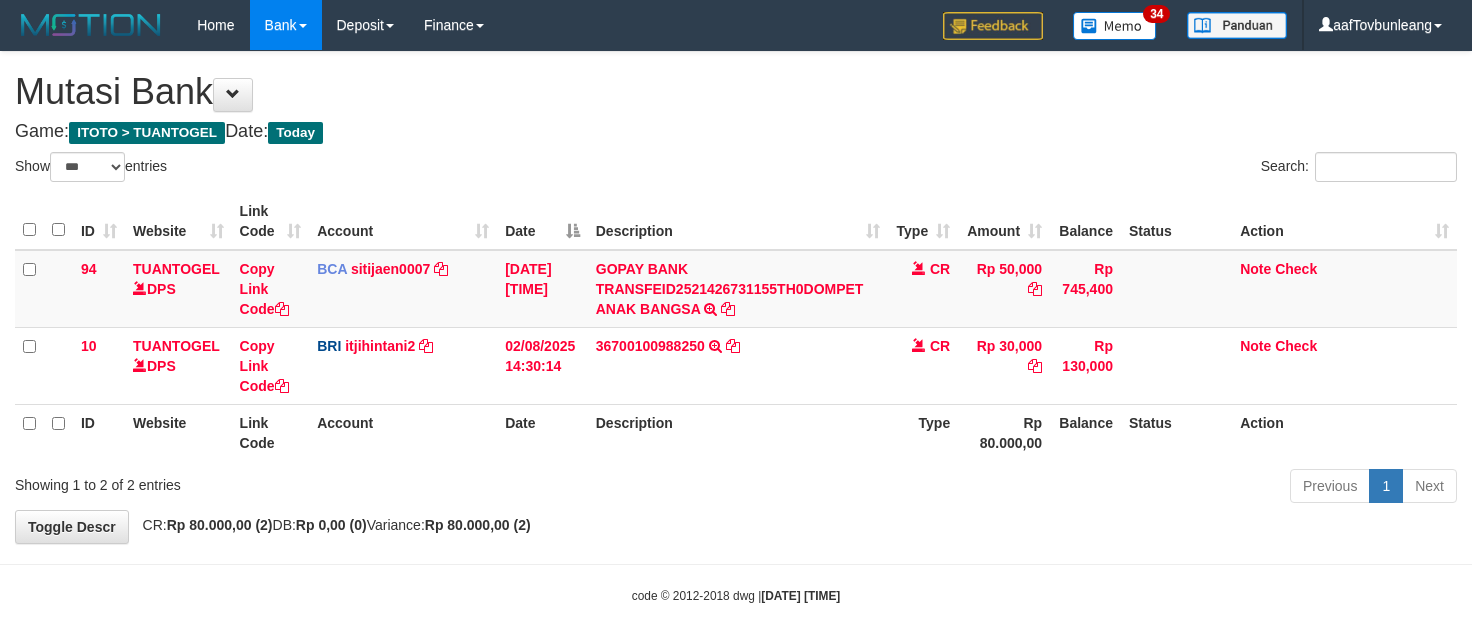 scroll, scrollTop: 0, scrollLeft: 0, axis: both 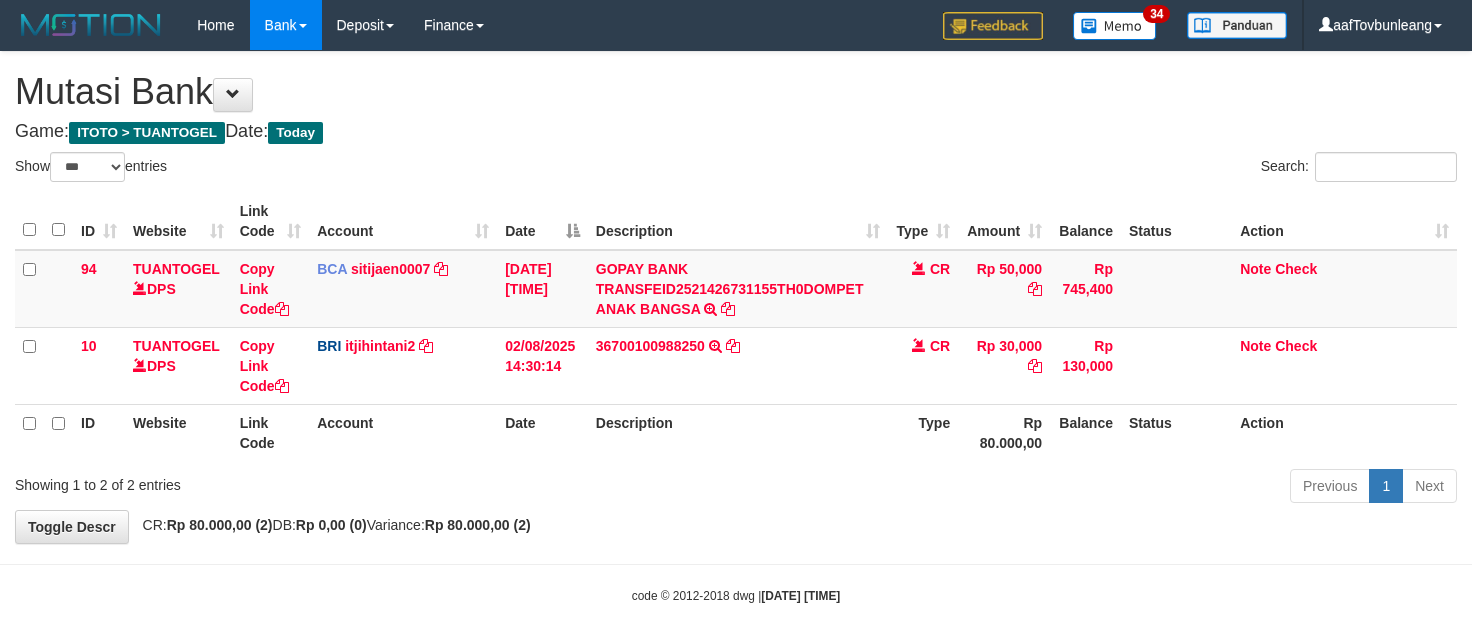 select on "***" 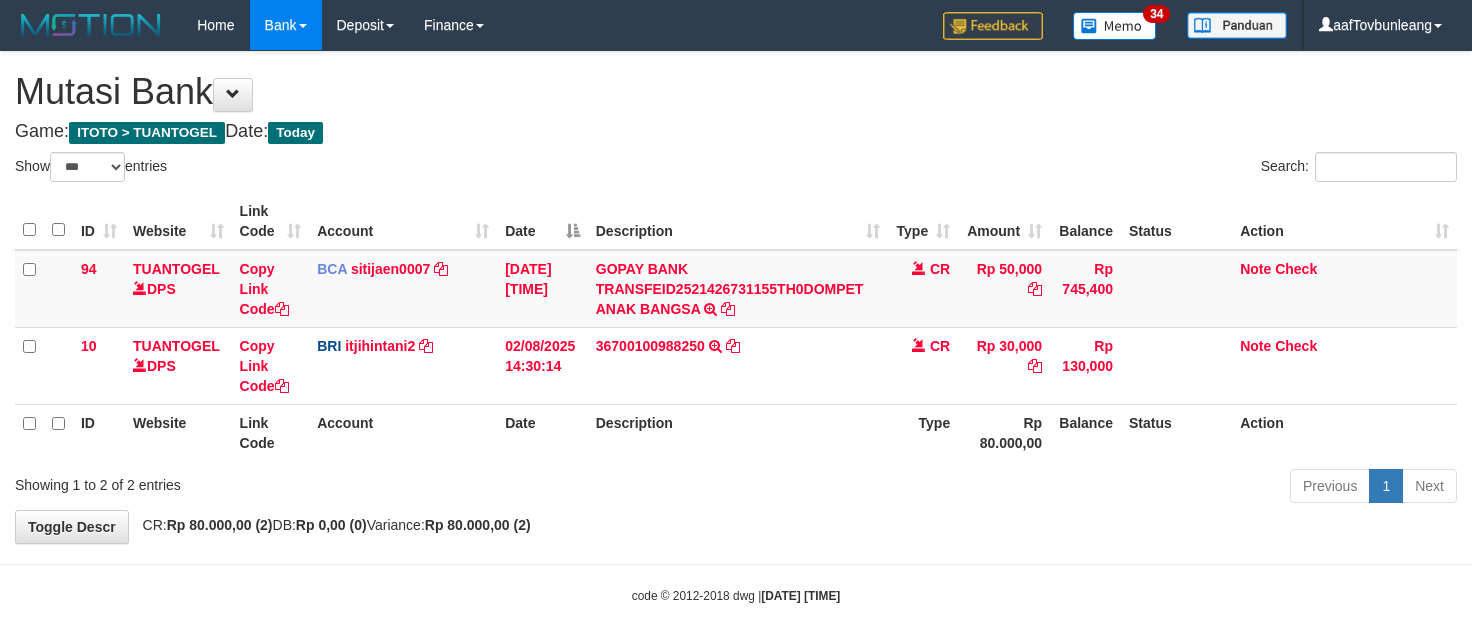 scroll, scrollTop: 0, scrollLeft: 0, axis: both 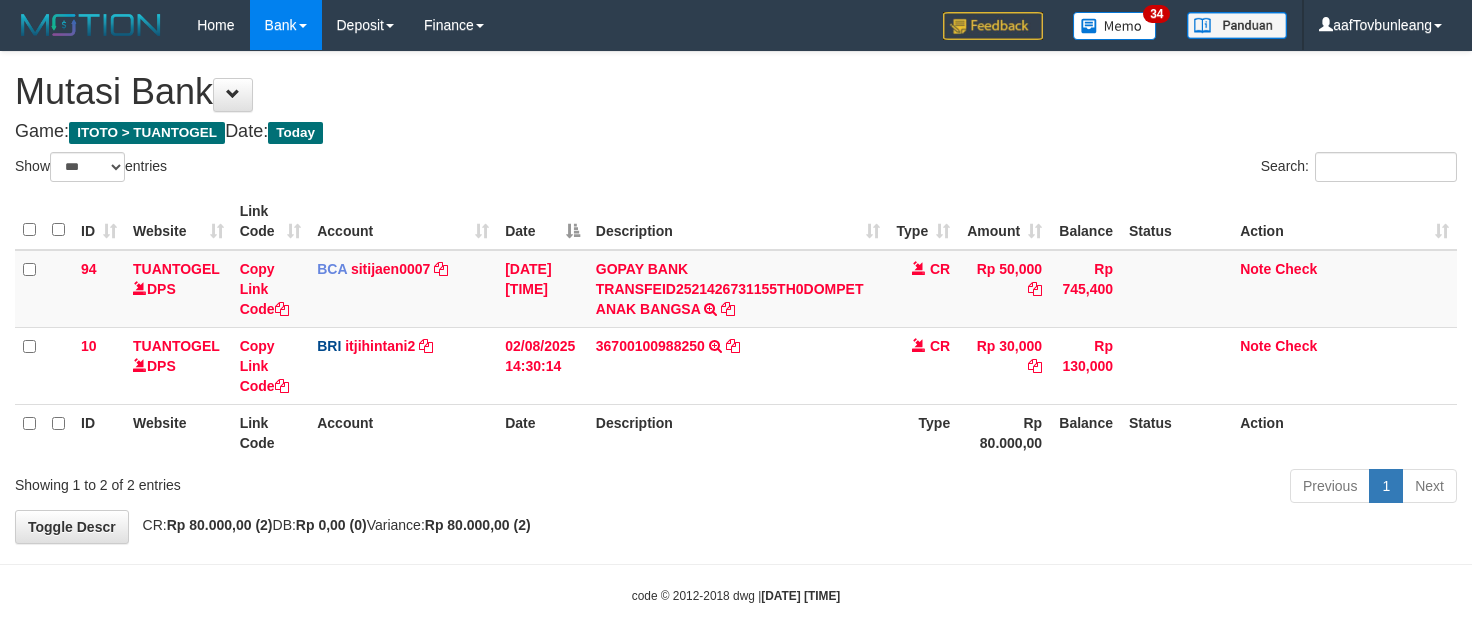 select on "***" 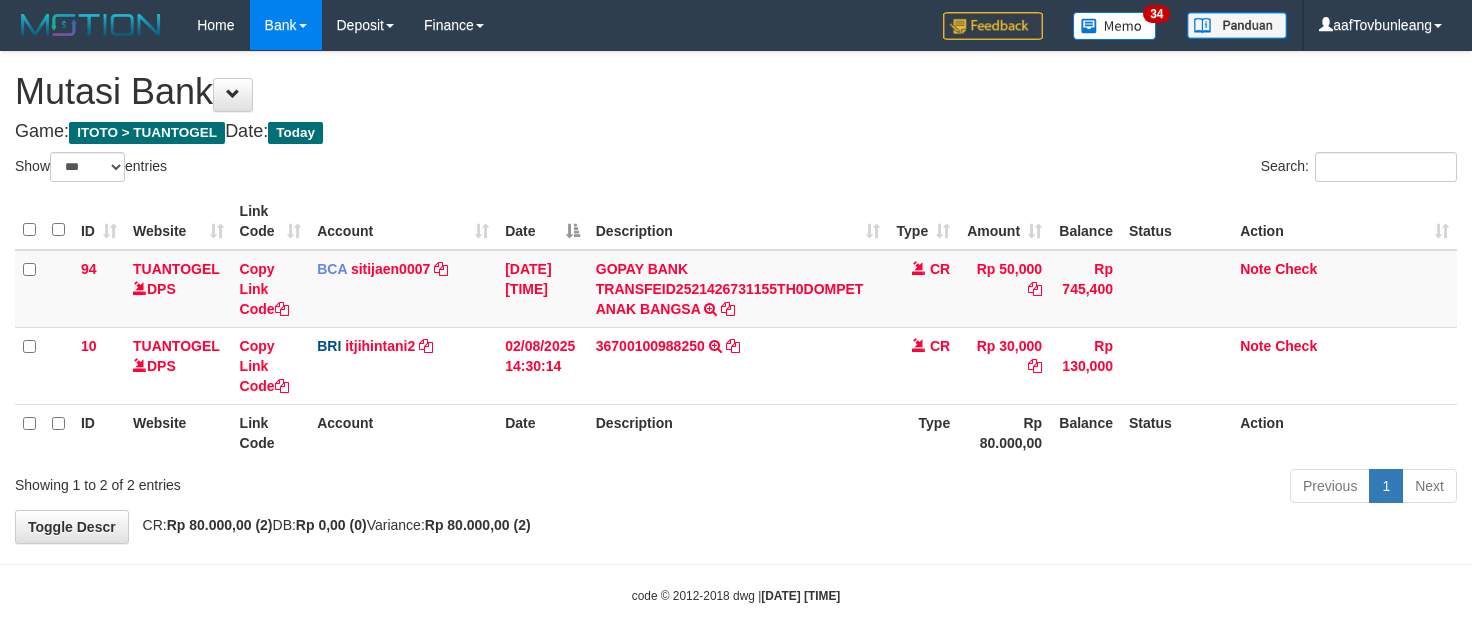 scroll, scrollTop: 0, scrollLeft: 0, axis: both 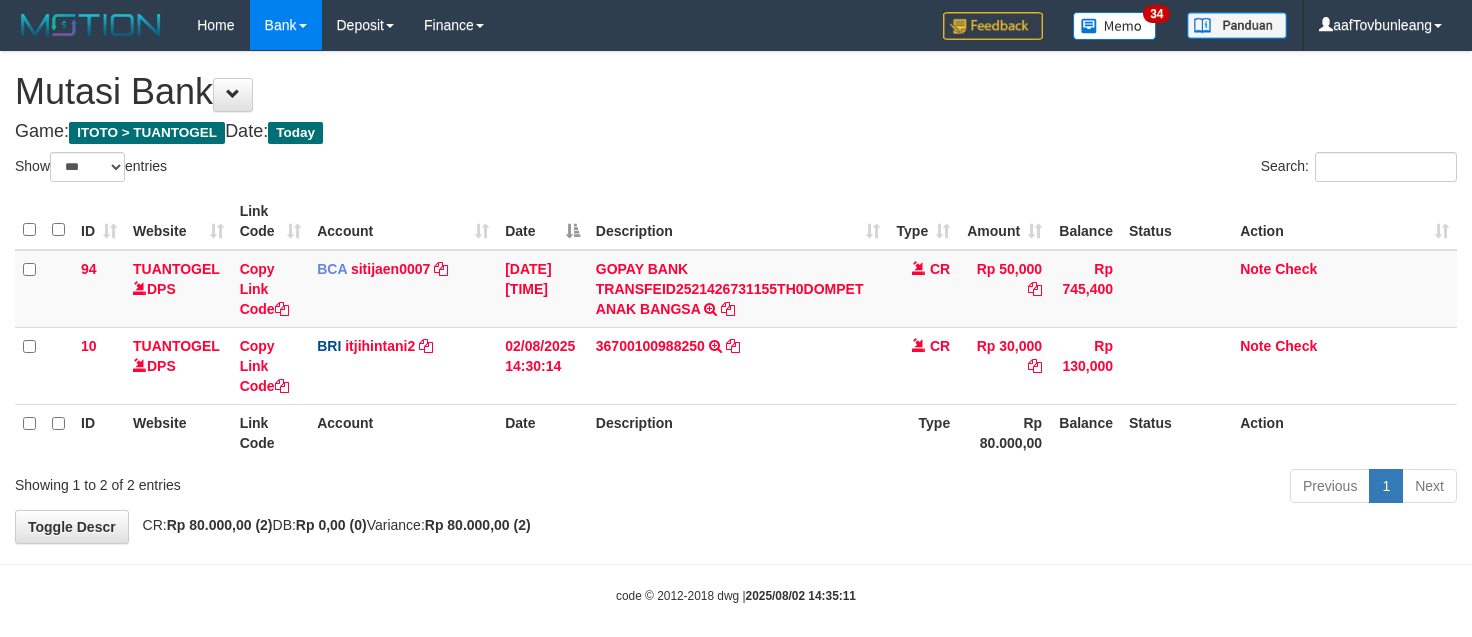 select on "***" 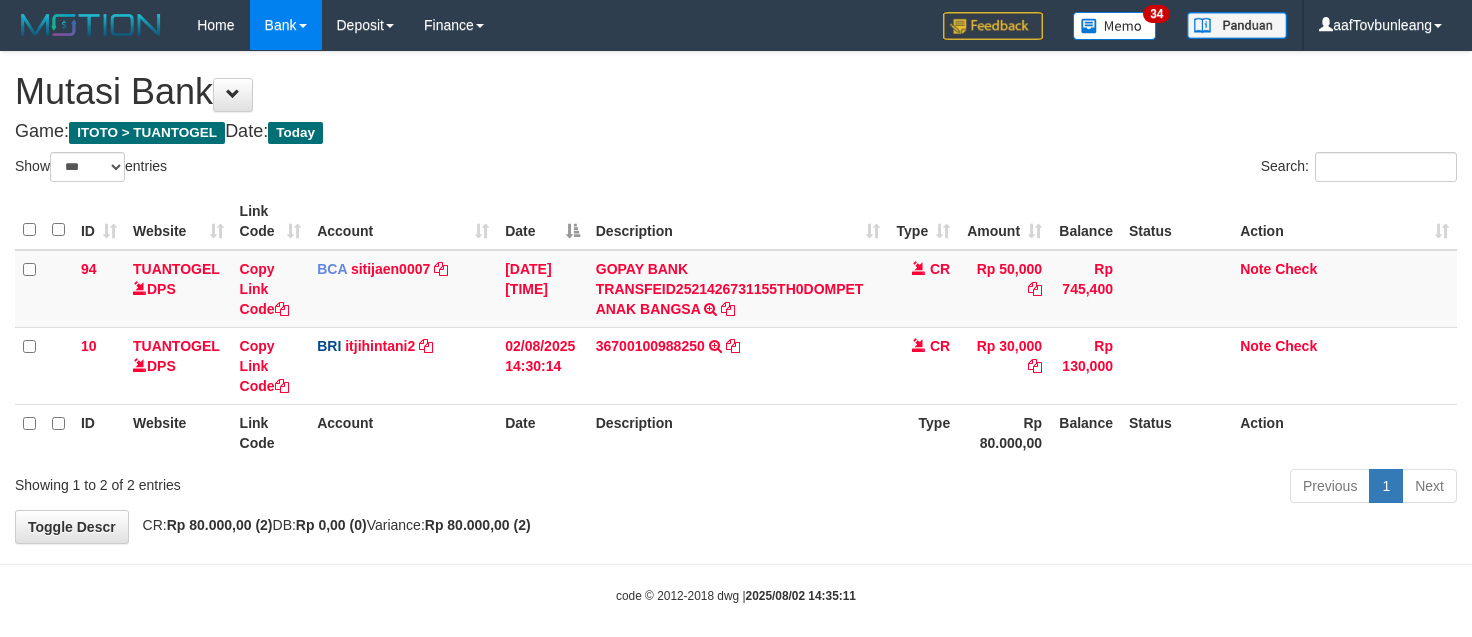 scroll, scrollTop: 0, scrollLeft: 0, axis: both 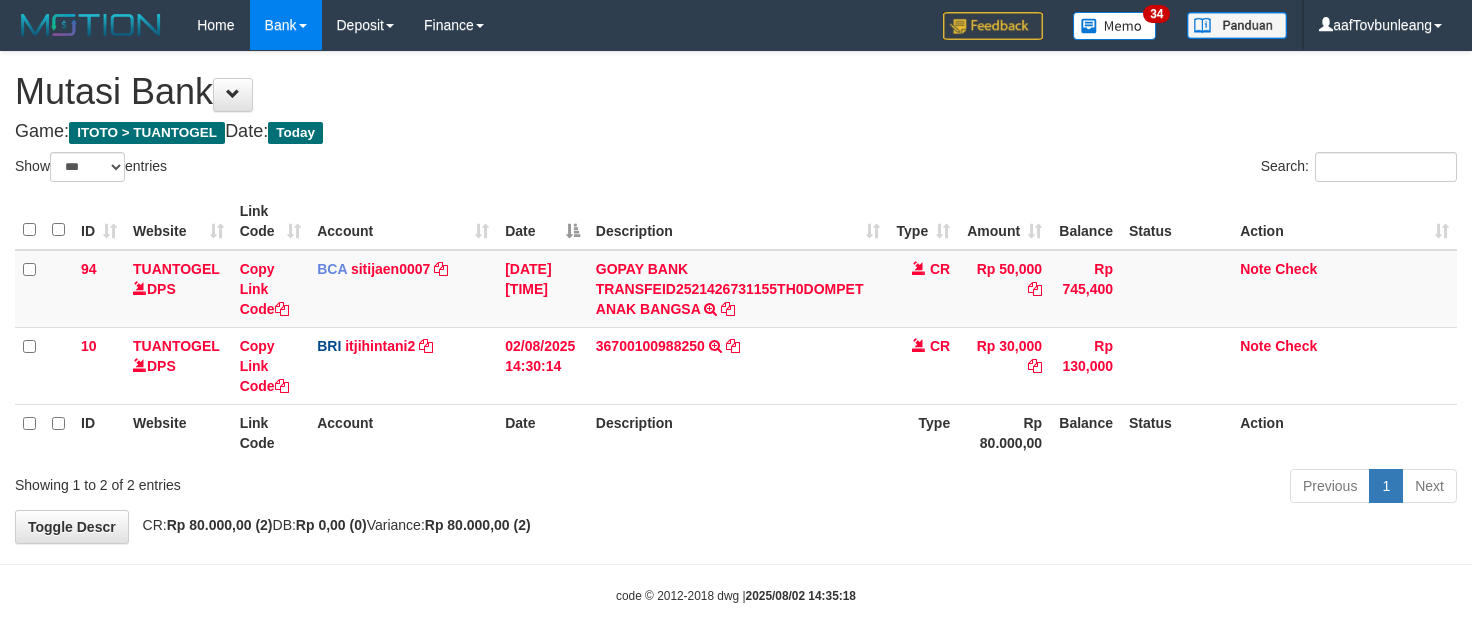 select on "***" 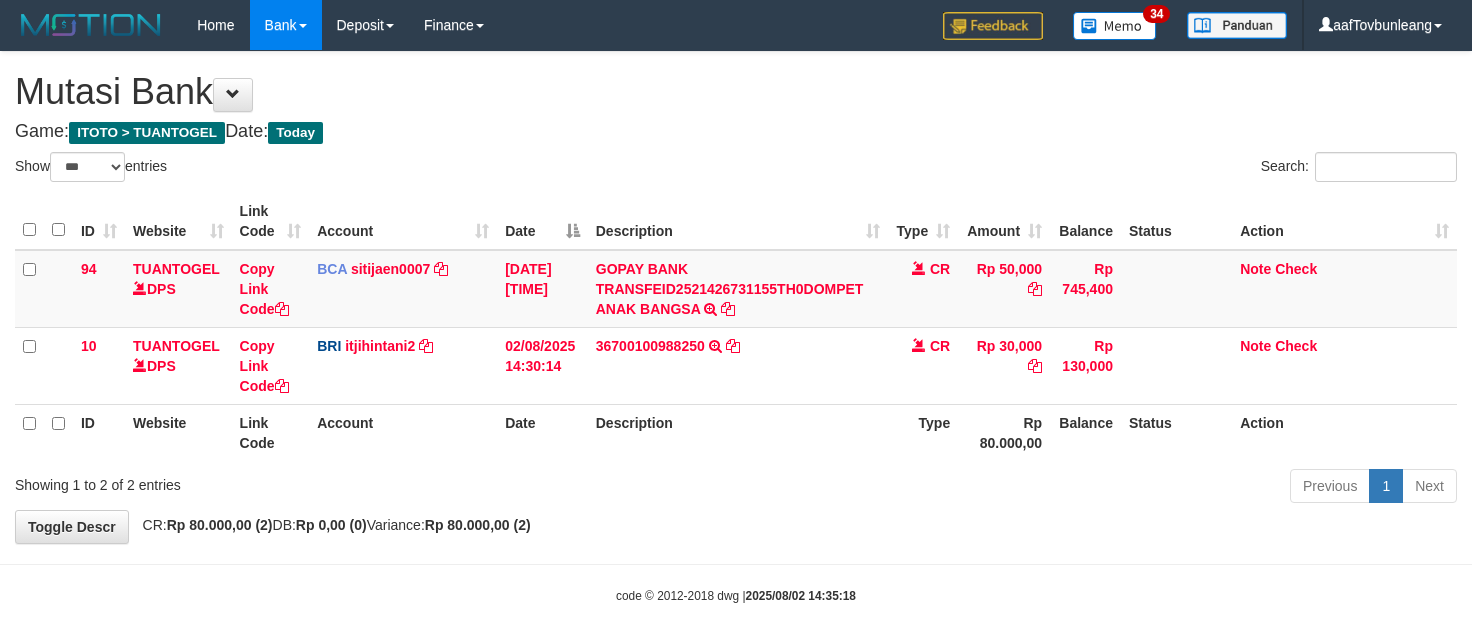 scroll, scrollTop: 0, scrollLeft: 0, axis: both 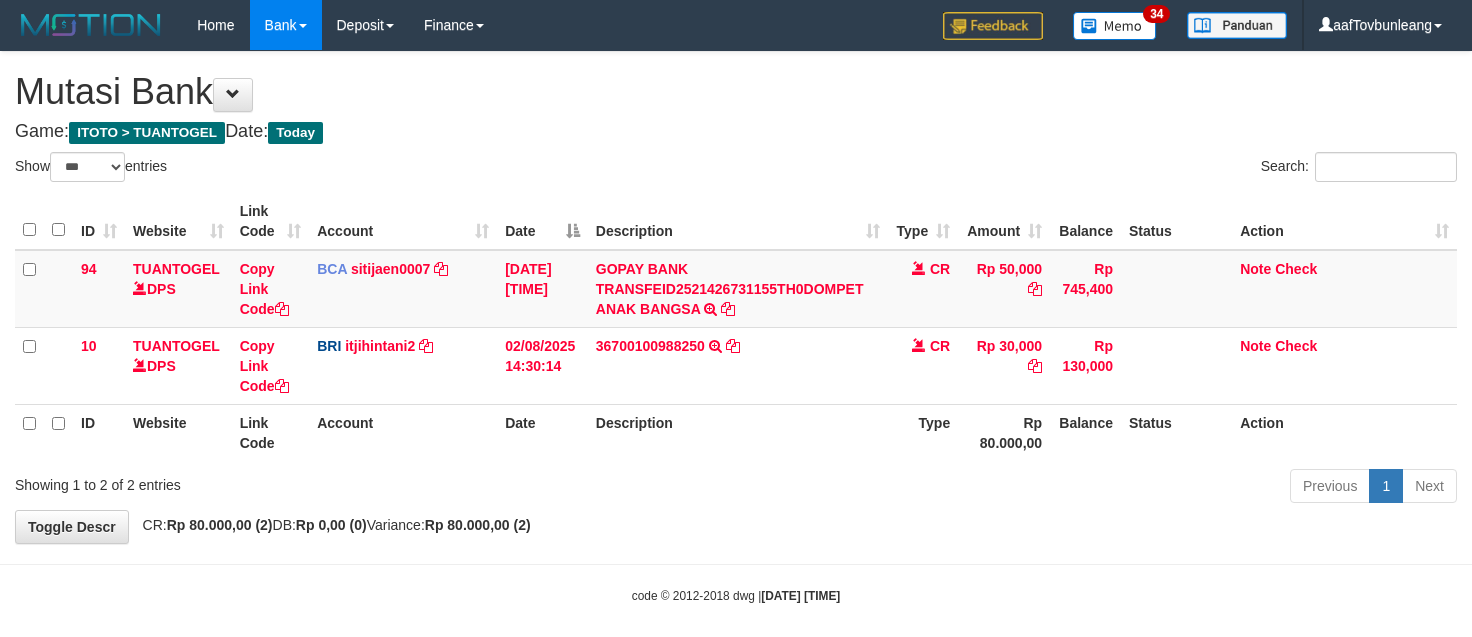 select on "***" 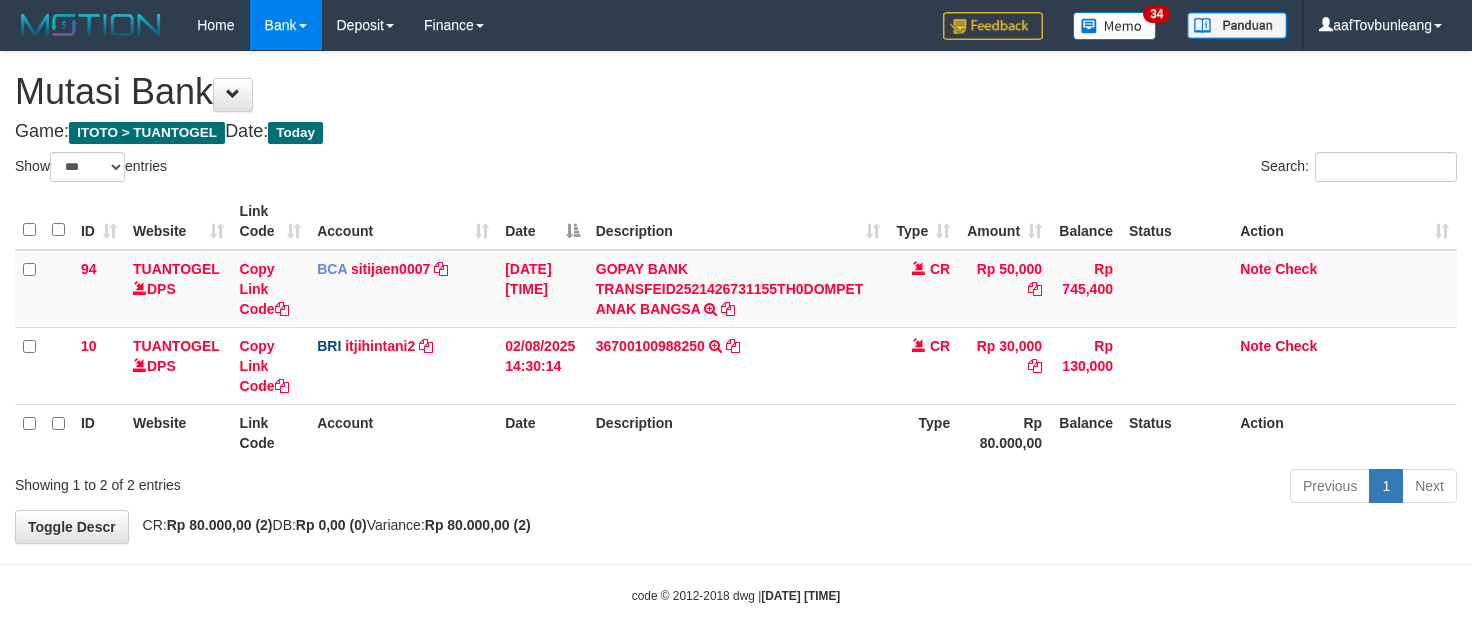 scroll, scrollTop: 0, scrollLeft: 0, axis: both 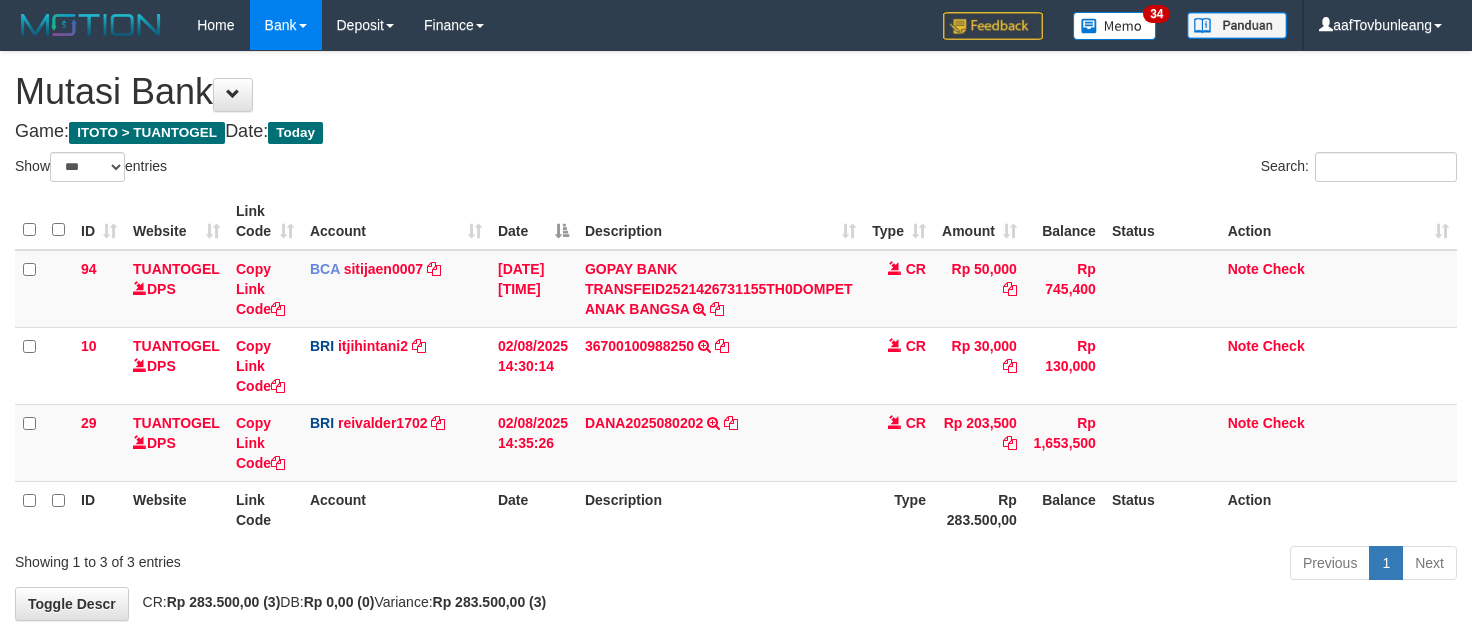 select on "***" 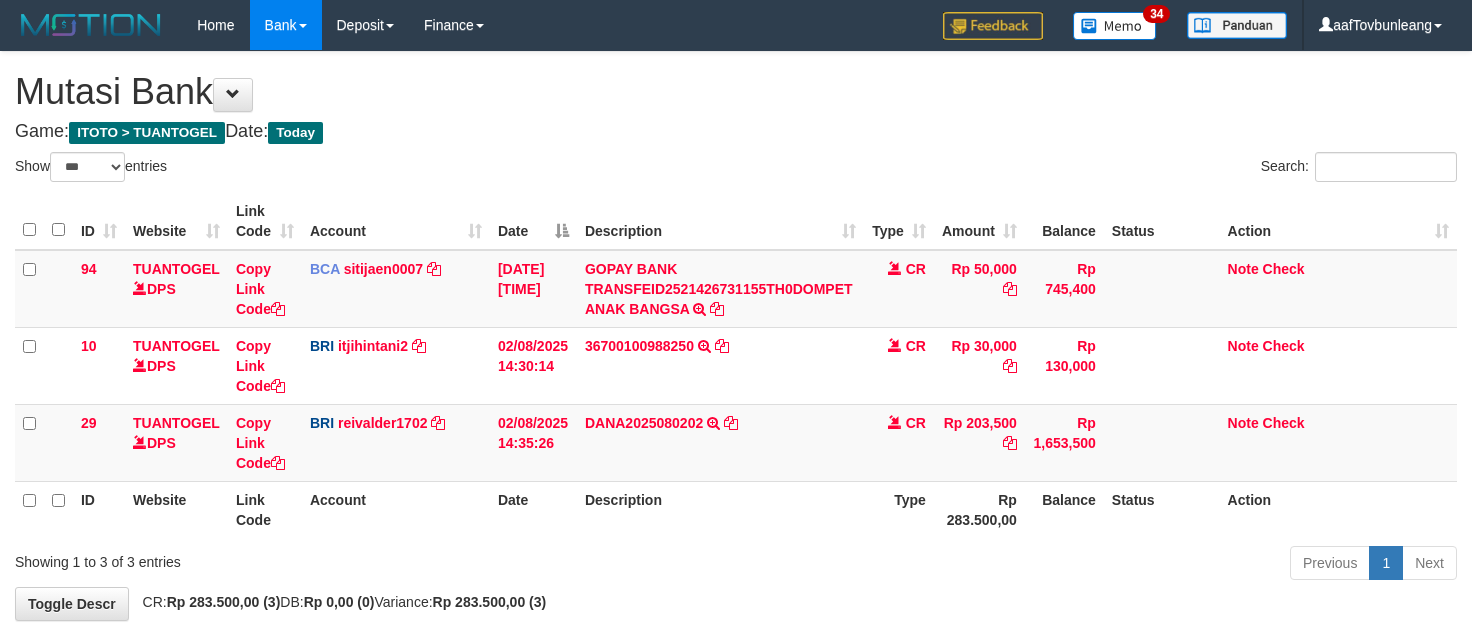 scroll, scrollTop: 0, scrollLeft: 0, axis: both 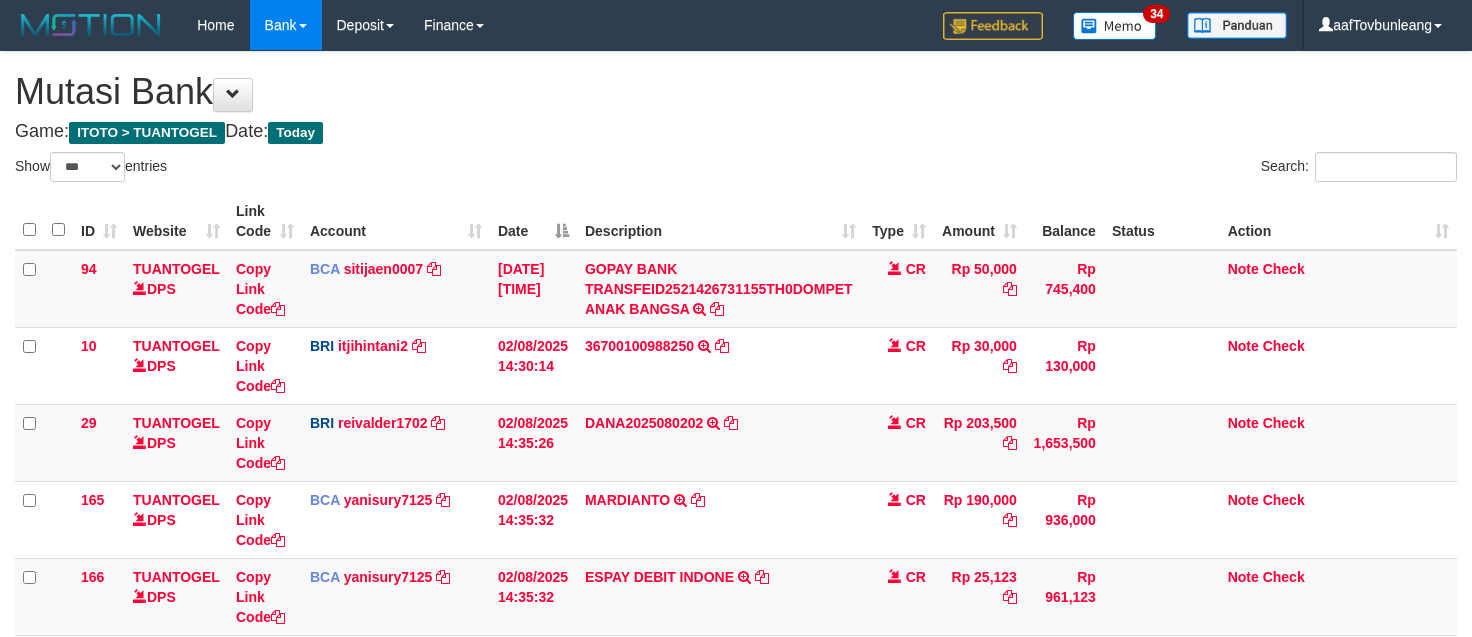 select on "***" 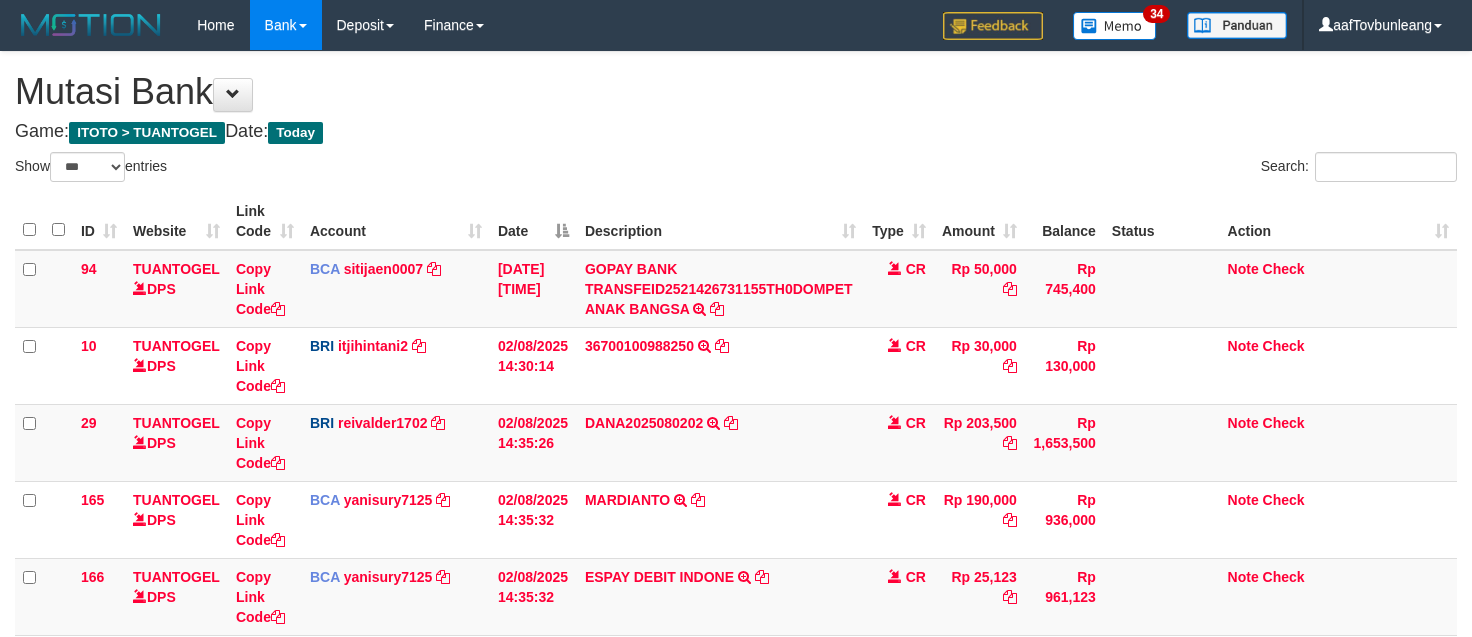 scroll, scrollTop: 0, scrollLeft: 0, axis: both 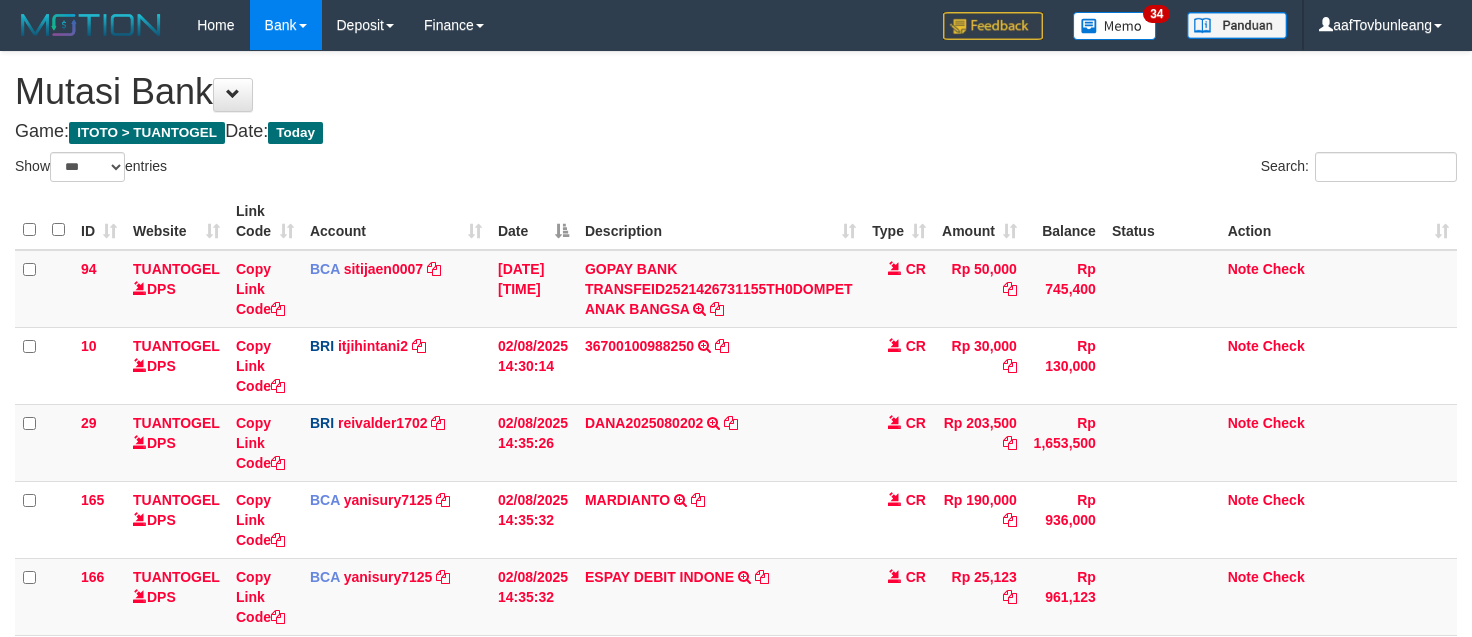 select on "***" 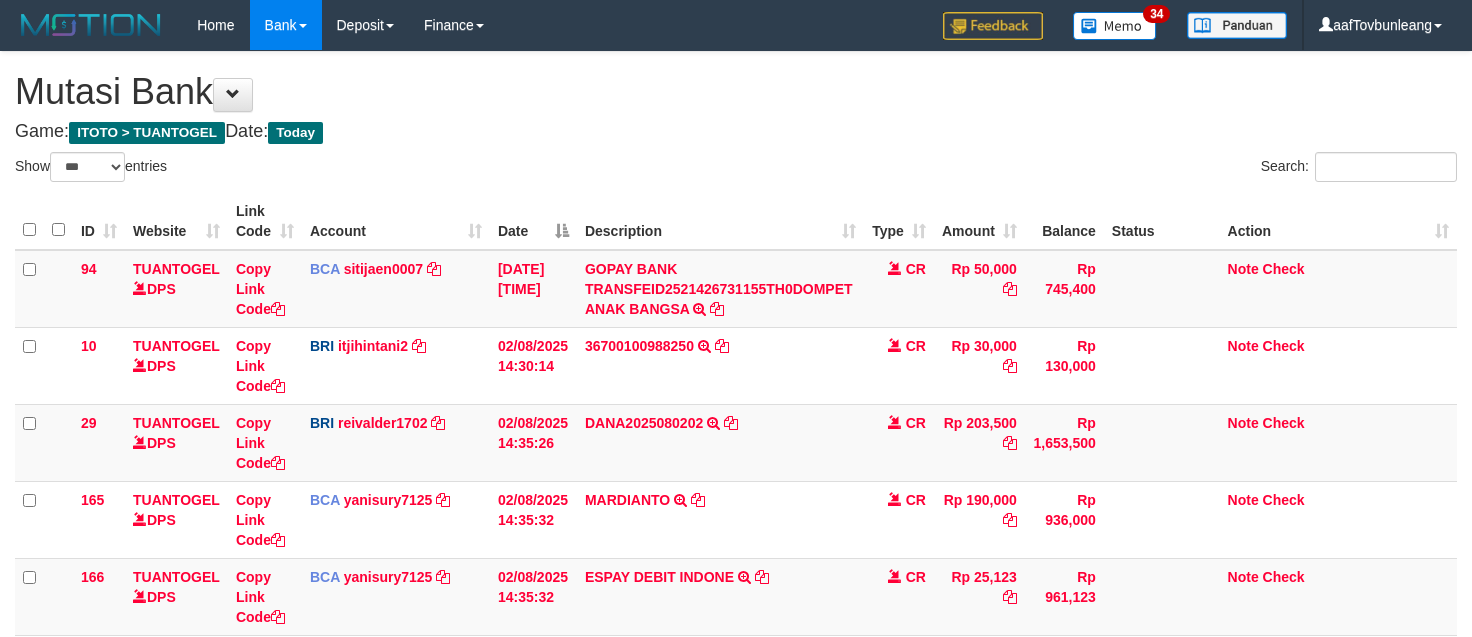 scroll, scrollTop: 0, scrollLeft: 0, axis: both 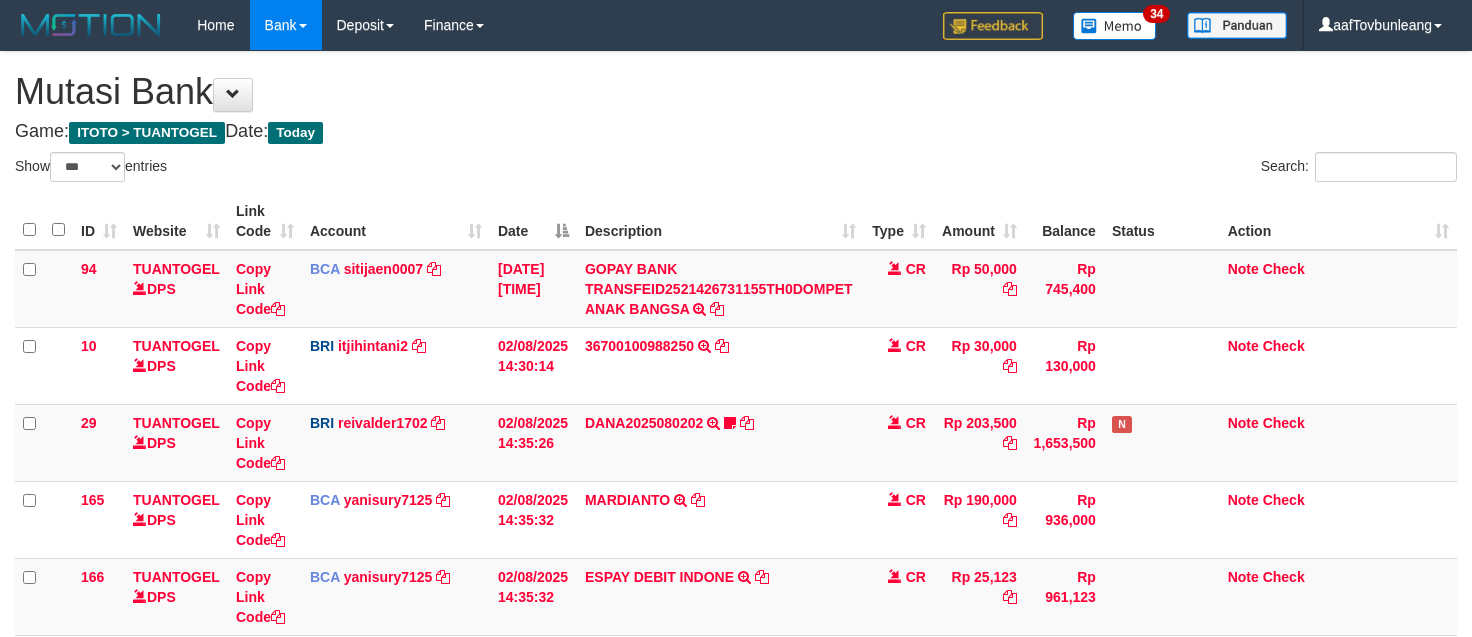 select on "***" 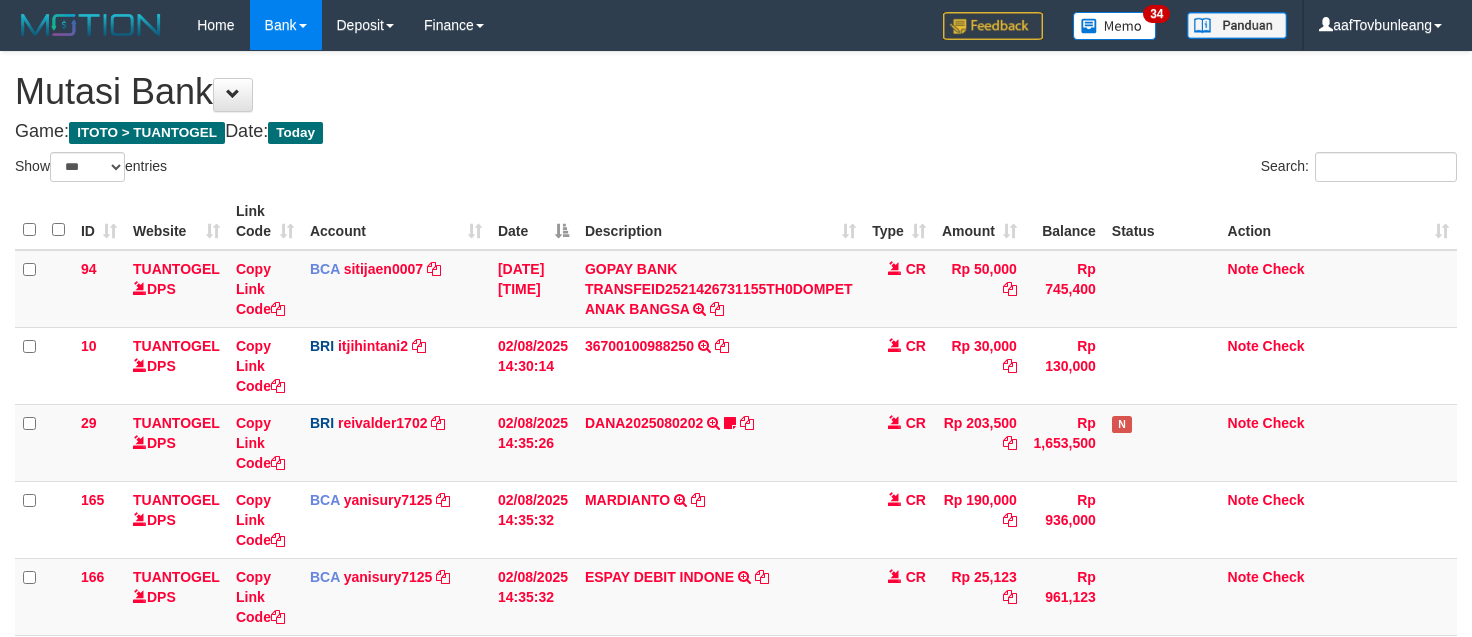 scroll, scrollTop: 0, scrollLeft: 0, axis: both 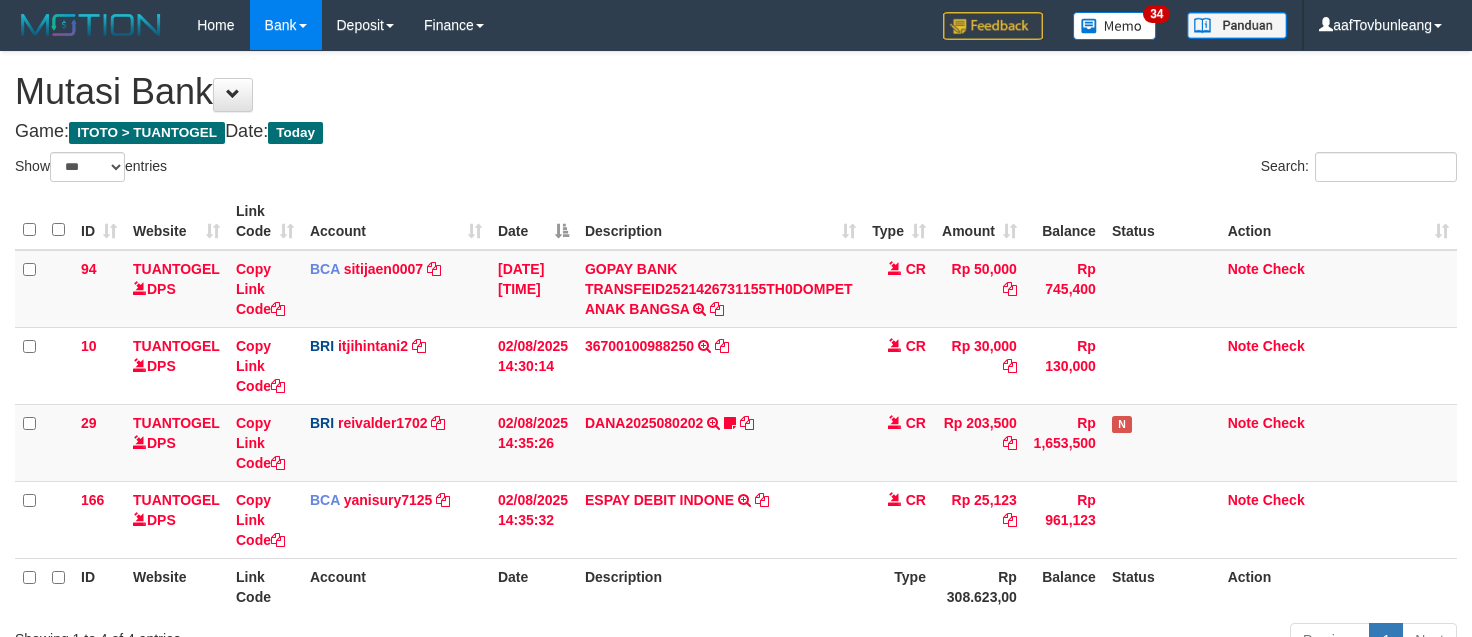 select on "***" 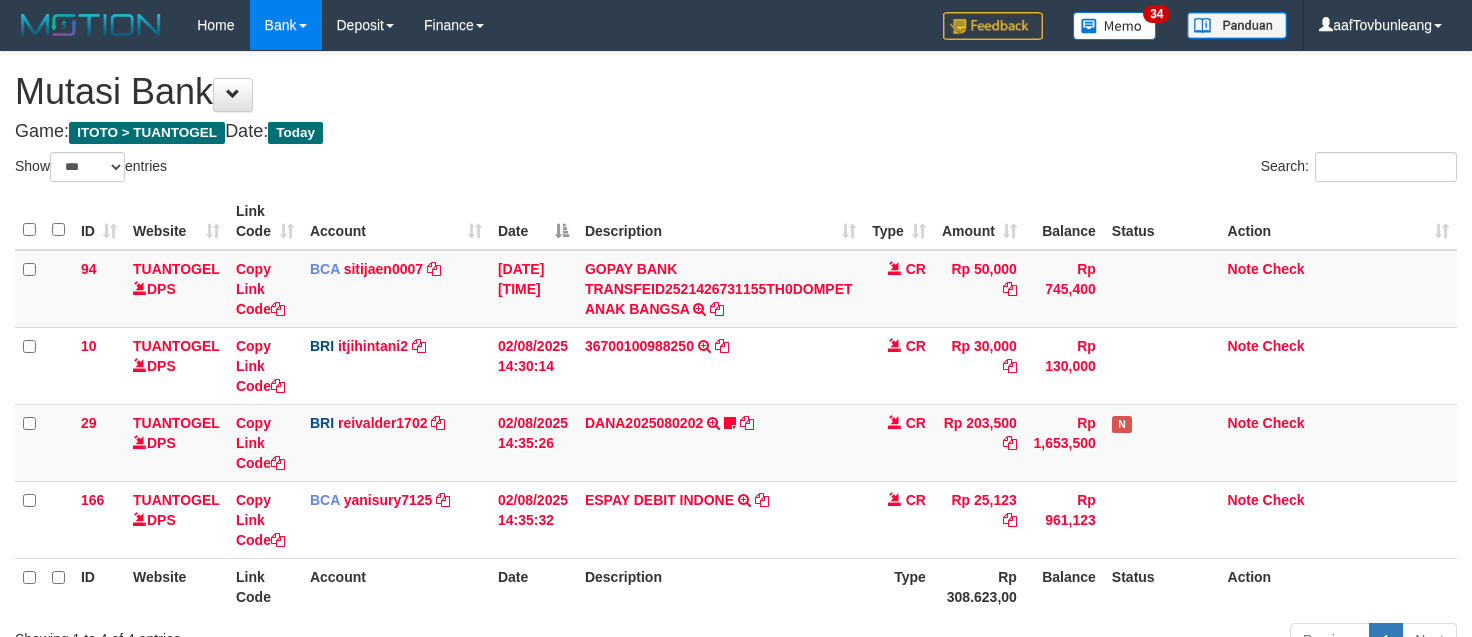 scroll, scrollTop: 0, scrollLeft: 0, axis: both 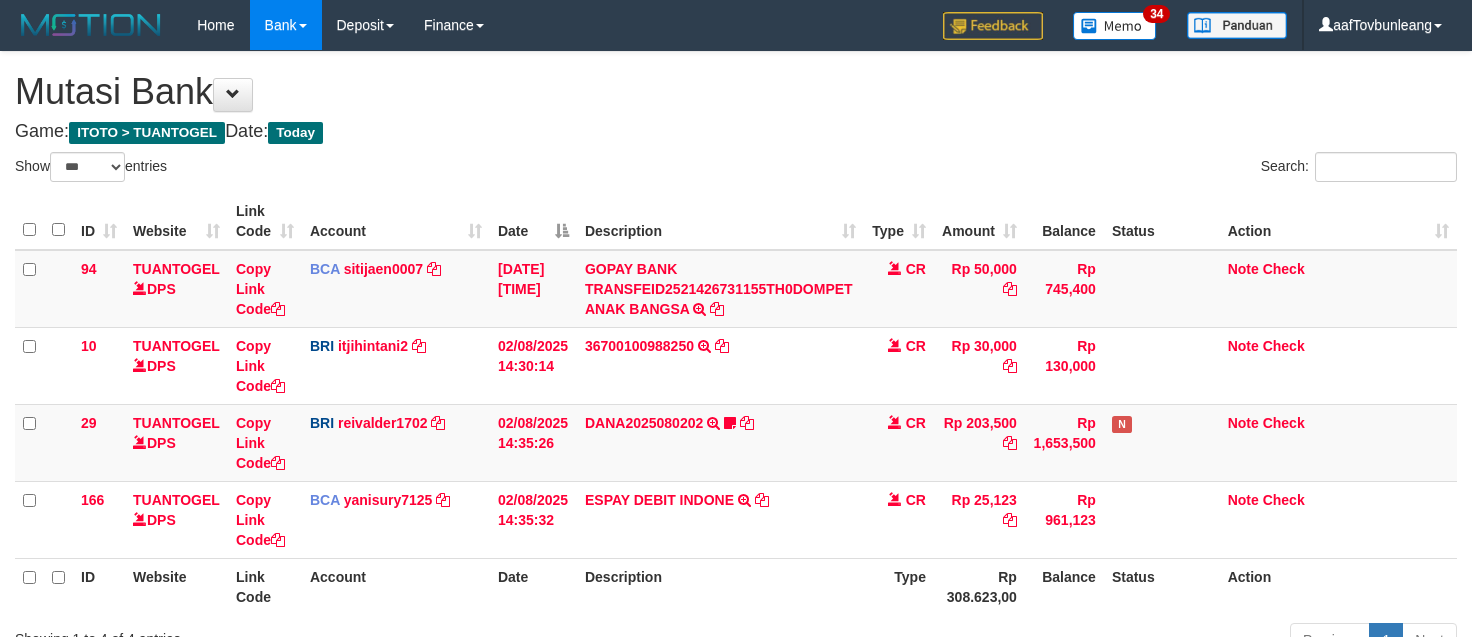 select on "***" 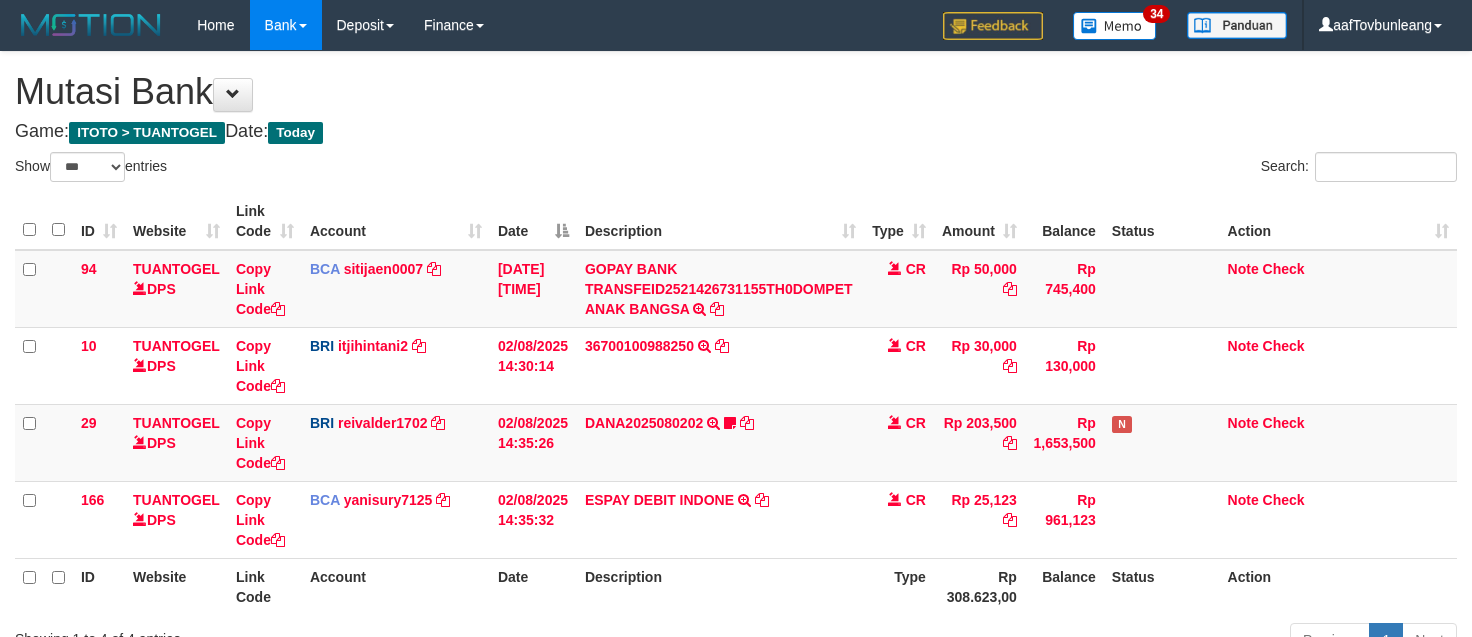 scroll, scrollTop: 0, scrollLeft: 0, axis: both 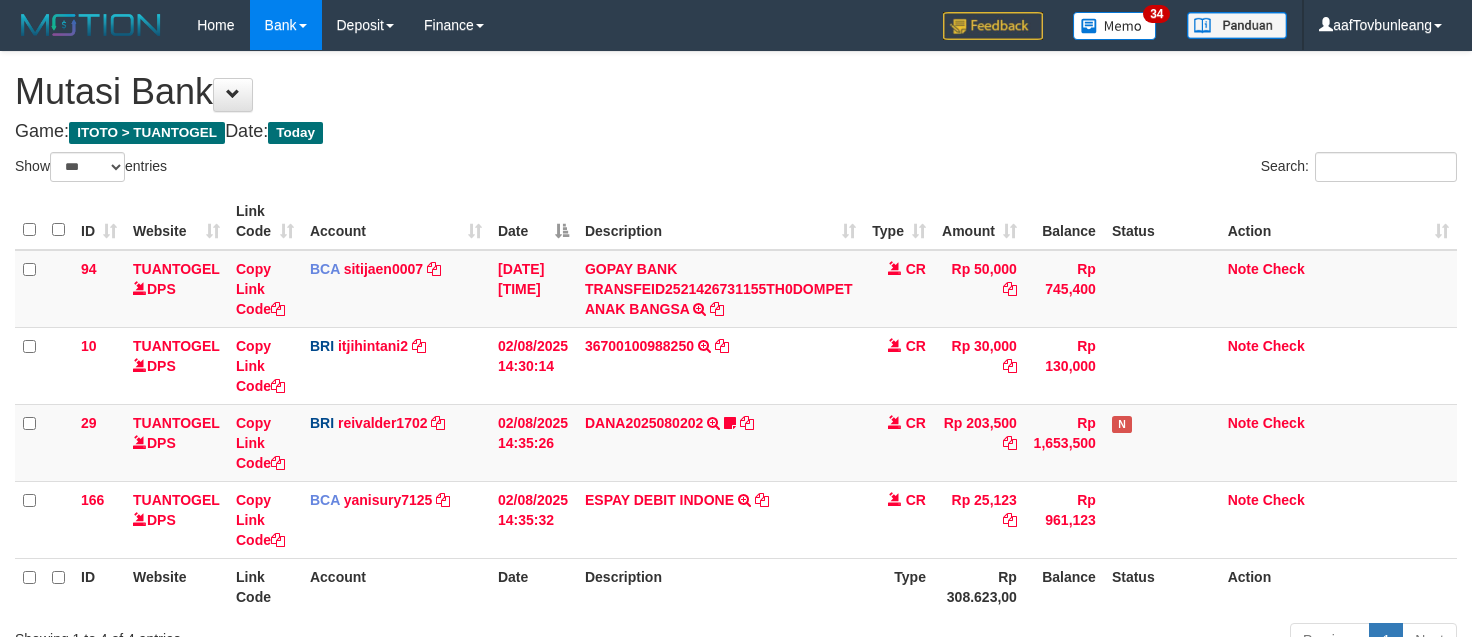 select on "***" 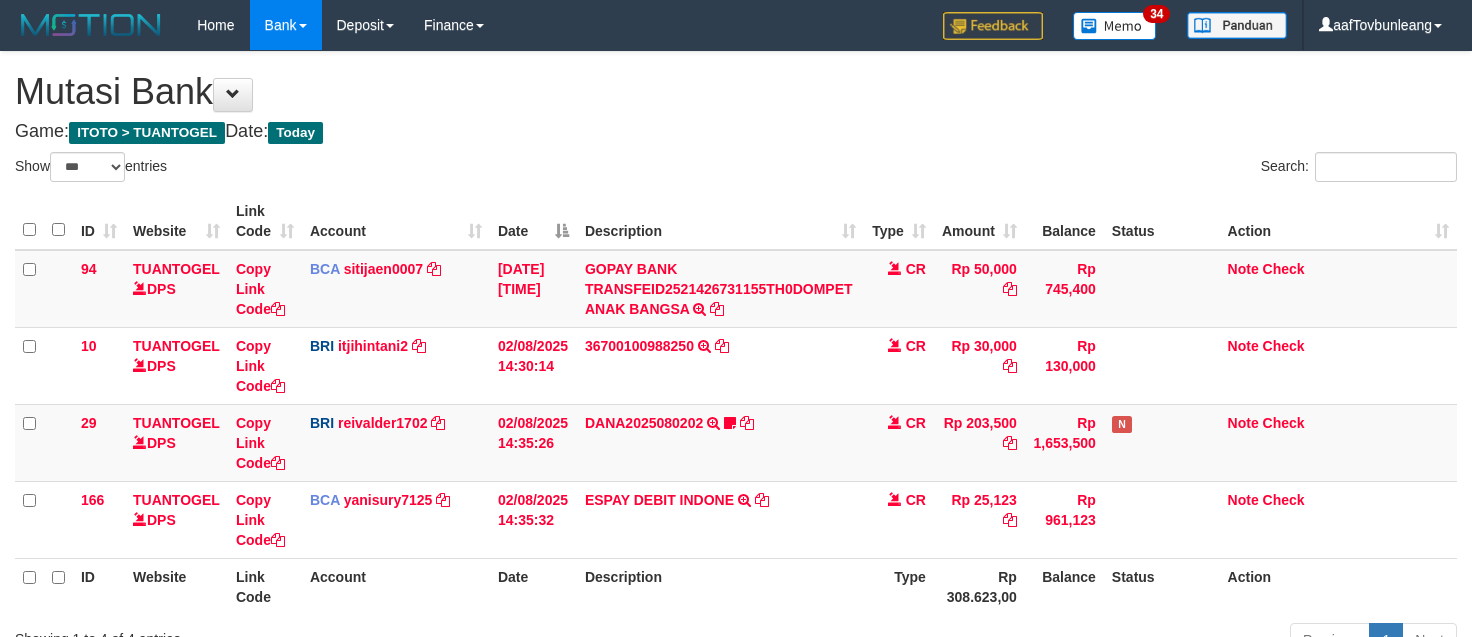 scroll, scrollTop: 0, scrollLeft: 0, axis: both 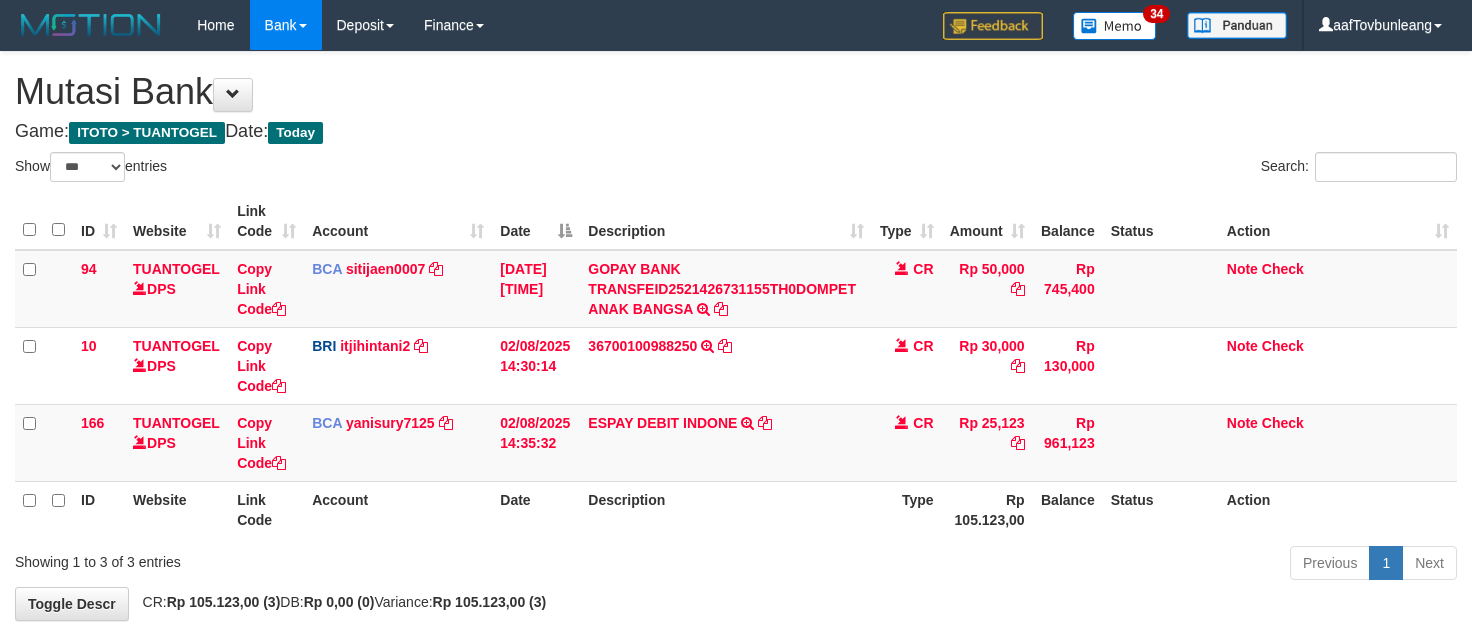 select on "***" 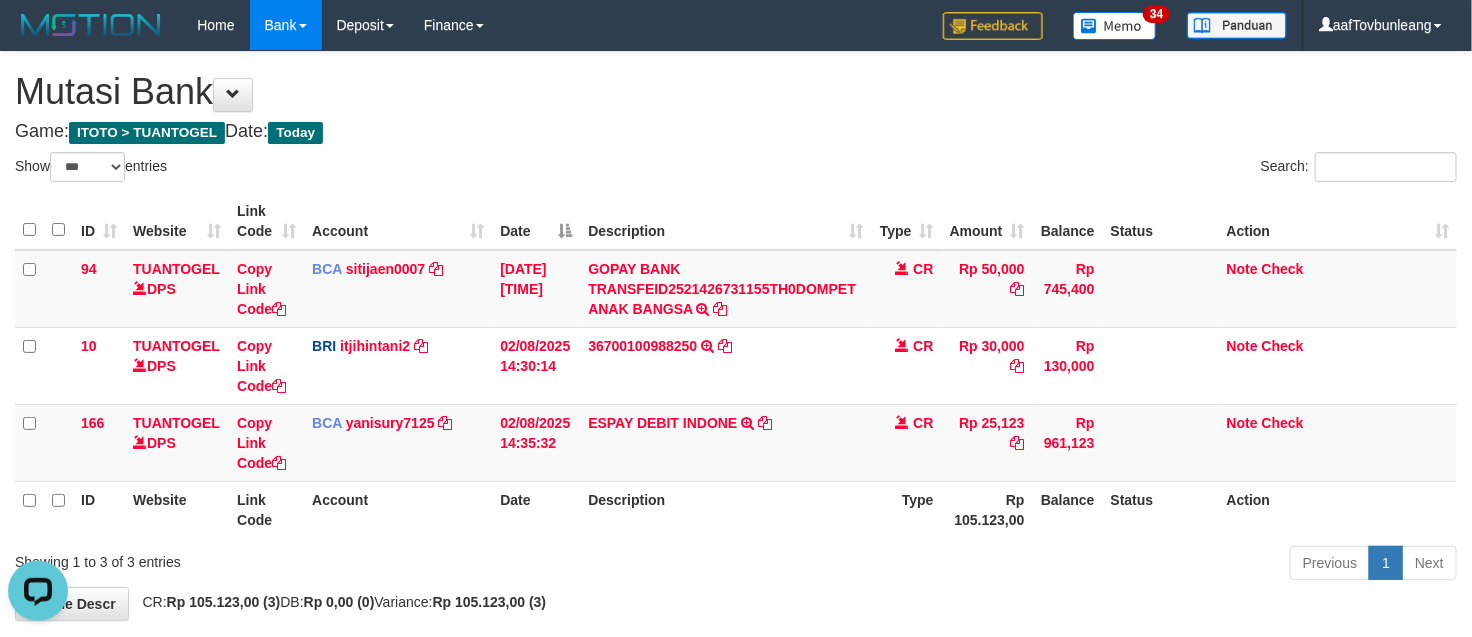 scroll, scrollTop: 0, scrollLeft: 0, axis: both 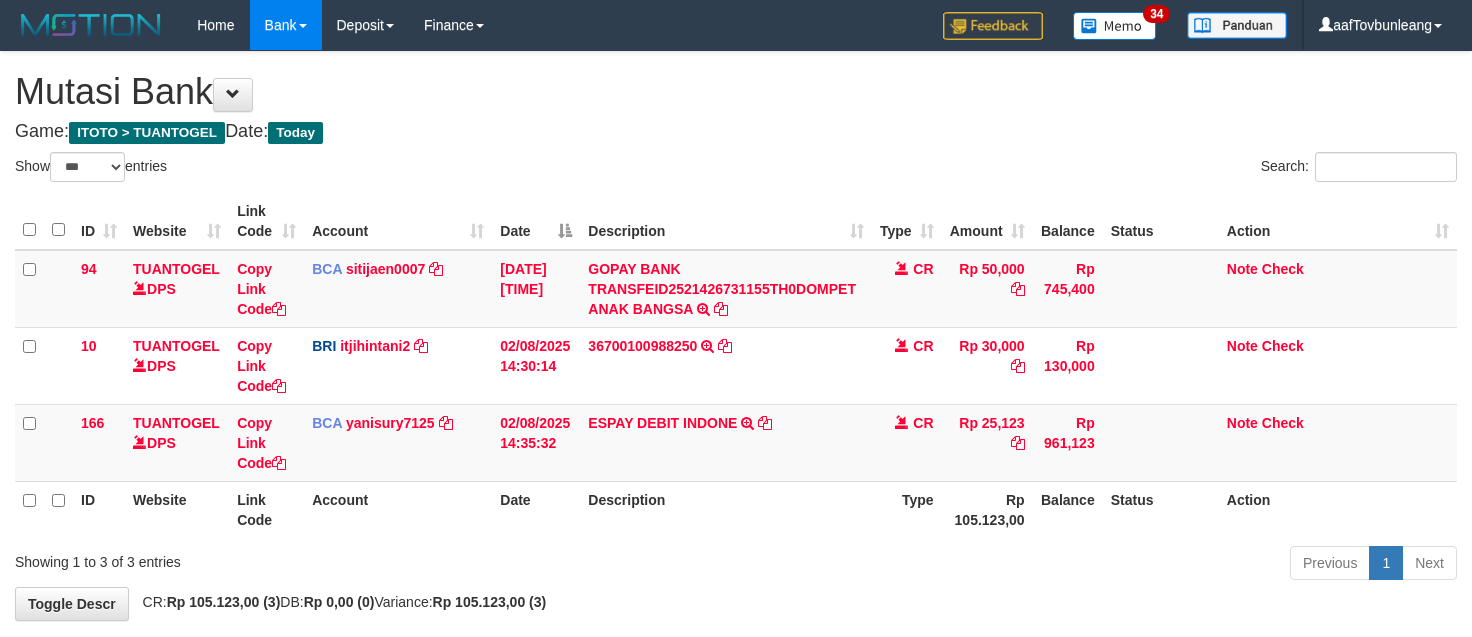 select on "***" 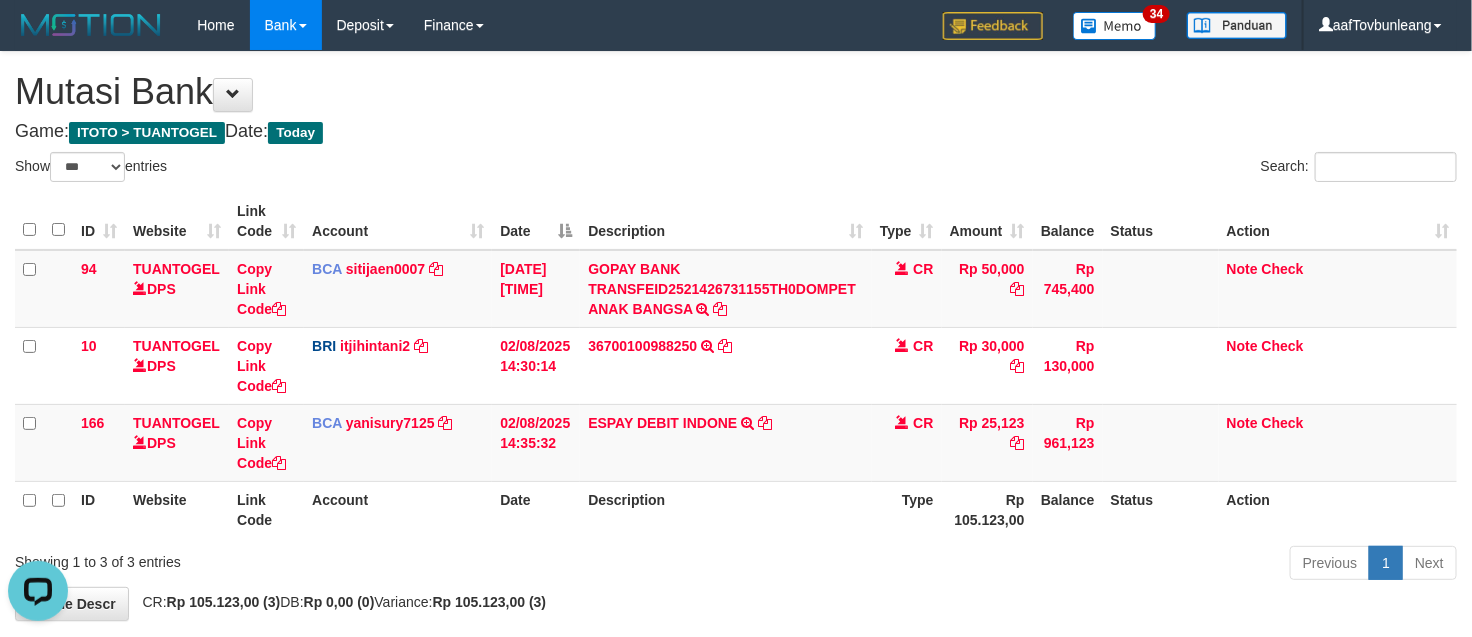scroll, scrollTop: 0, scrollLeft: 0, axis: both 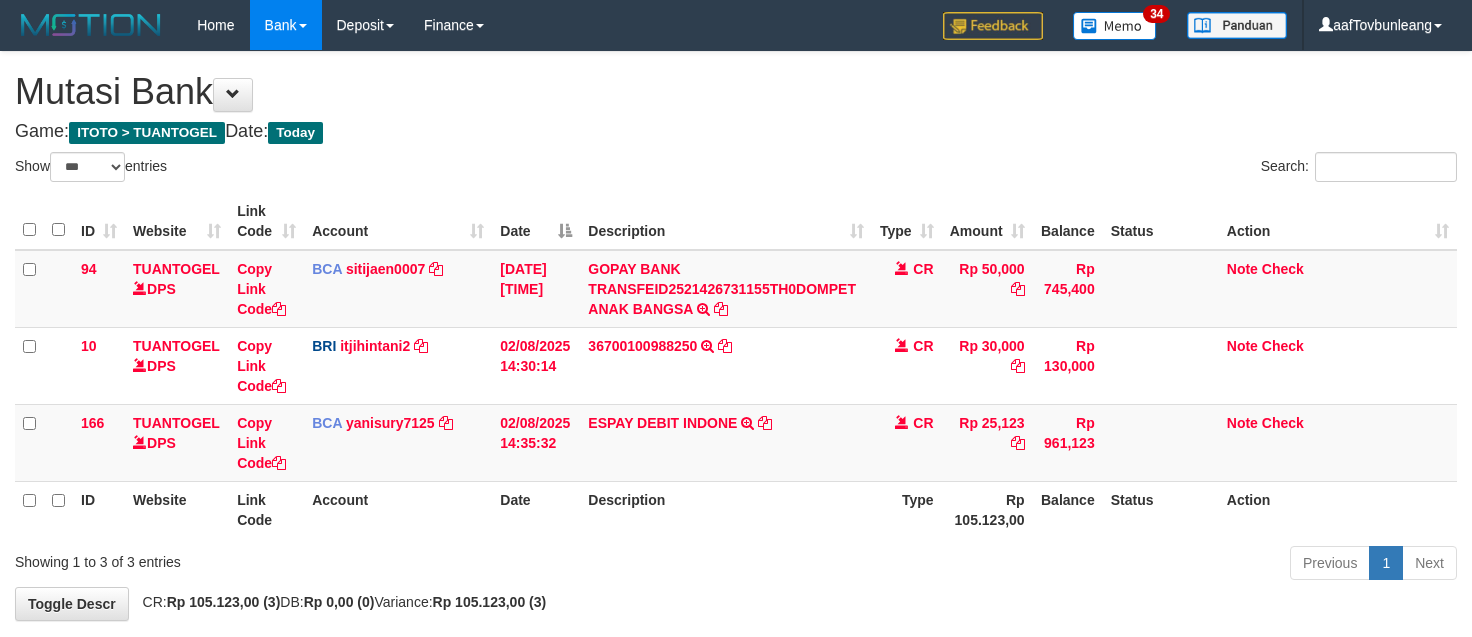 select on "***" 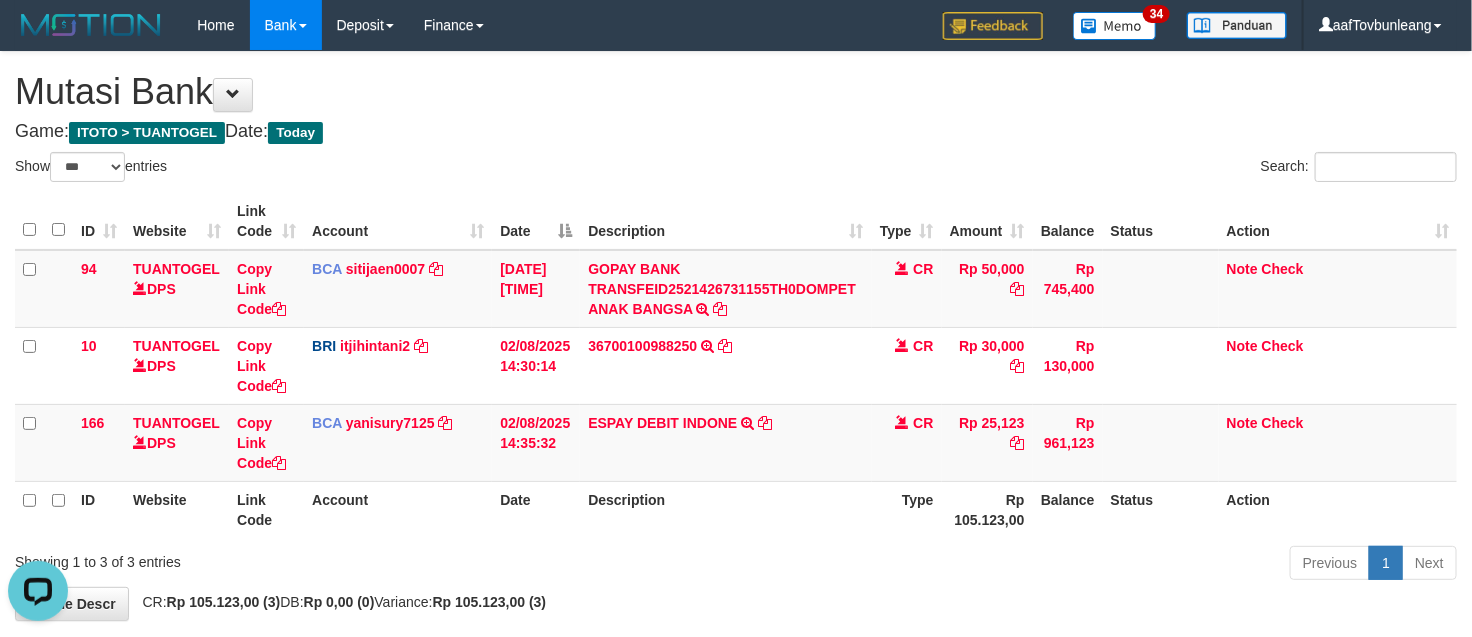 scroll, scrollTop: 0, scrollLeft: 0, axis: both 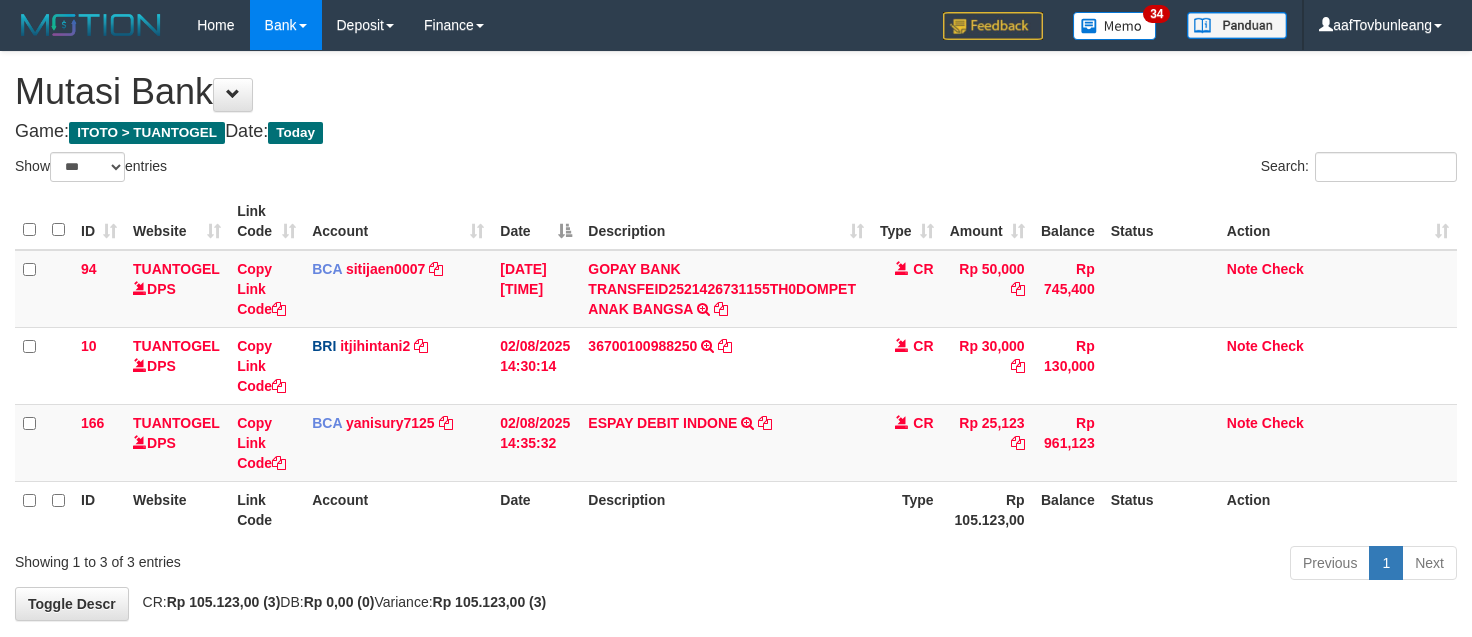 select on "***" 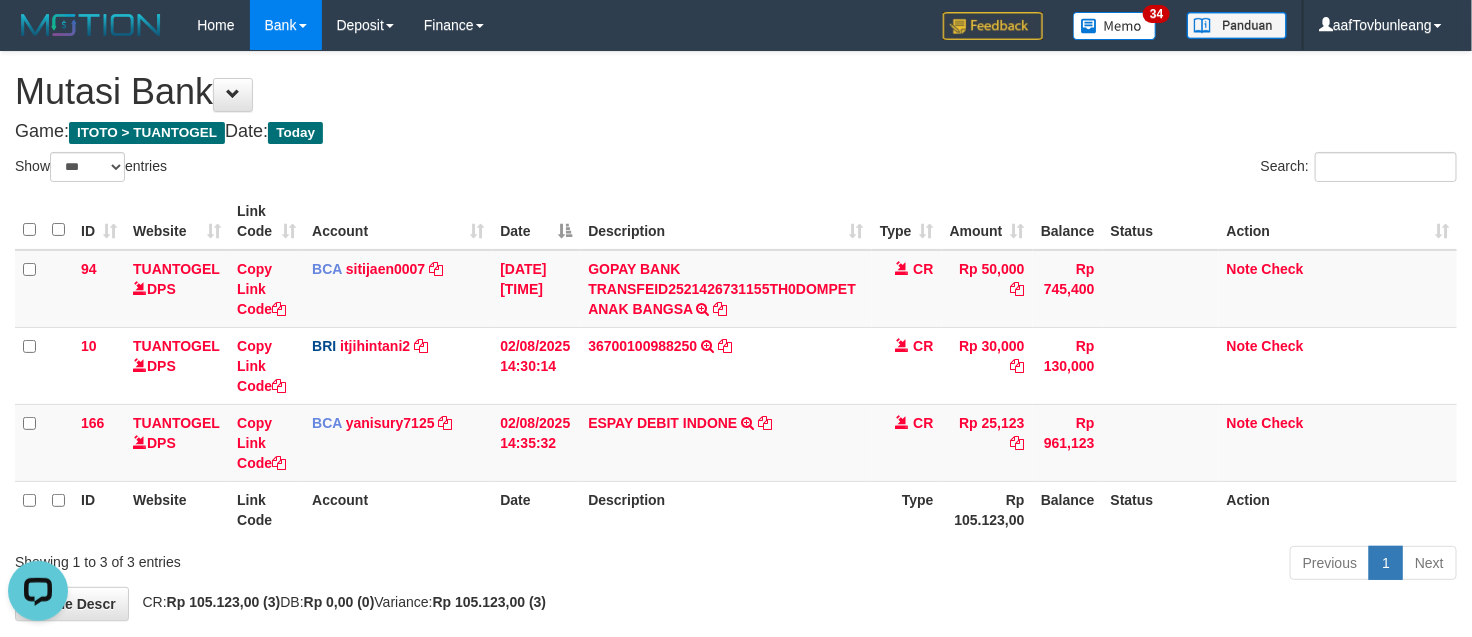 scroll, scrollTop: 0, scrollLeft: 0, axis: both 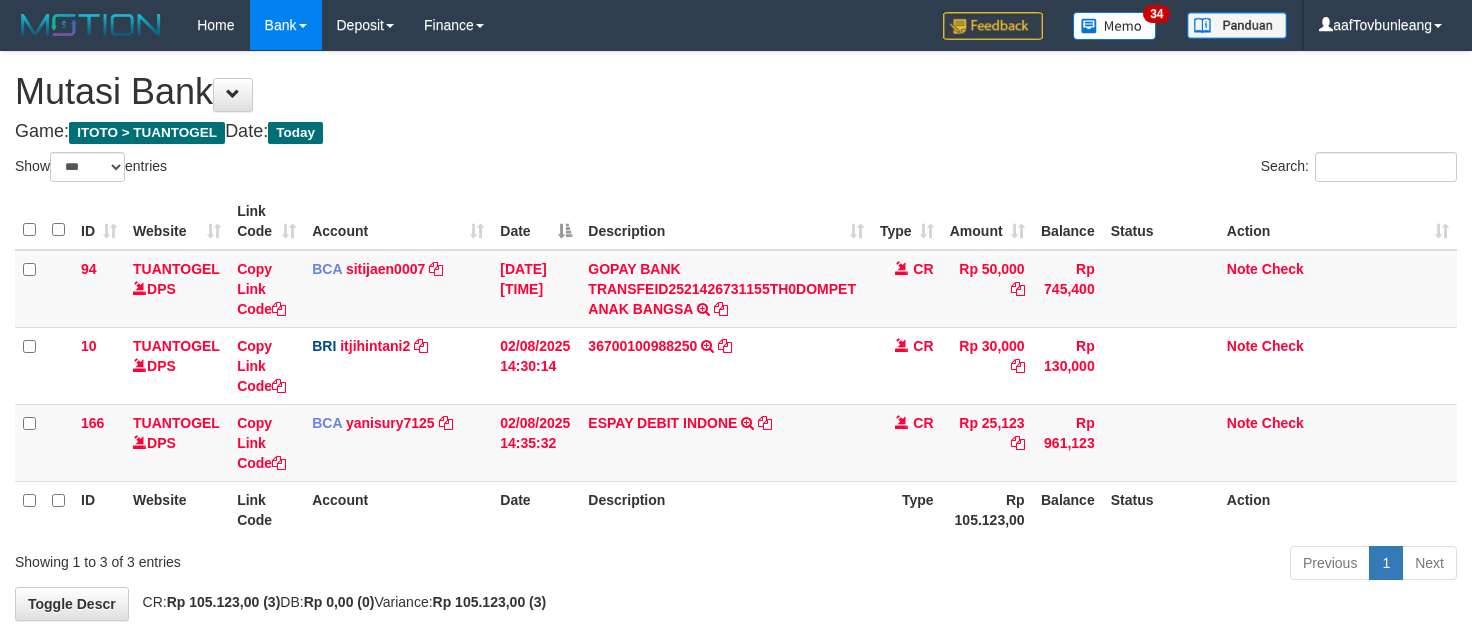 select on "***" 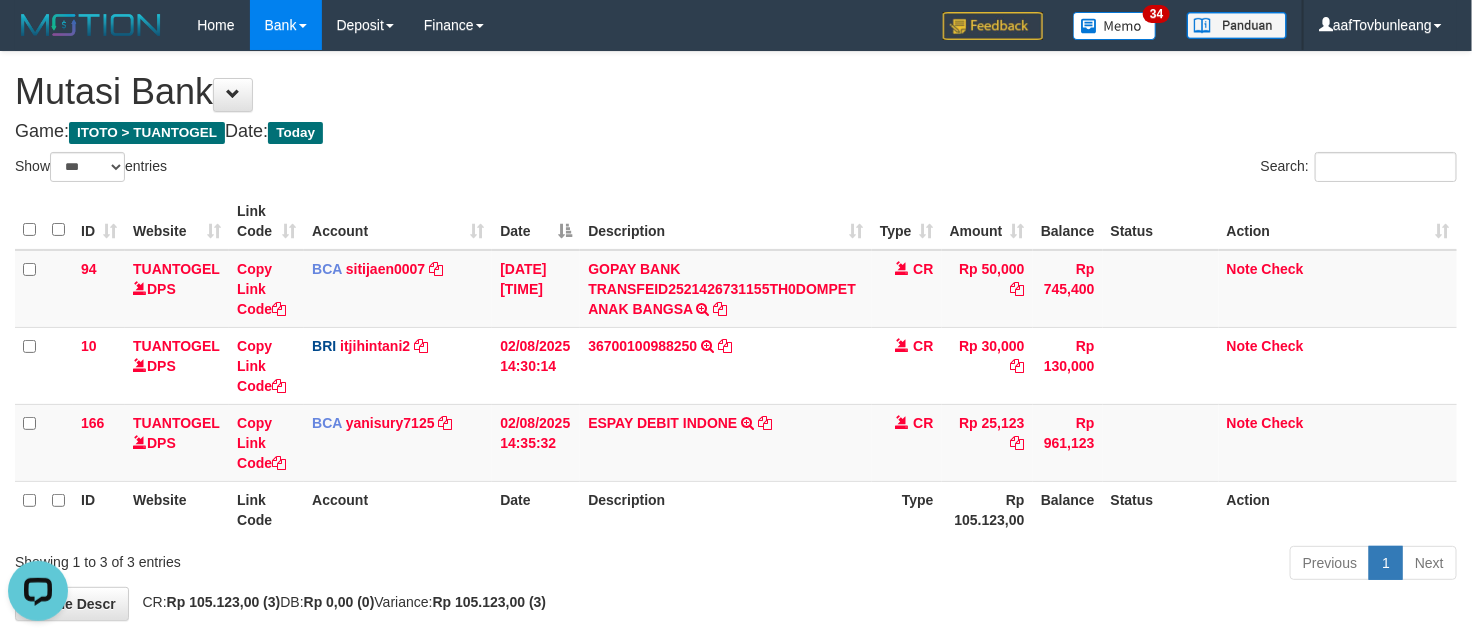 scroll, scrollTop: 0, scrollLeft: 0, axis: both 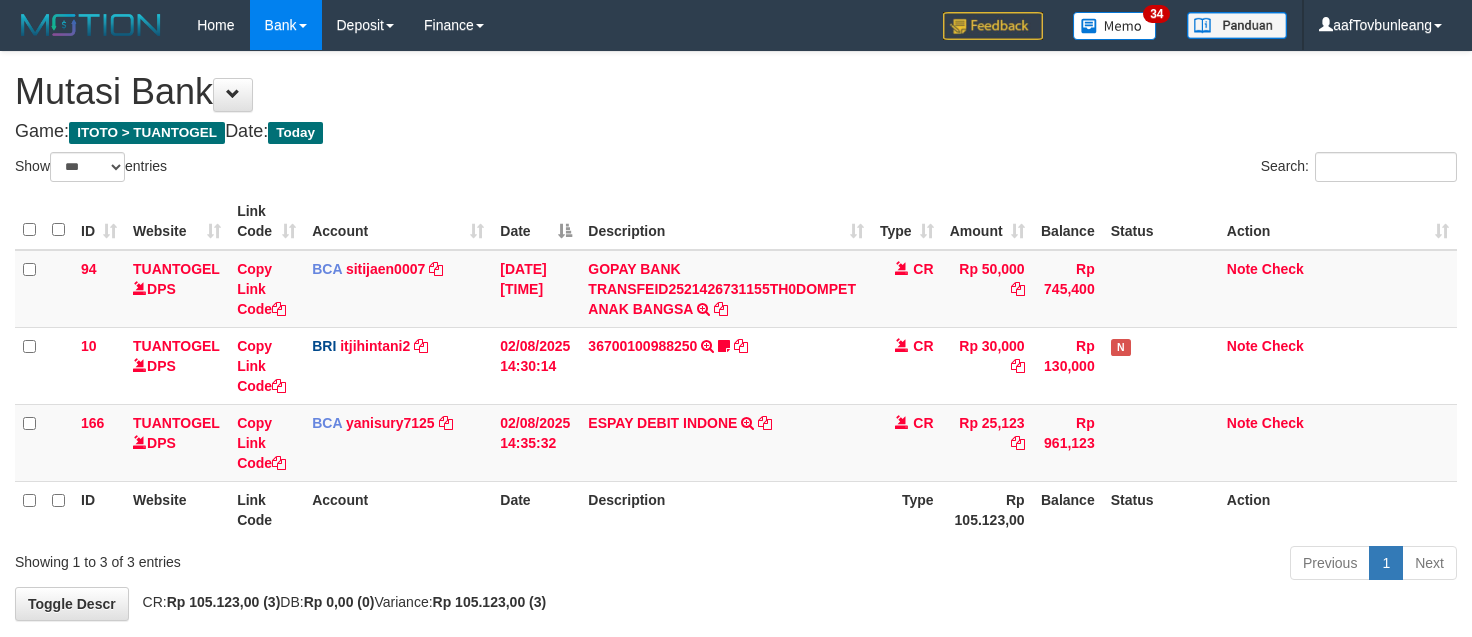 select on "***" 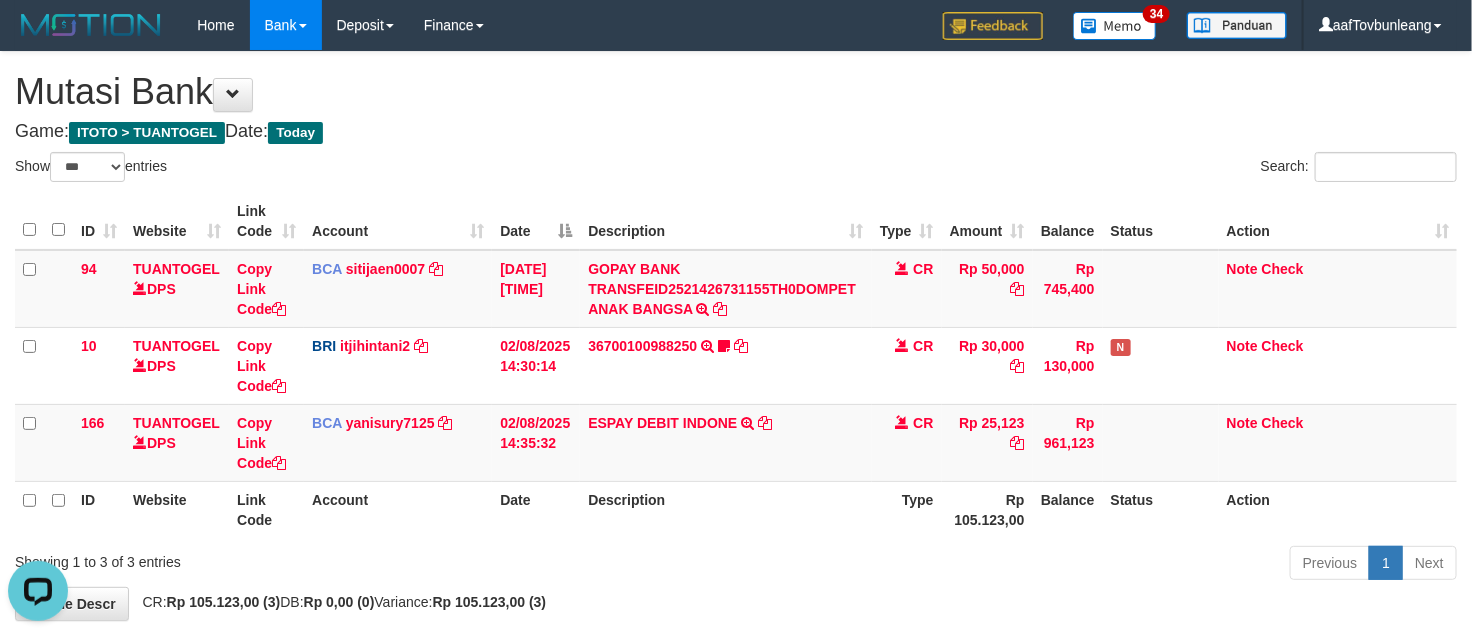 scroll, scrollTop: 0, scrollLeft: 0, axis: both 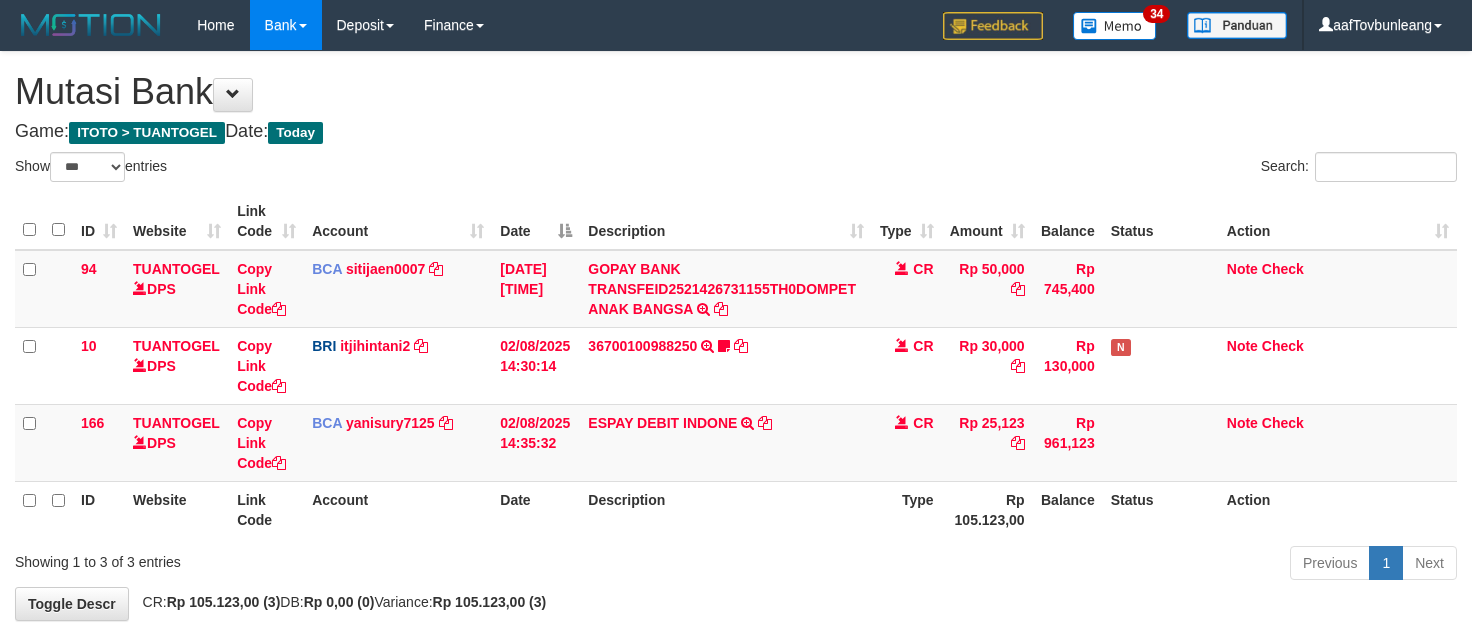 select on "***" 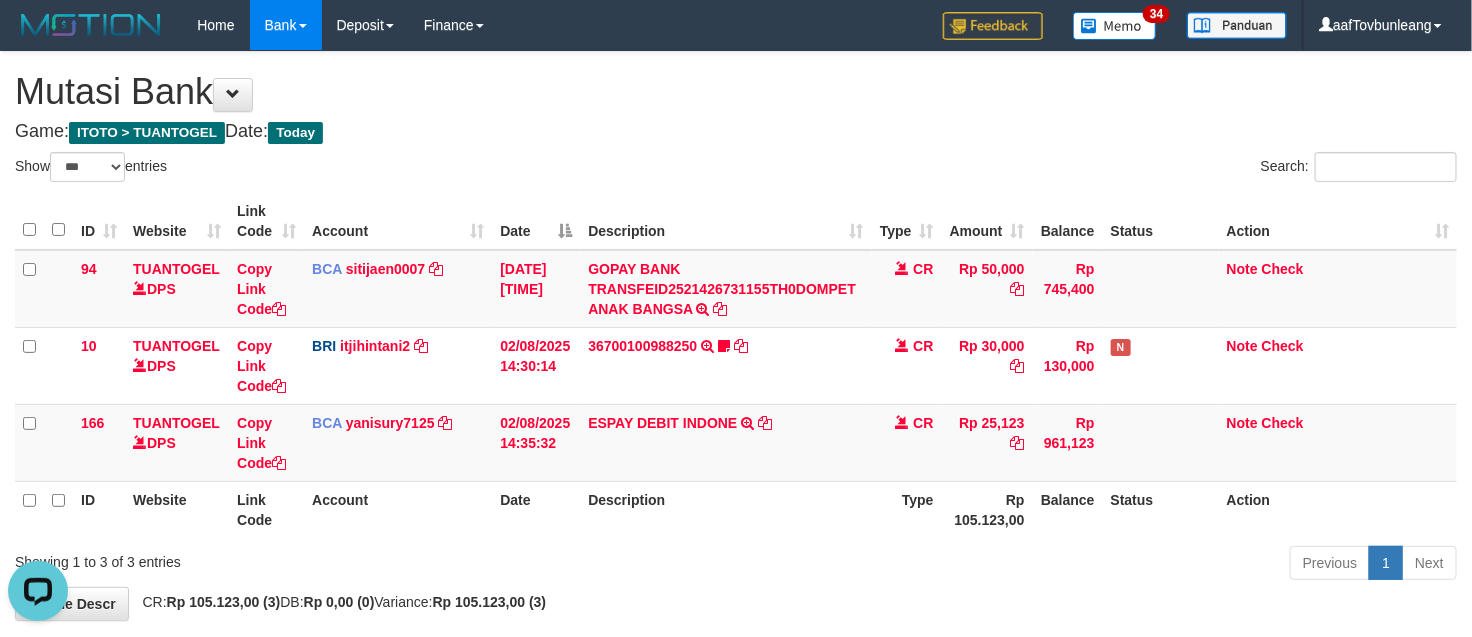 scroll, scrollTop: 0, scrollLeft: 0, axis: both 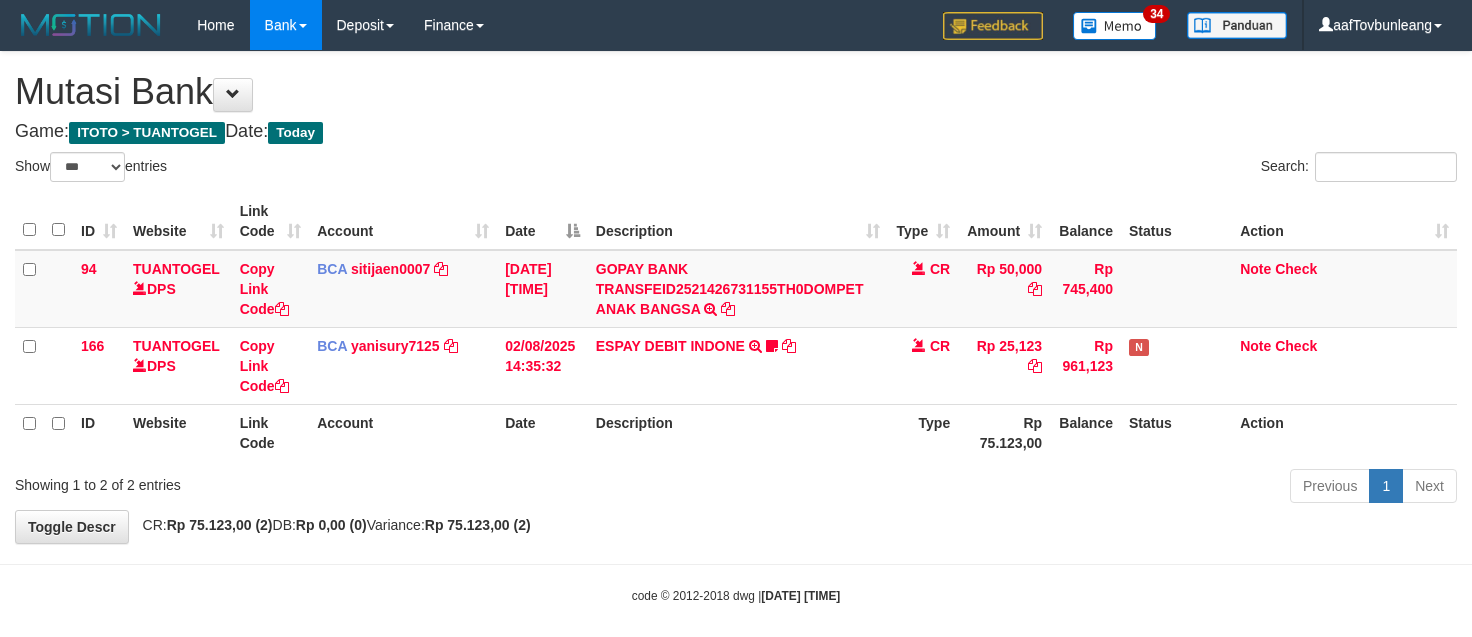 select on "***" 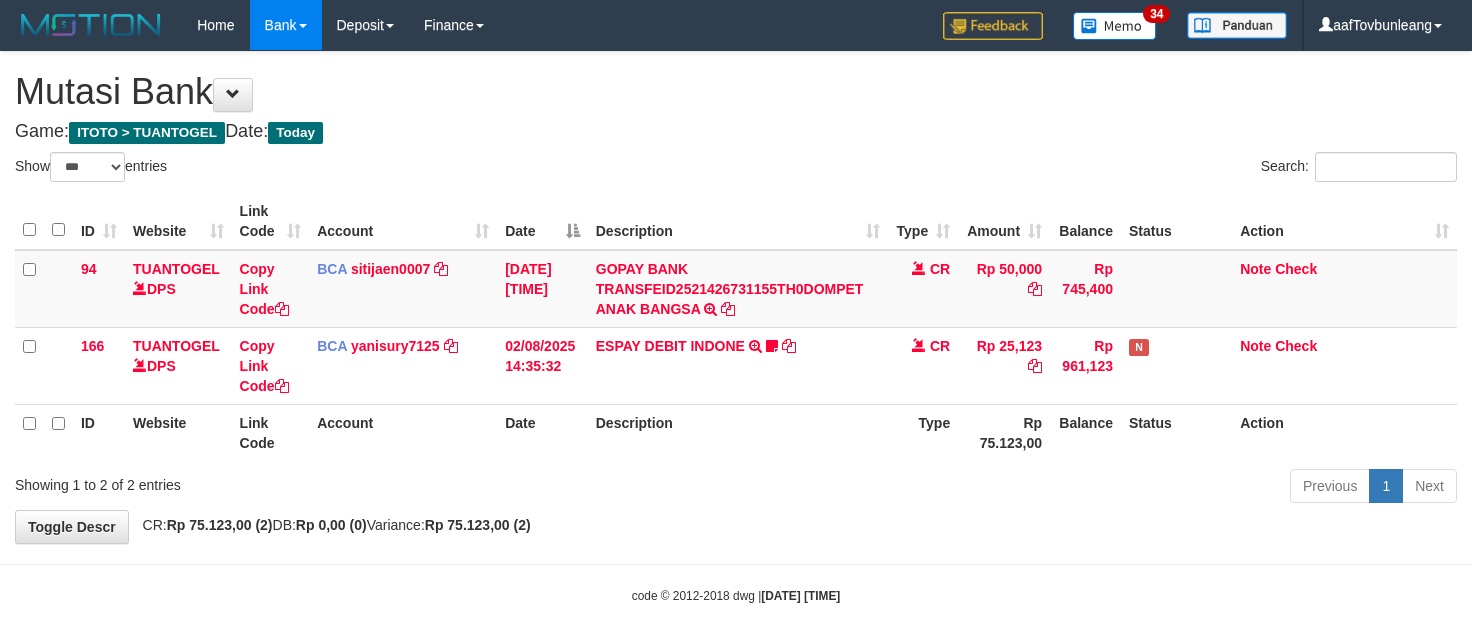 scroll, scrollTop: 0, scrollLeft: 0, axis: both 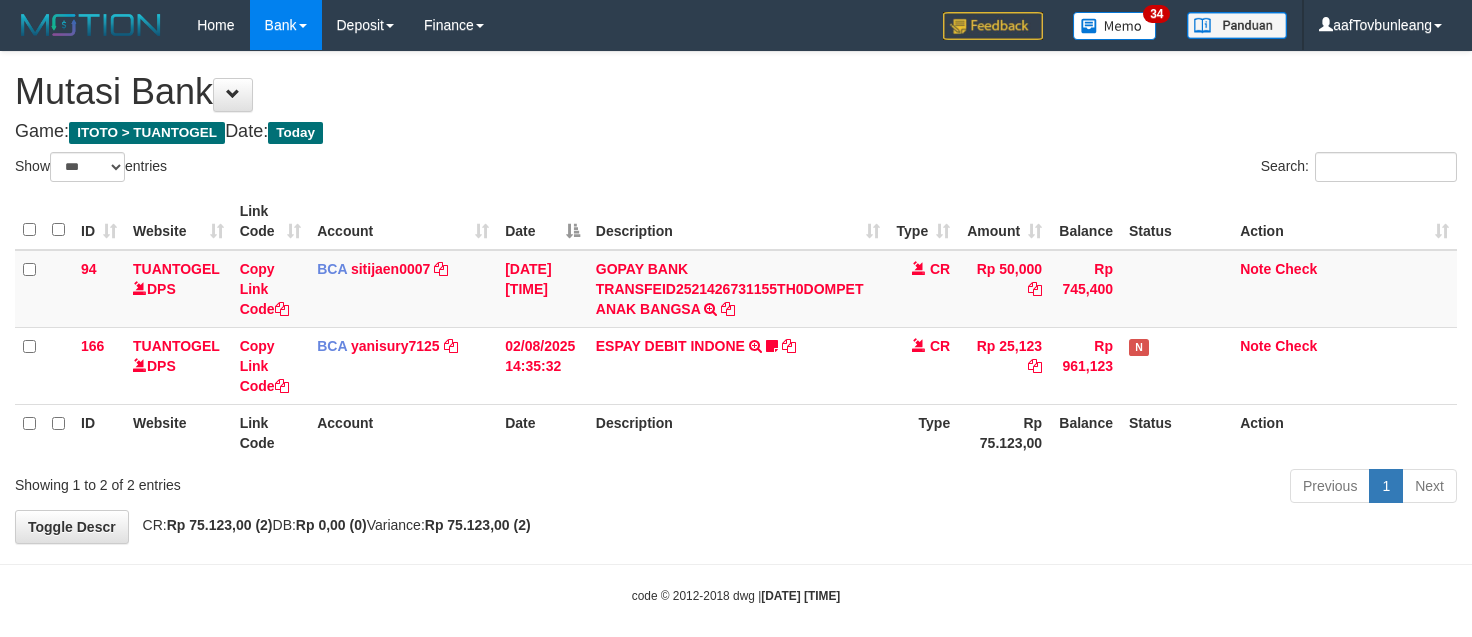 select on "***" 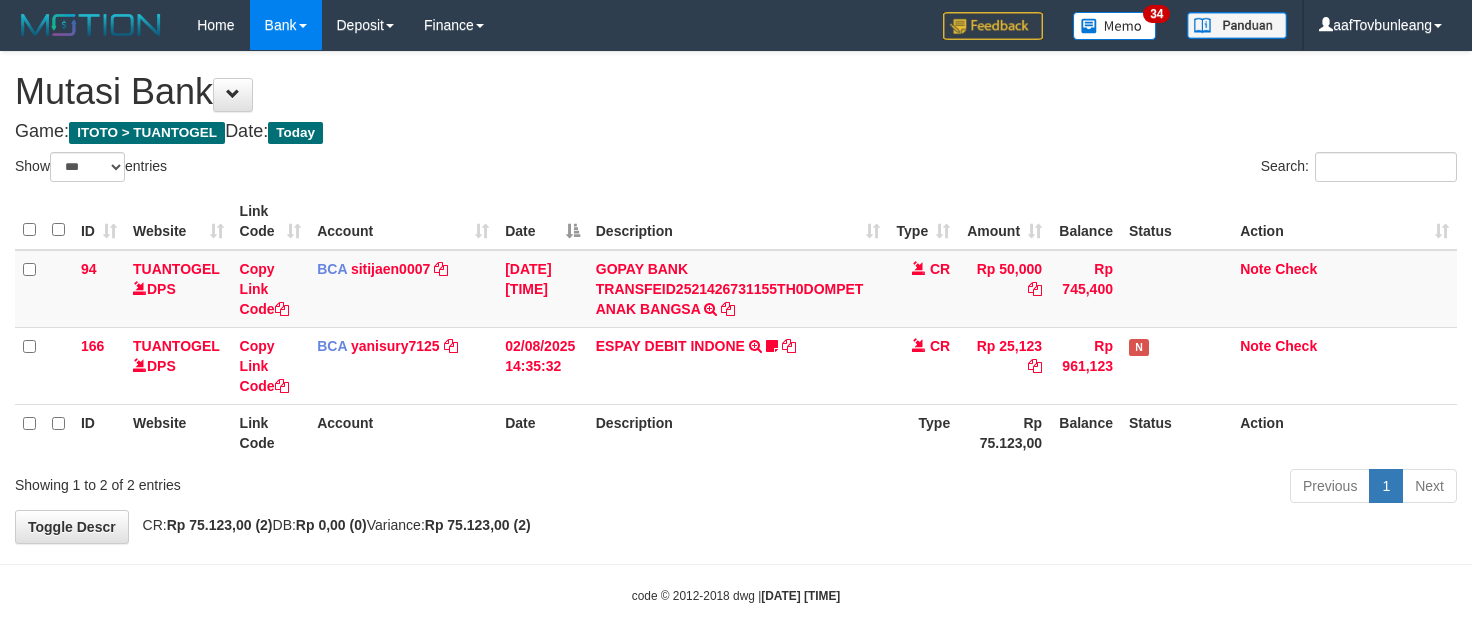 scroll, scrollTop: 0, scrollLeft: 0, axis: both 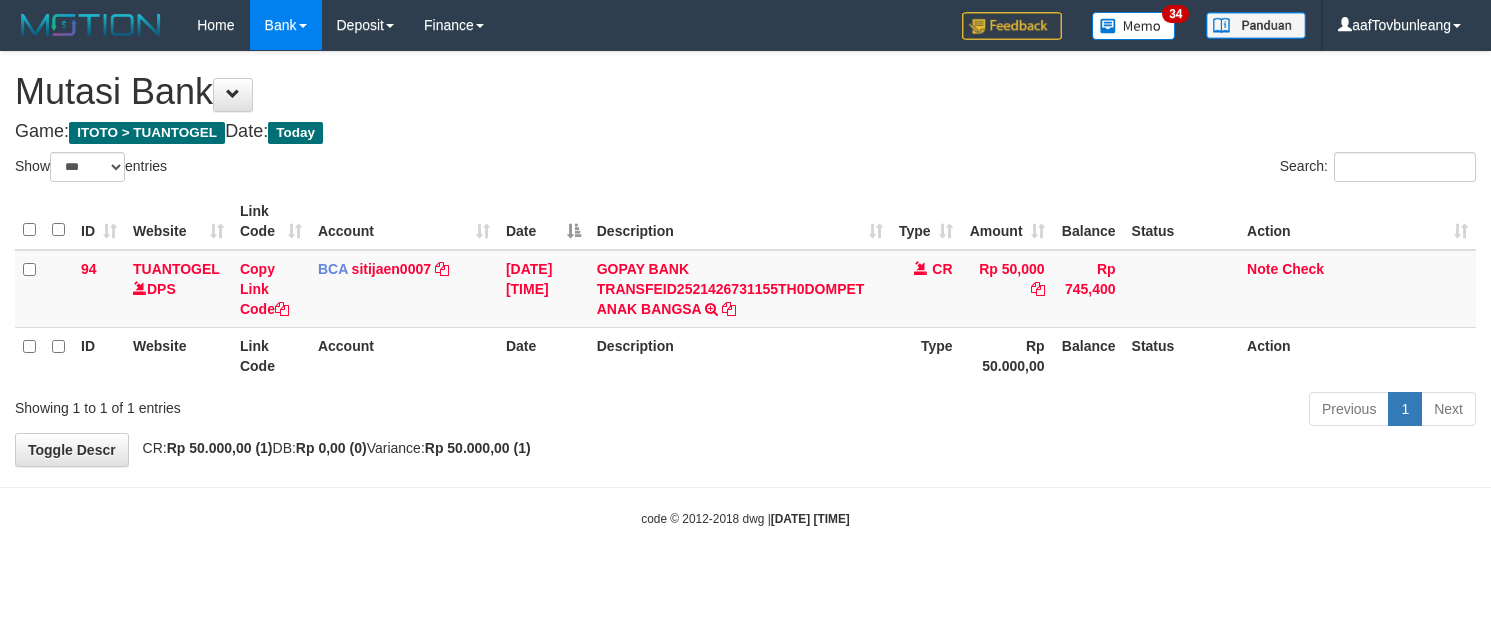 select on "***" 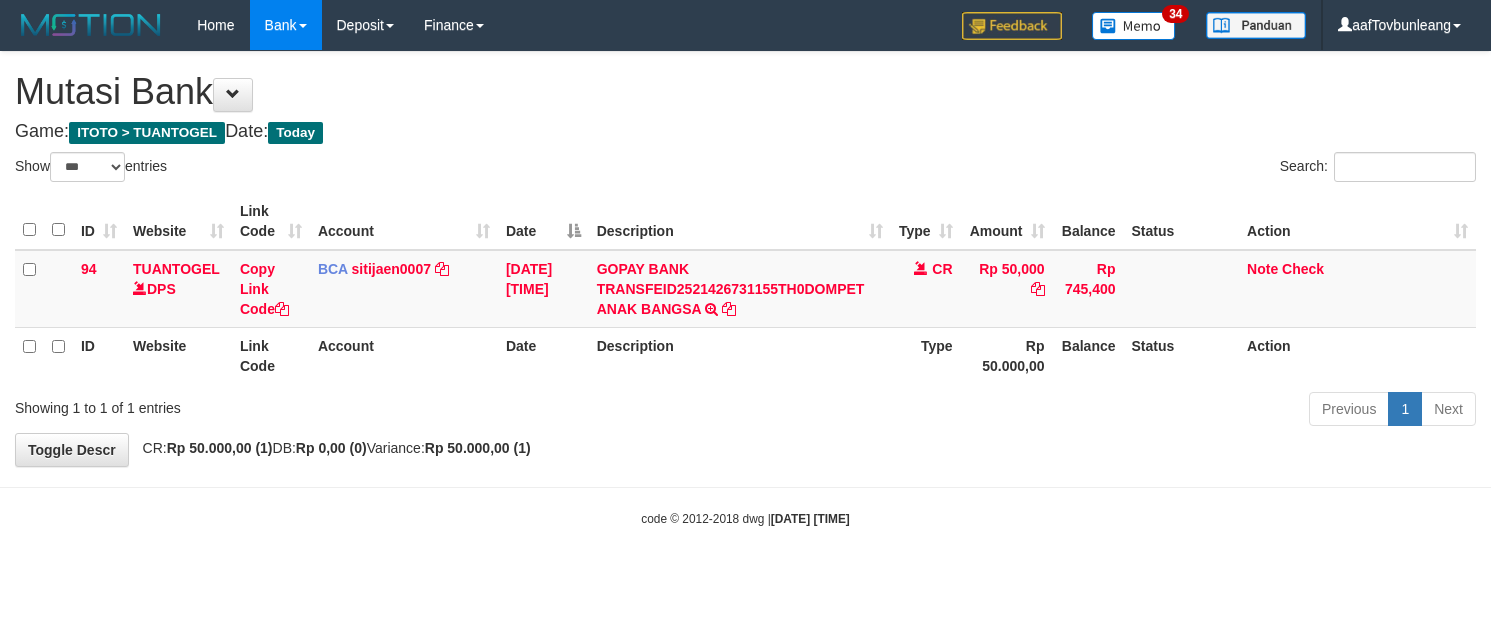 scroll, scrollTop: 0, scrollLeft: 0, axis: both 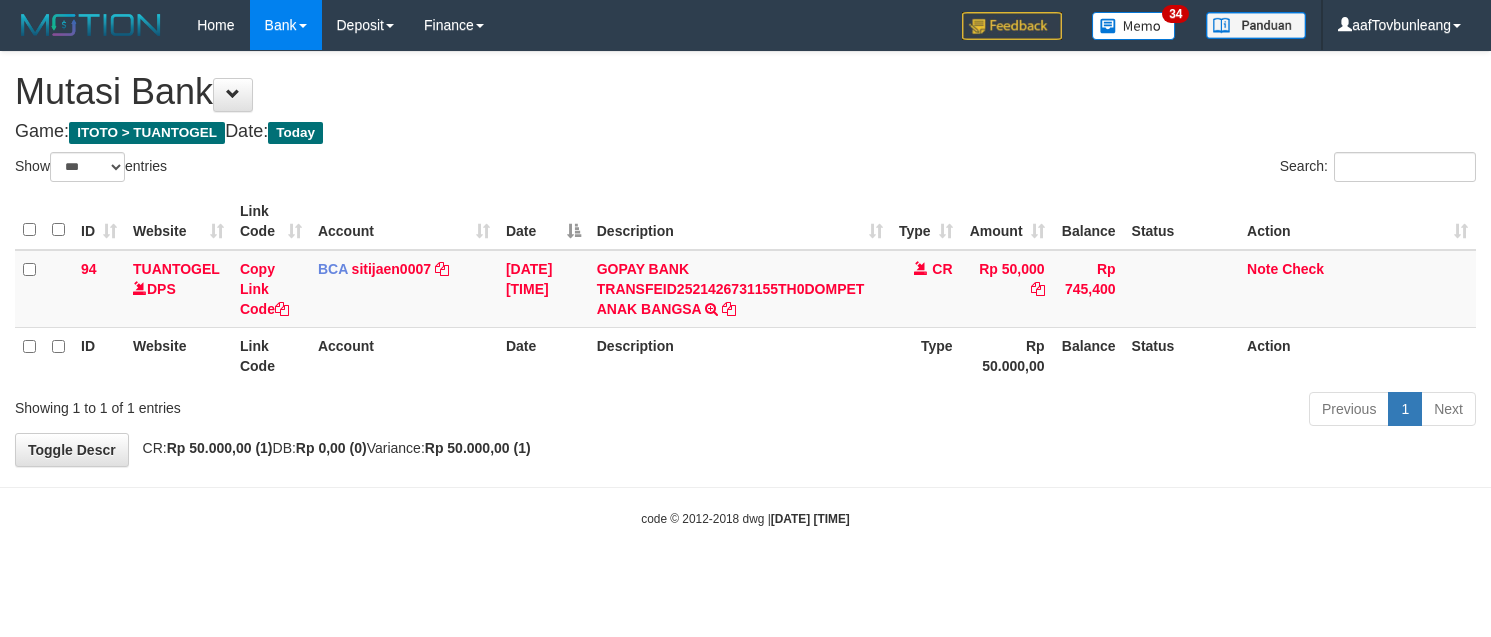select on "***" 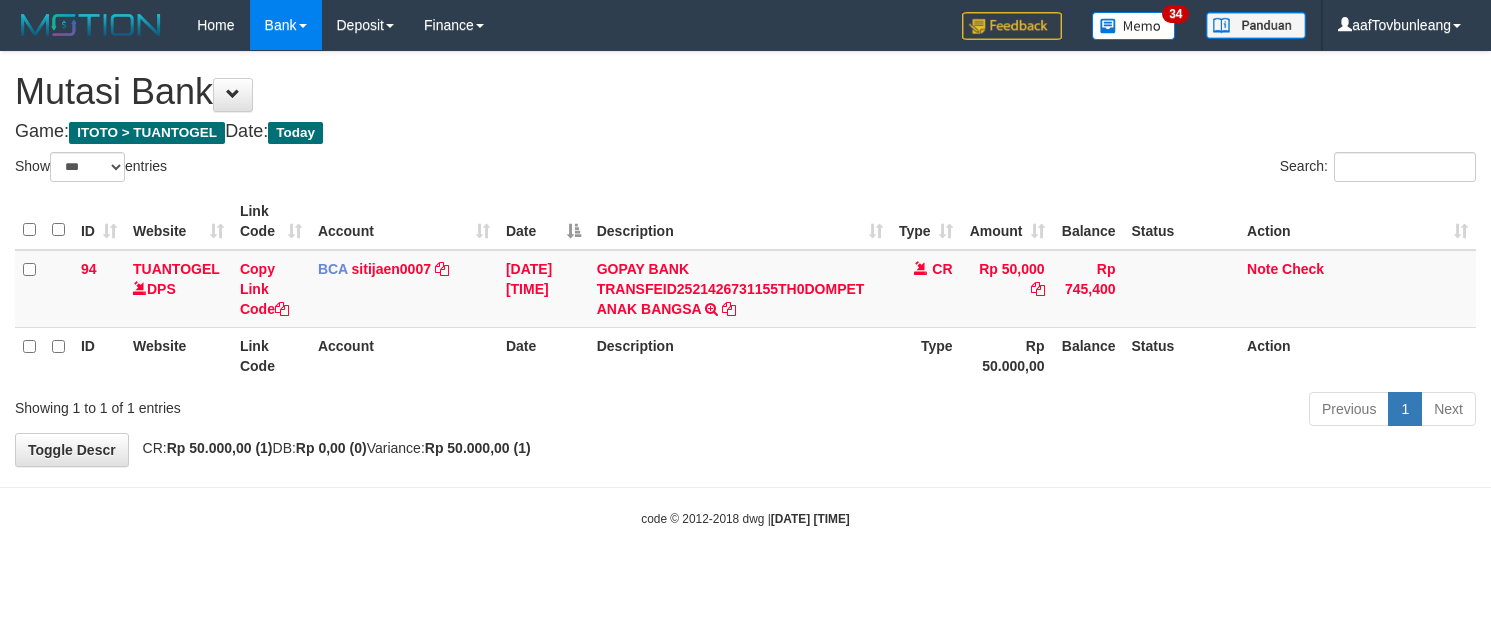 scroll, scrollTop: 0, scrollLeft: 0, axis: both 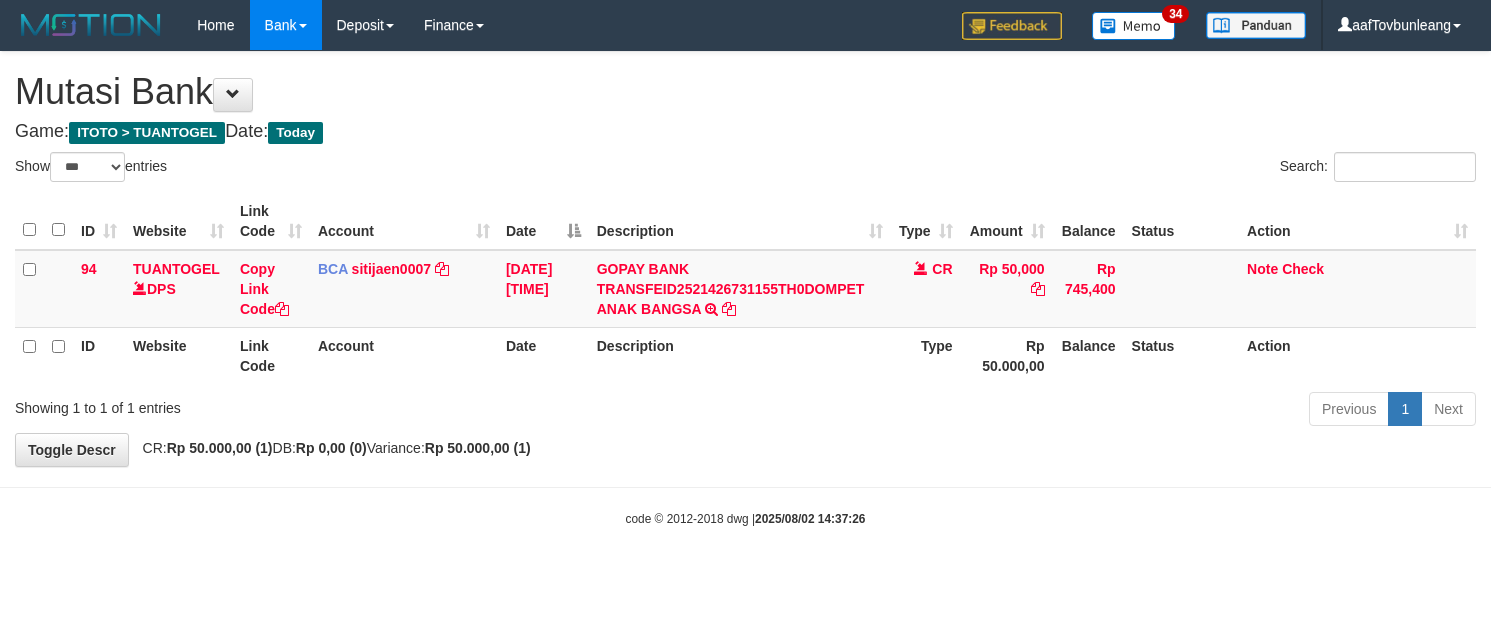 select on "***" 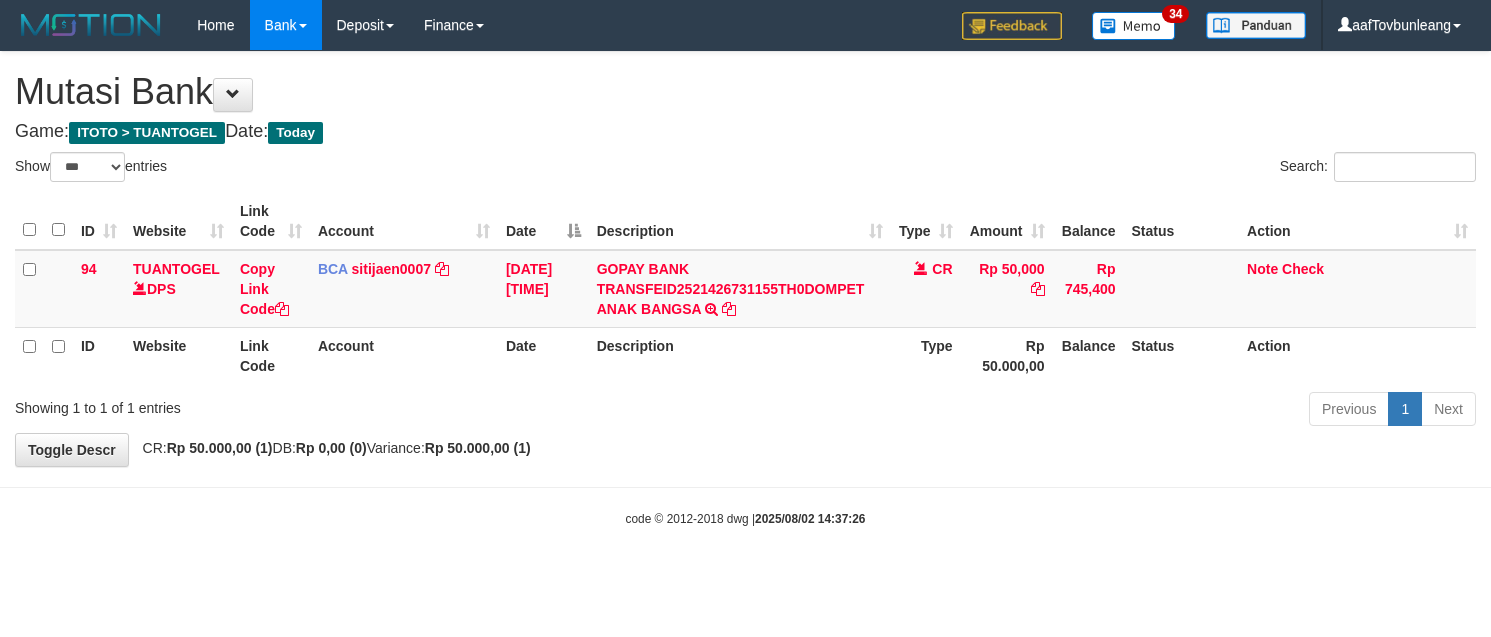 scroll, scrollTop: 0, scrollLeft: 0, axis: both 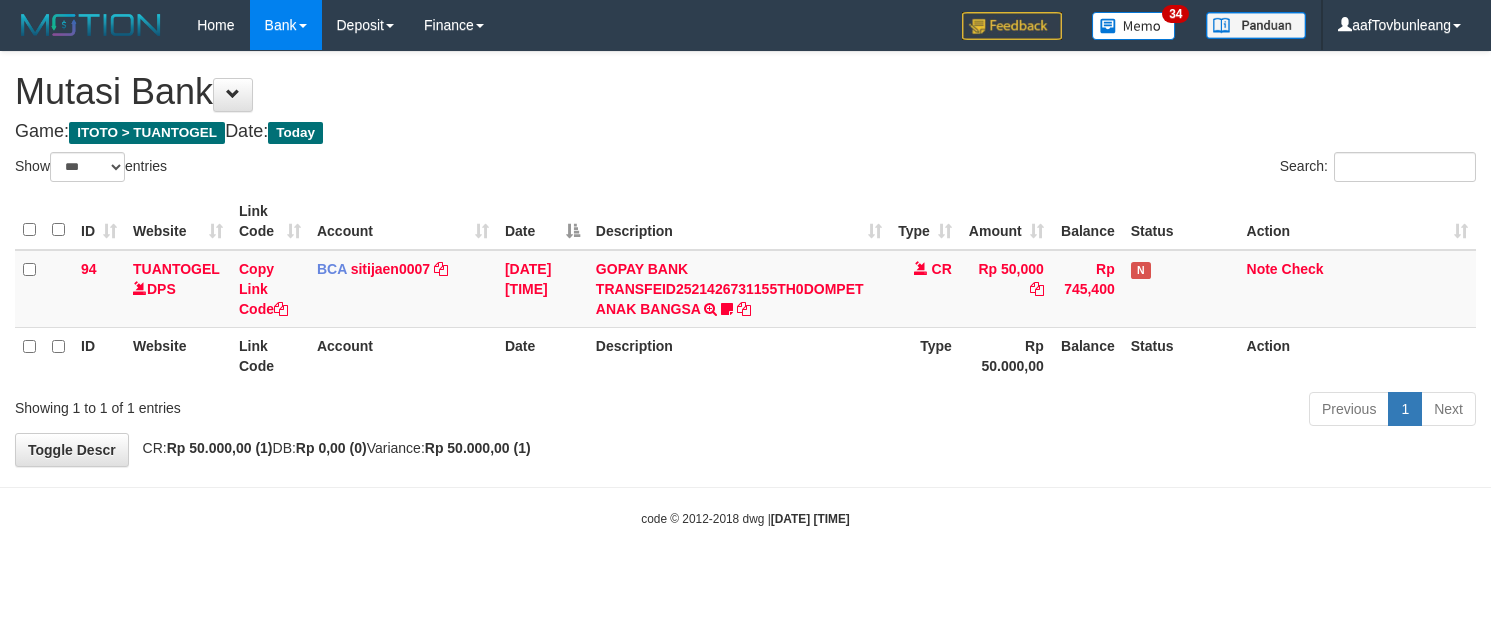 select on "***" 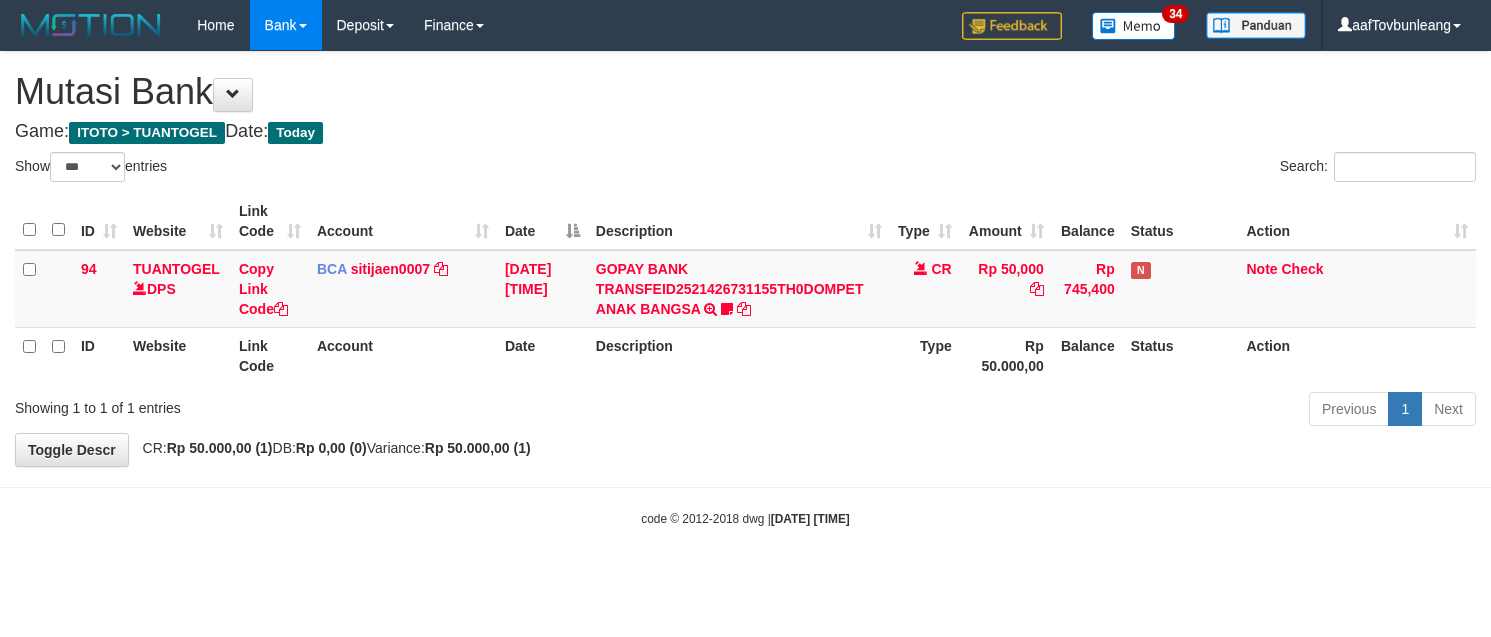 scroll, scrollTop: 0, scrollLeft: 0, axis: both 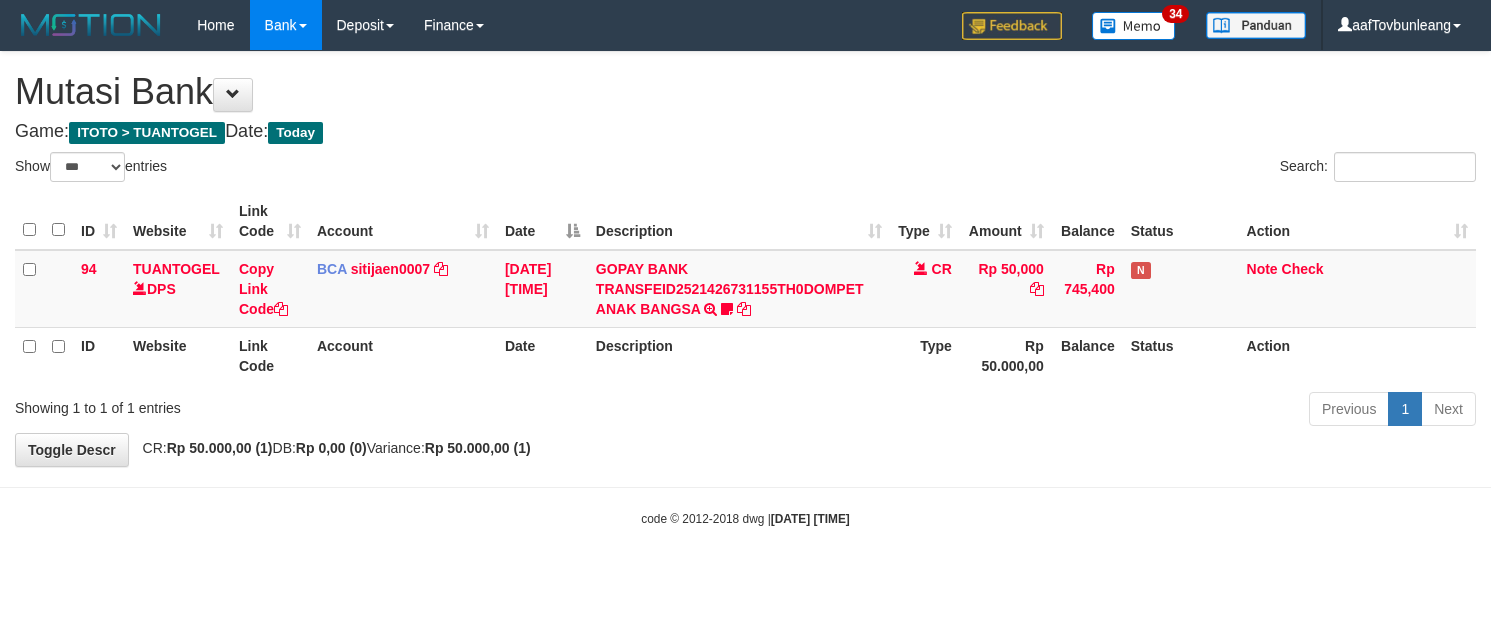 select on "***" 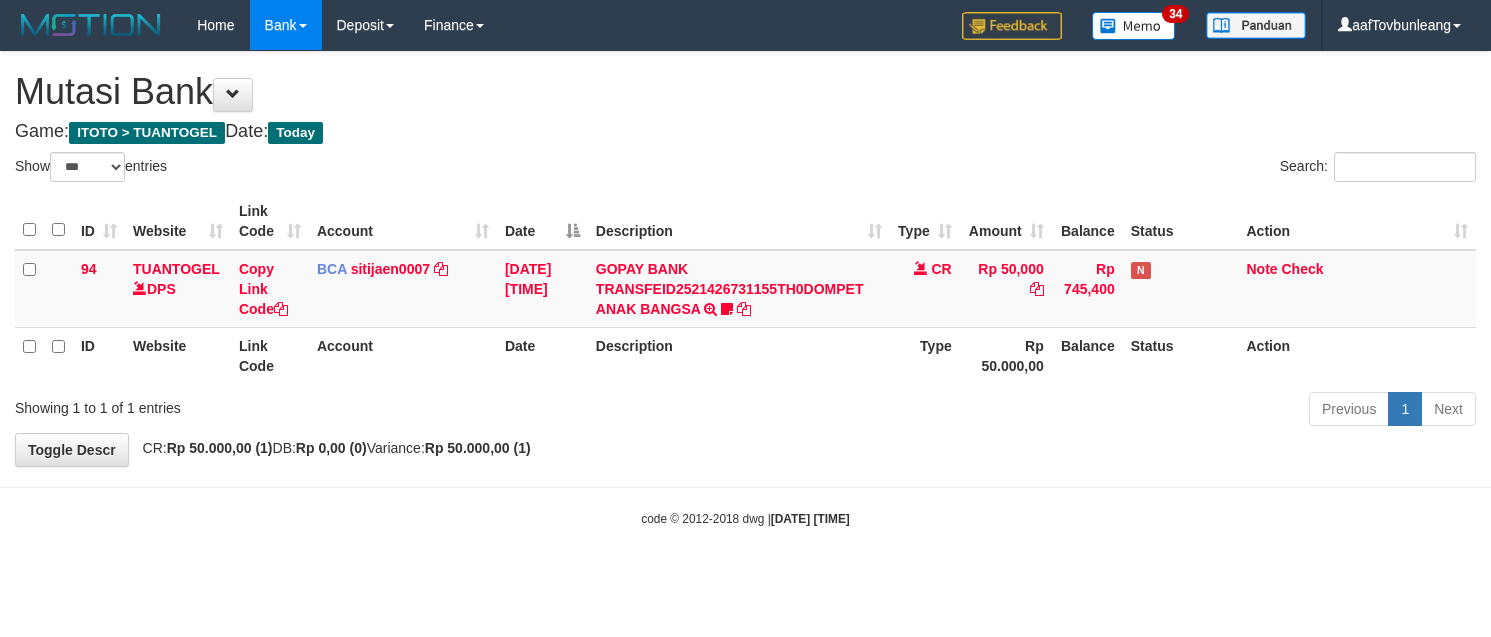 scroll, scrollTop: 0, scrollLeft: 0, axis: both 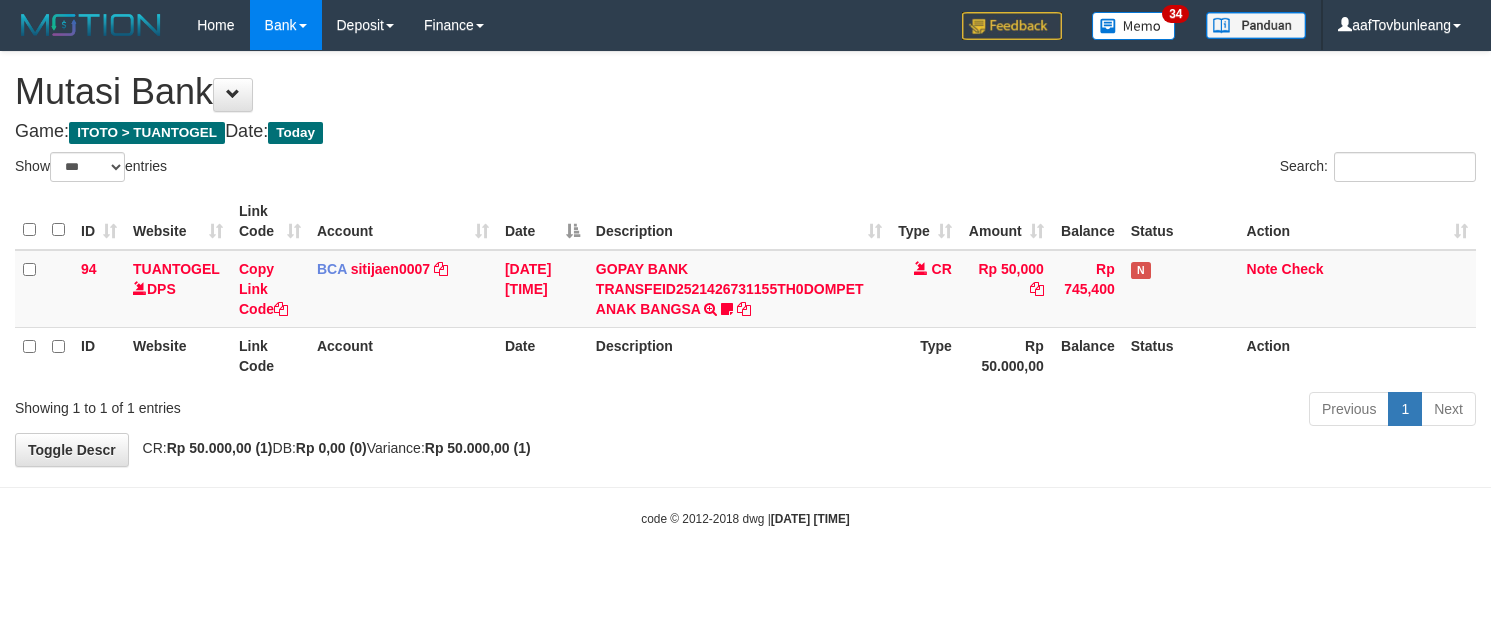 select on "***" 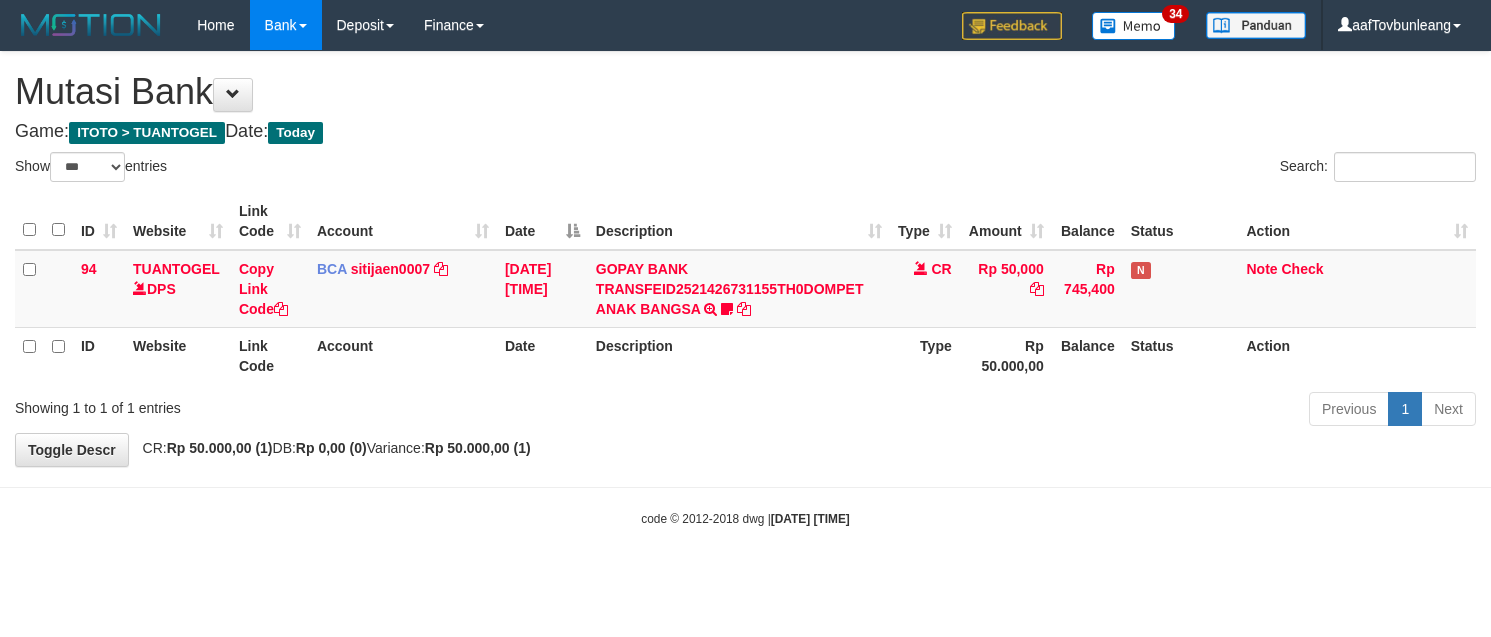 scroll, scrollTop: 0, scrollLeft: 0, axis: both 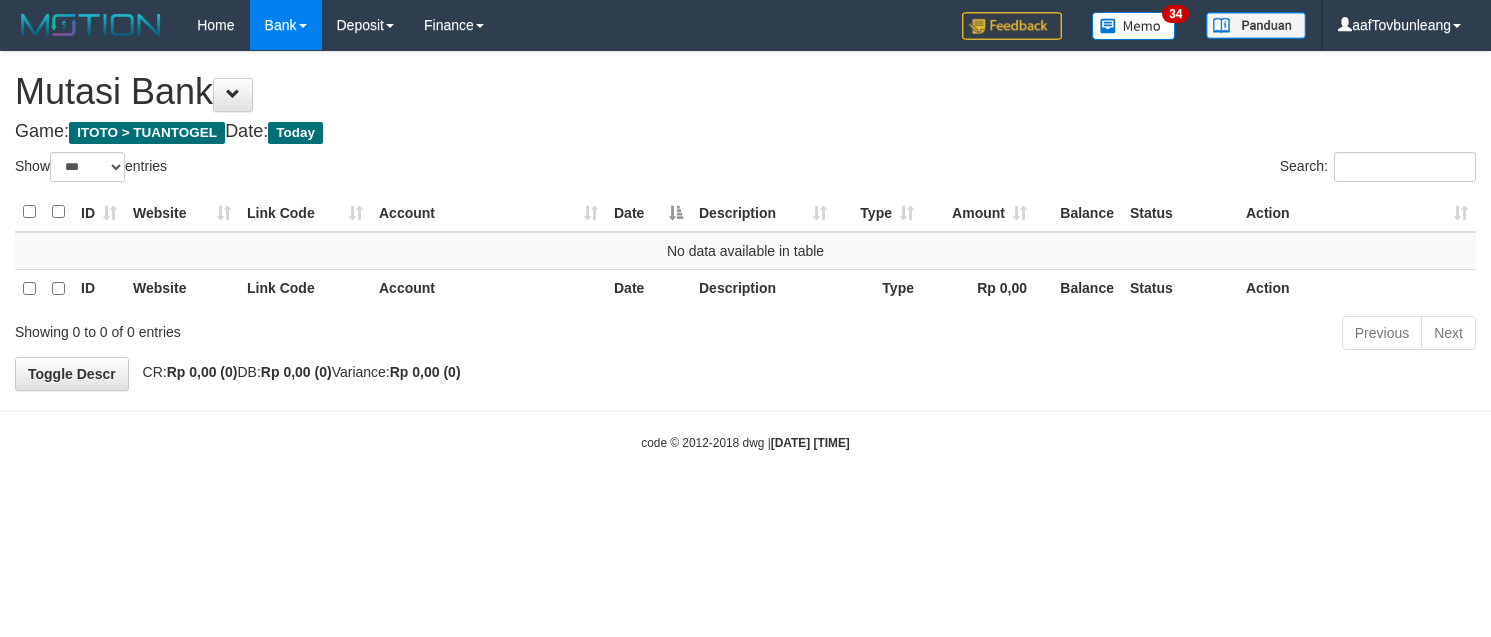 select on "***" 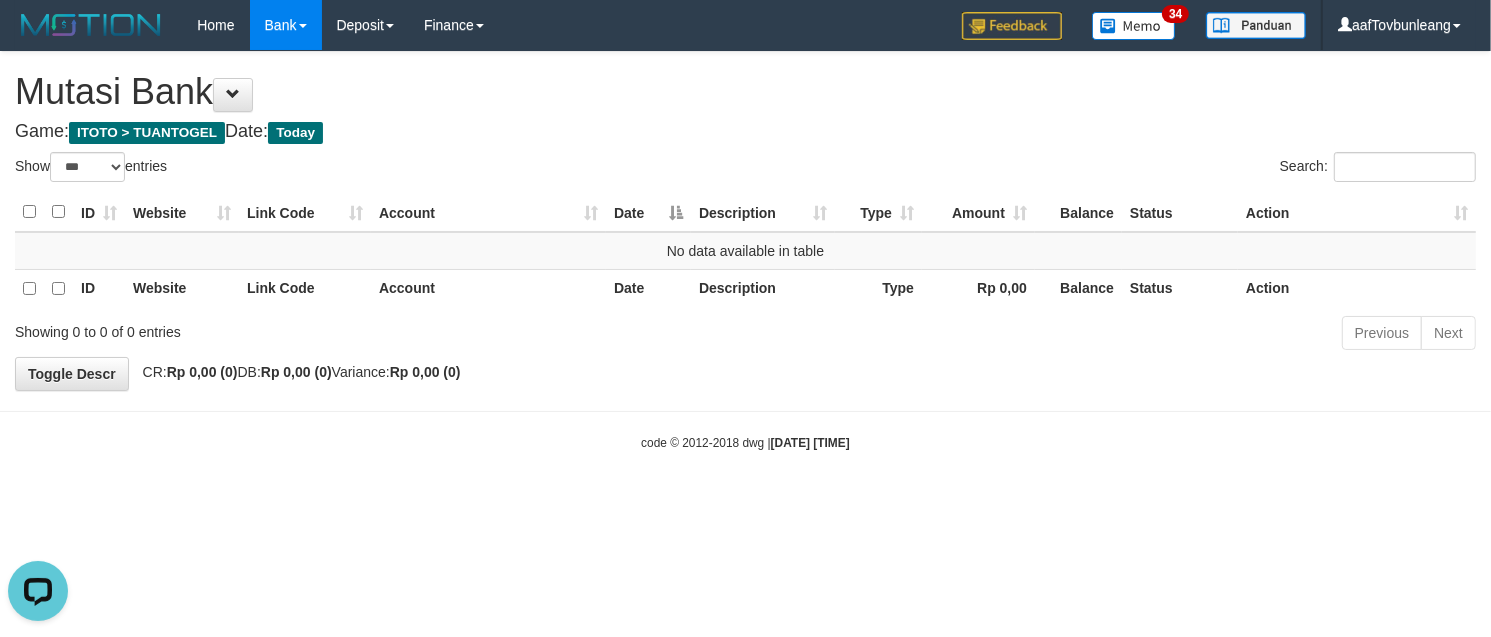 scroll, scrollTop: 0, scrollLeft: 0, axis: both 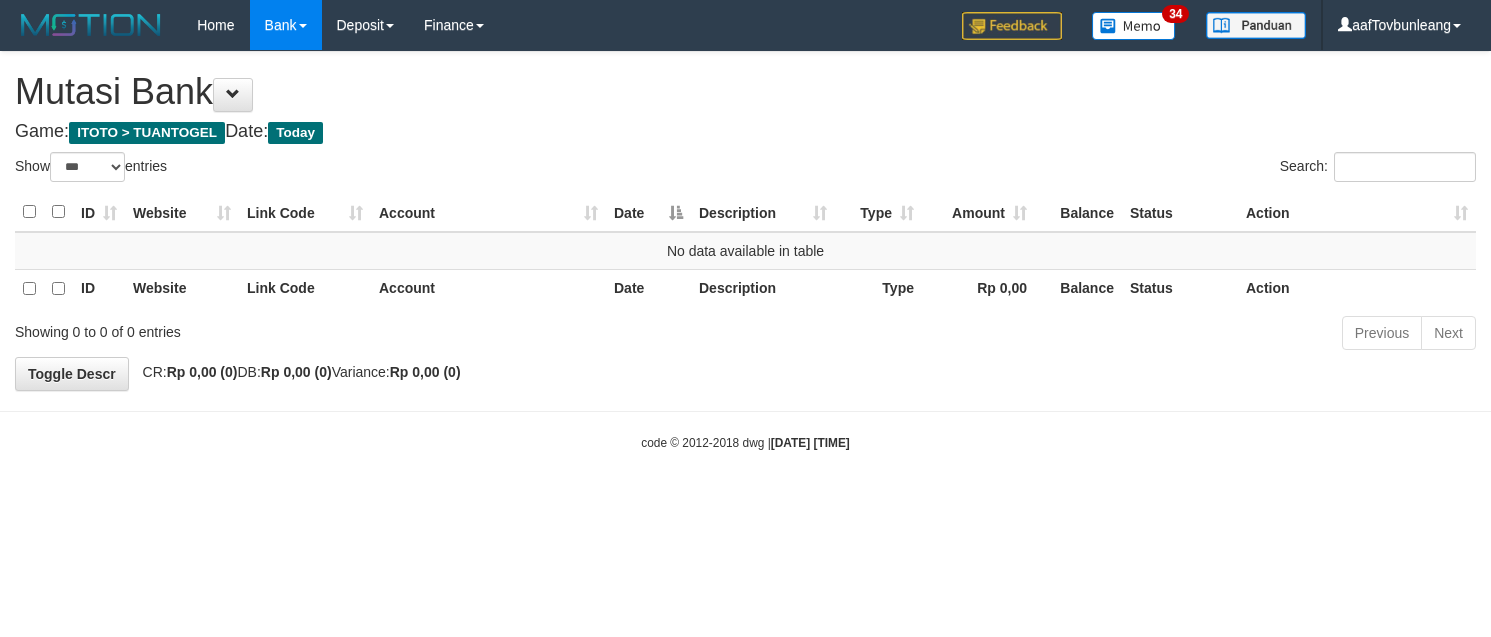 select on "***" 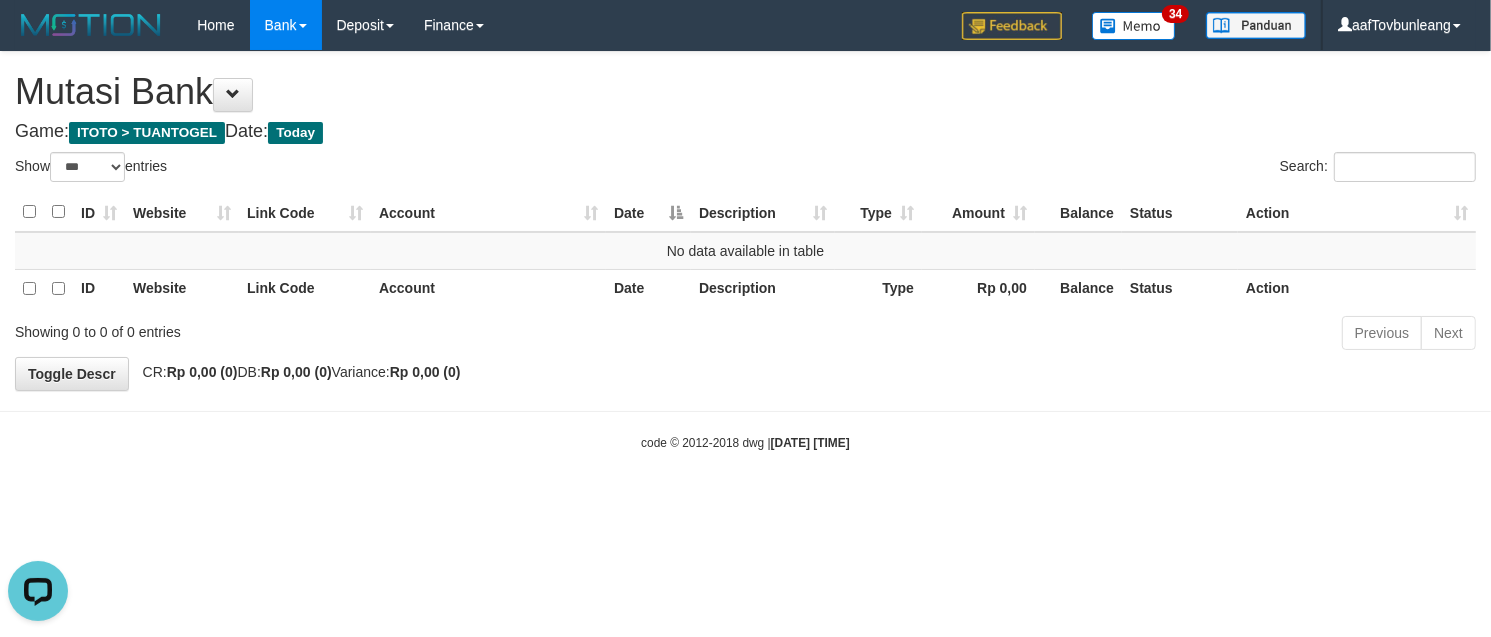 scroll, scrollTop: 0, scrollLeft: 0, axis: both 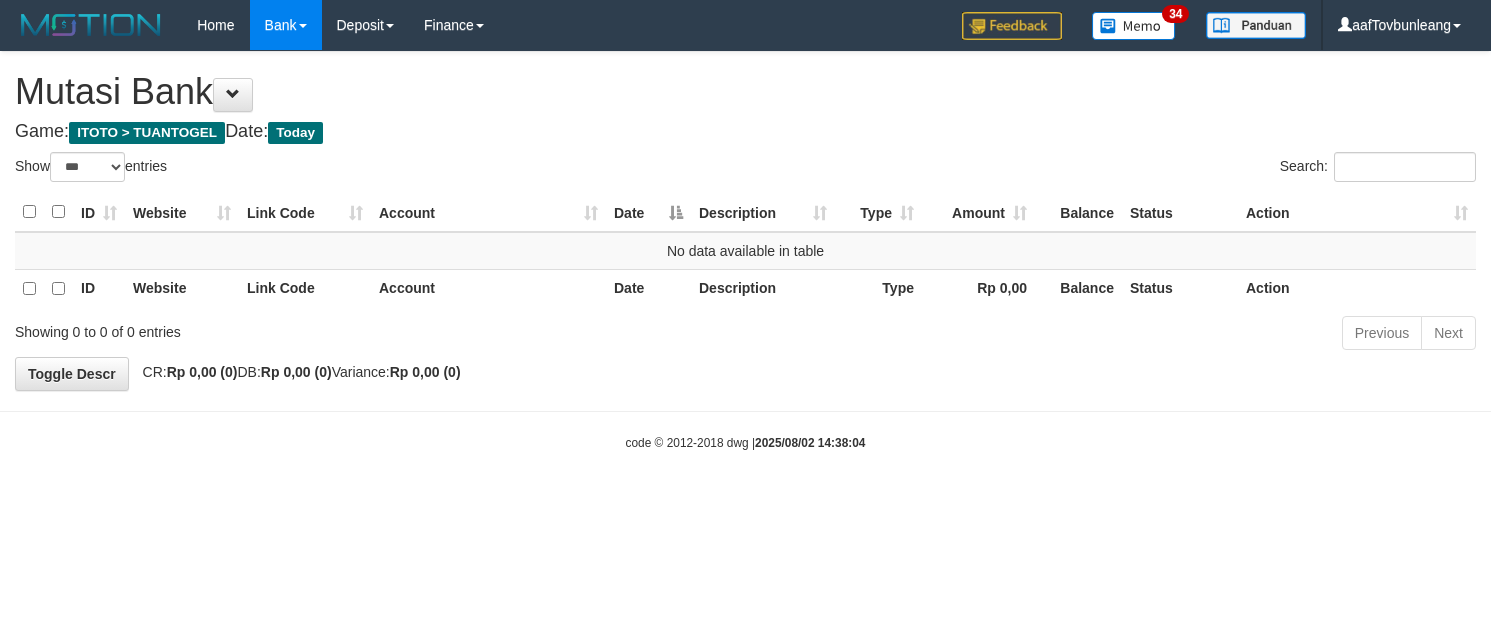 select on "***" 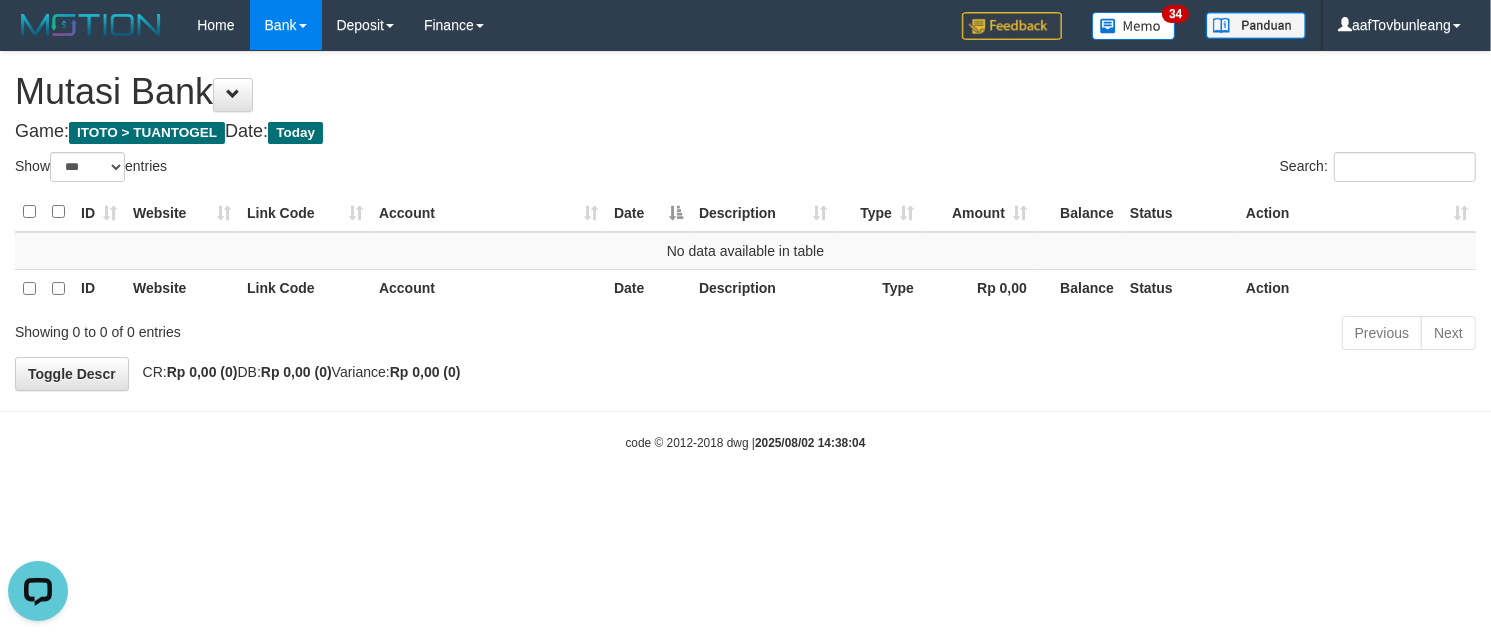 scroll, scrollTop: 0, scrollLeft: 0, axis: both 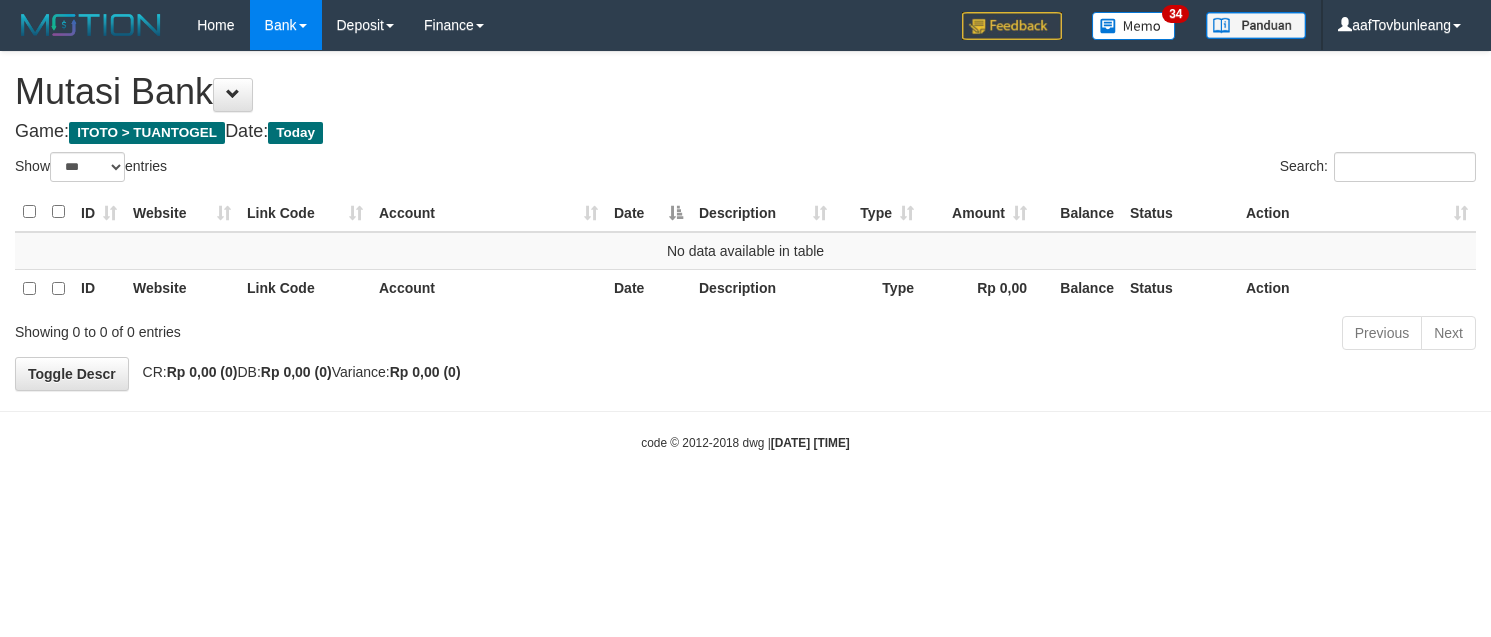 select on "***" 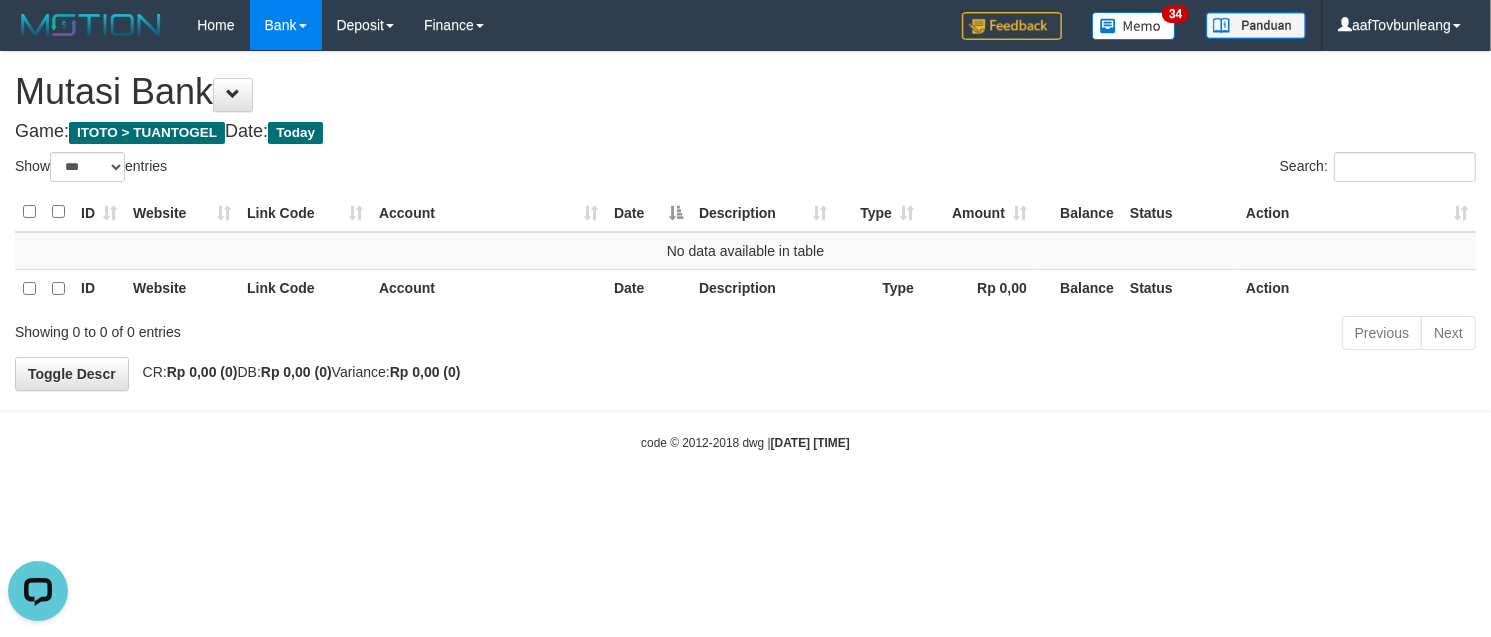 scroll, scrollTop: 0, scrollLeft: 0, axis: both 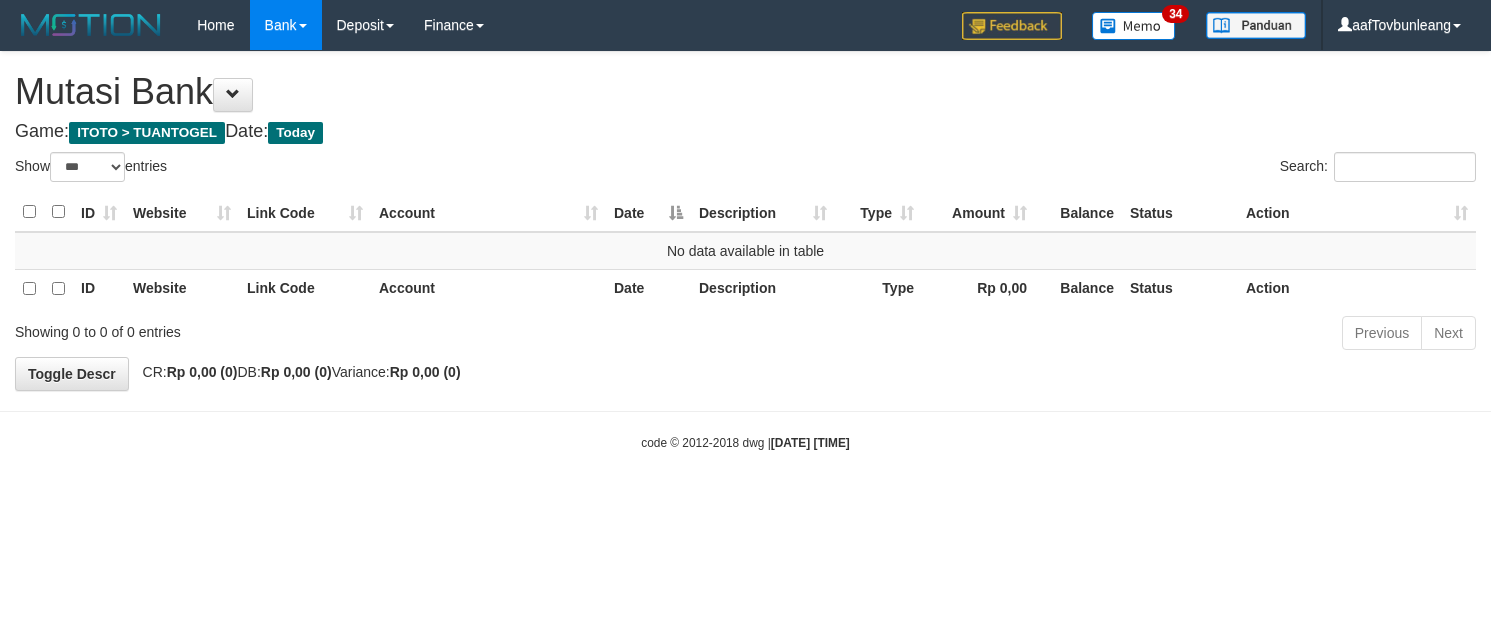 select on "***" 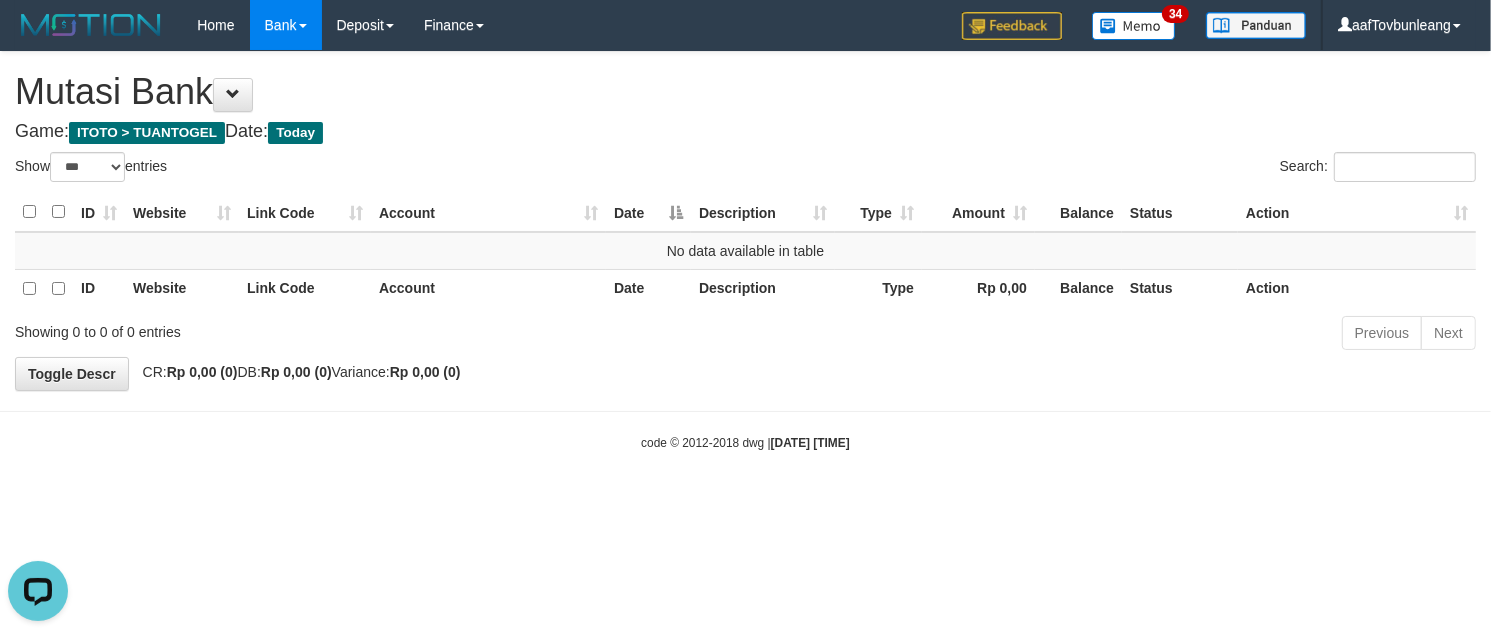 scroll, scrollTop: 0, scrollLeft: 0, axis: both 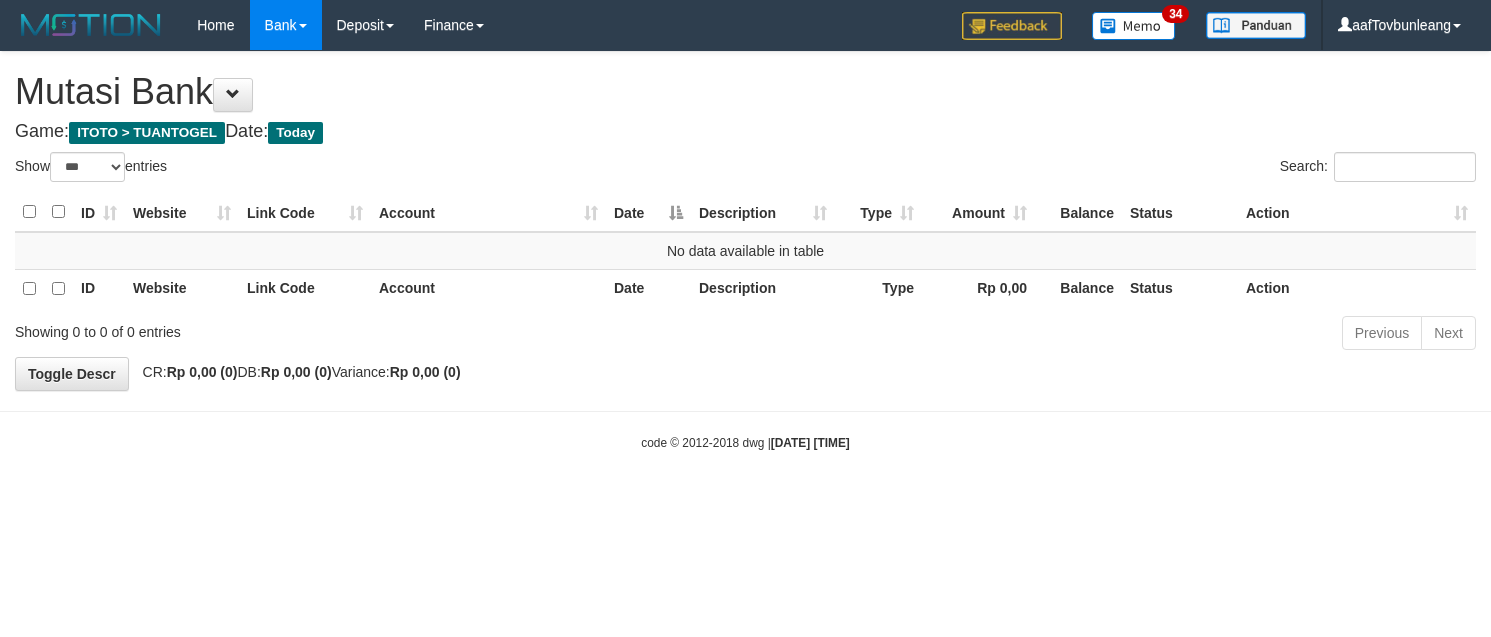 select on "***" 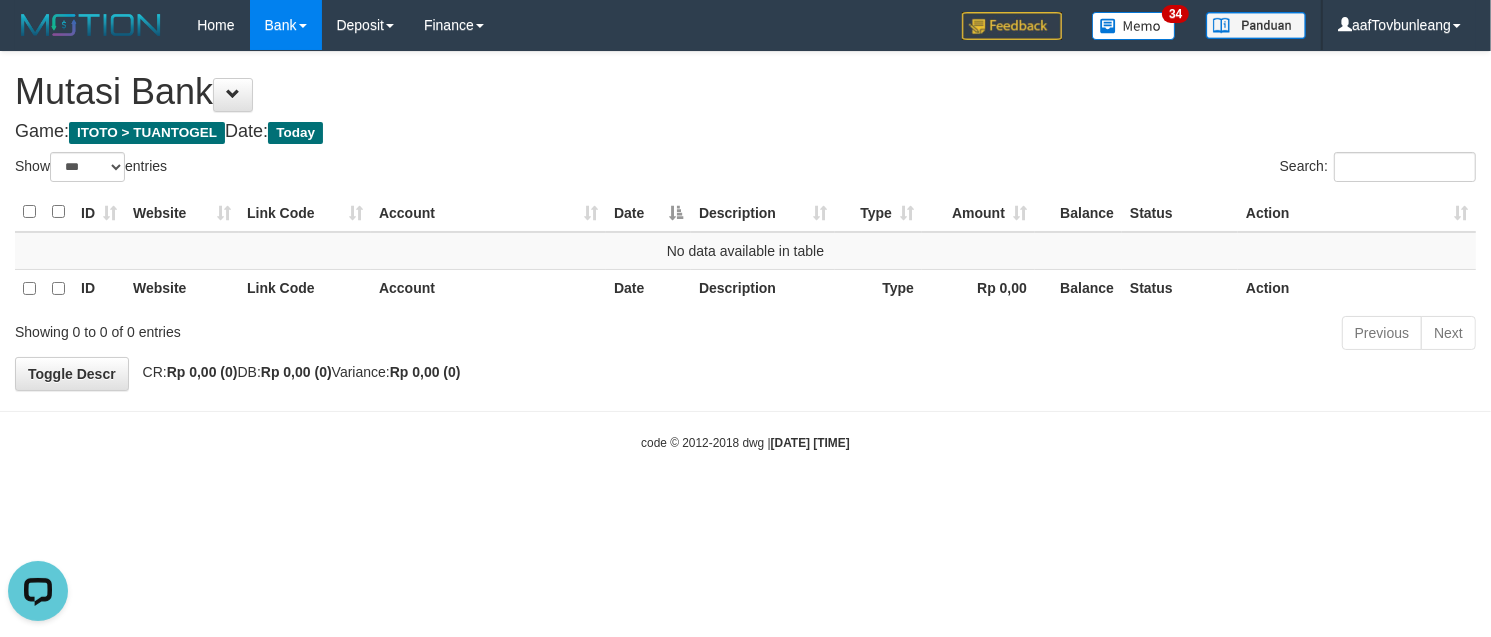 scroll, scrollTop: 0, scrollLeft: 0, axis: both 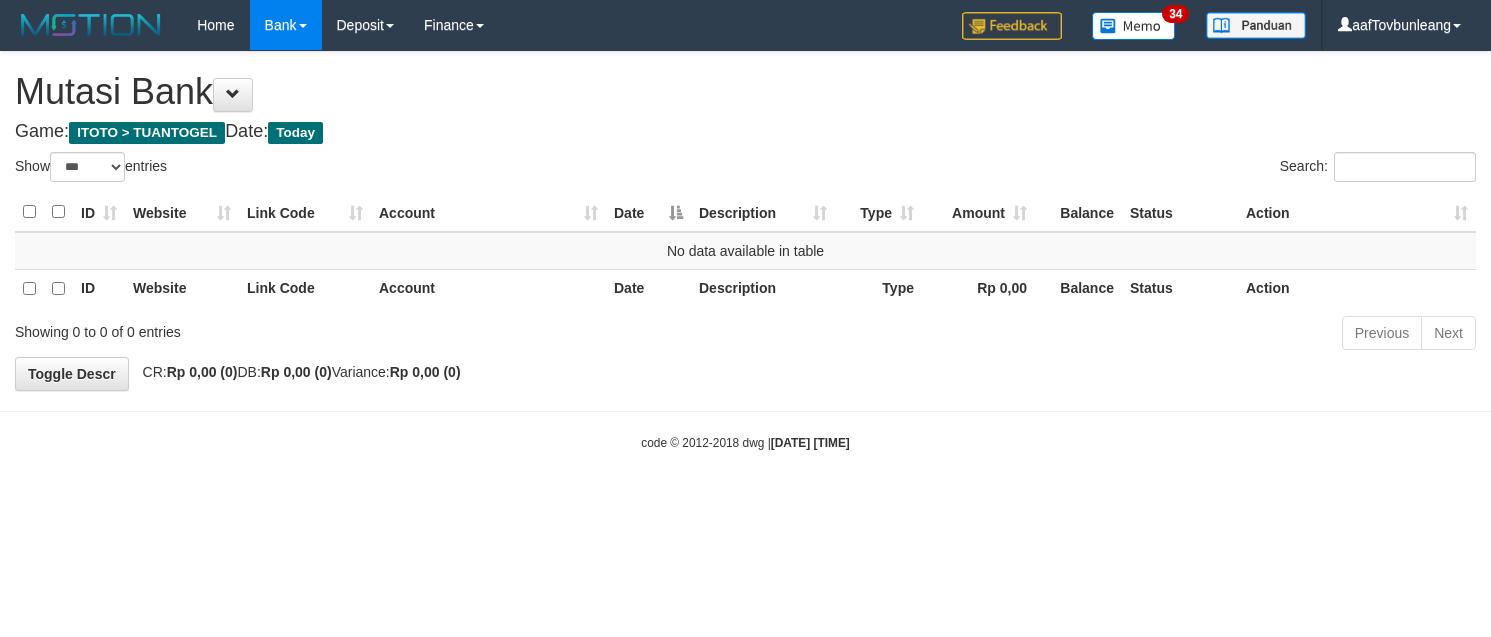 select on "***" 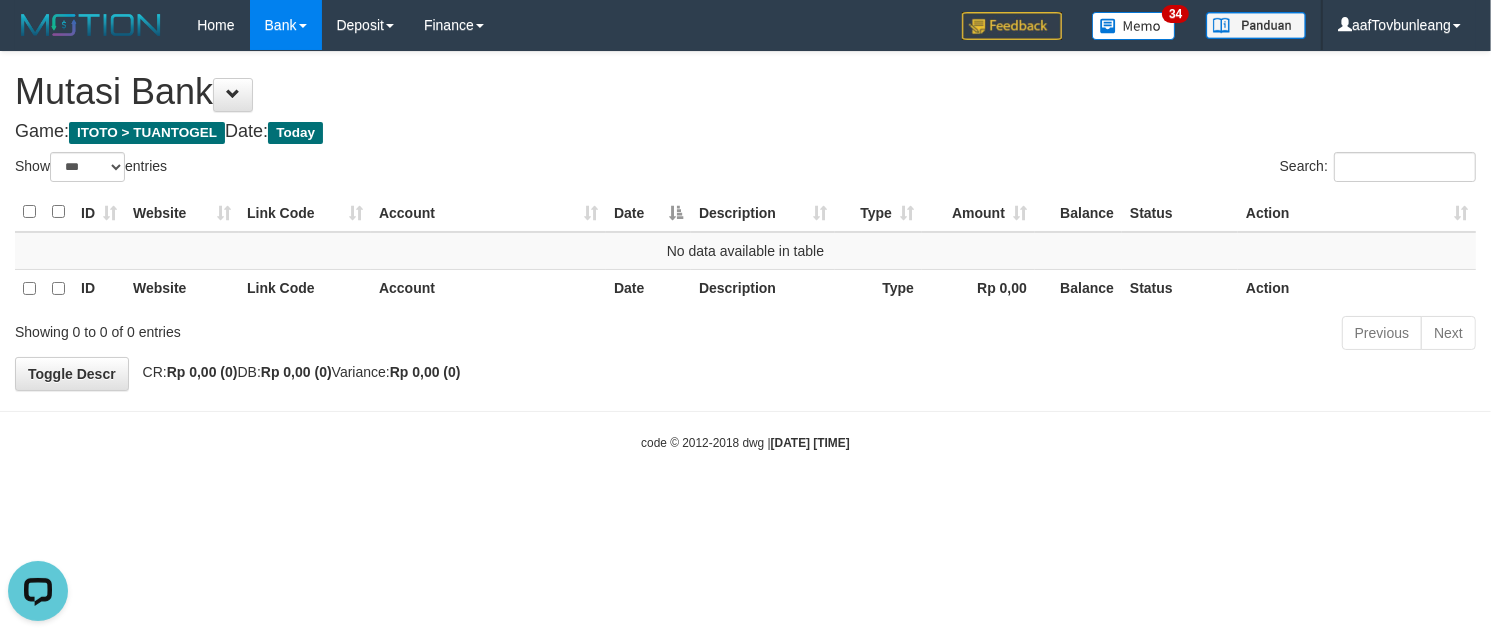 scroll, scrollTop: 0, scrollLeft: 0, axis: both 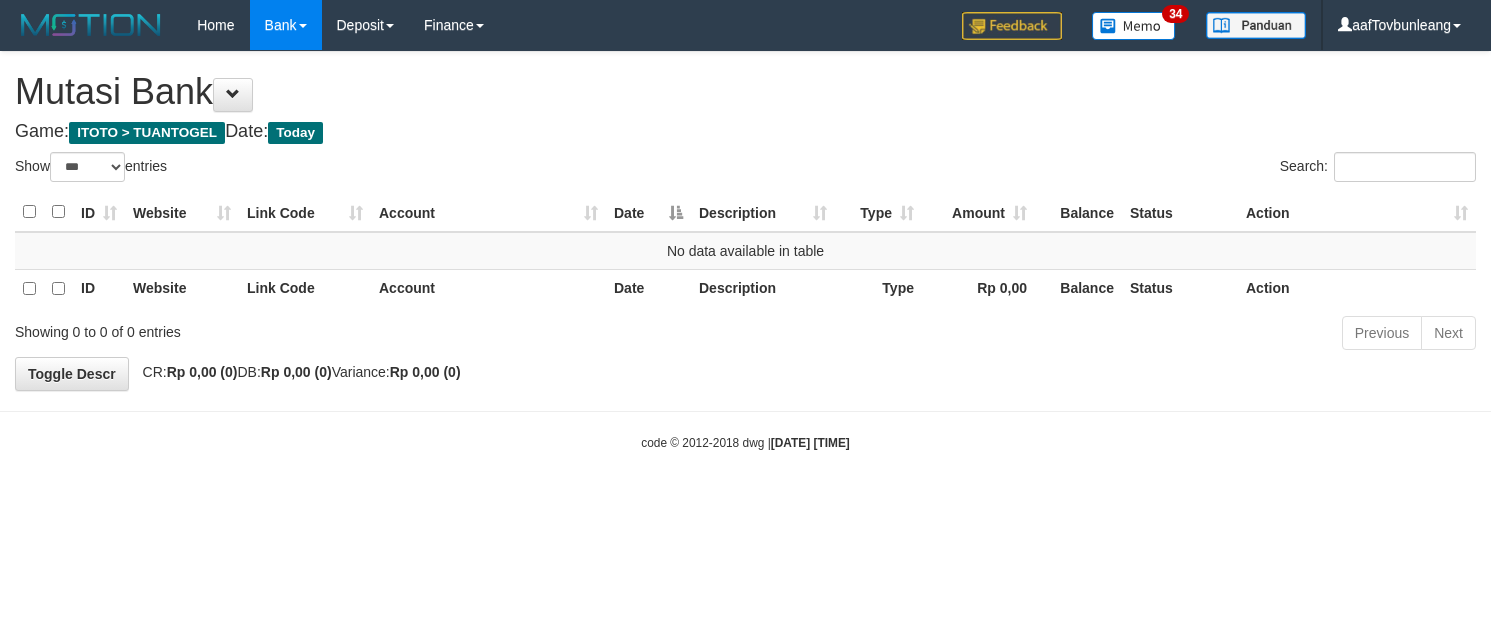 select on "***" 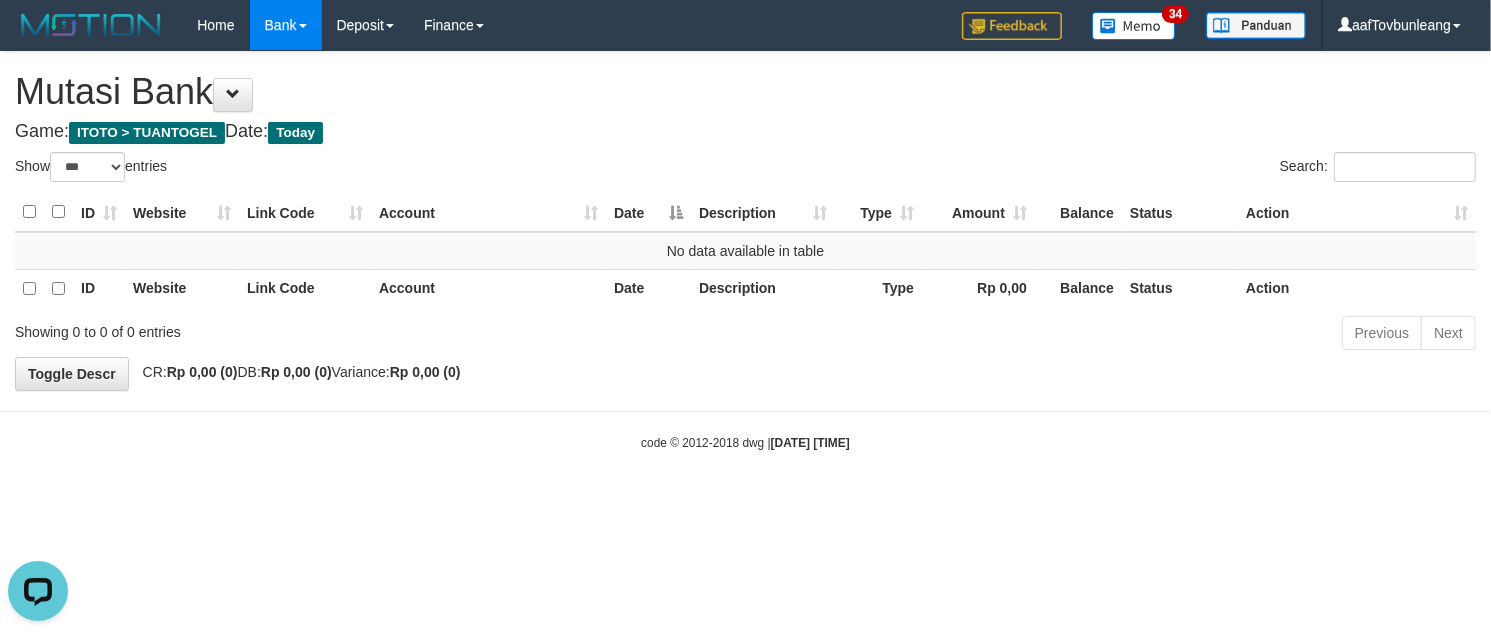 scroll, scrollTop: 0, scrollLeft: 0, axis: both 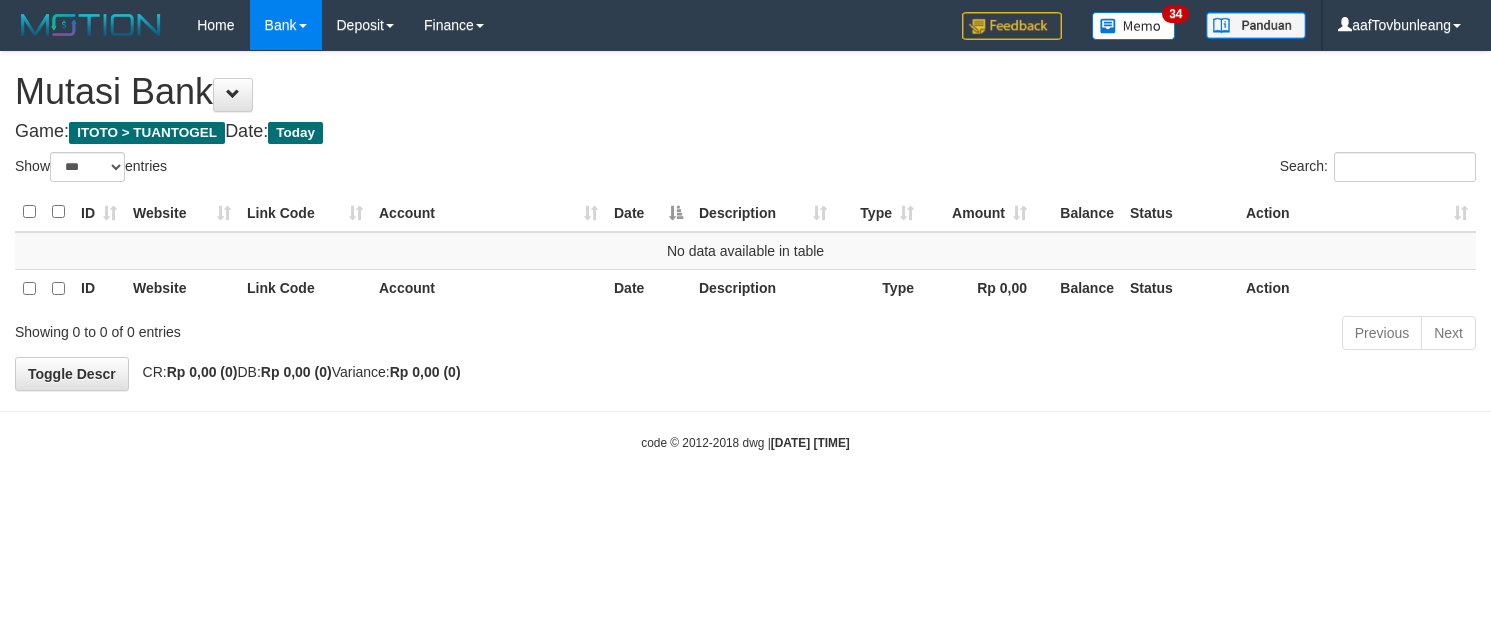 select on "***" 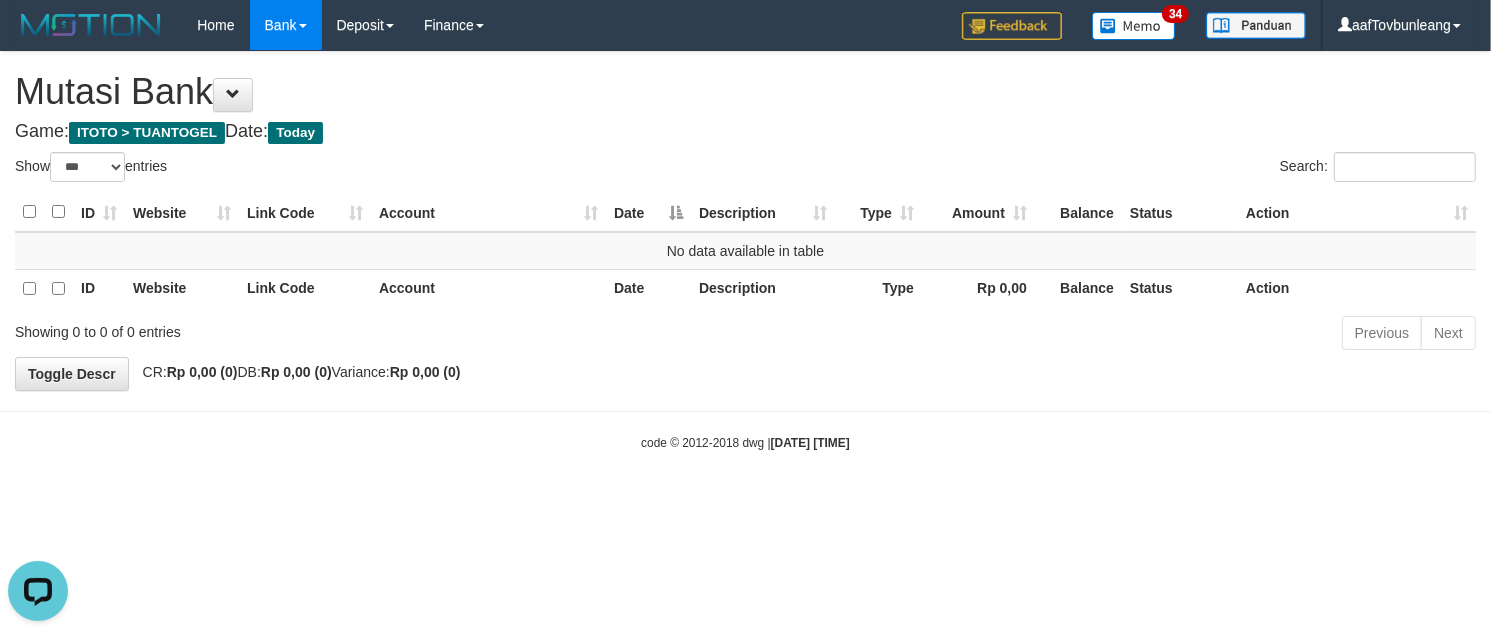 scroll, scrollTop: 0, scrollLeft: 0, axis: both 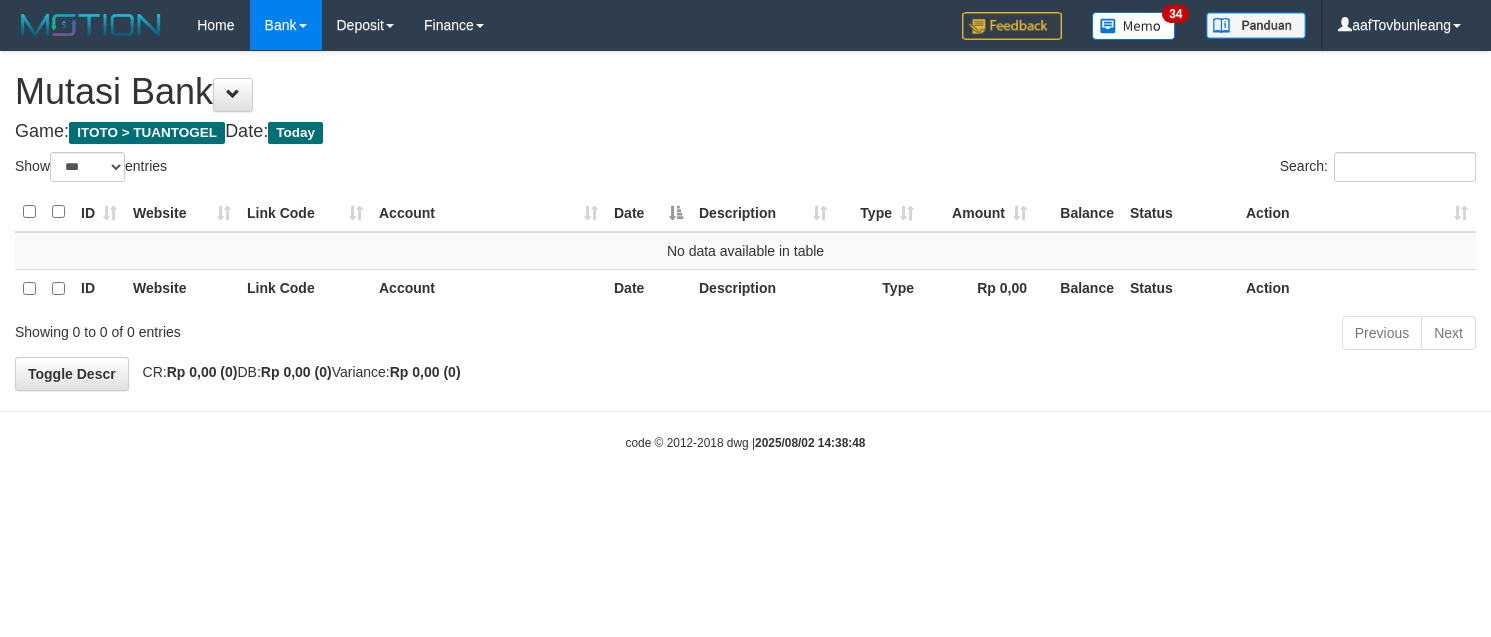 select on "***" 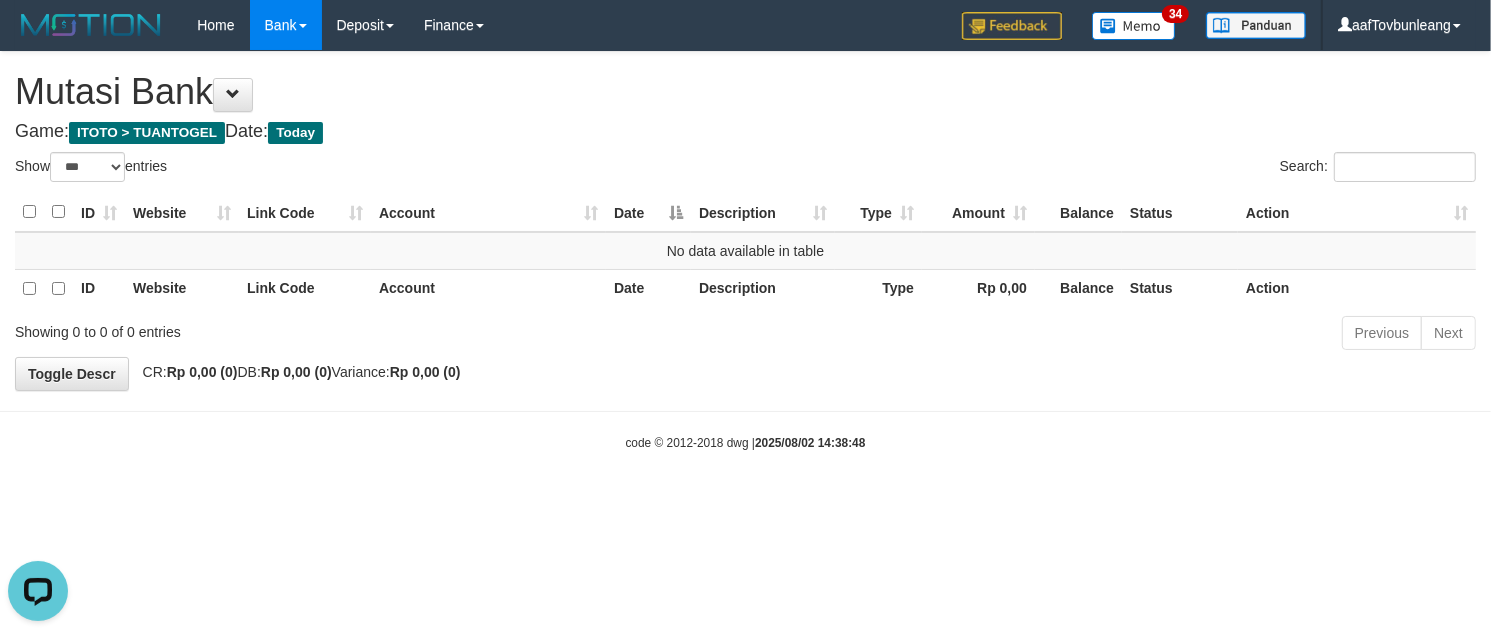 scroll, scrollTop: 0, scrollLeft: 0, axis: both 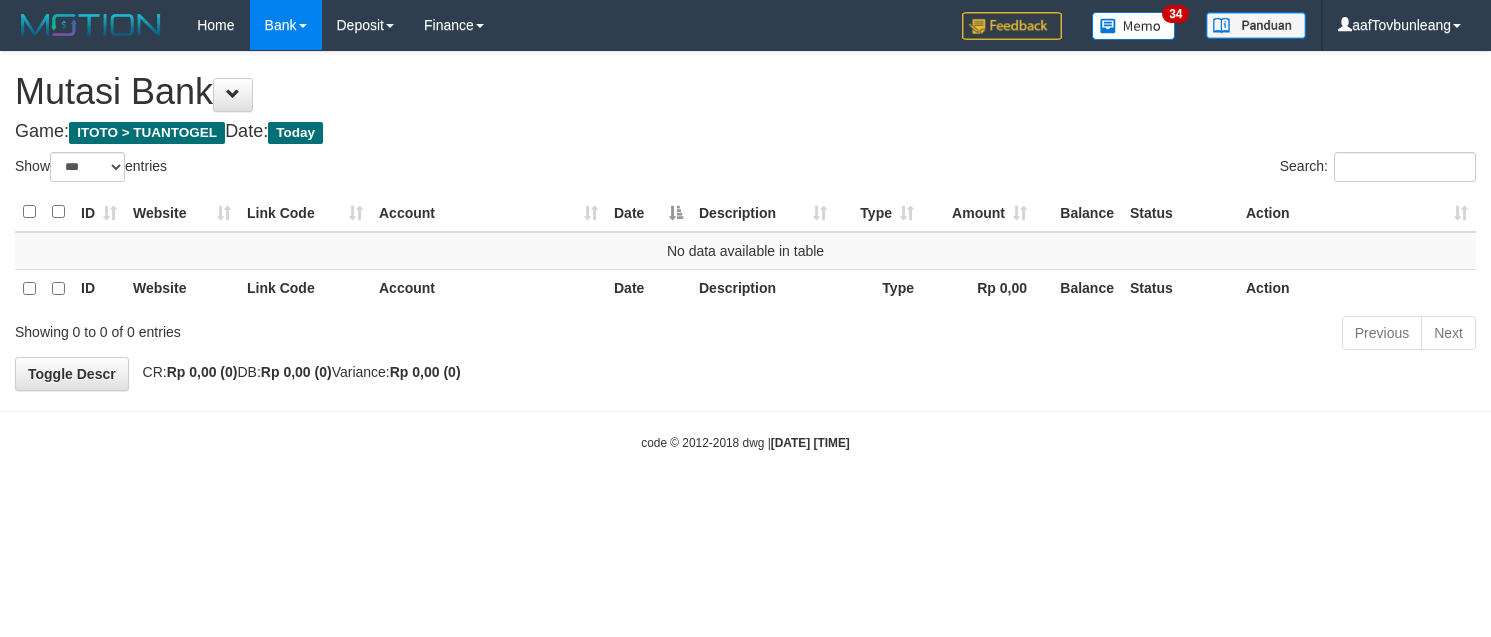 select on "***" 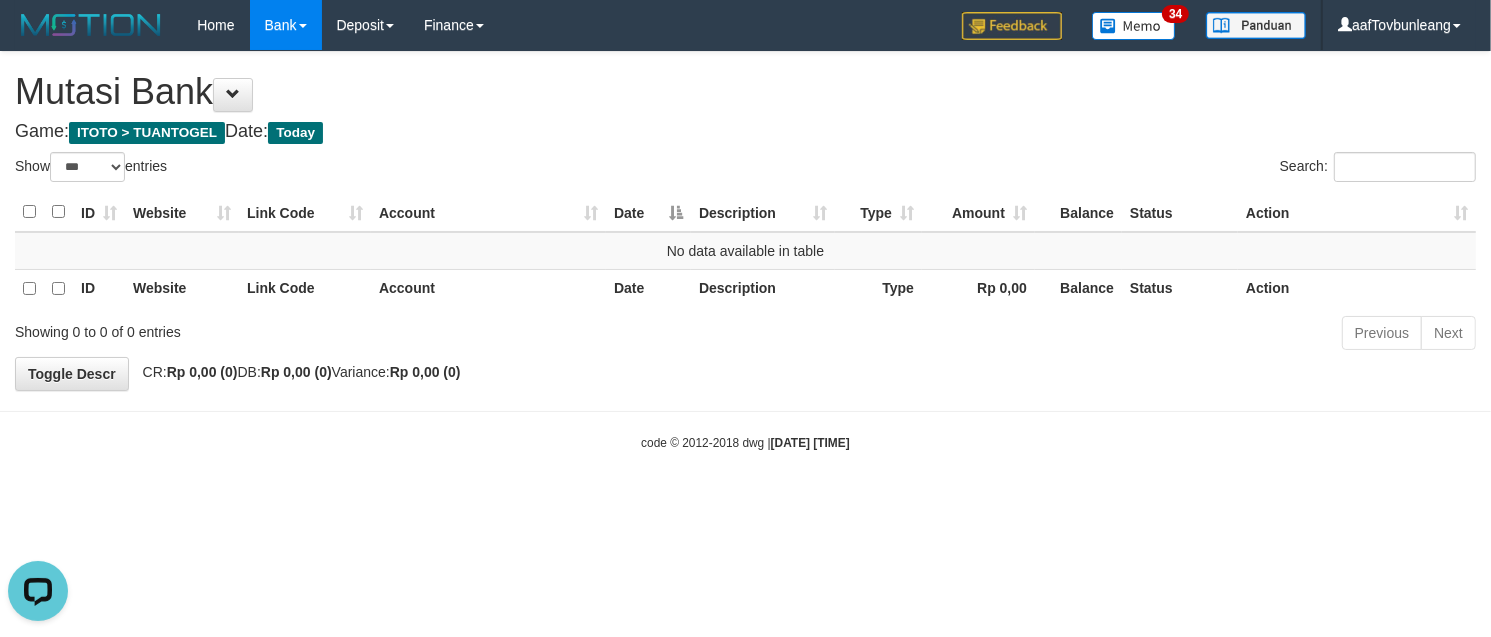 scroll, scrollTop: 0, scrollLeft: 0, axis: both 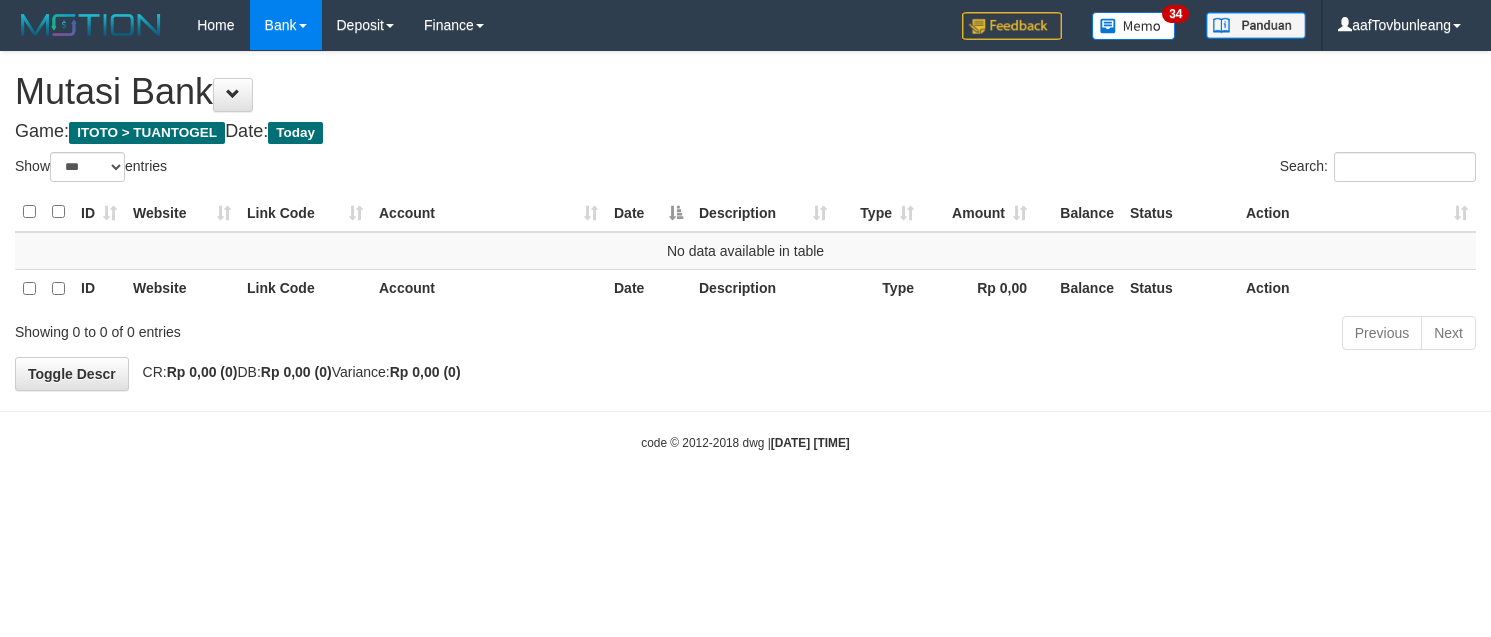 select on "***" 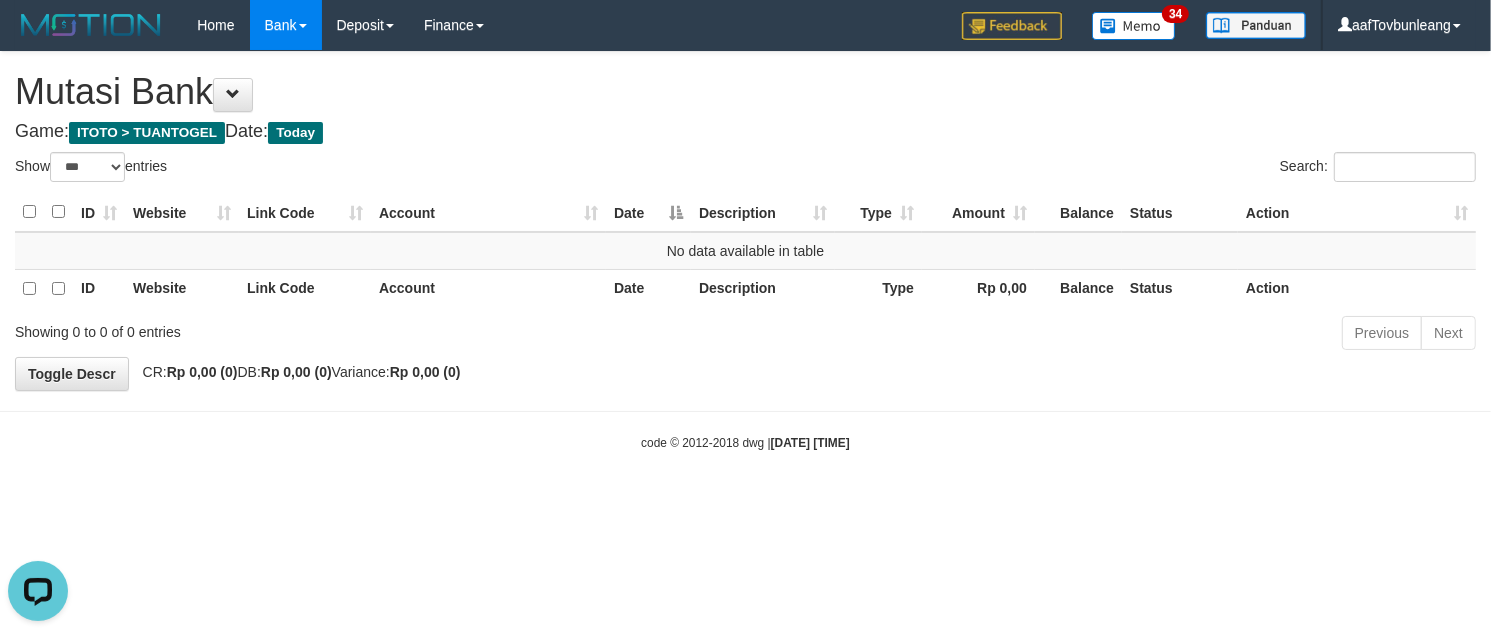scroll, scrollTop: 0, scrollLeft: 0, axis: both 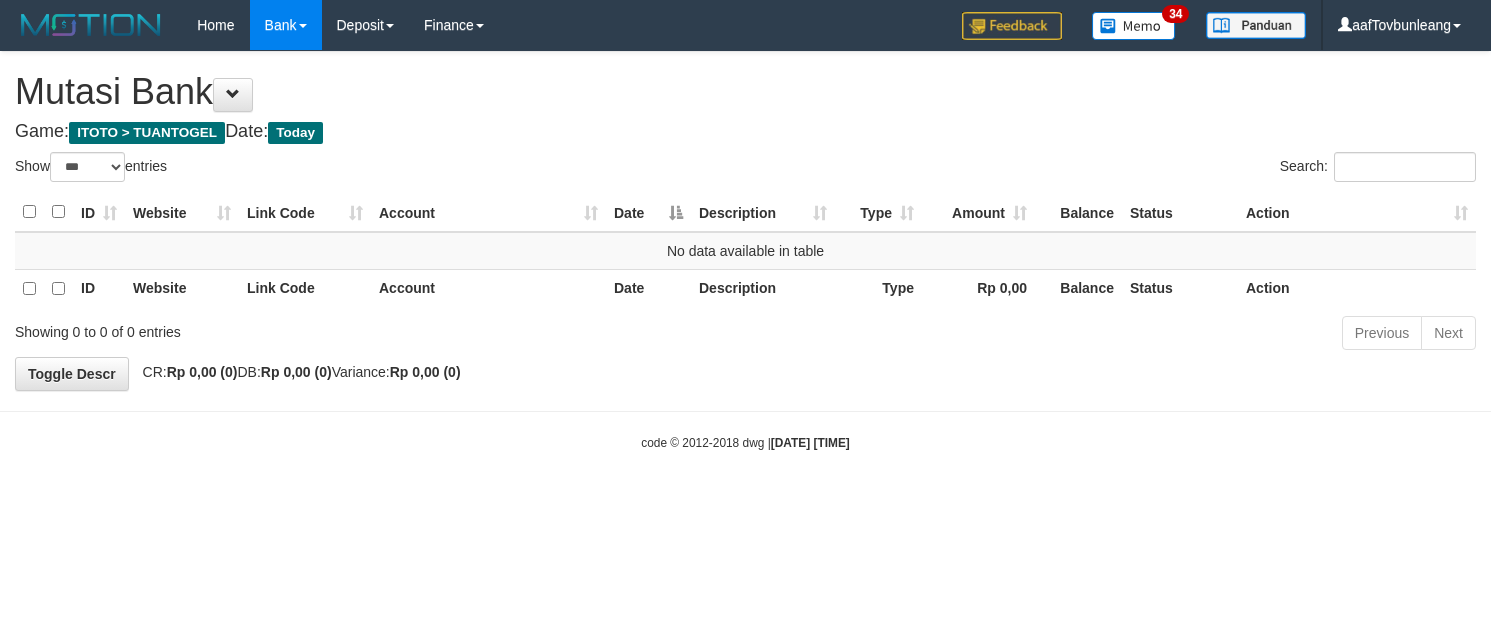 select on "***" 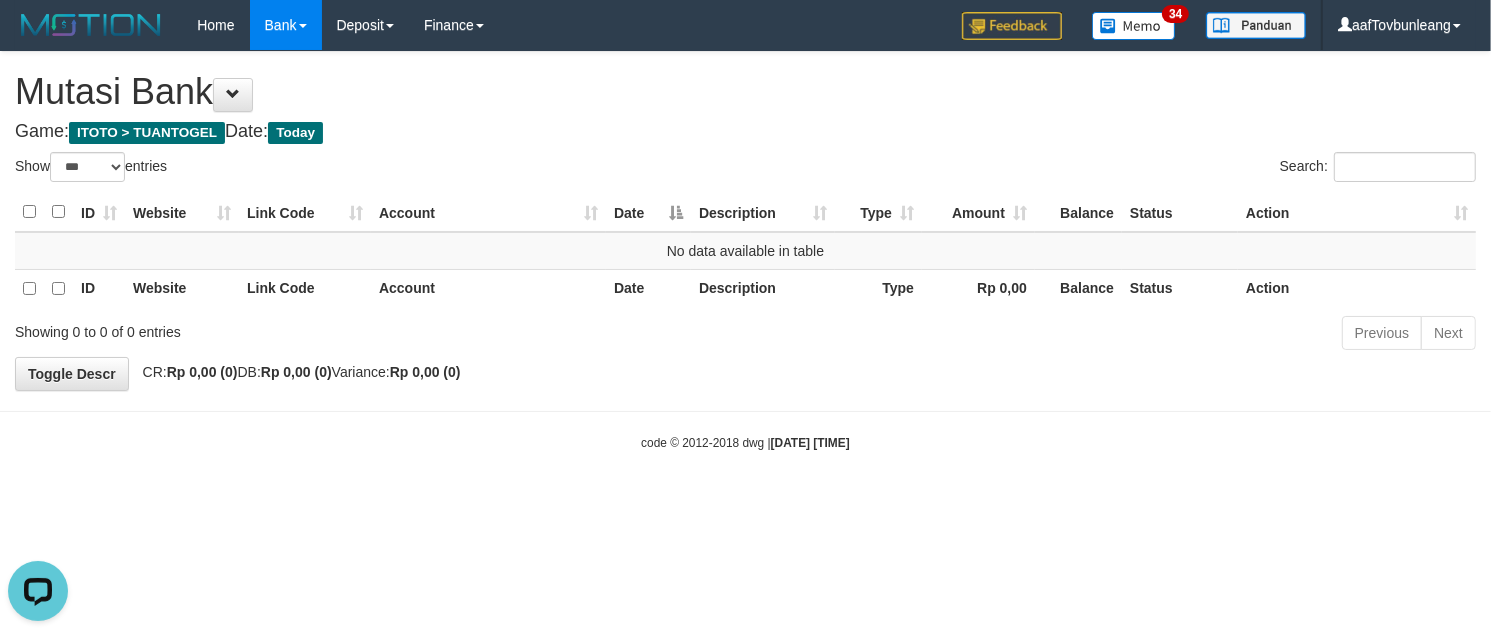 scroll, scrollTop: 0, scrollLeft: 0, axis: both 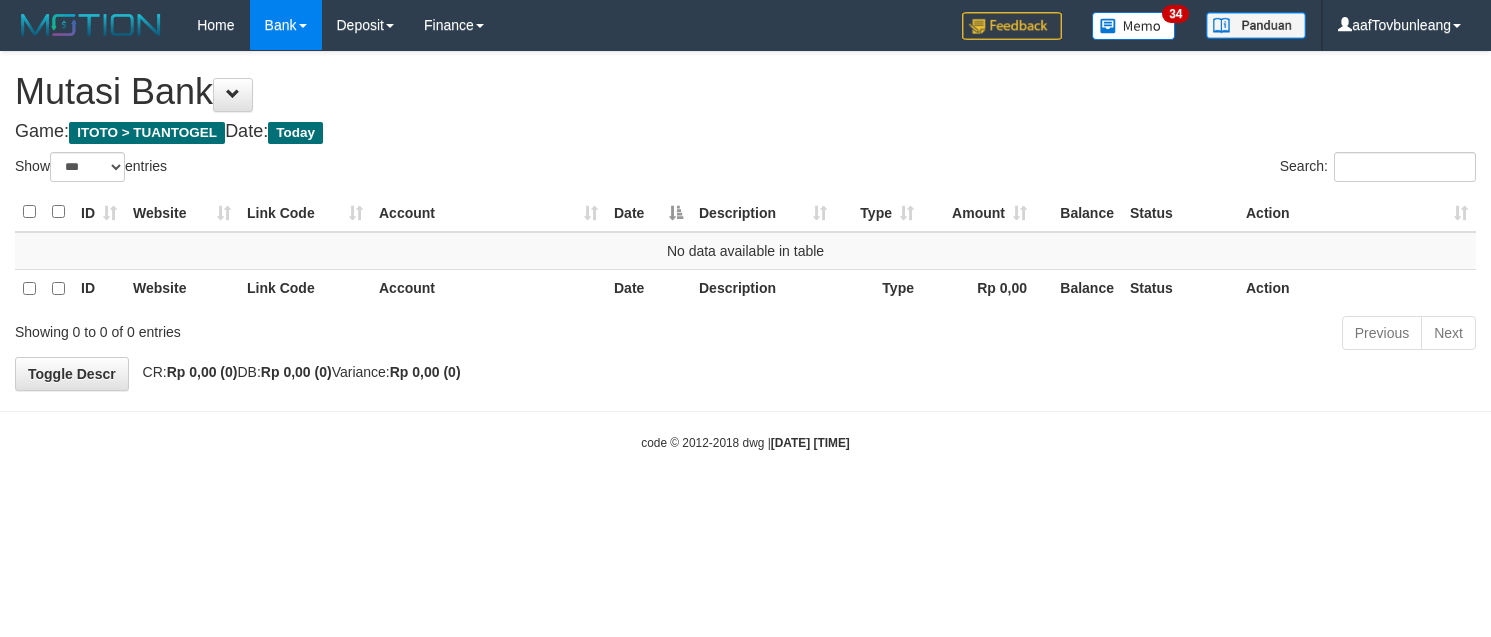 select on "***" 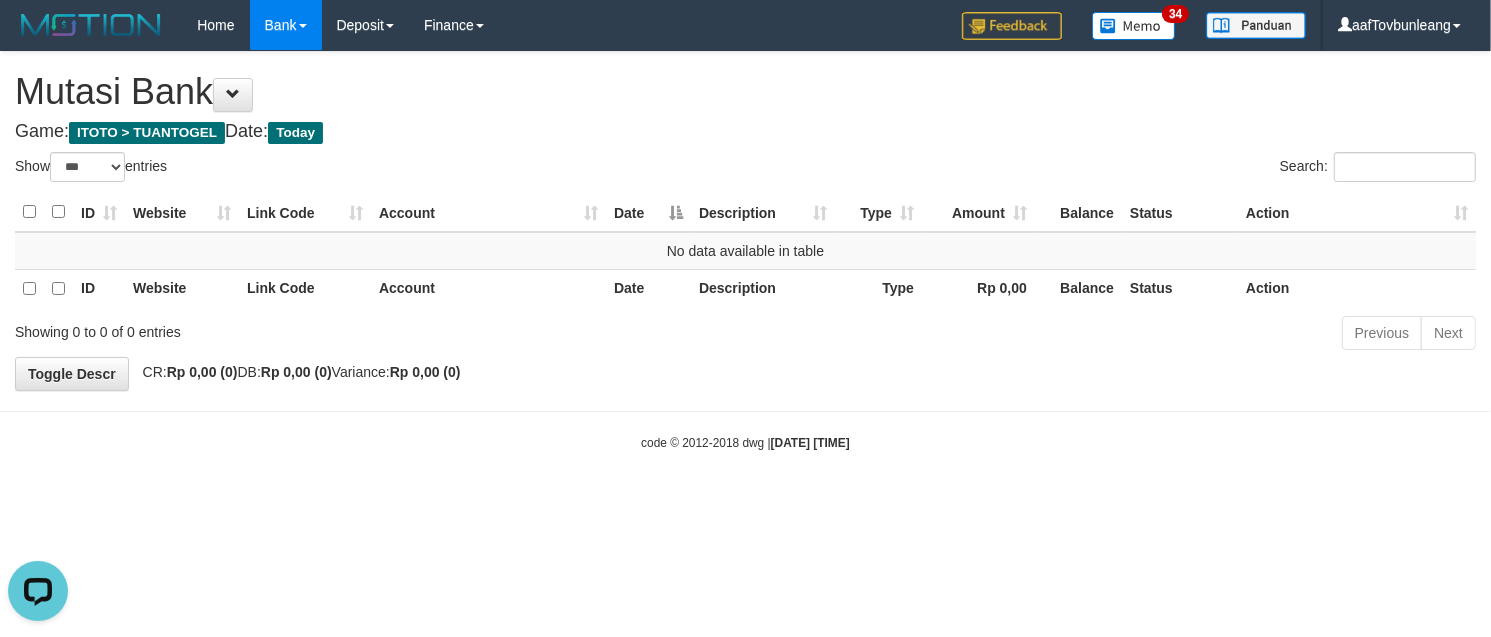 scroll, scrollTop: 0, scrollLeft: 0, axis: both 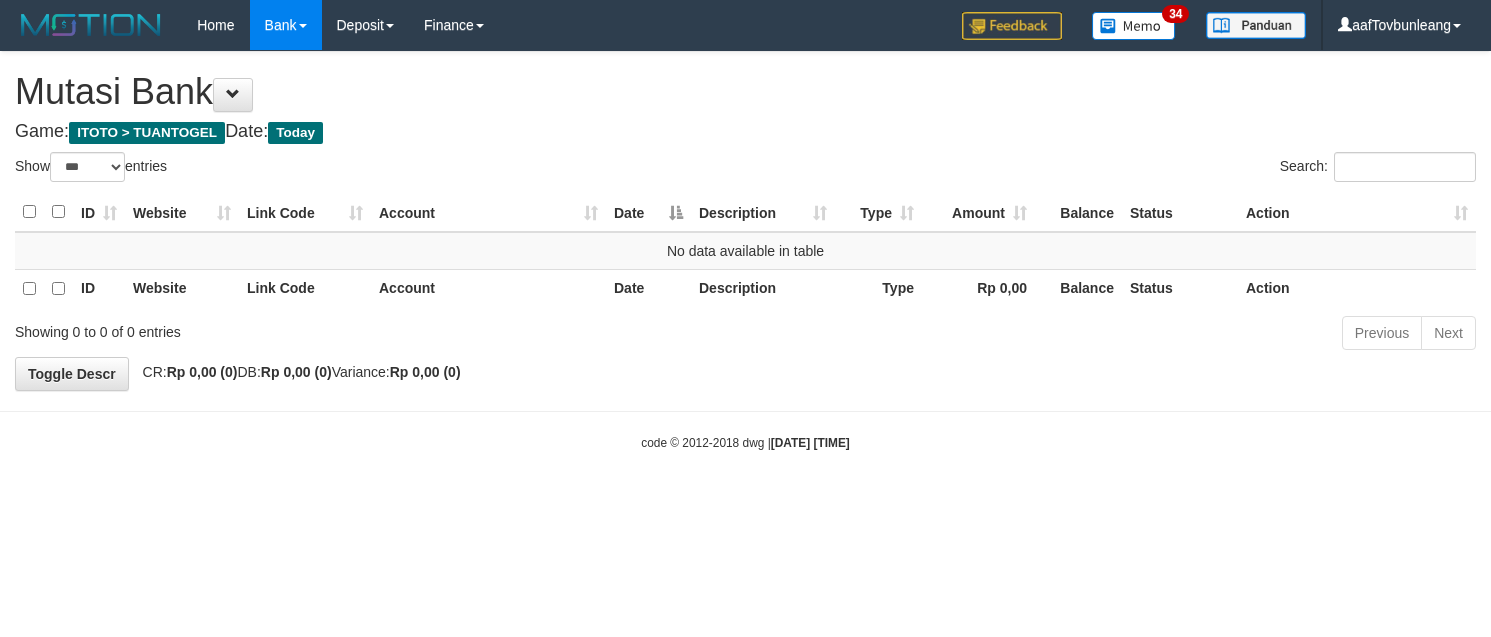 select on "***" 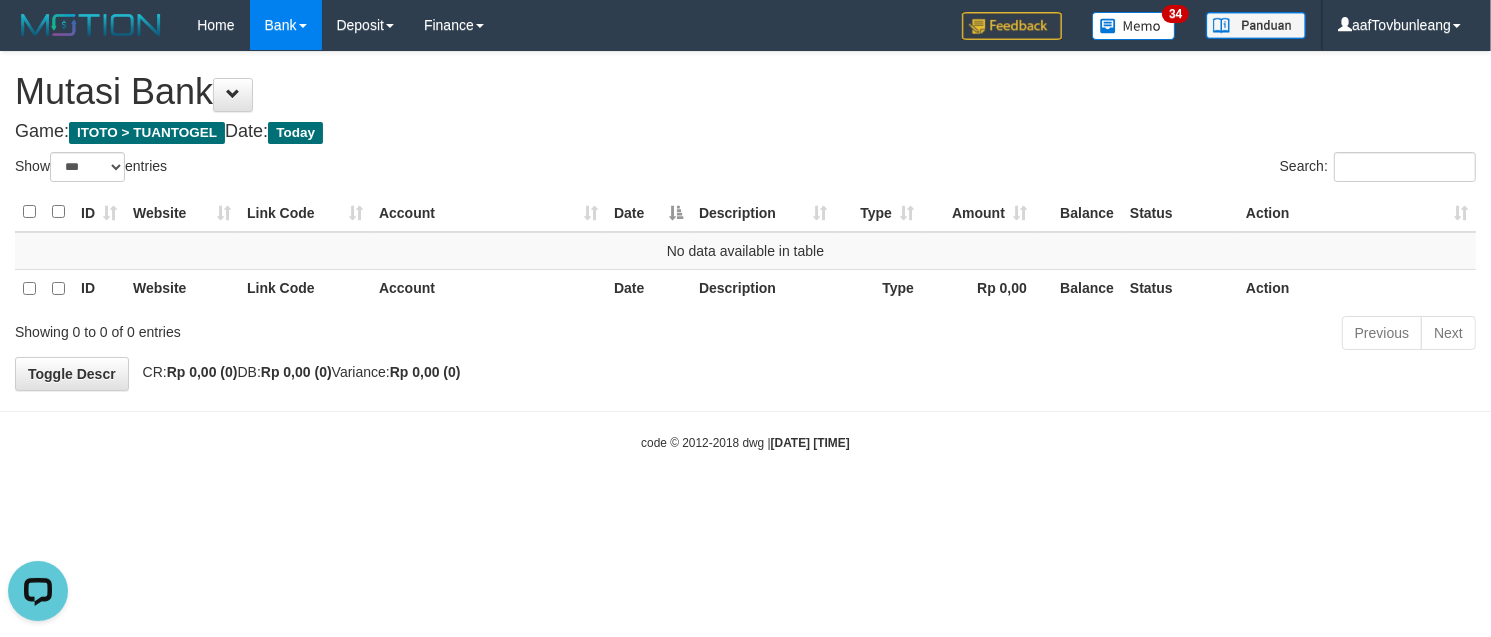 scroll, scrollTop: 0, scrollLeft: 0, axis: both 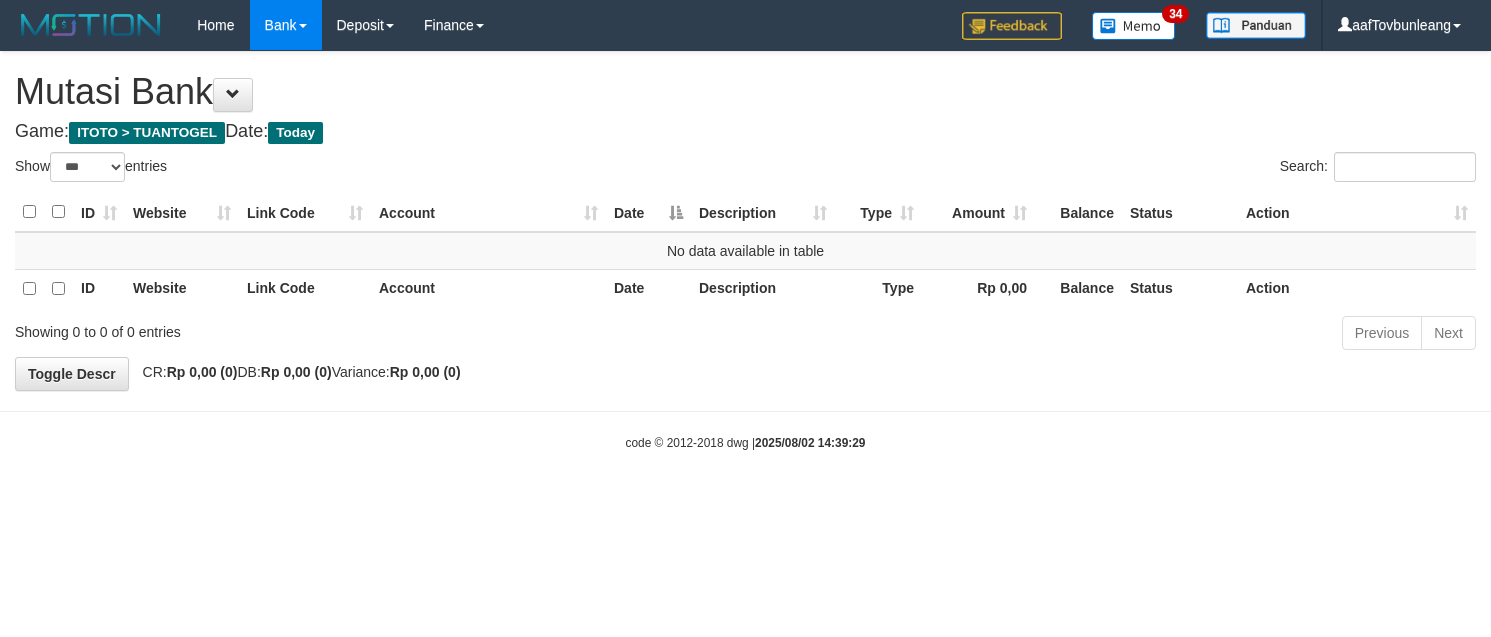 select on "***" 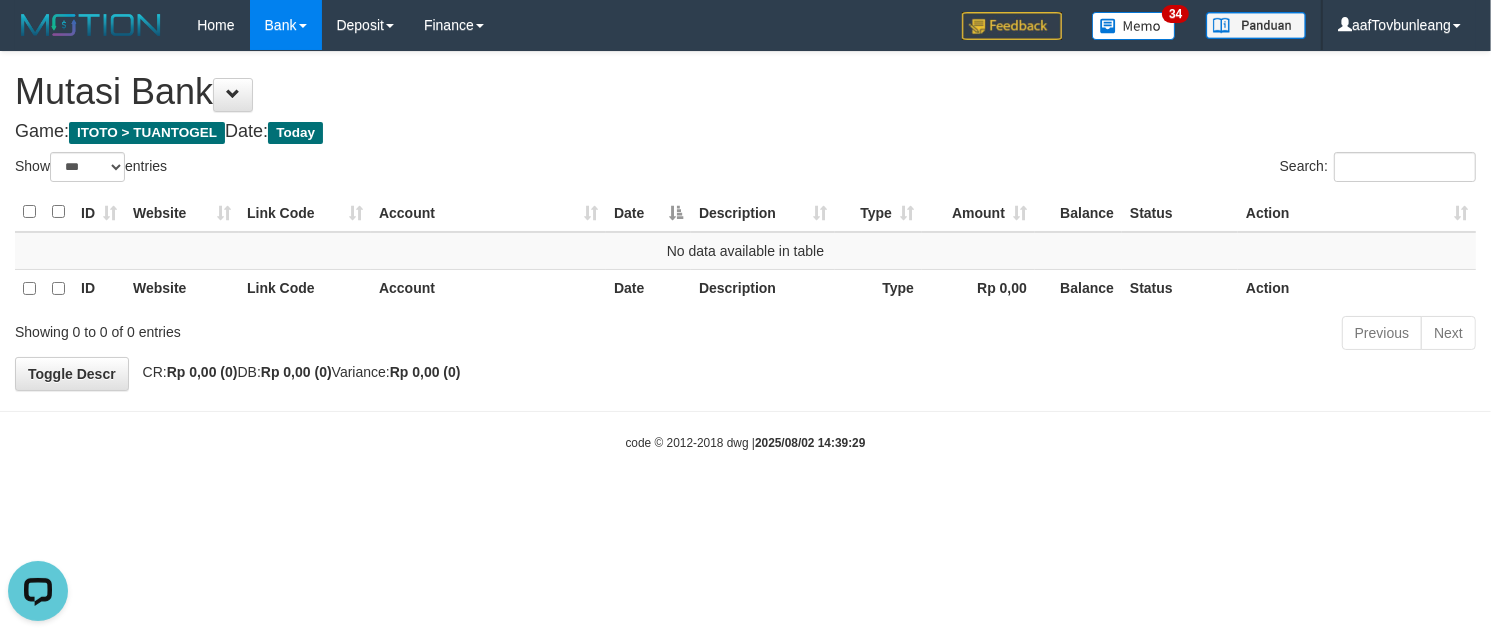 scroll, scrollTop: 0, scrollLeft: 0, axis: both 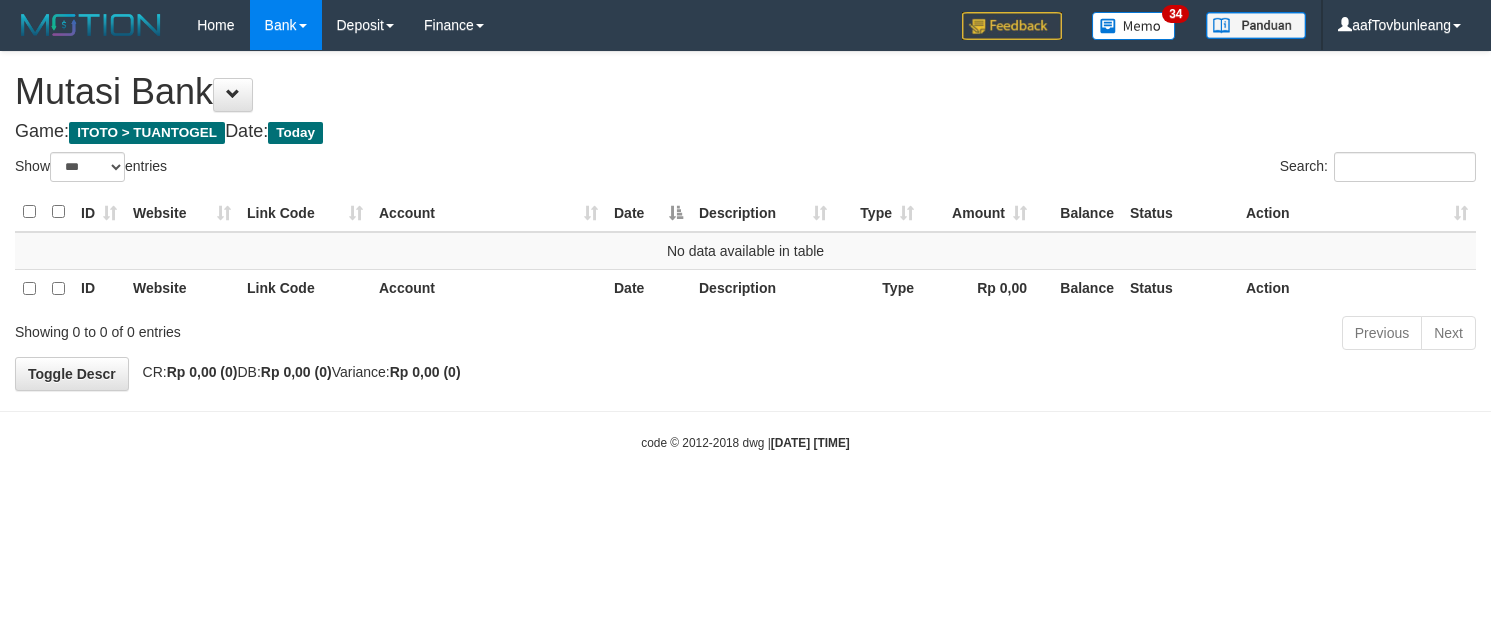select on "***" 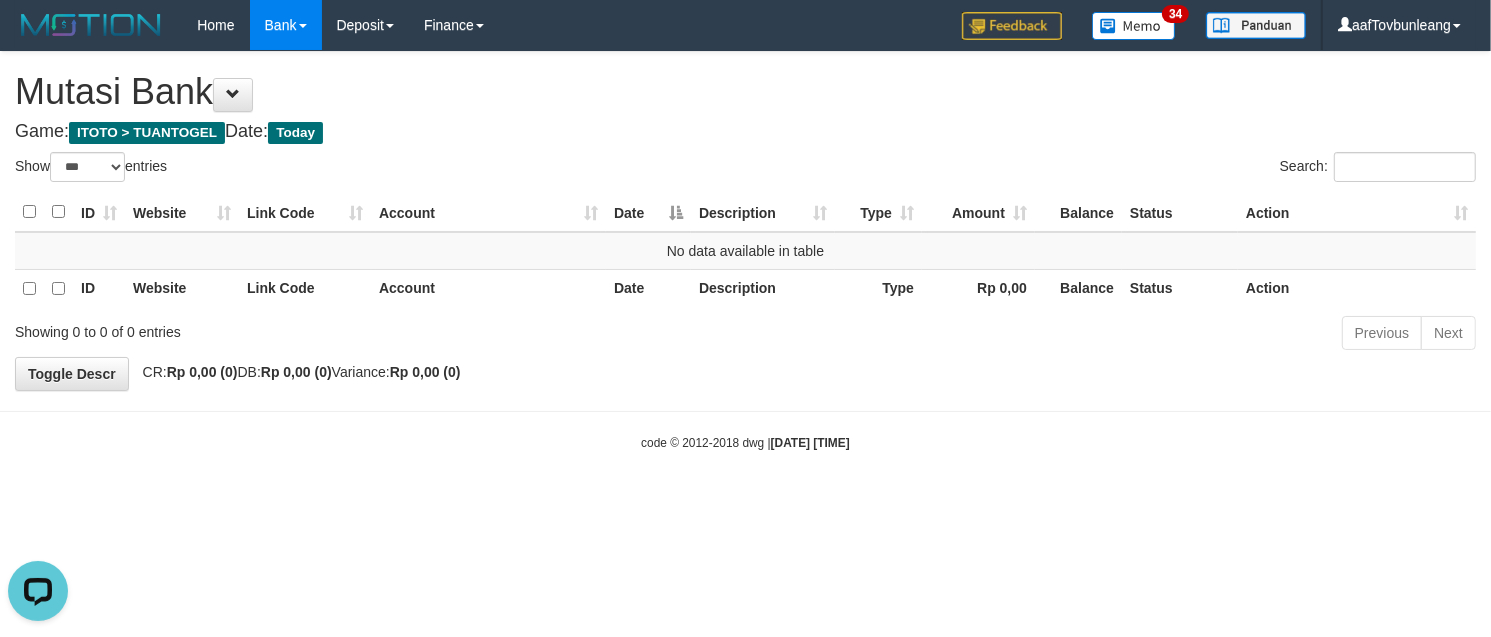 scroll, scrollTop: 0, scrollLeft: 0, axis: both 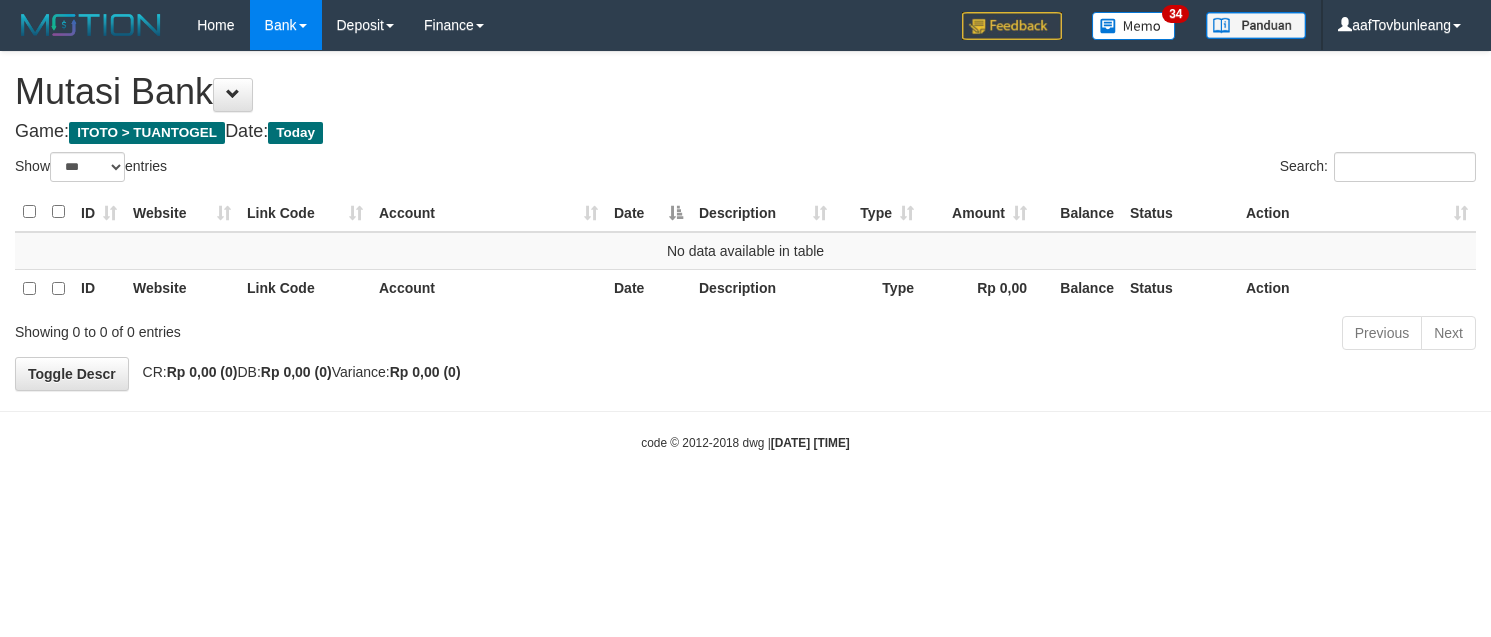 select on "***" 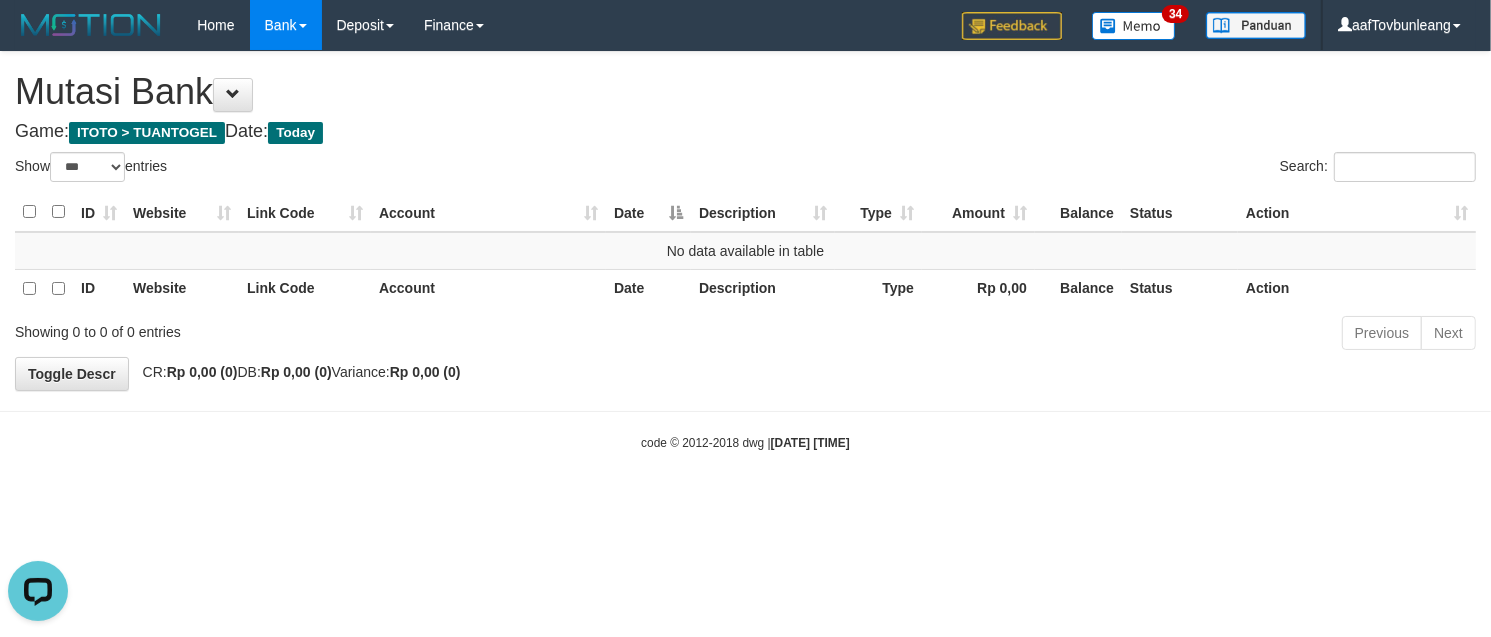 scroll, scrollTop: 0, scrollLeft: 0, axis: both 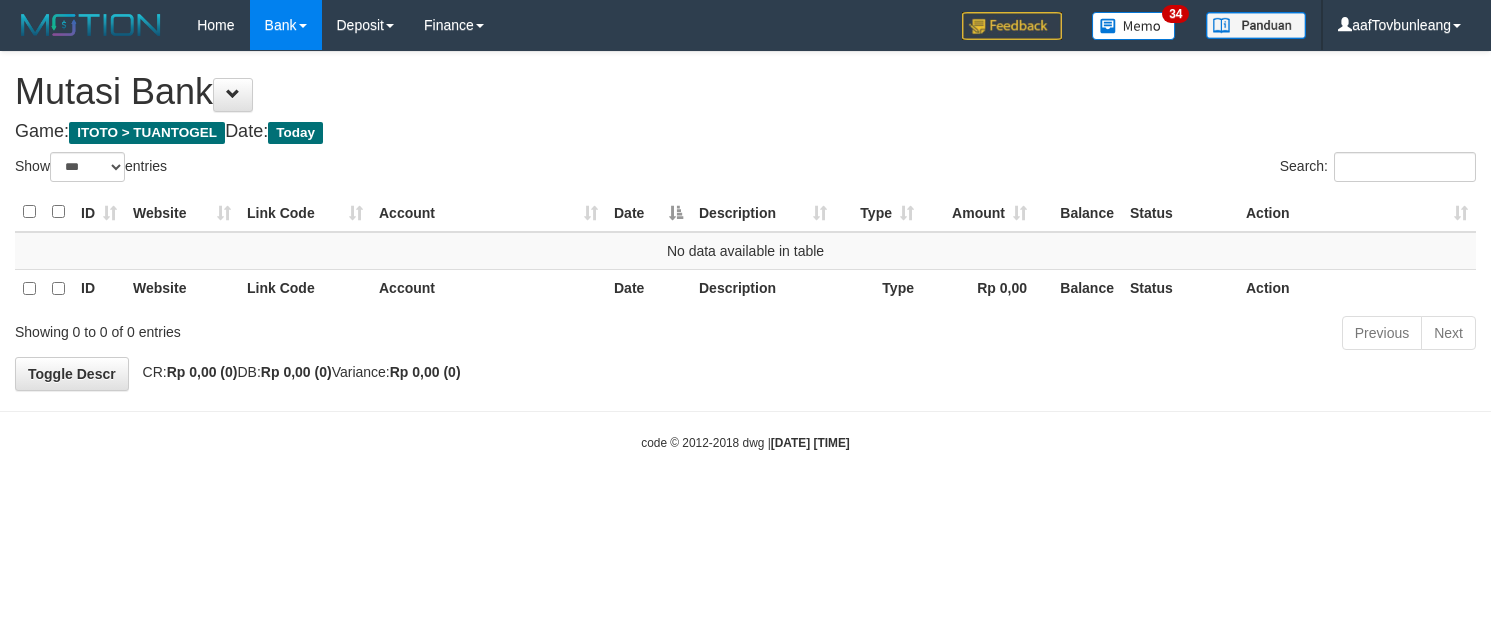 select on "***" 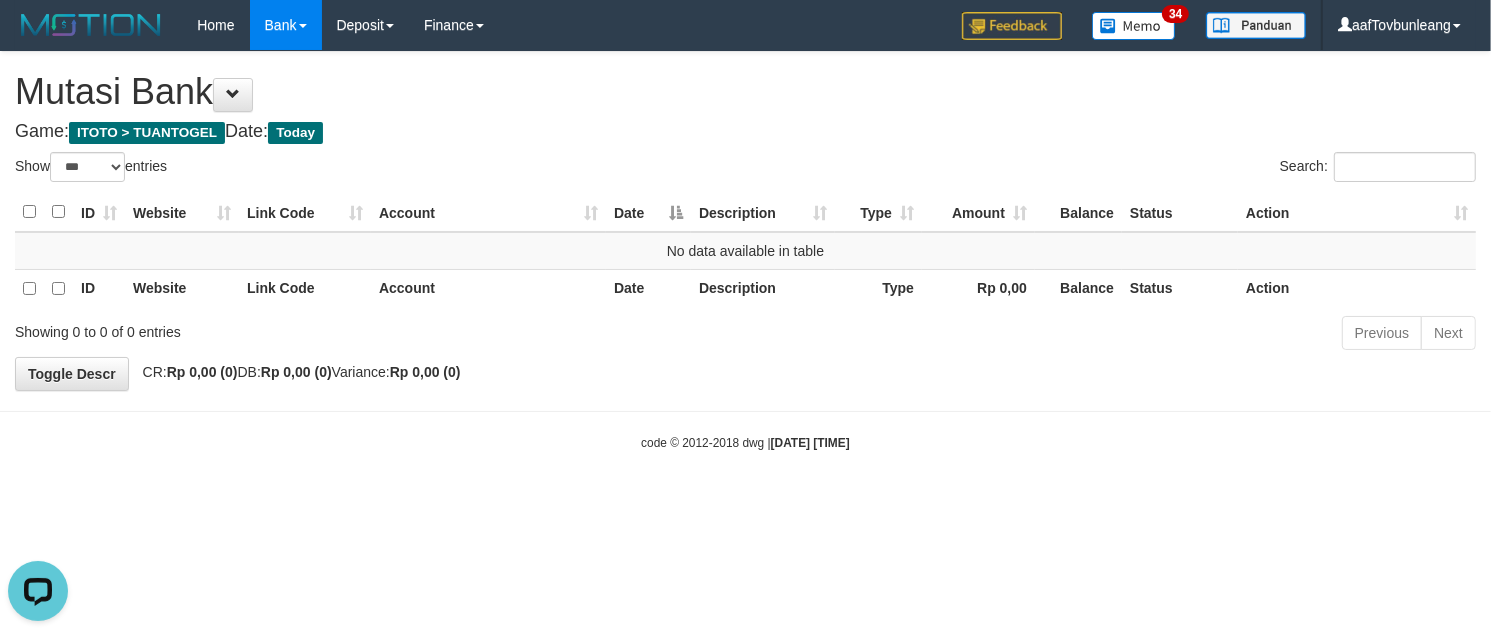 scroll, scrollTop: 0, scrollLeft: 0, axis: both 